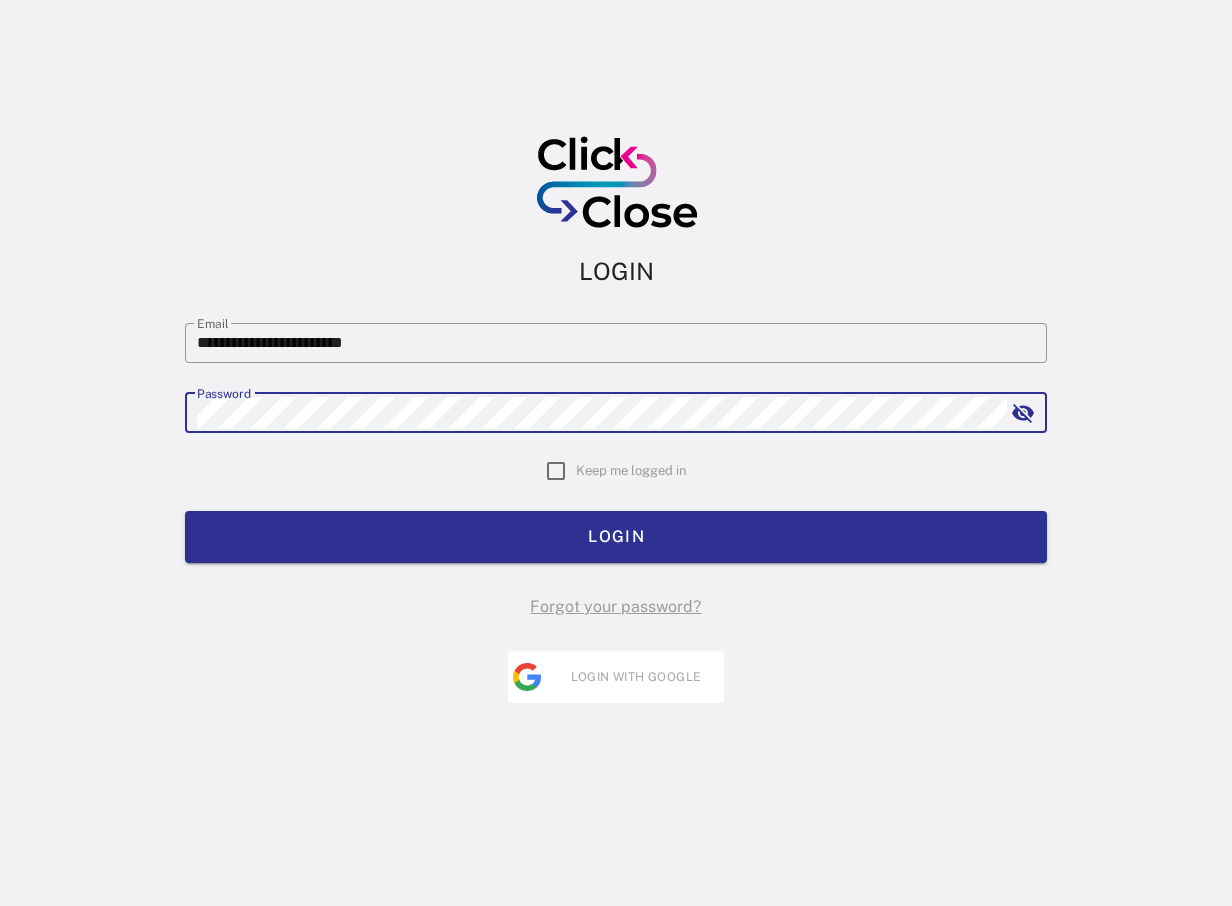 scroll, scrollTop: 0, scrollLeft: 0, axis: both 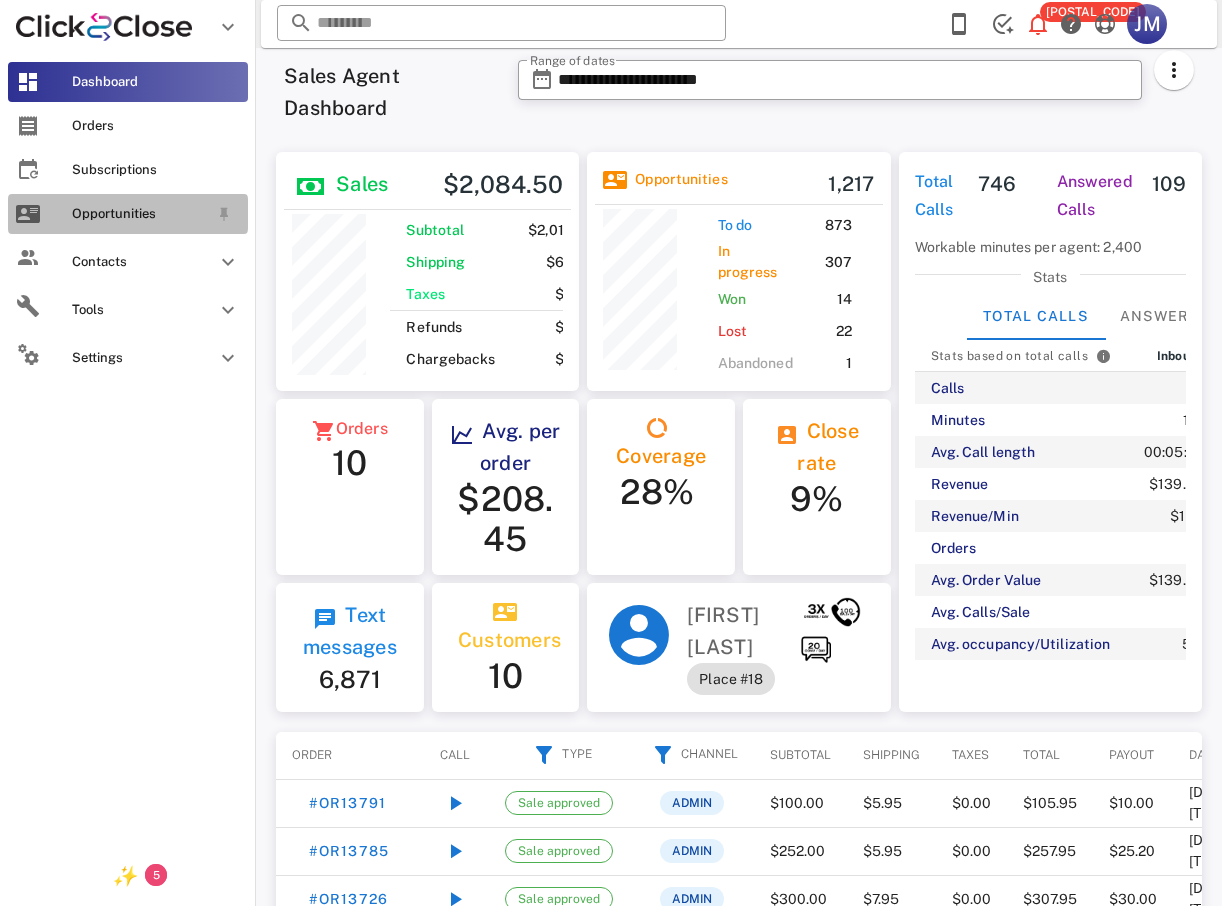 click on "Opportunities" at bounding box center (140, 214) 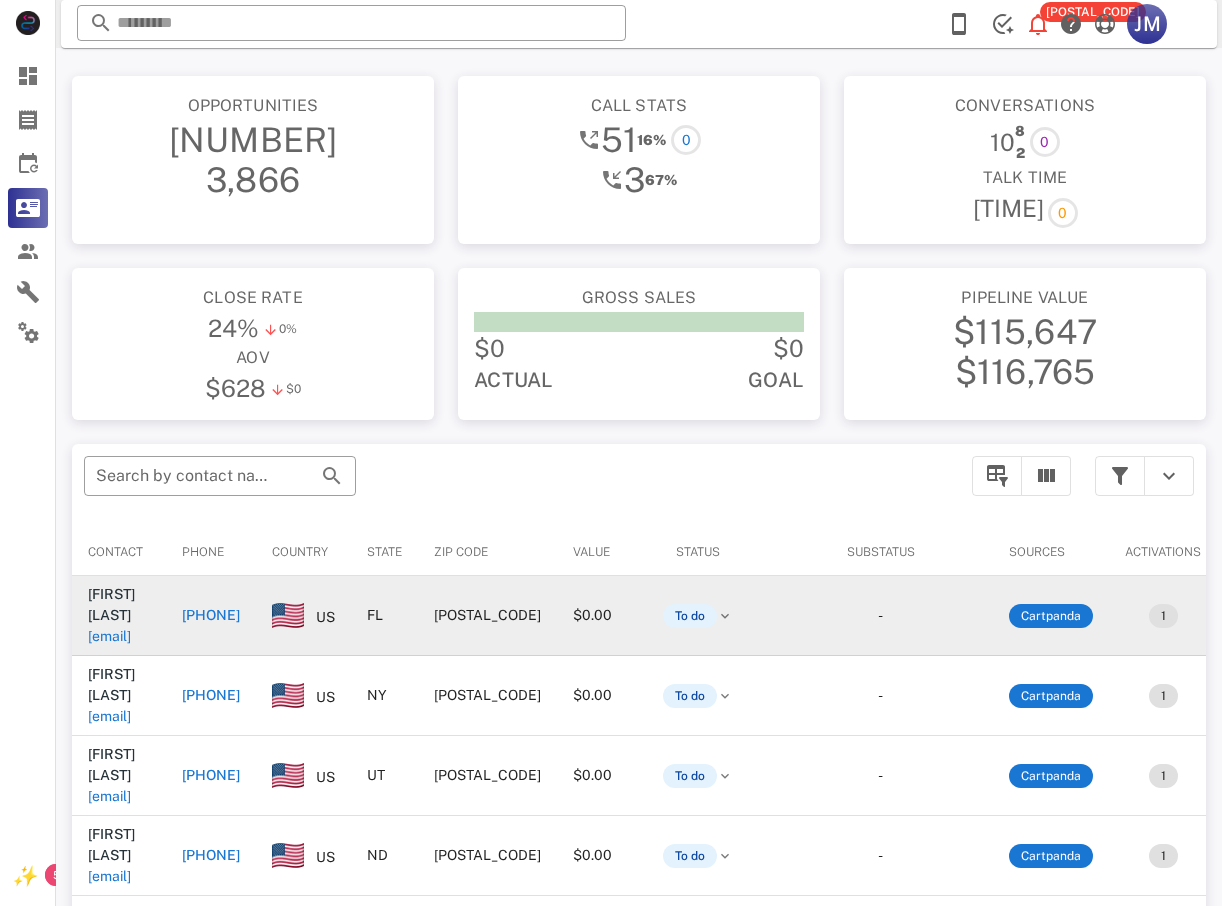 click on "[PHONE]" at bounding box center (211, 615) 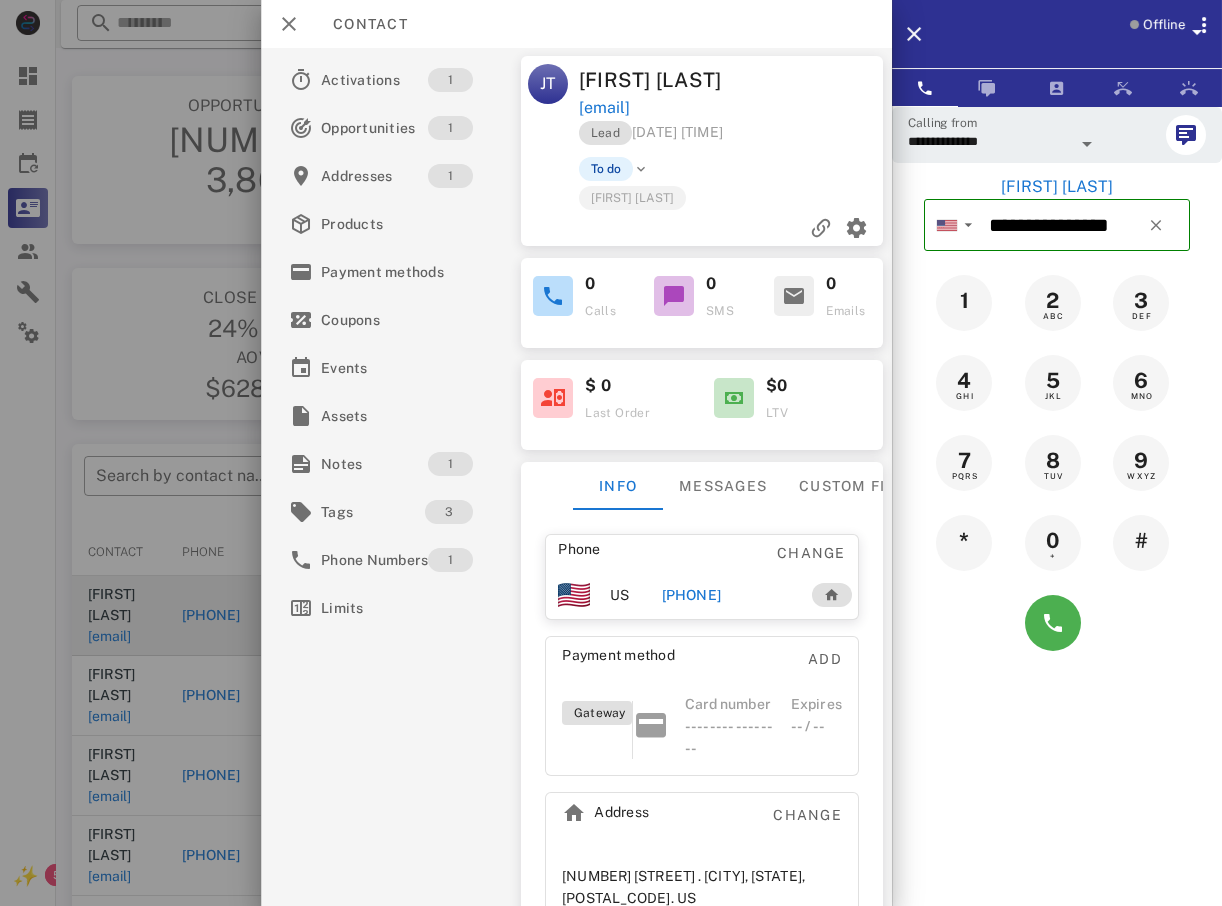 click on "[PHONE]" at bounding box center [691, 595] 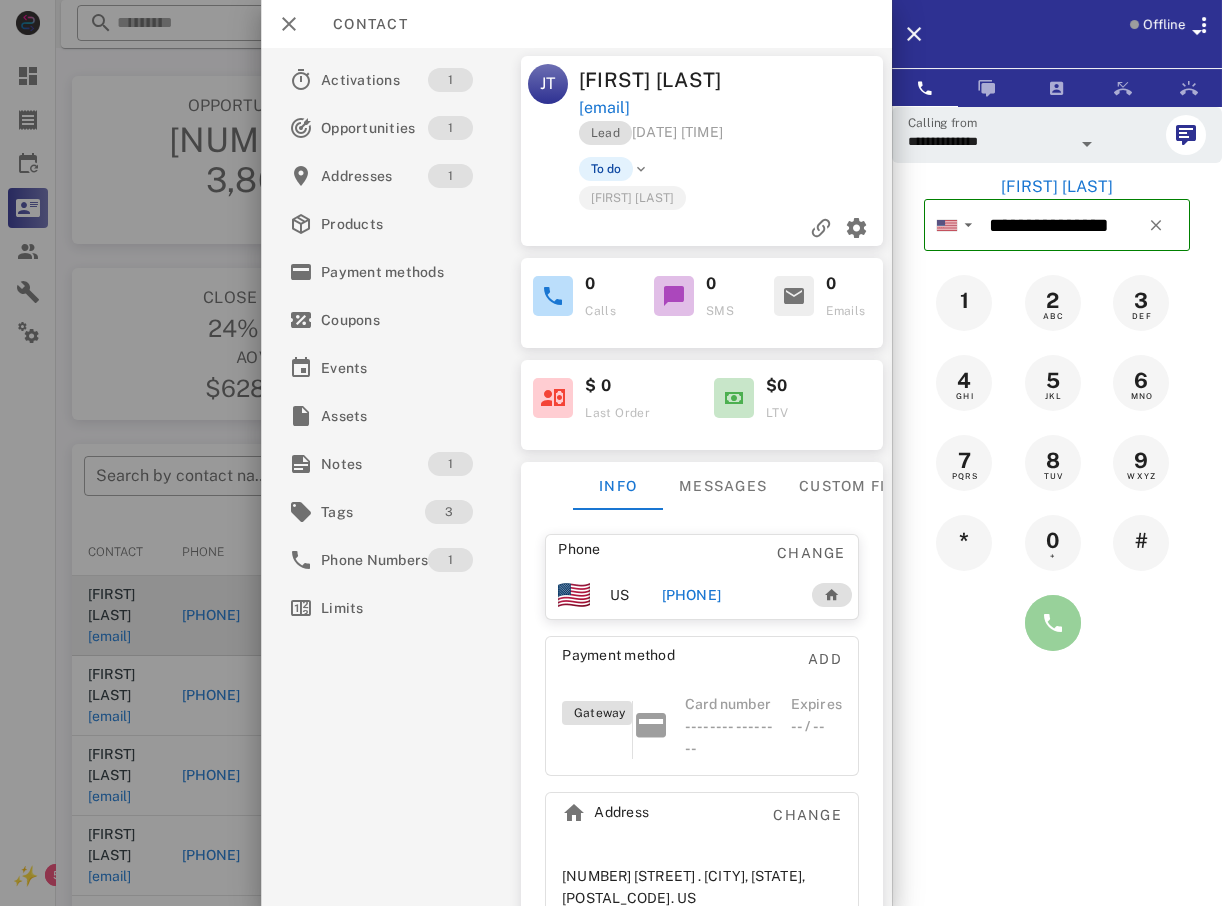 click at bounding box center [1053, 623] 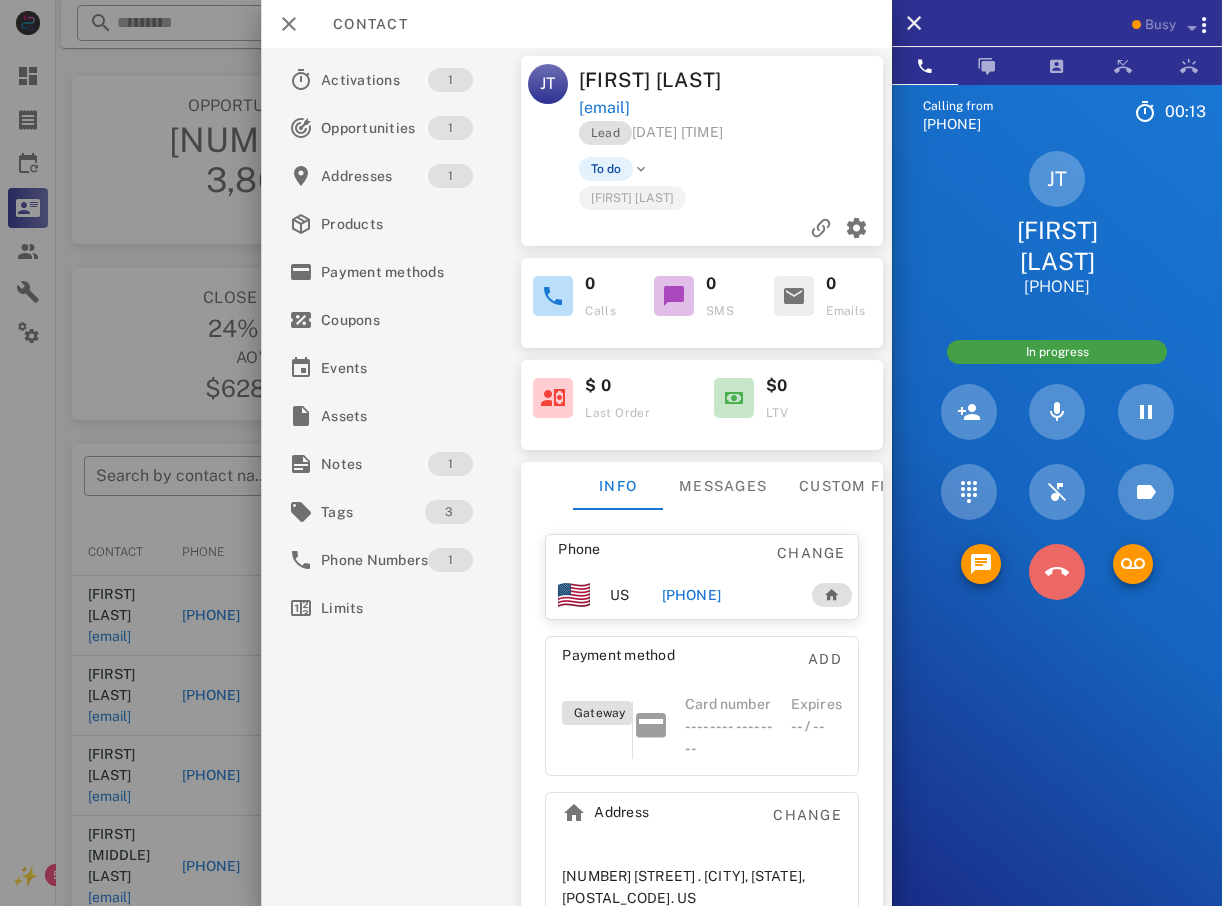 click at bounding box center (1057, 572) 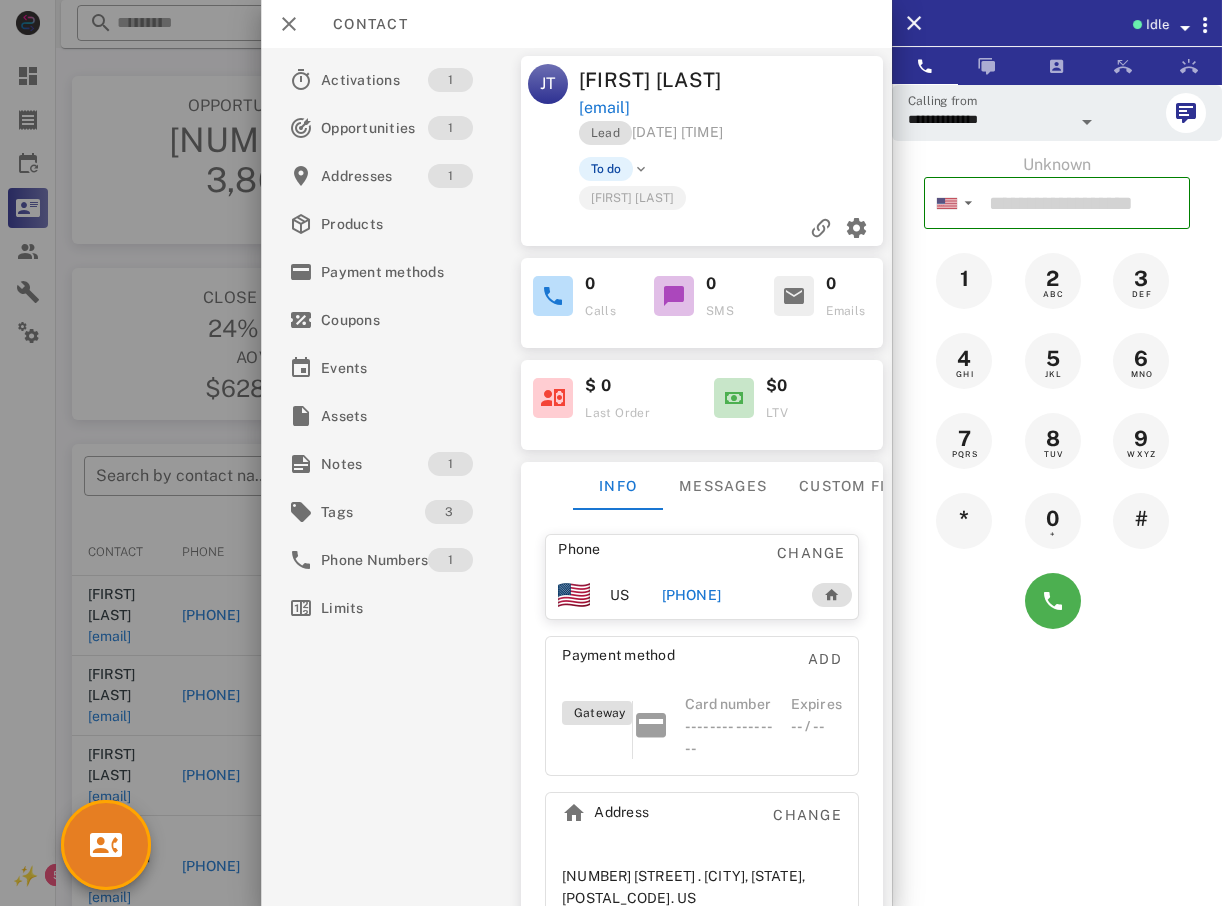click at bounding box center [611, 453] 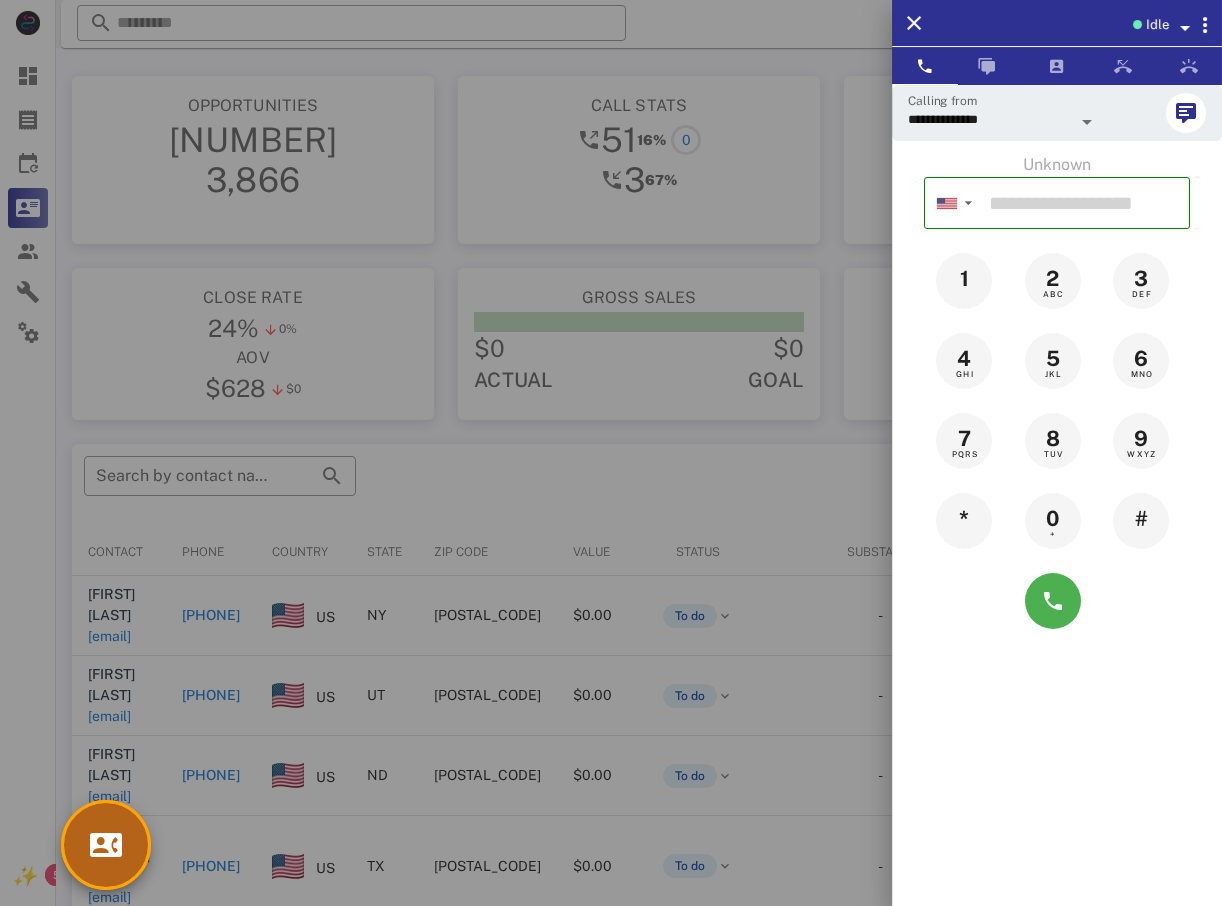 click at bounding box center [106, 845] 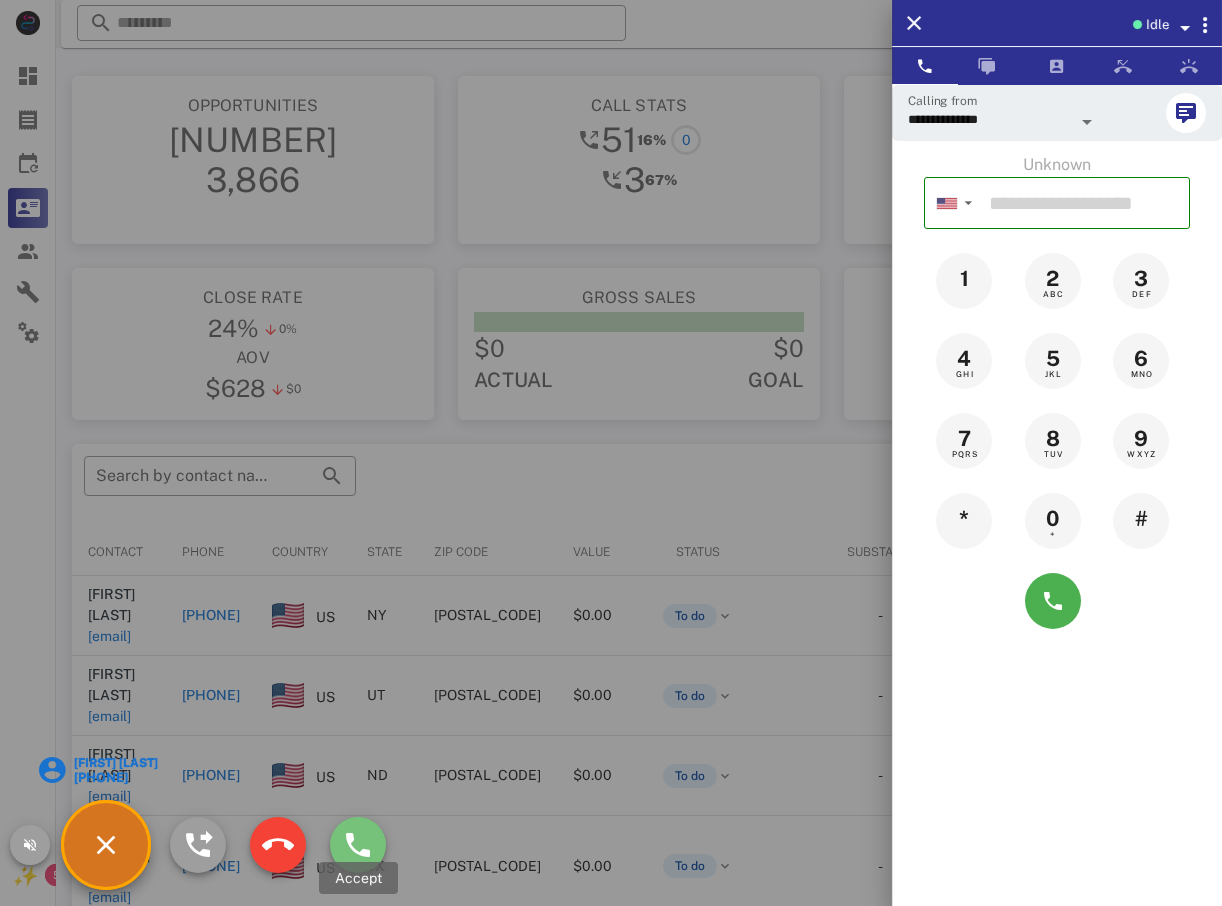 click at bounding box center [358, 845] 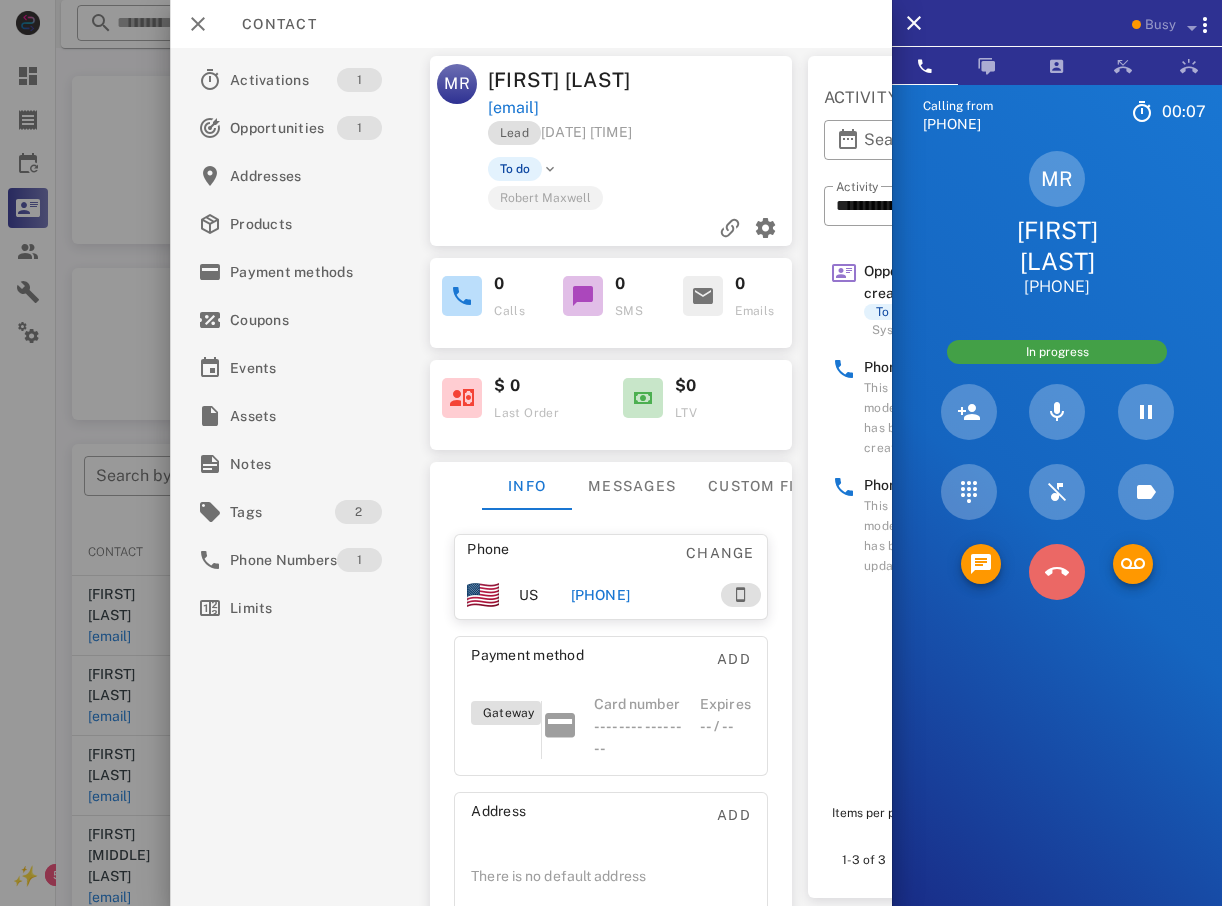 click at bounding box center [1057, 572] 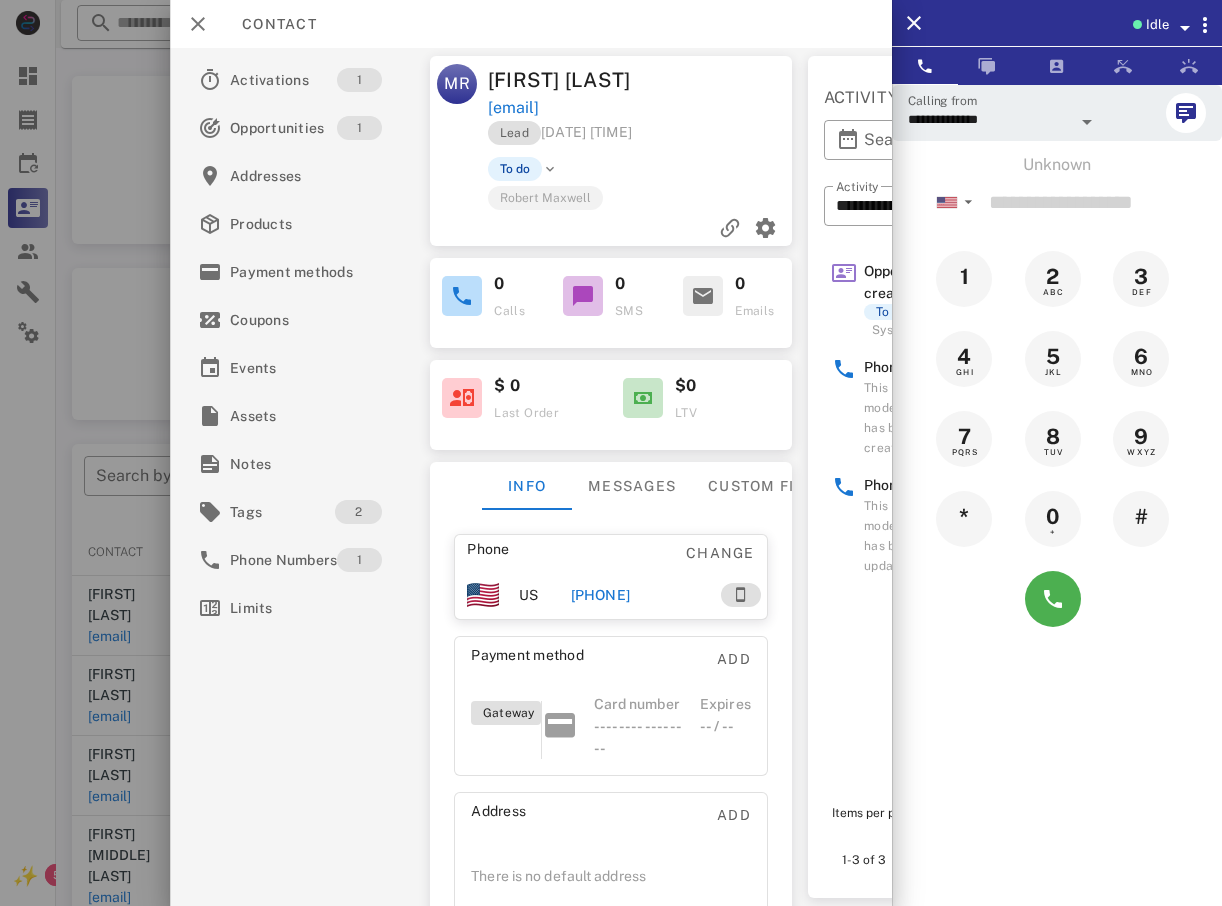 click at bounding box center (611, 453) 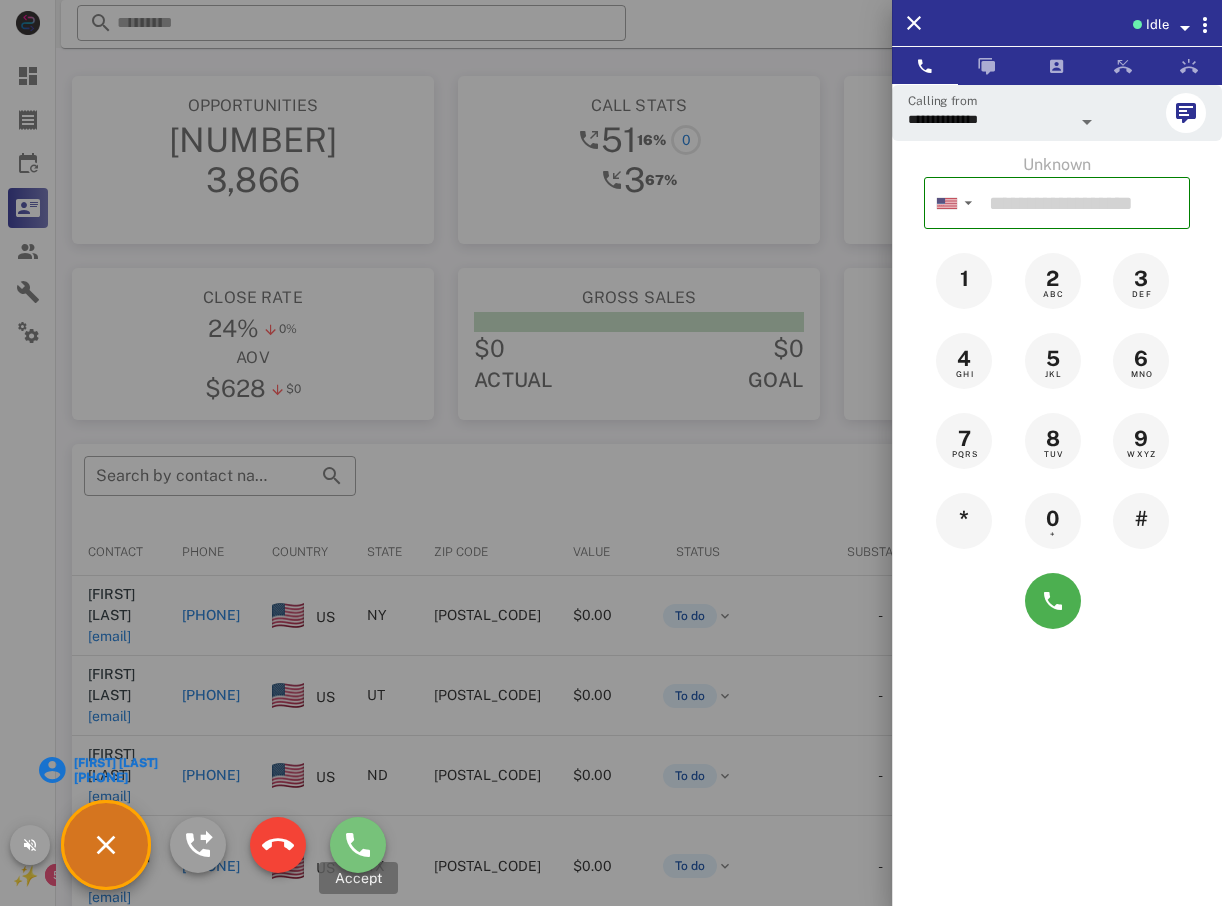 click at bounding box center (358, 845) 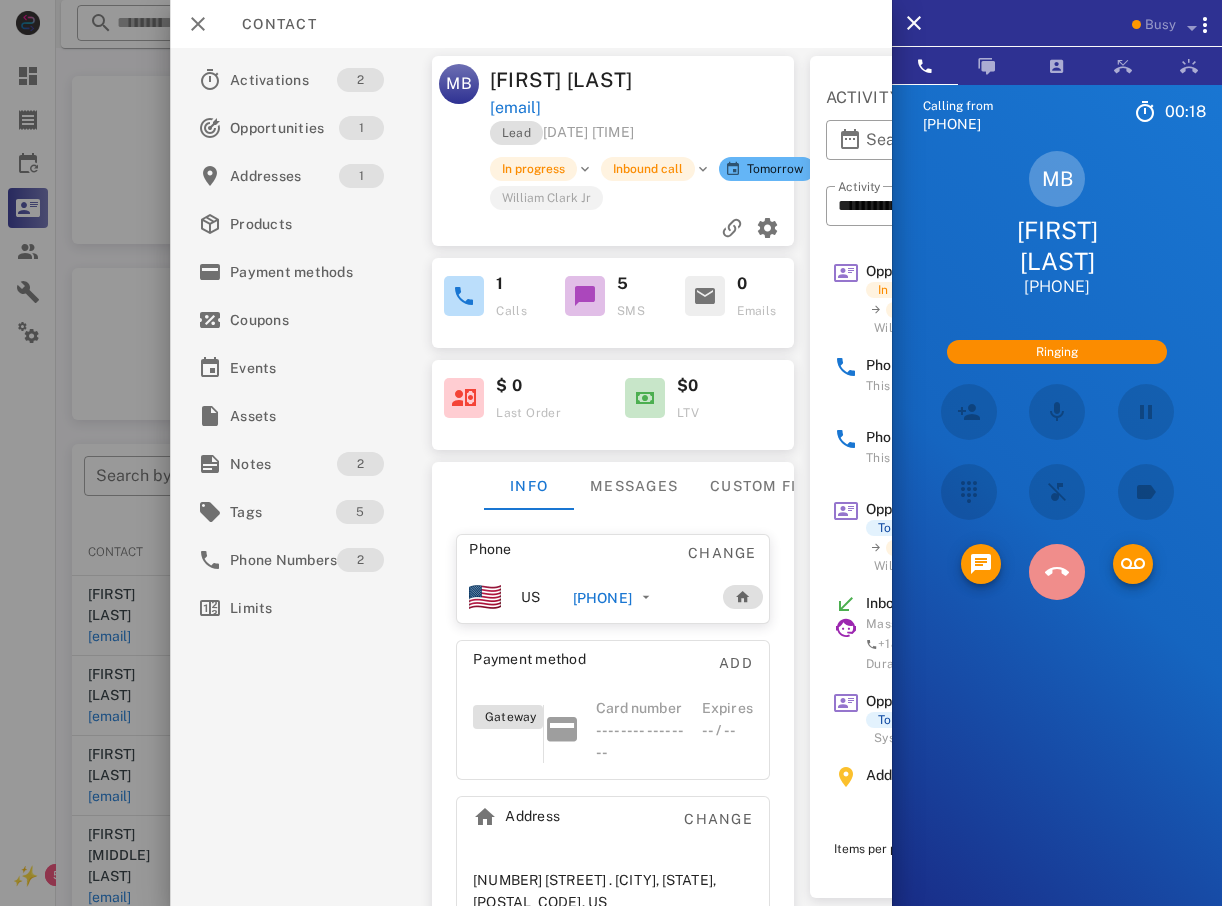 click at bounding box center (1057, 572) 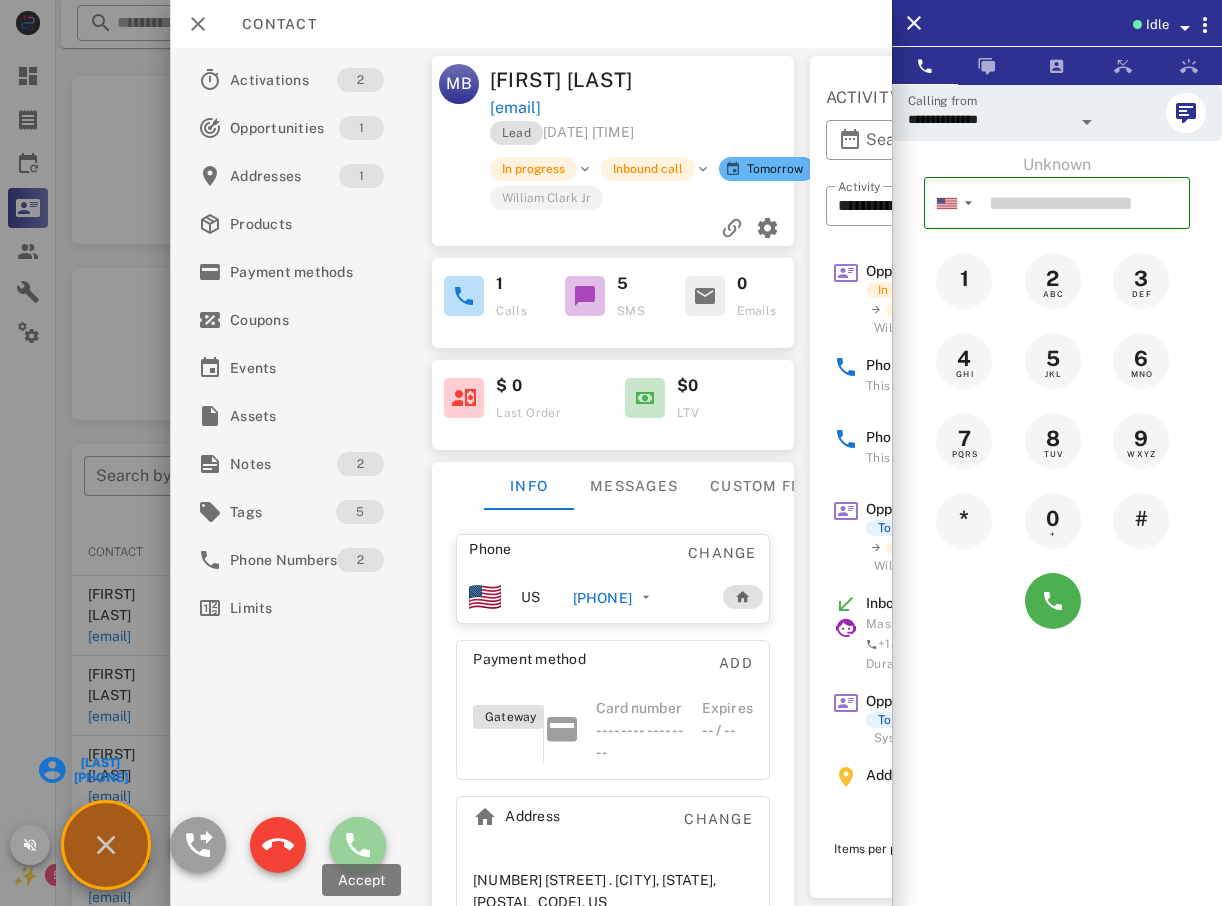 click at bounding box center [358, 845] 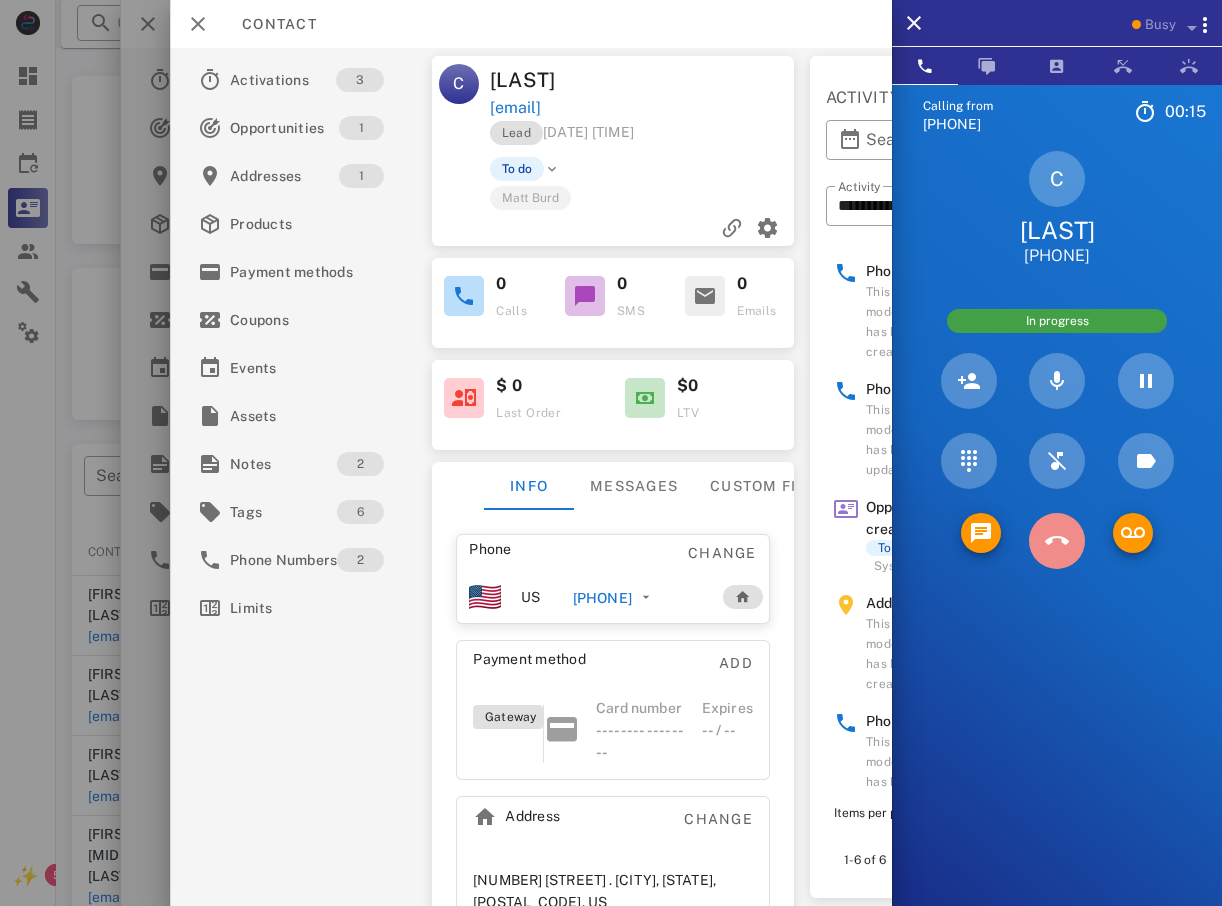 drag, startPoint x: 1038, startPoint y: 541, endPoint x: 986, endPoint y: 574, distance: 61.587337 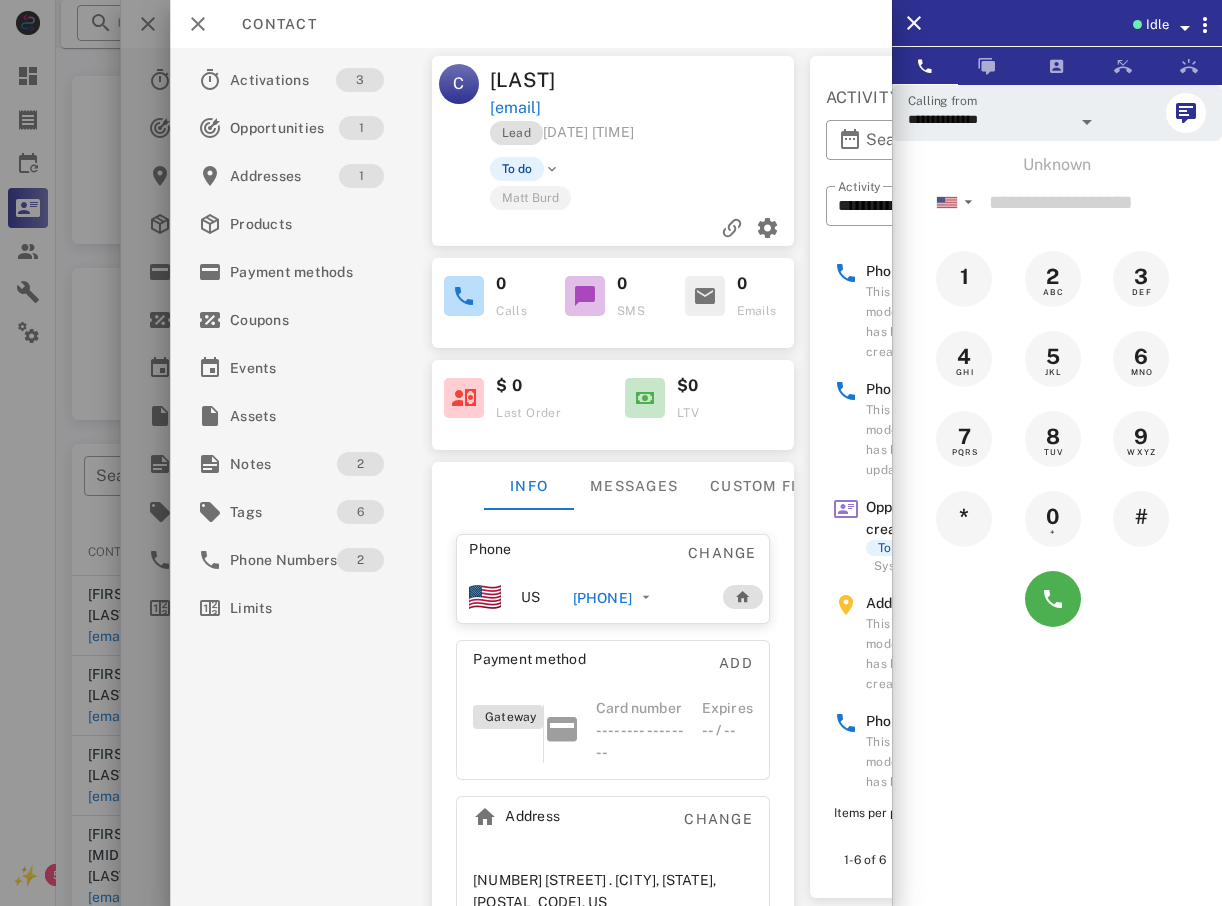 click at bounding box center (611, 453) 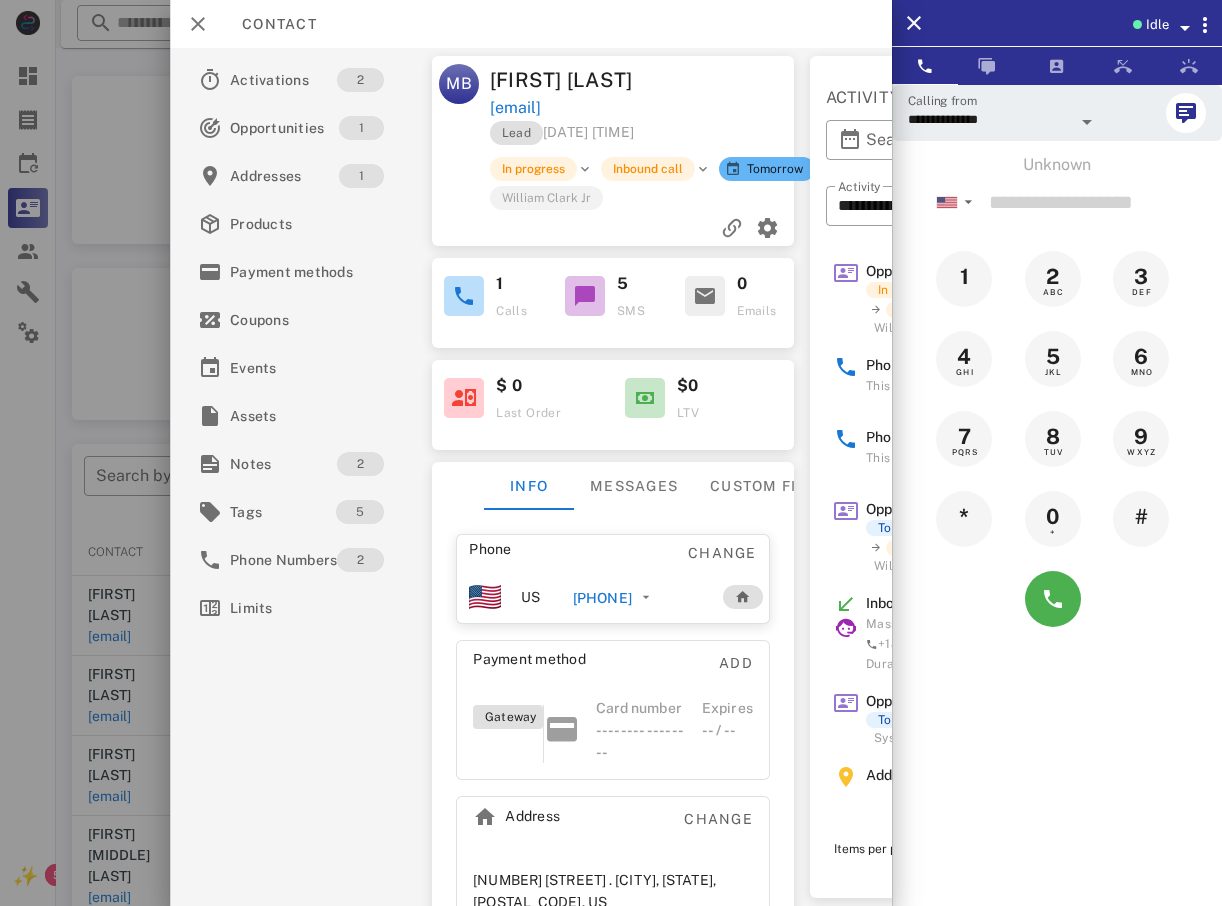 click at bounding box center [611, 453] 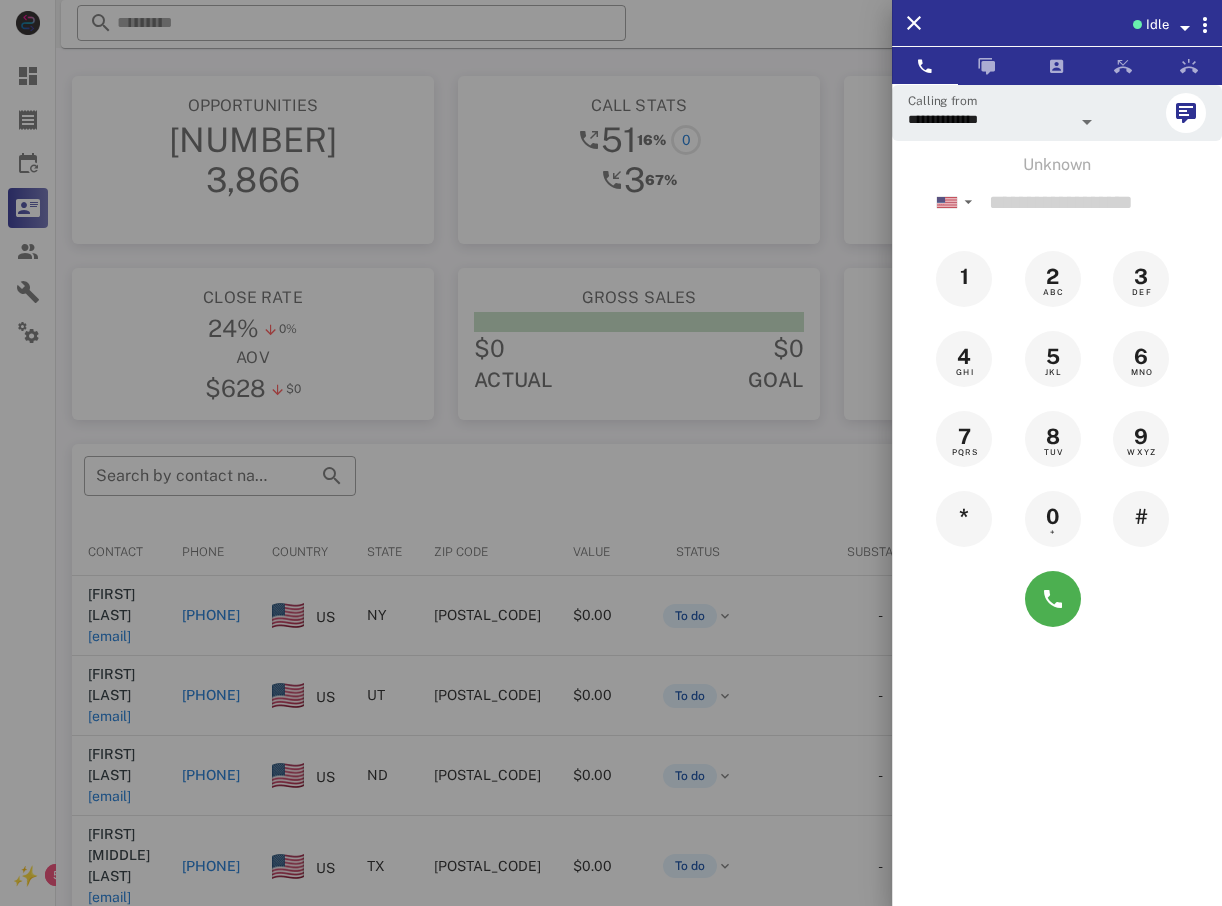 drag, startPoint x: 51, startPoint y: 625, endPoint x: 188, endPoint y: 685, distance: 149.5627 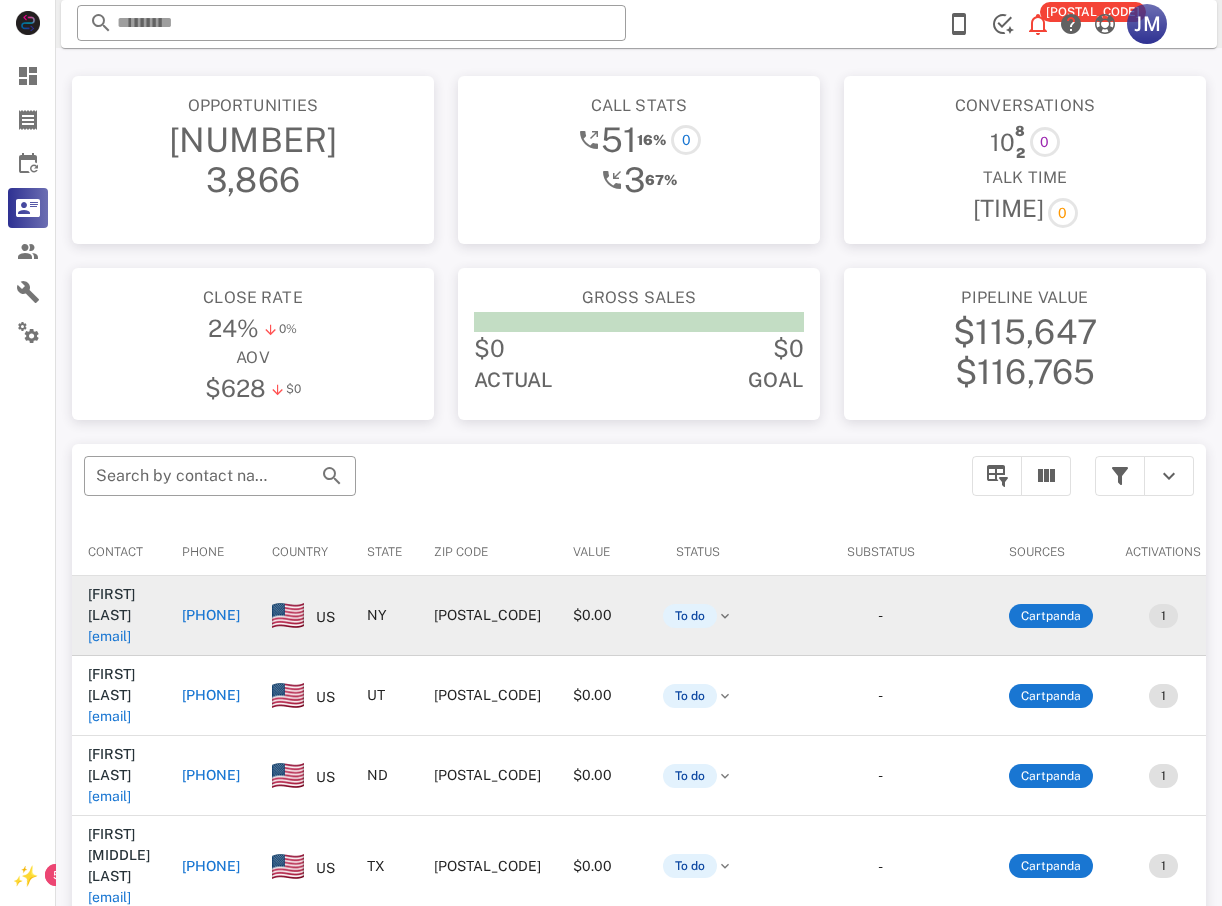click on "[PHONE]" at bounding box center (211, 615) 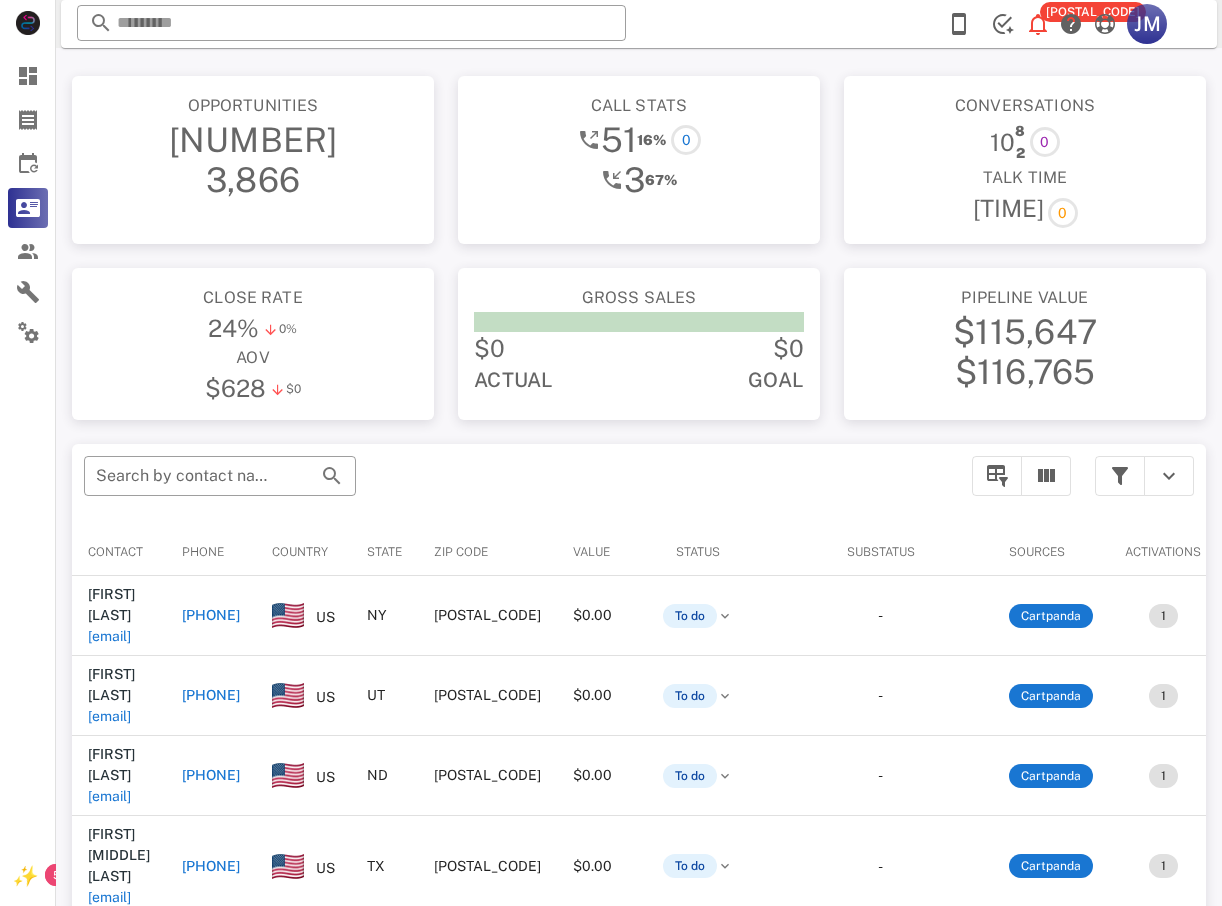 type on "**********" 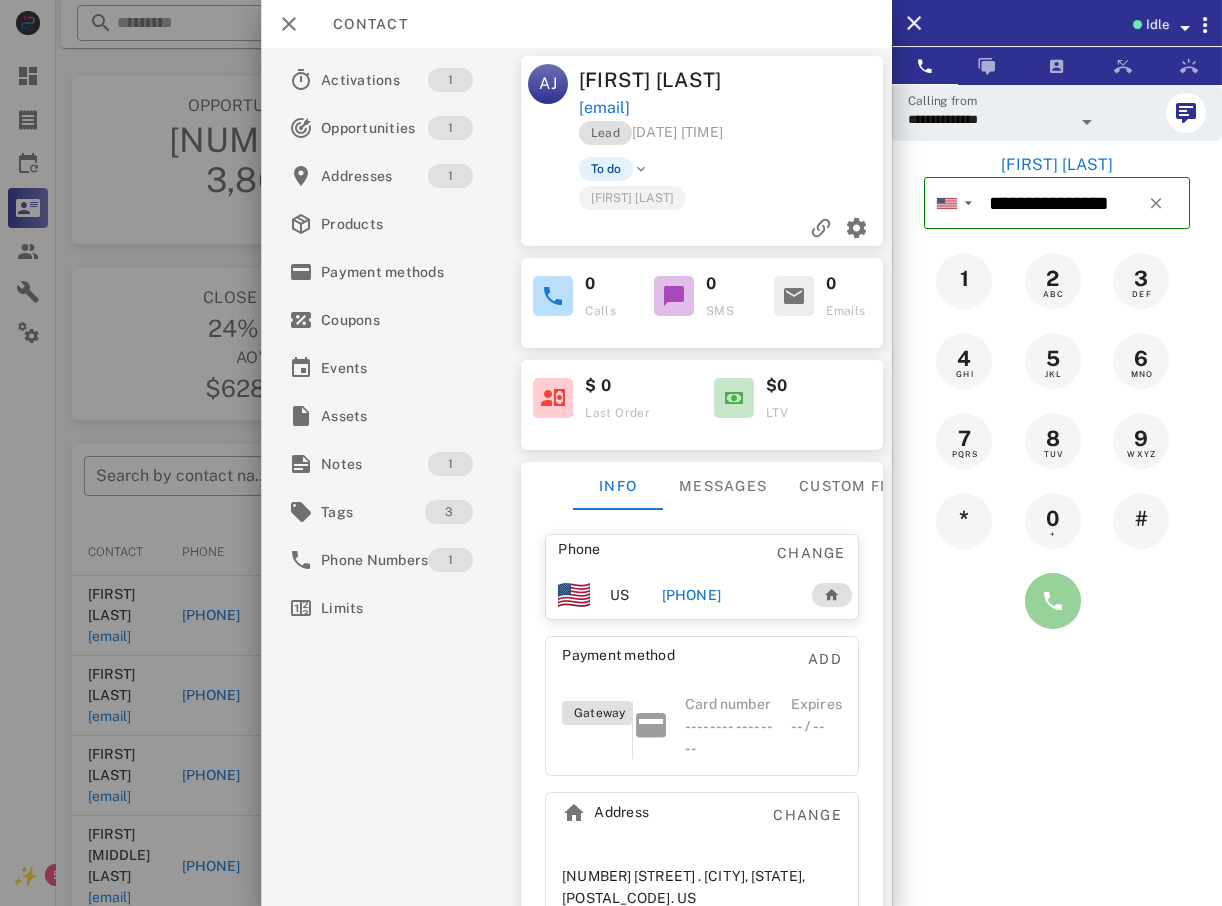 click at bounding box center [1053, 601] 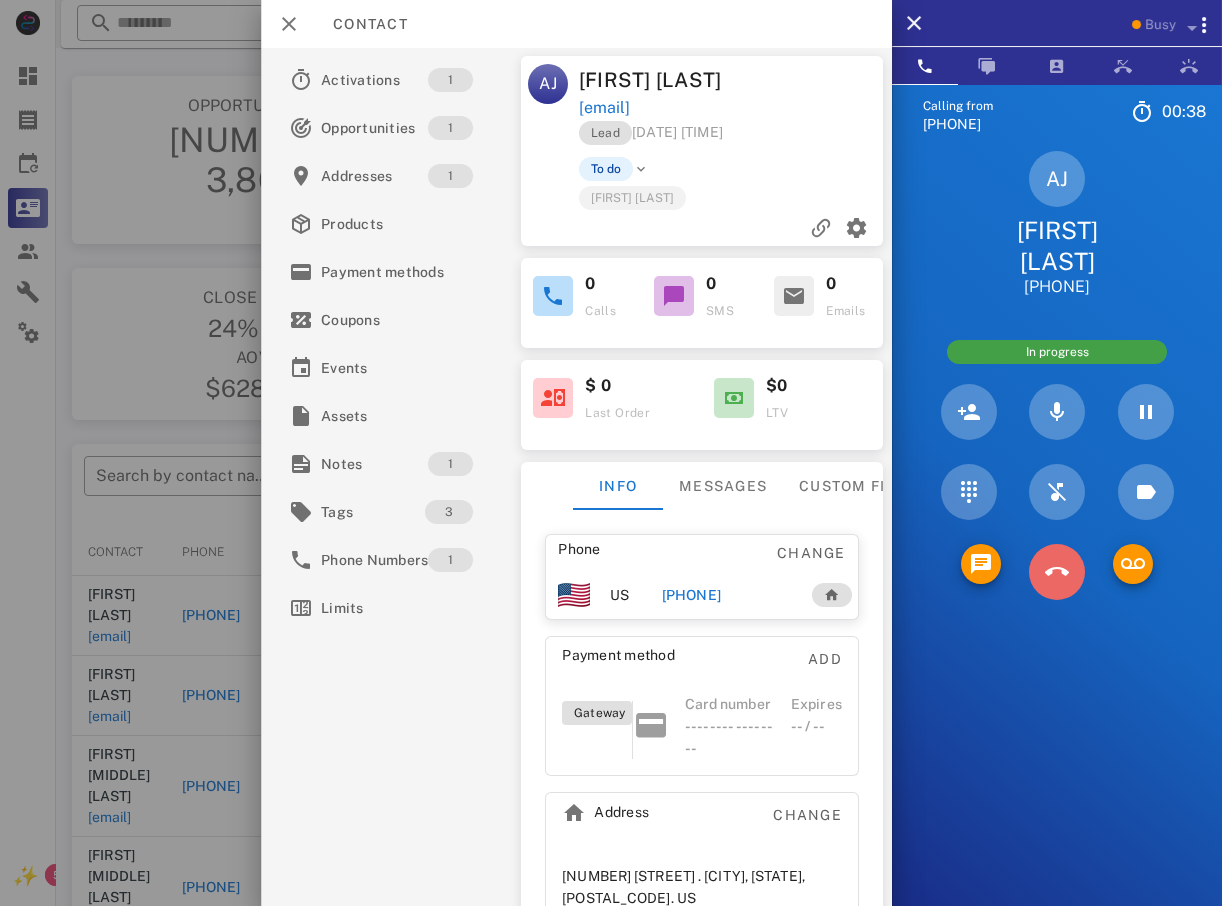 click at bounding box center [1057, 572] 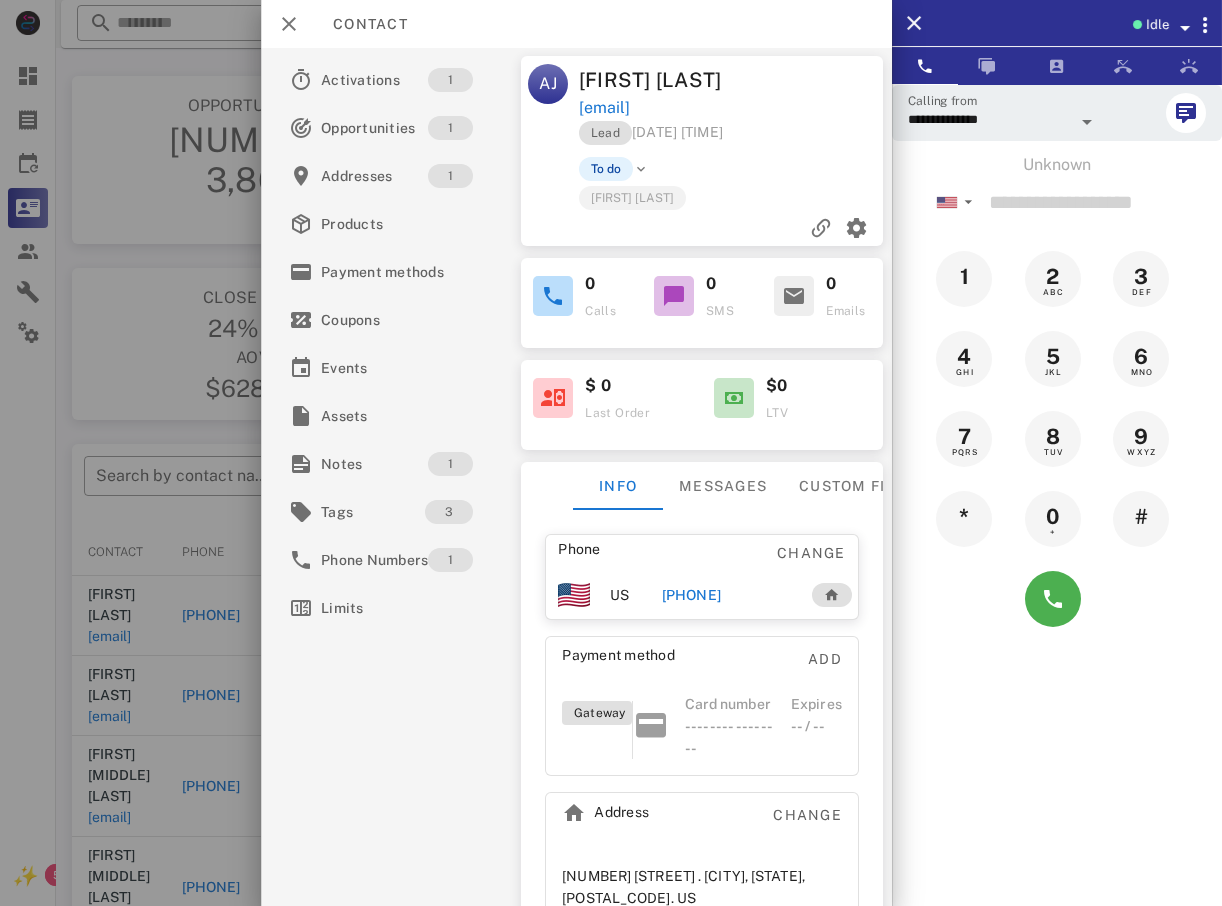click at bounding box center (611, 453) 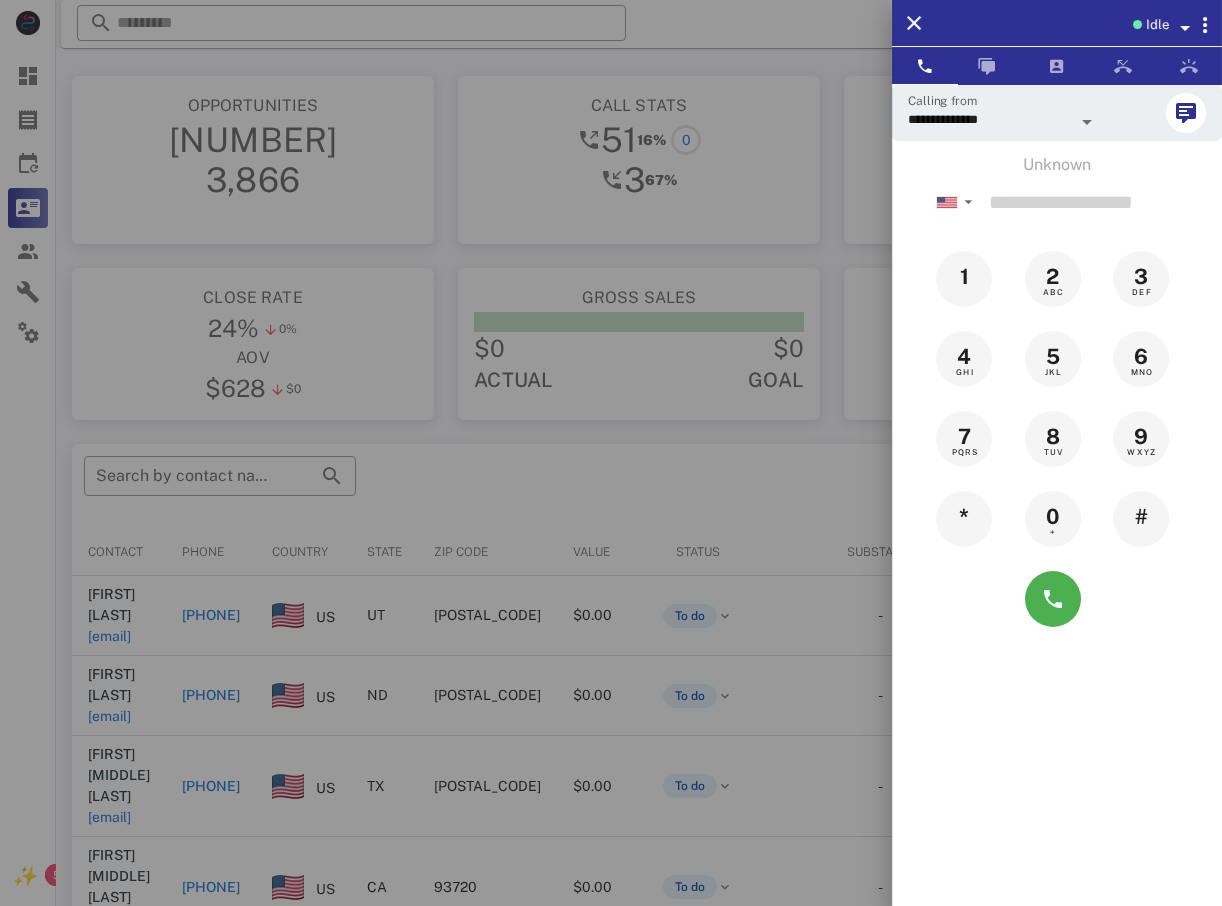 click at bounding box center (611, 453) 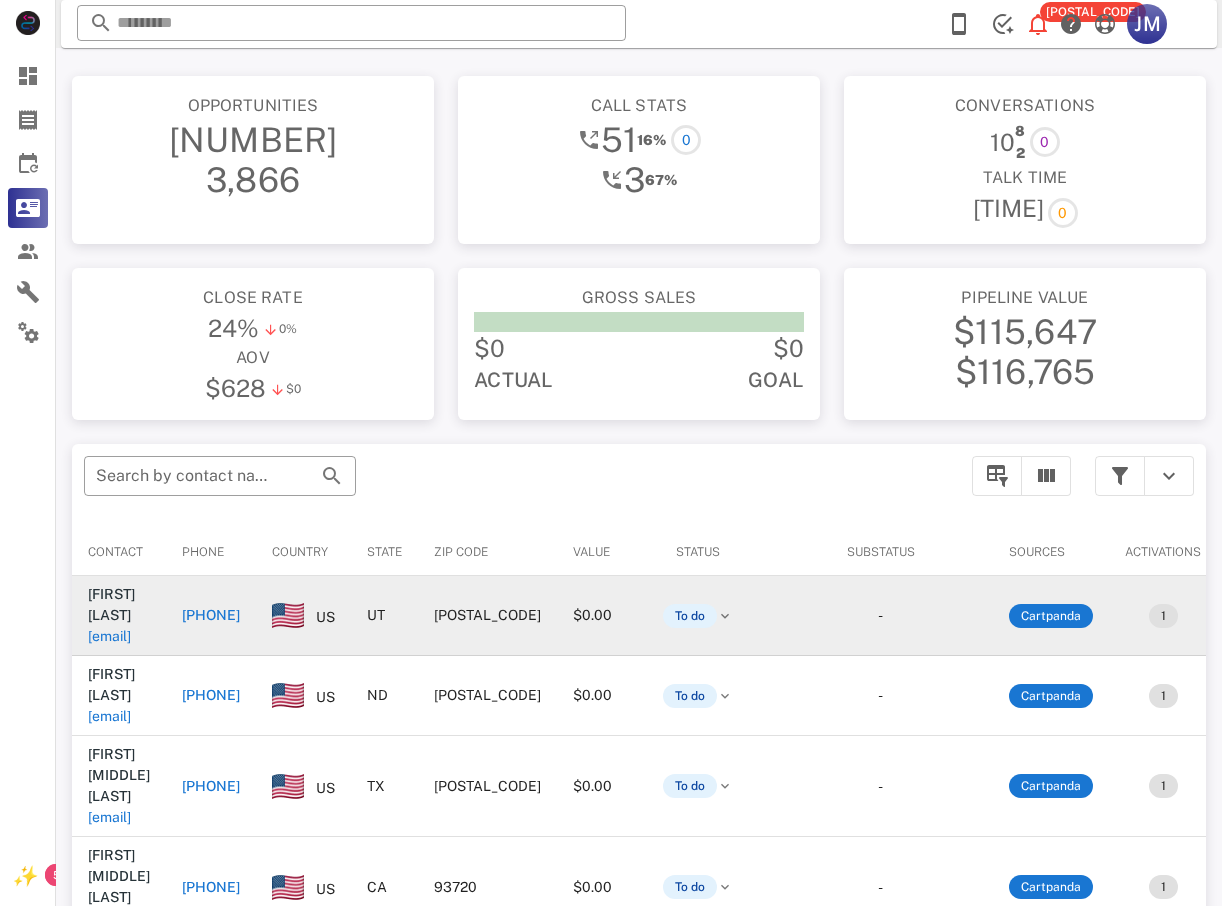 click on "[PHONE]" at bounding box center [211, 615] 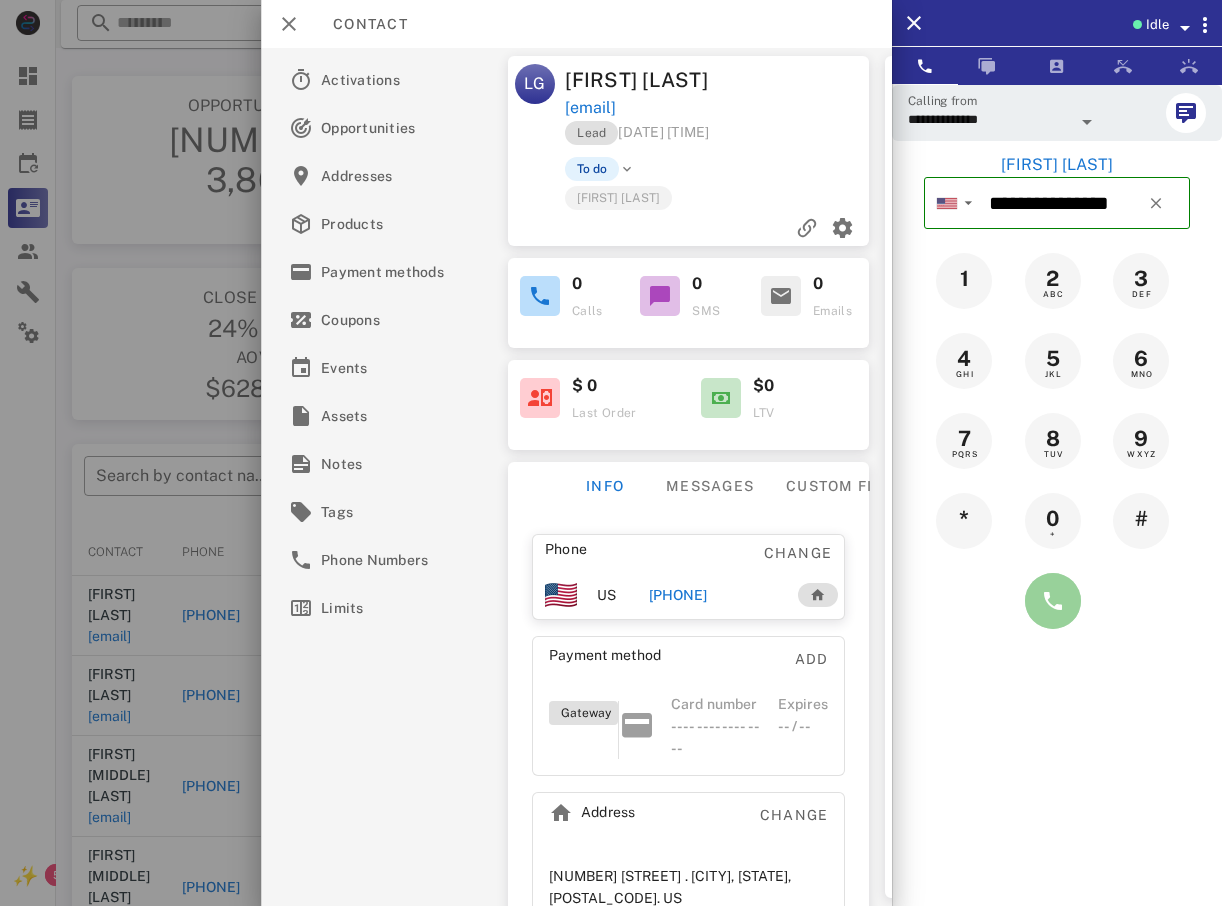 click at bounding box center [1053, 601] 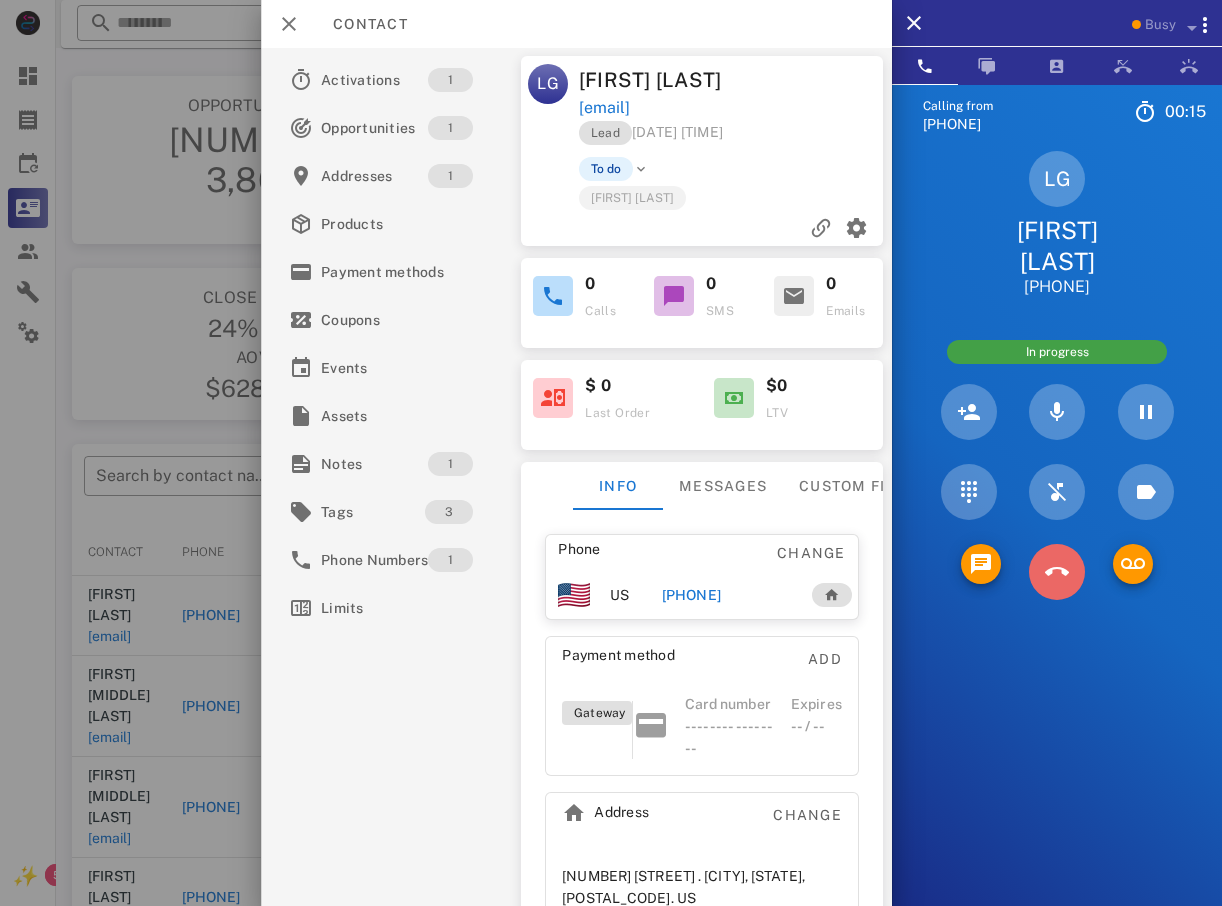 click at bounding box center [1057, 572] 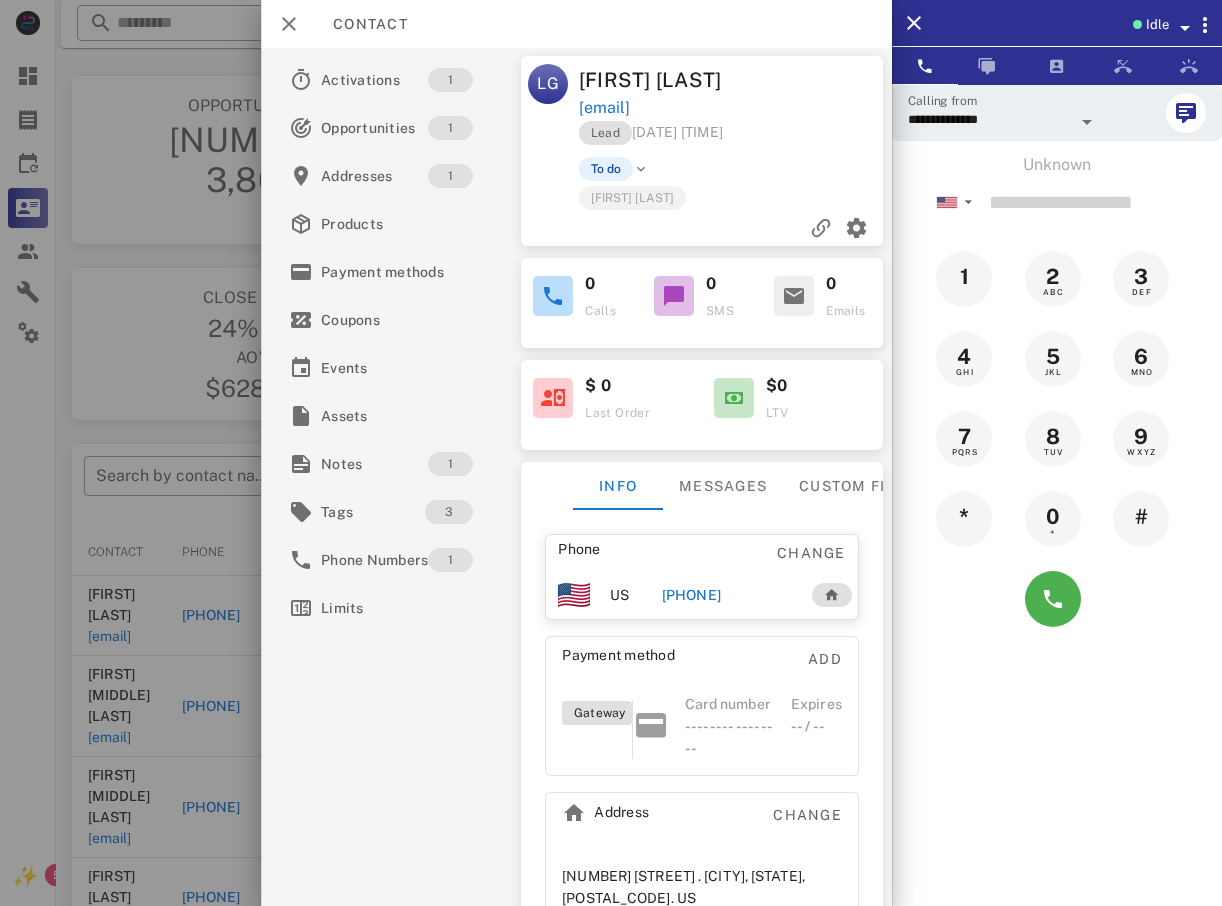 click at bounding box center [611, 453] 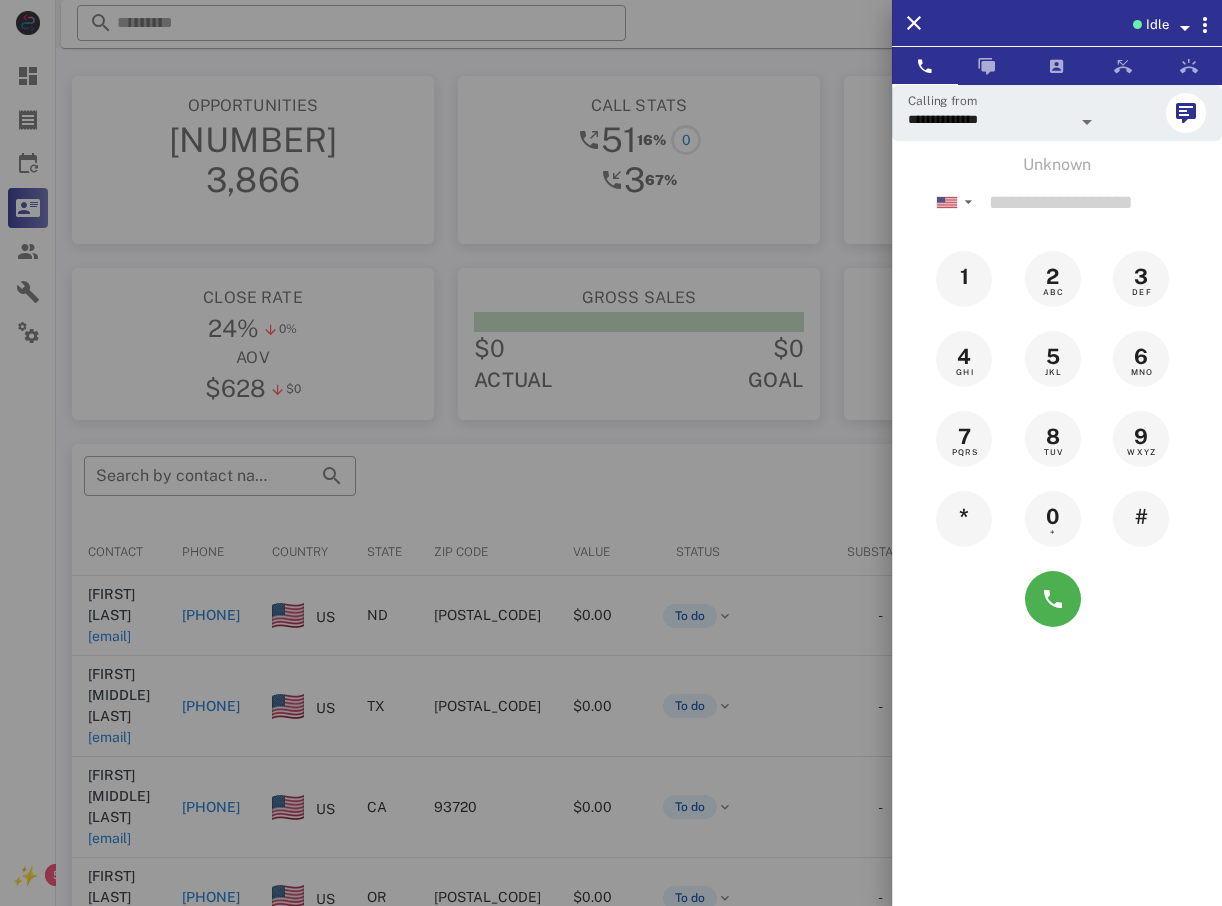 click at bounding box center (611, 453) 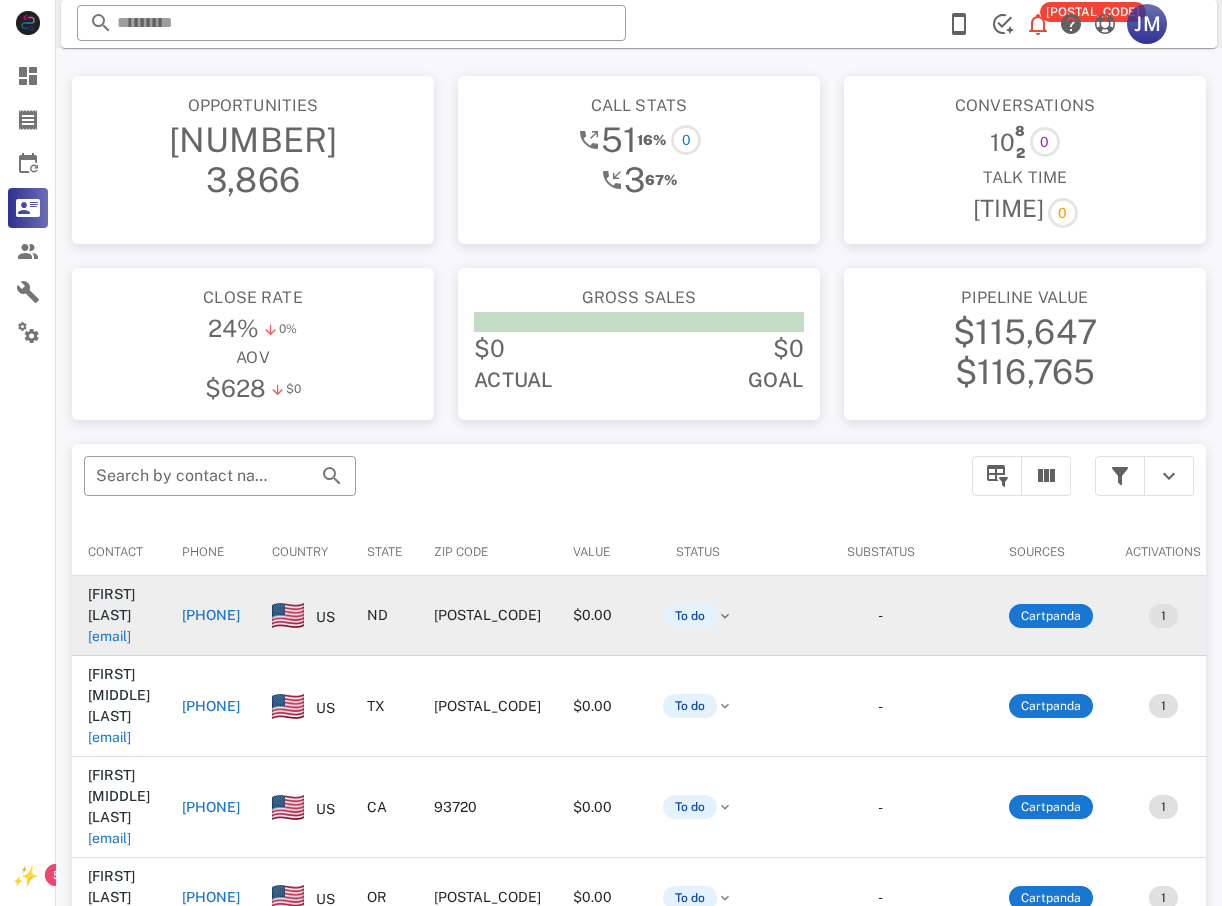 click on "[PHONE]" at bounding box center [211, 615] 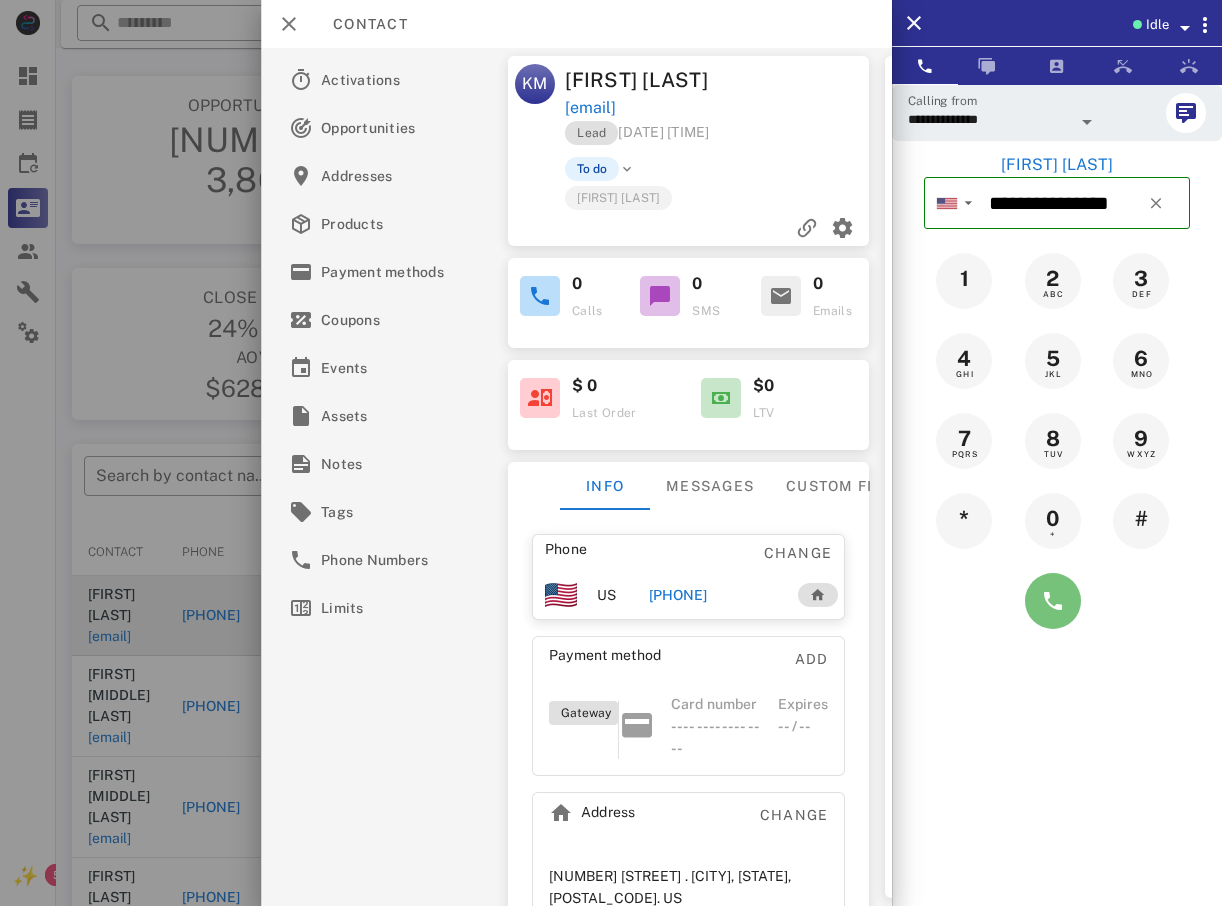 click at bounding box center [1053, 601] 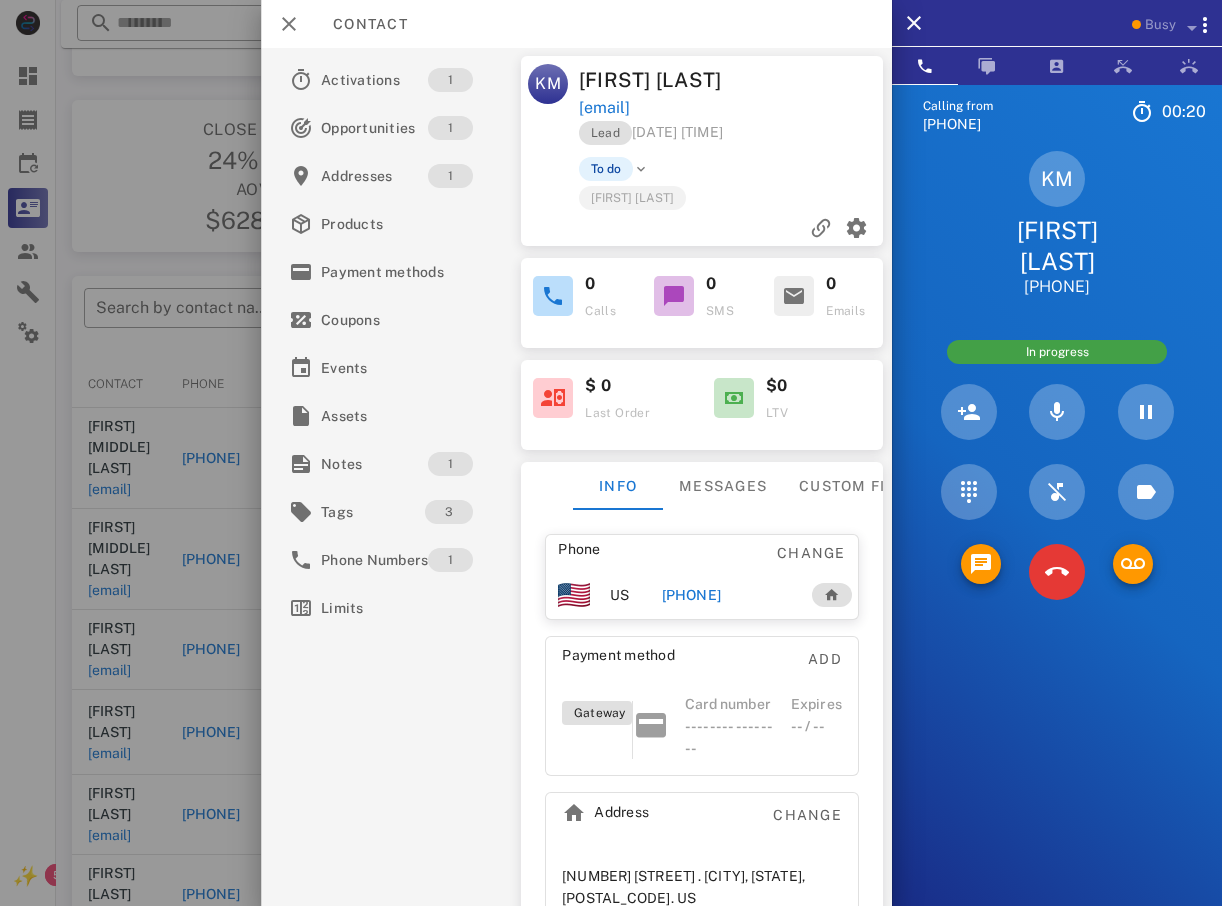 scroll, scrollTop: 200, scrollLeft: 0, axis: vertical 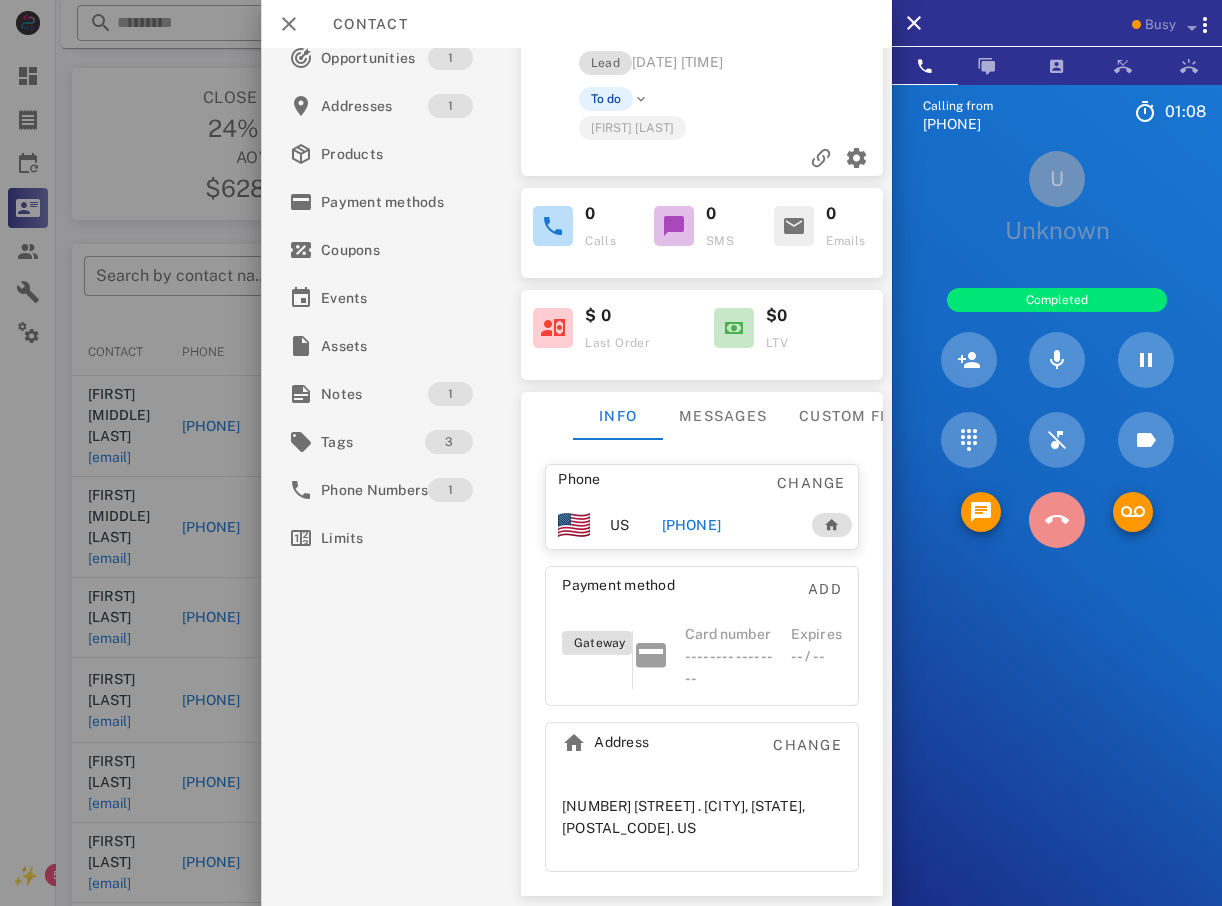 click at bounding box center (1057, 520) 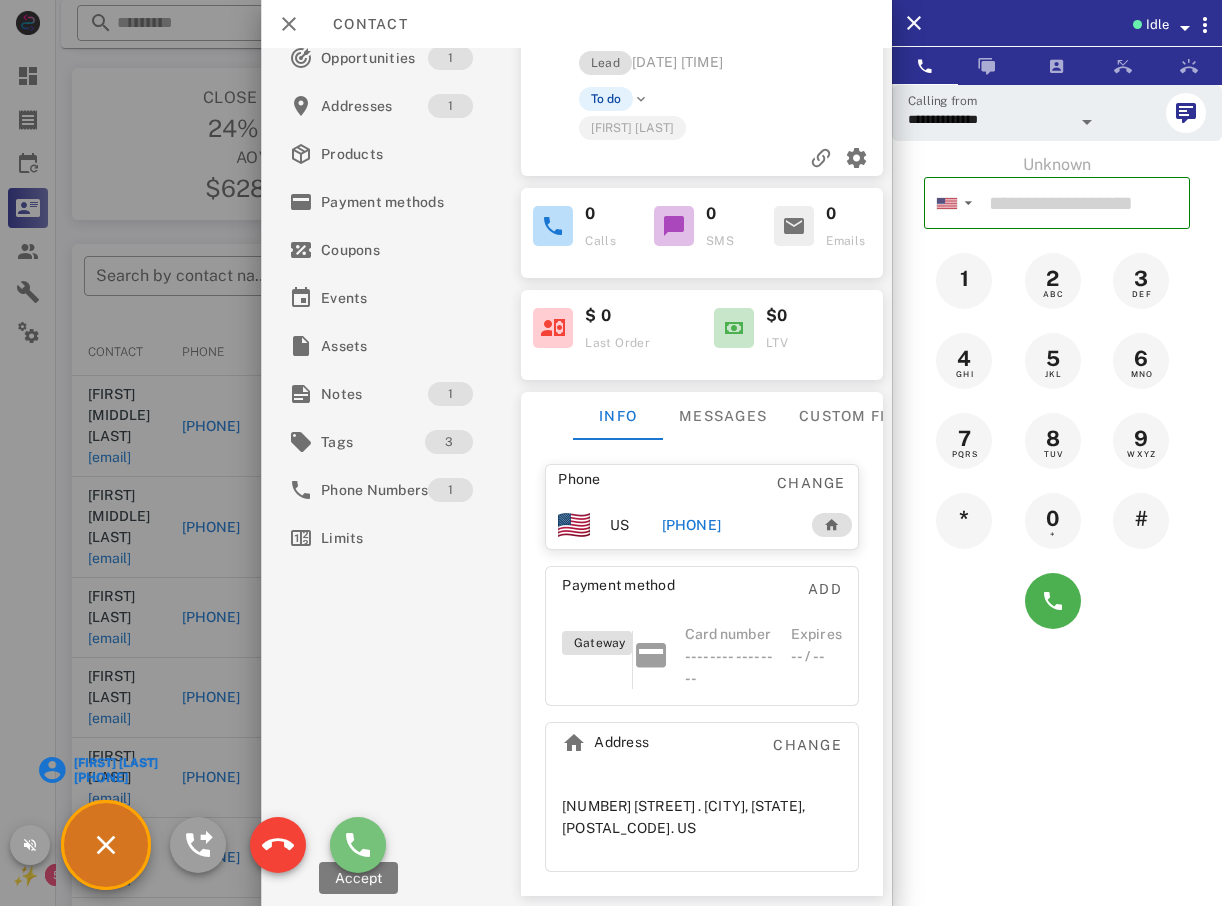 click at bounding box center [358, 845] 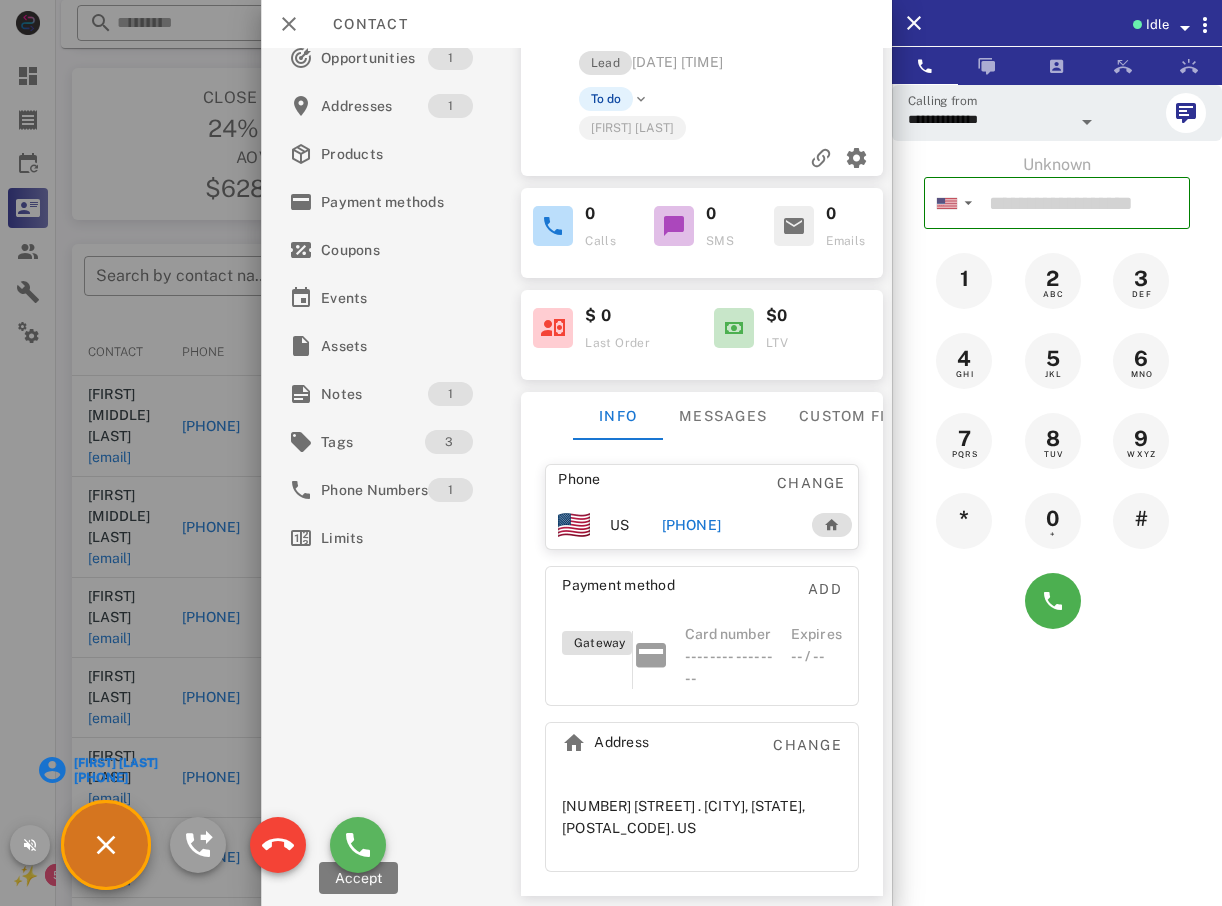 type on "**********" 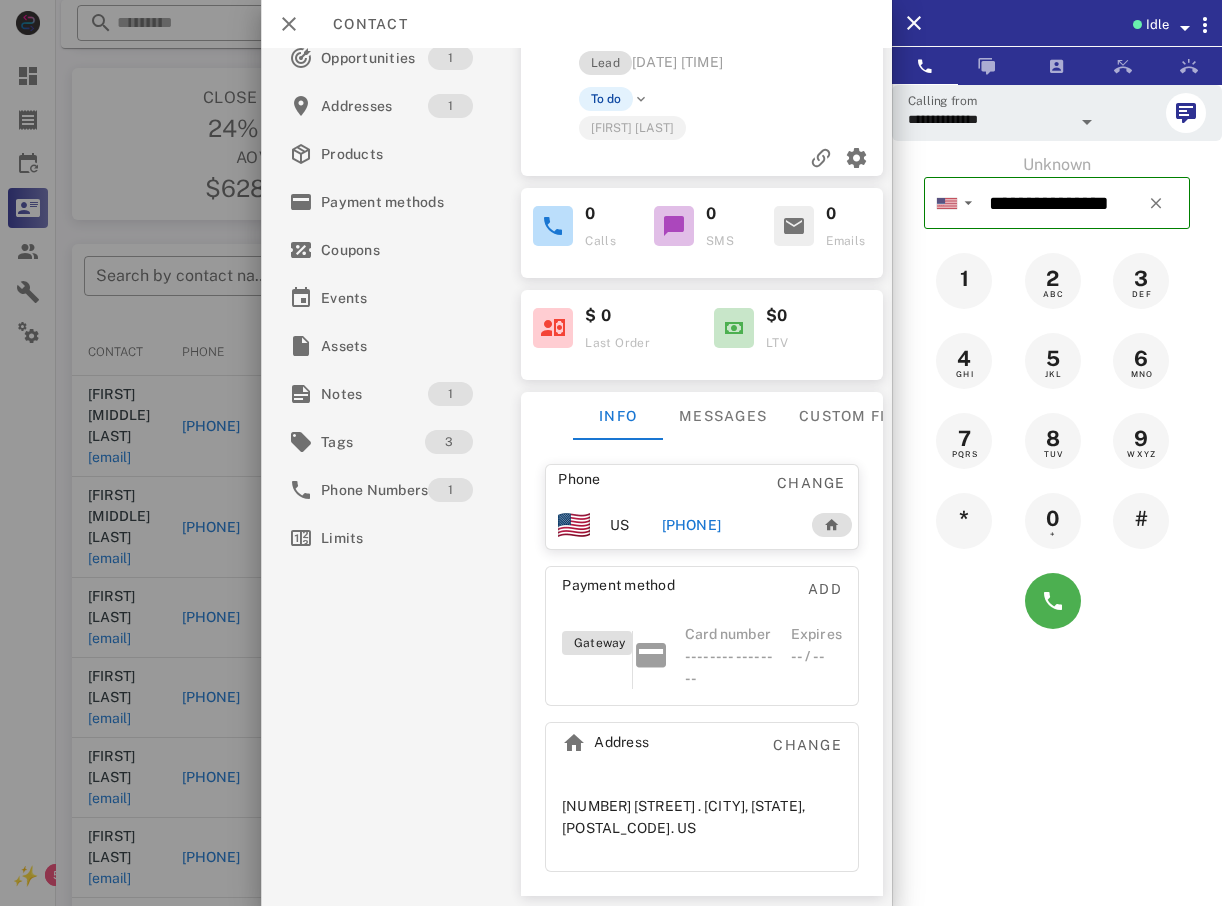 drag, startPoint x: 206, startPoint y: 263, endPoint x: 203, endPoint y: 246, distance: 17.262676 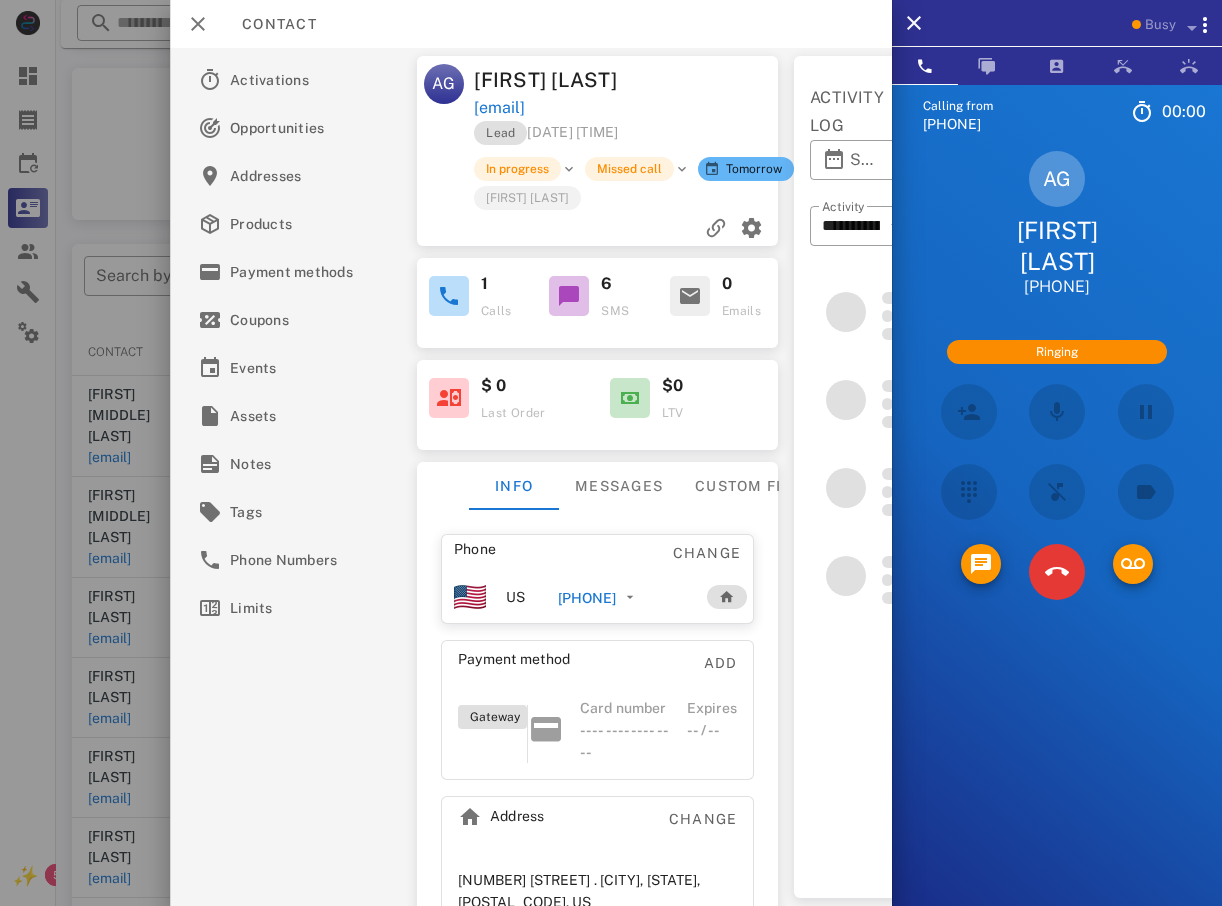 click at bounding box center (611, 453) 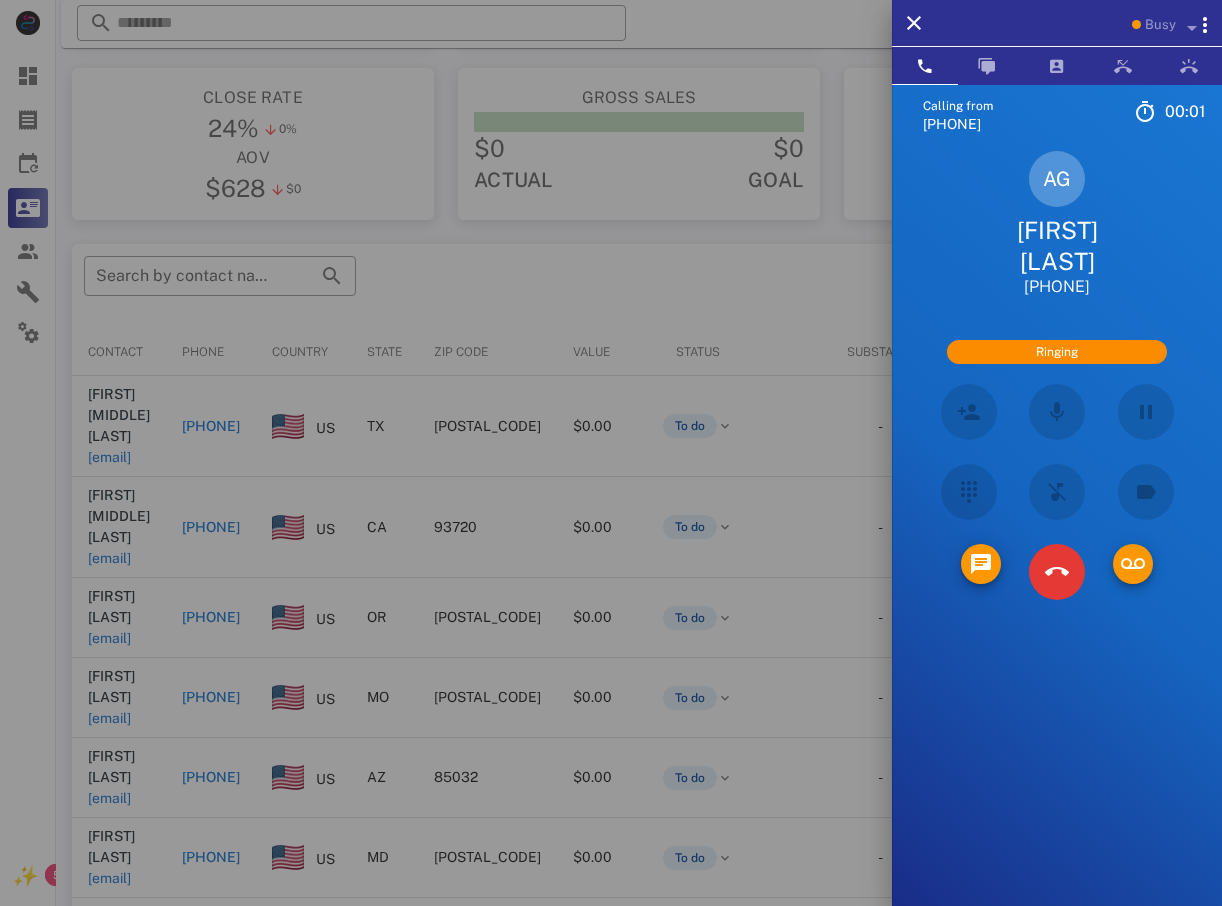 click at bounding box center (611, 453) 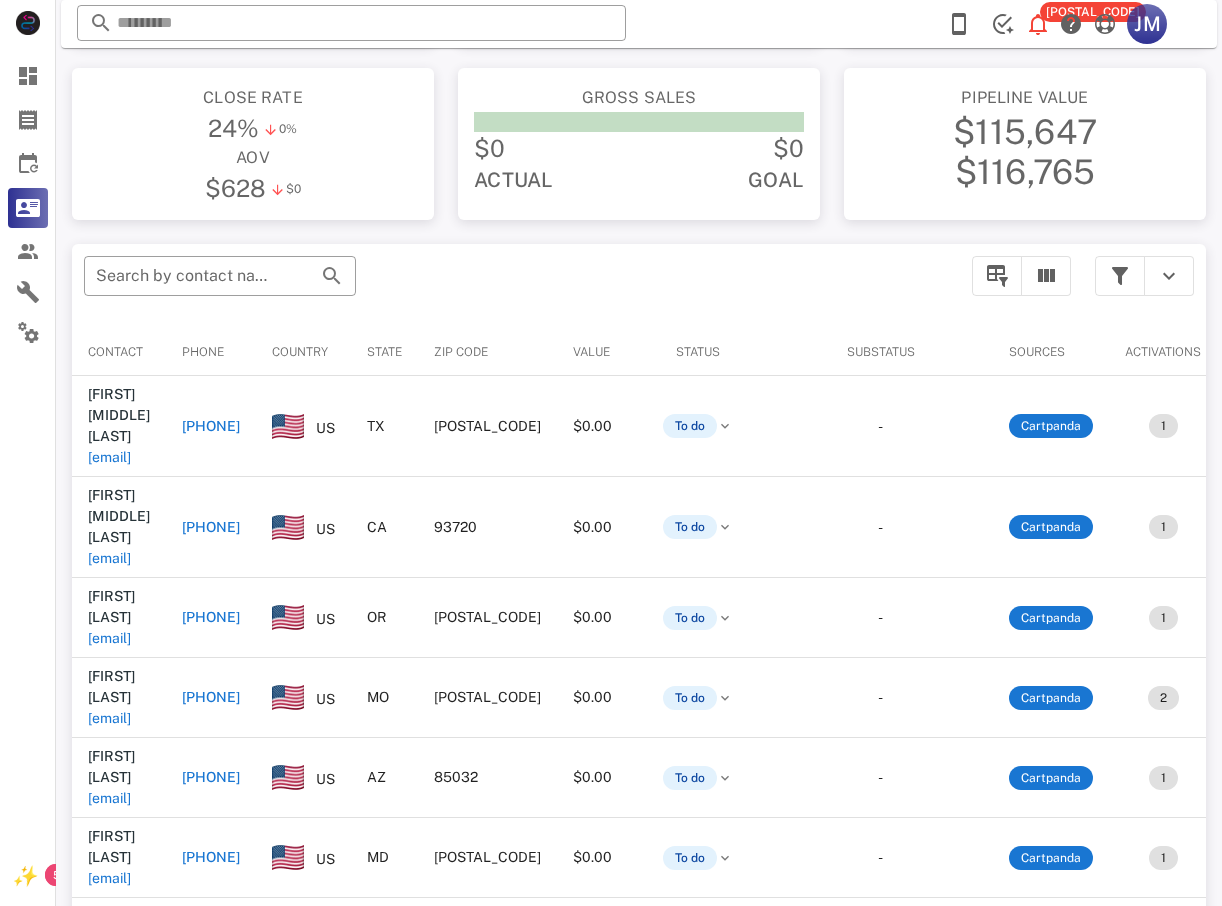 click at bounding box center [351, 23] 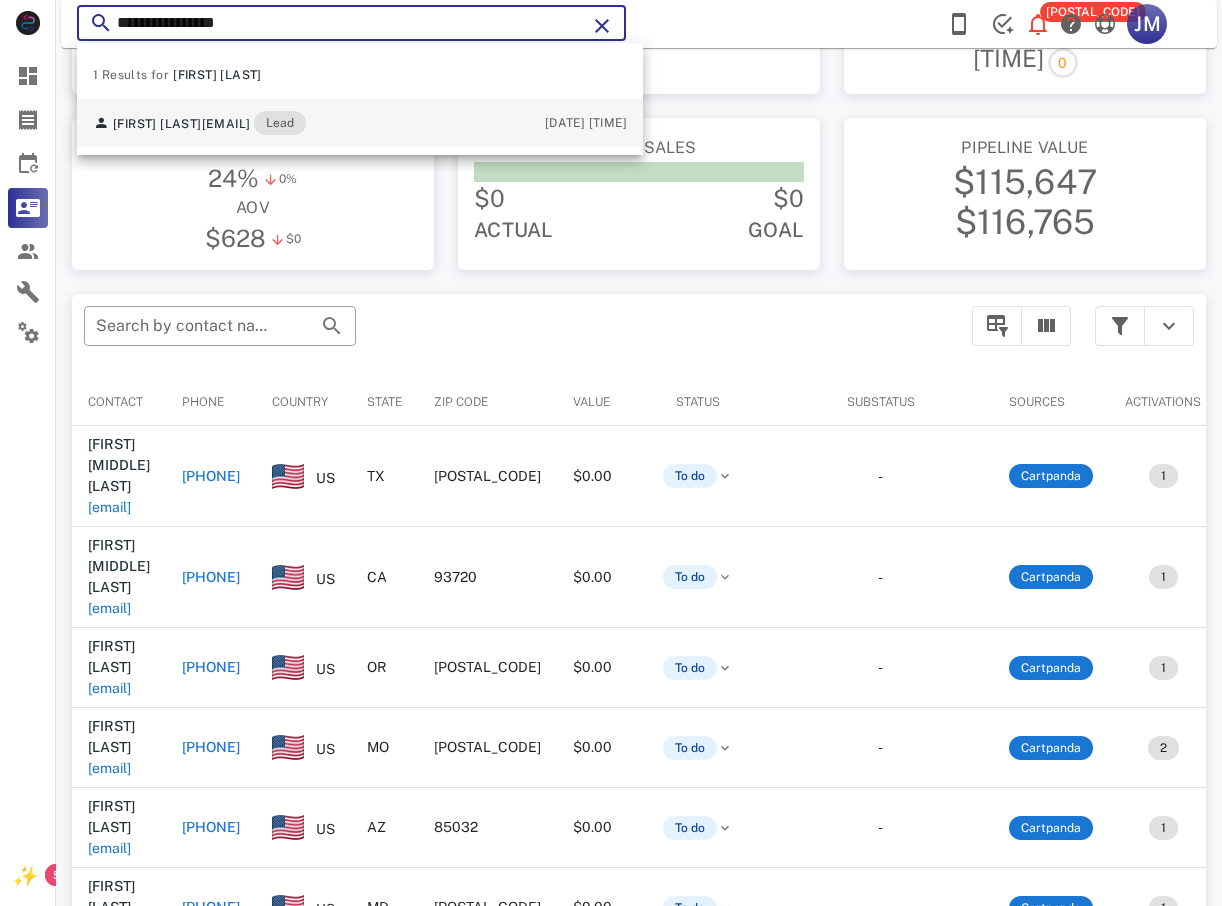 scroll, scrollTop: 100, scrollLeft: 0, axis: vertical 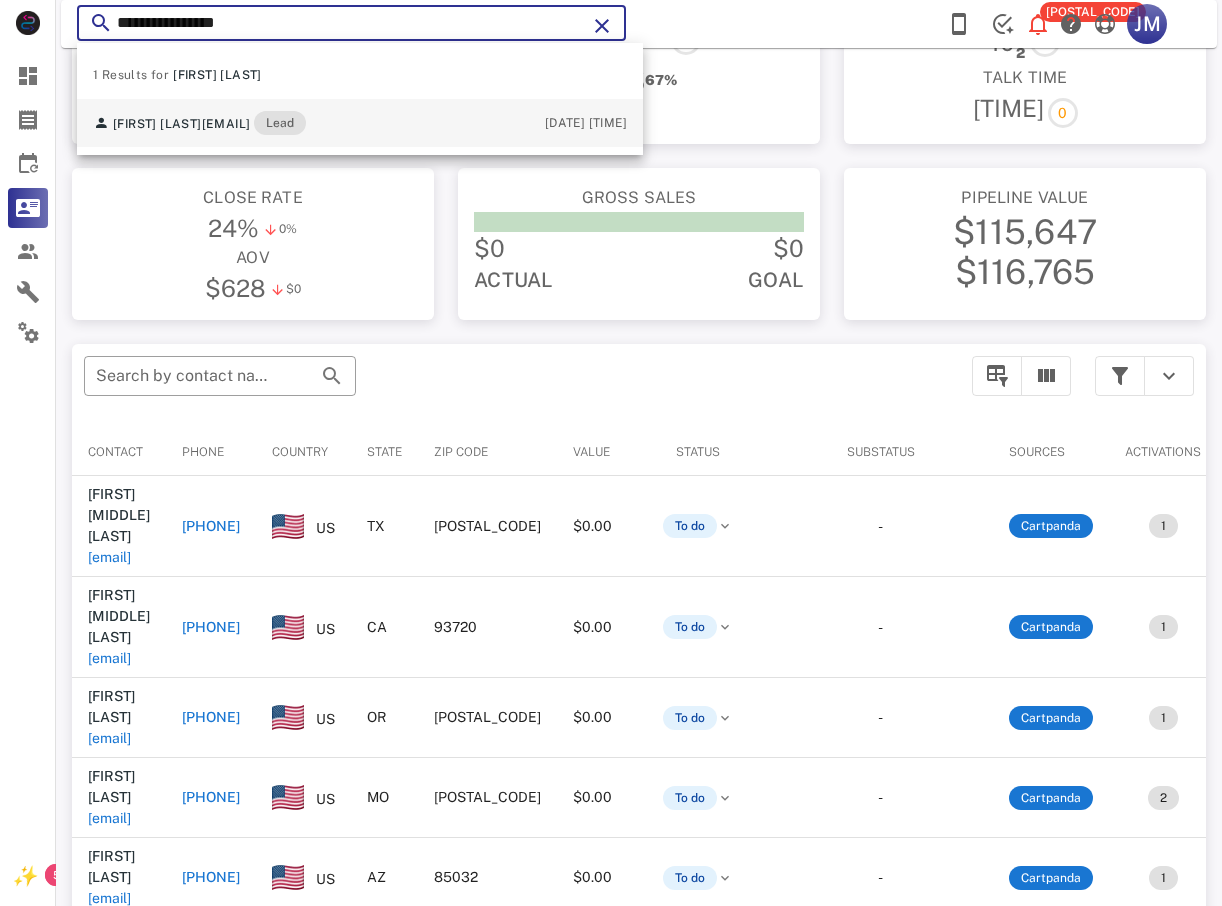 type on "**********" 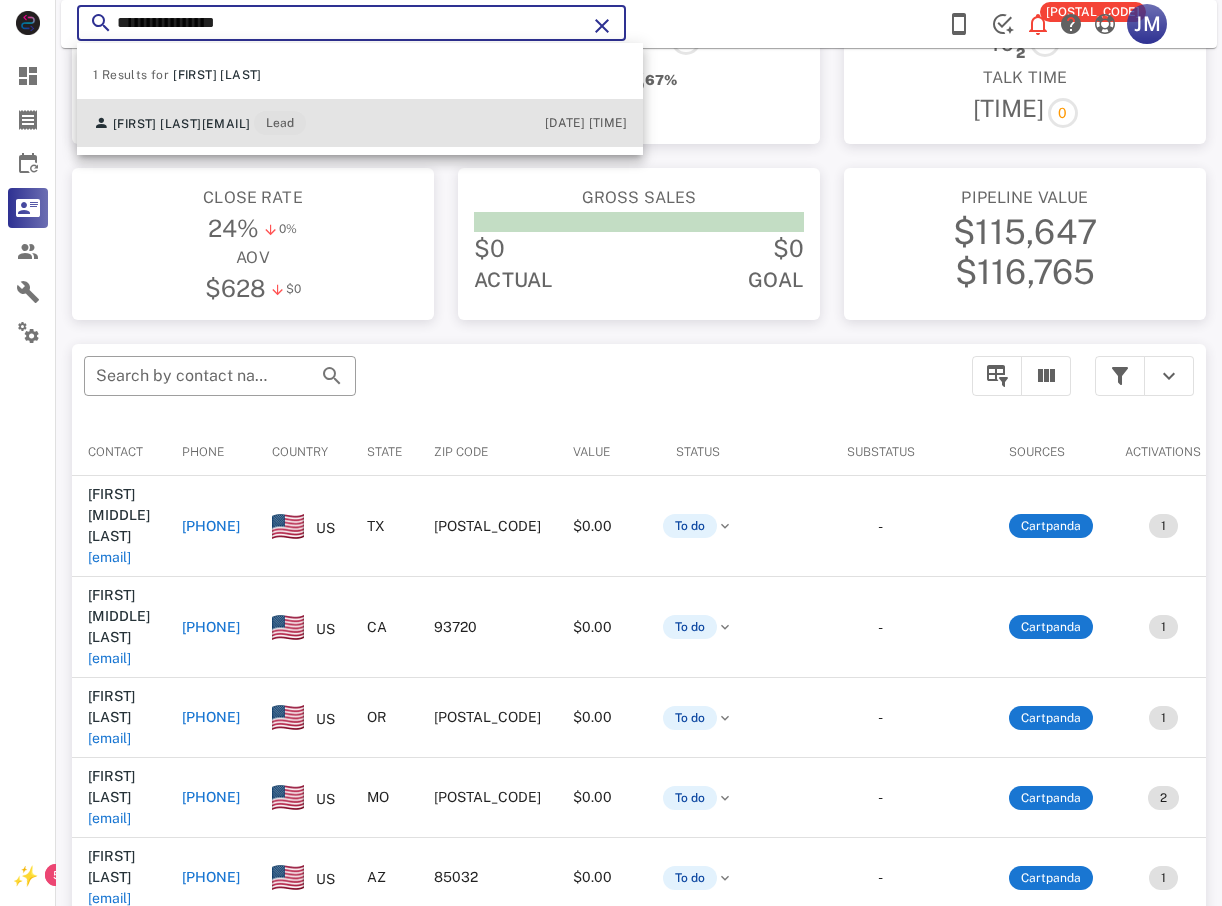 click on "[EMAIL]" at bounding box center [226, 124] 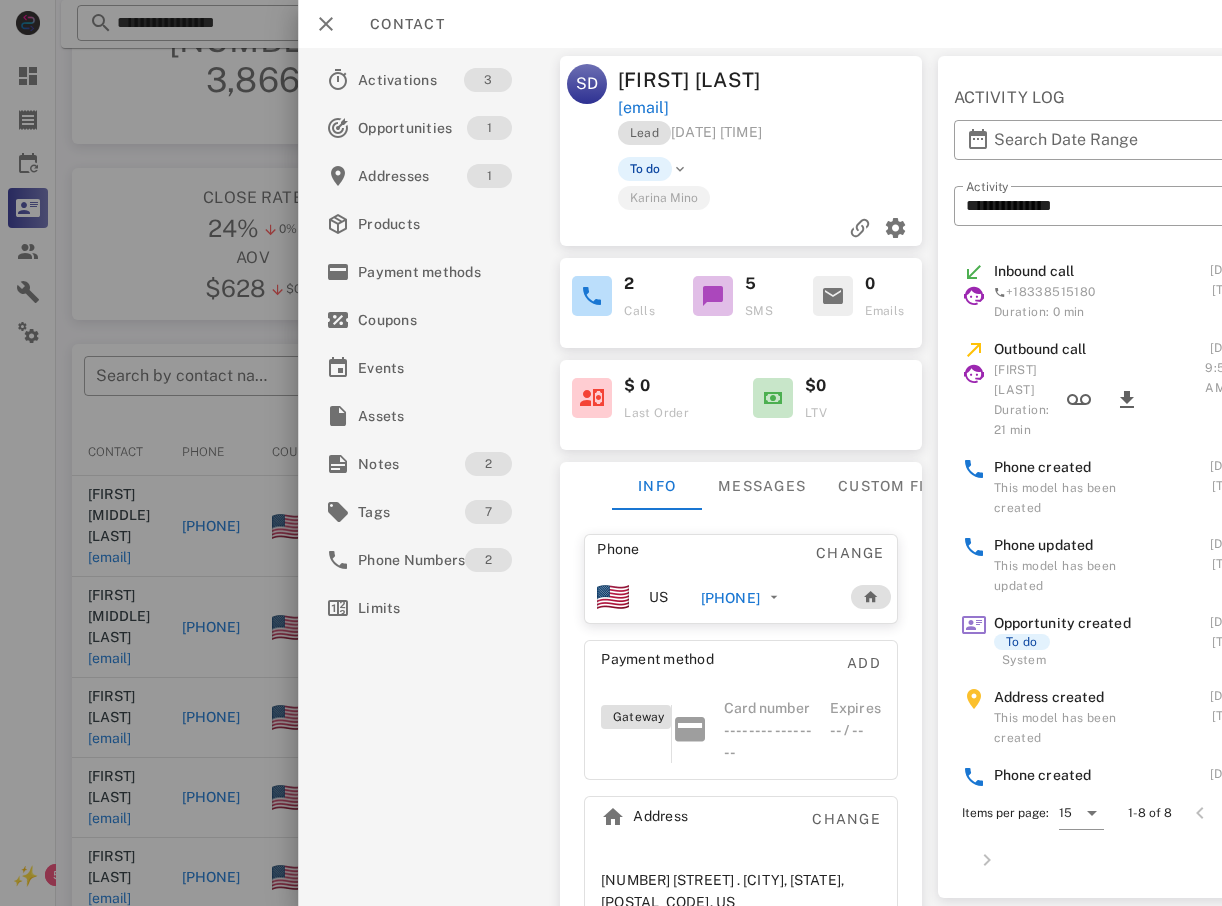 click on "[PHONE]" at bounding box center [730, 598] 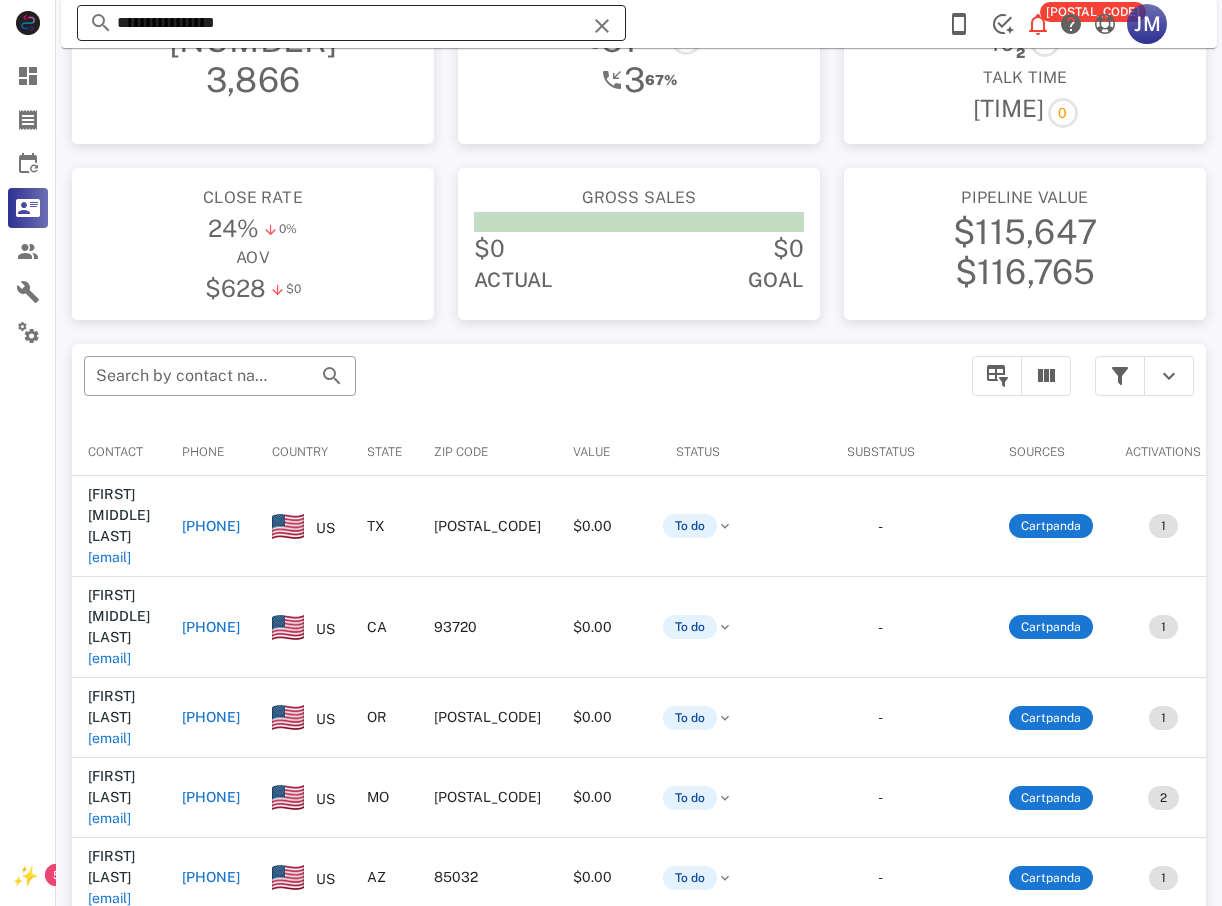 click on "**********" at bounding box center (351, 23) 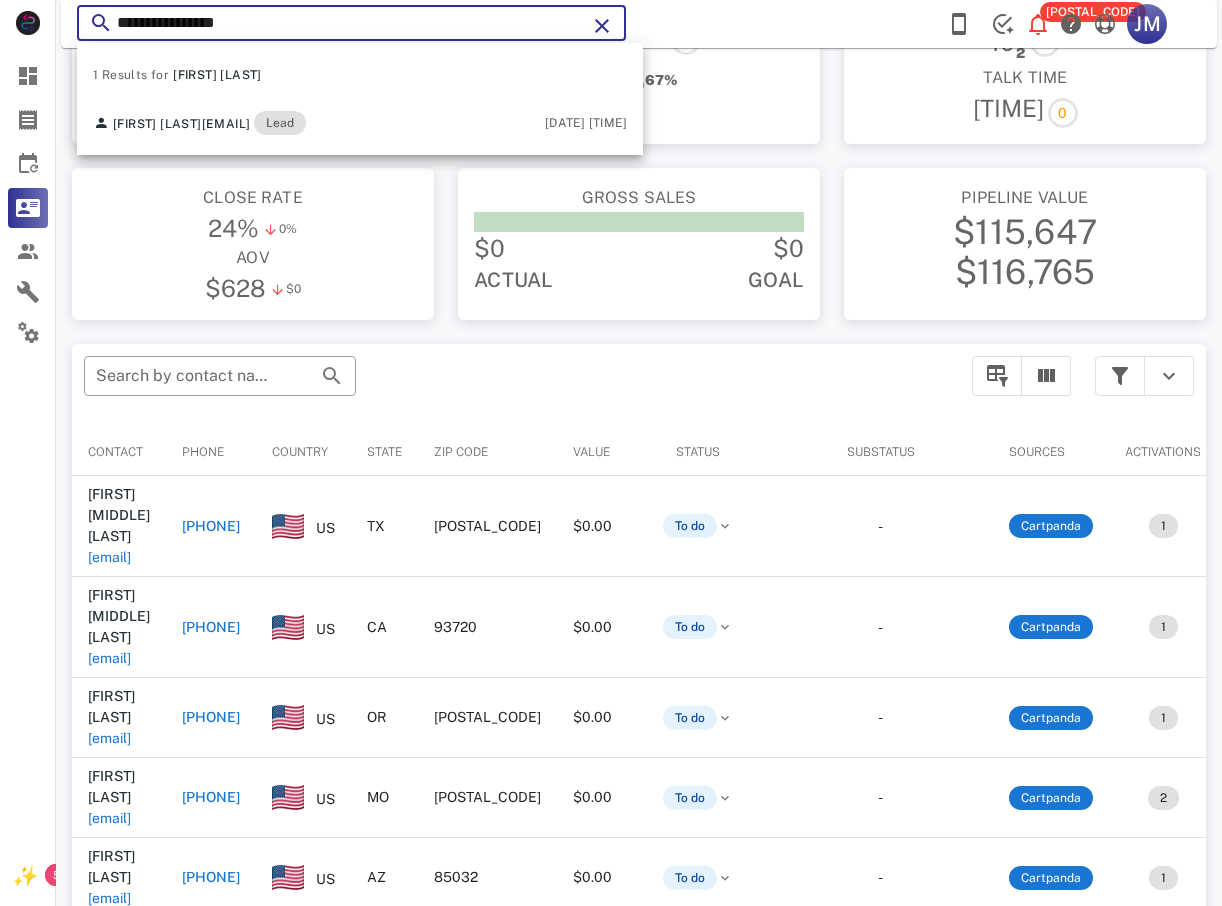 click on "**********" at bounding box center [351, 23] 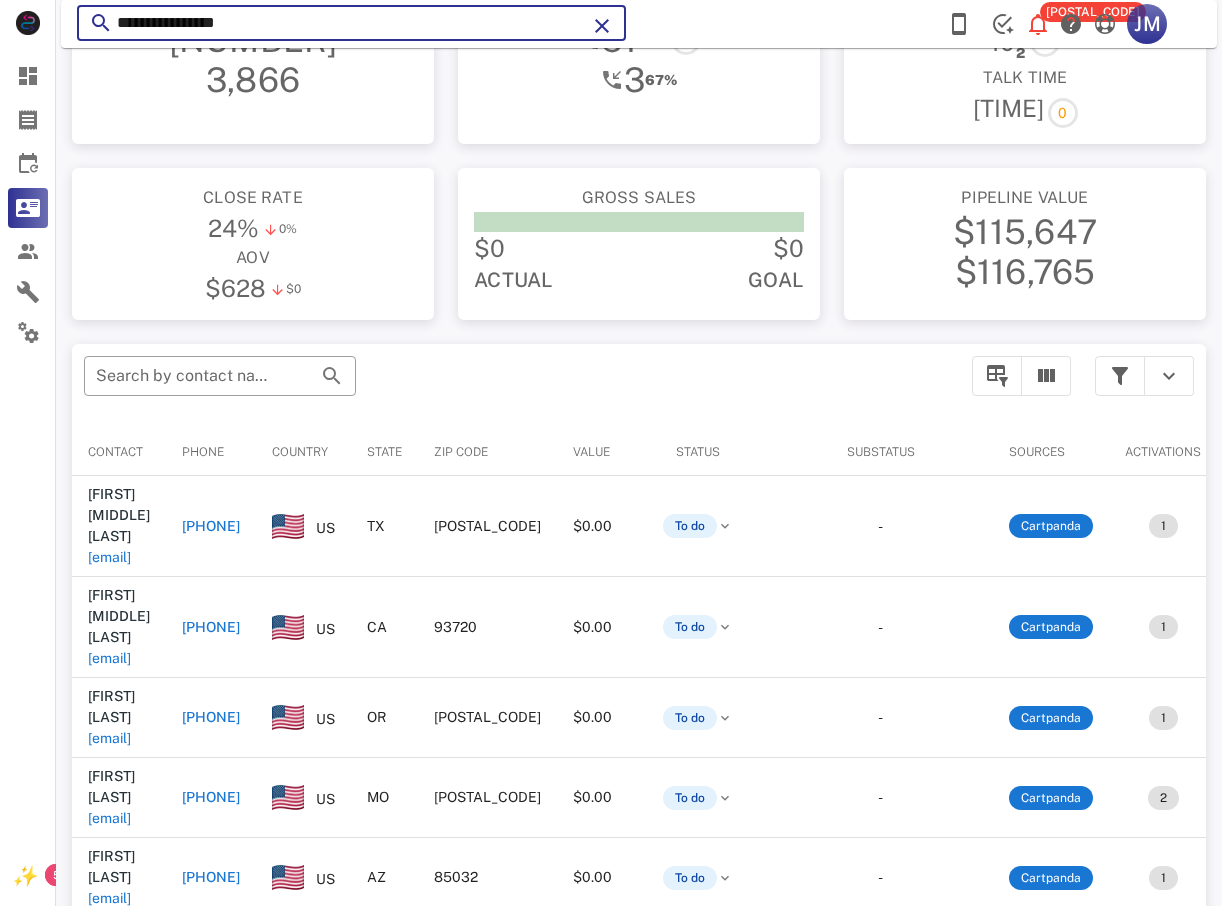 click on "**********" at bounding box center (351, 23) 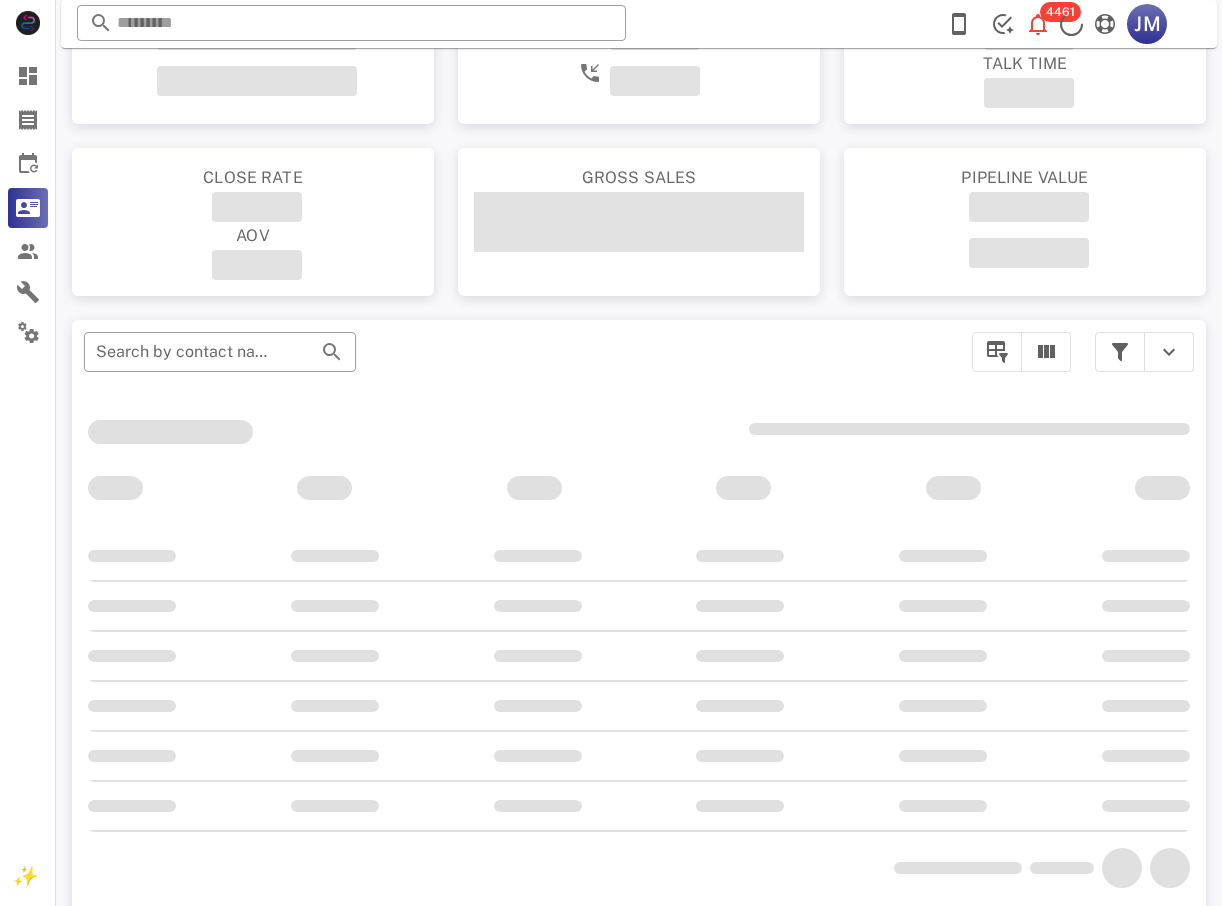 scroll, scrollTop: 100, scrollLeft: 0, axis: vertical 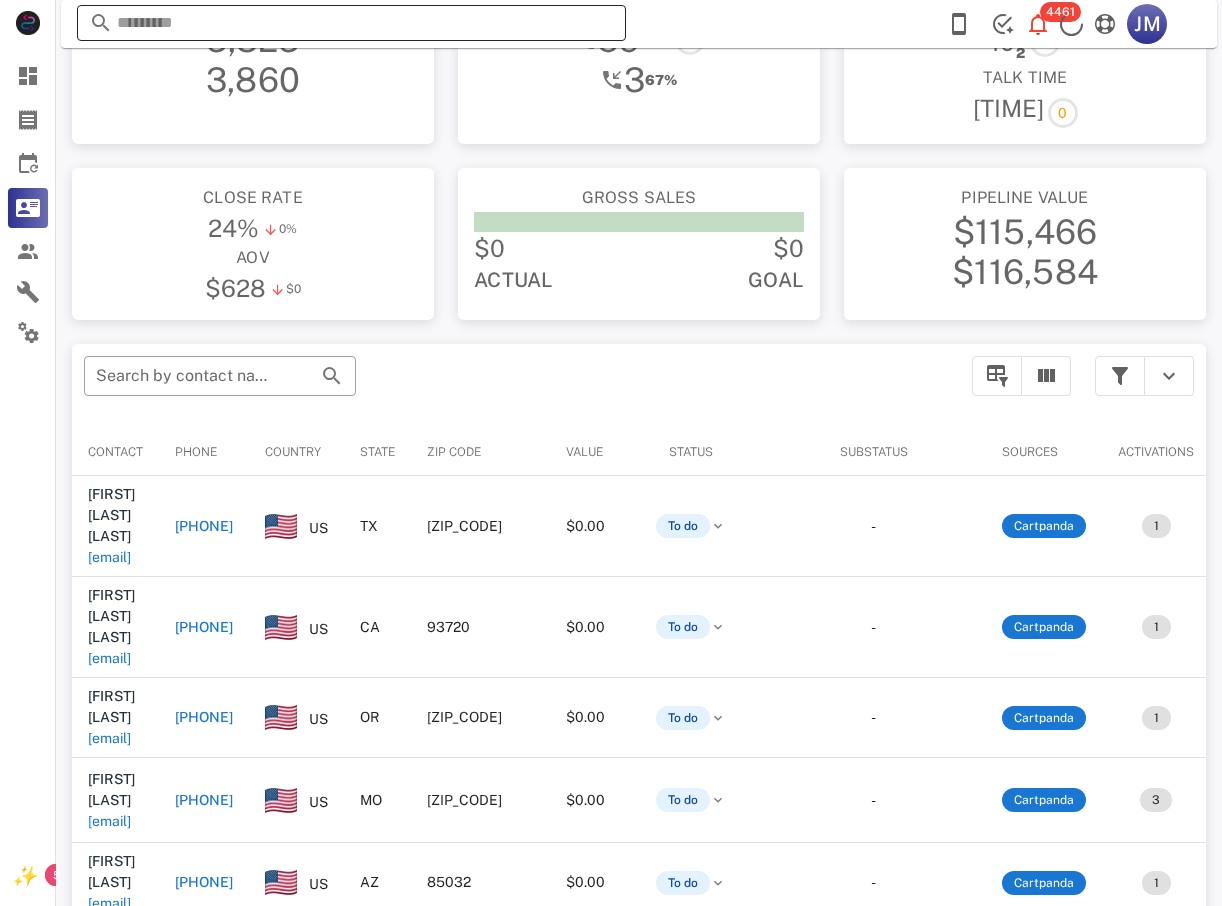 click at bounding box center (351, 23) 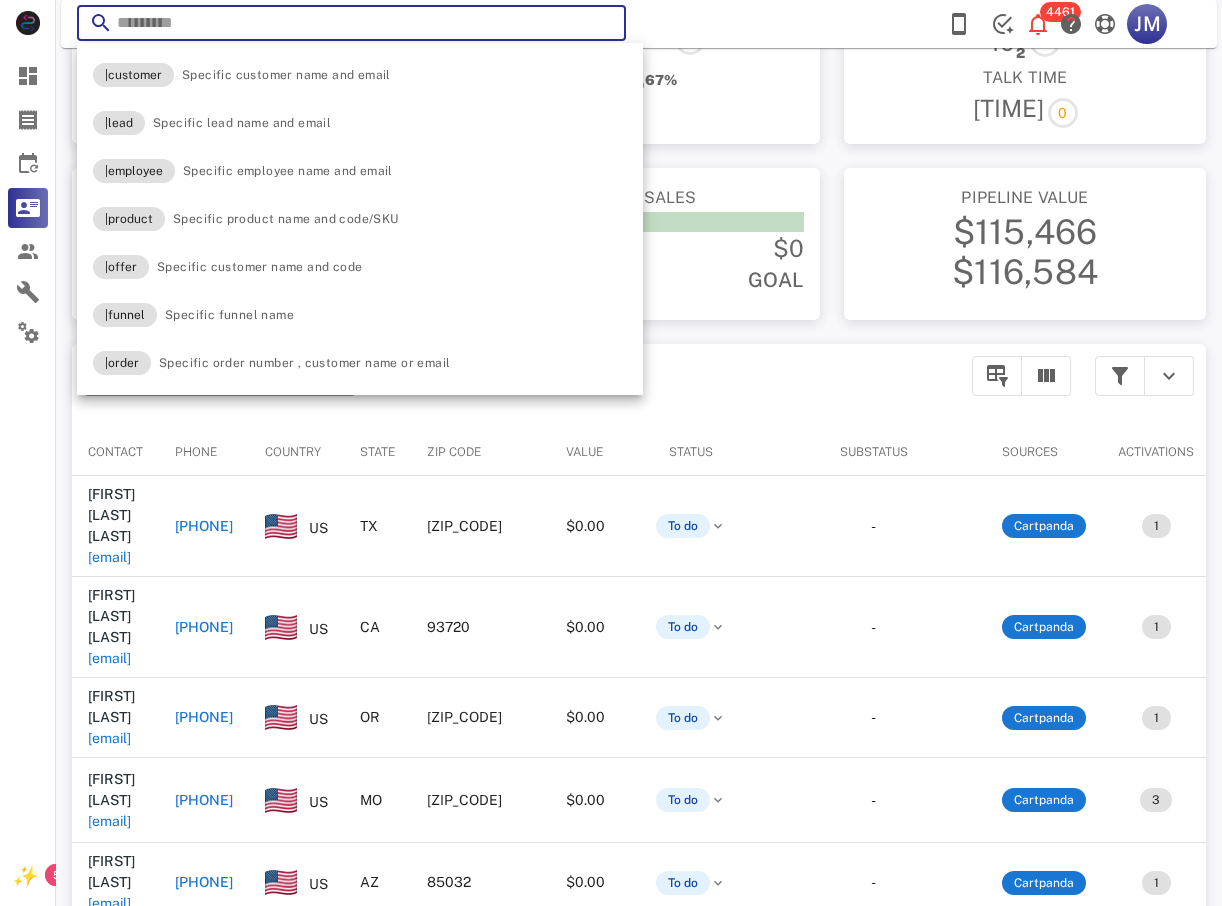 paste on "**********" 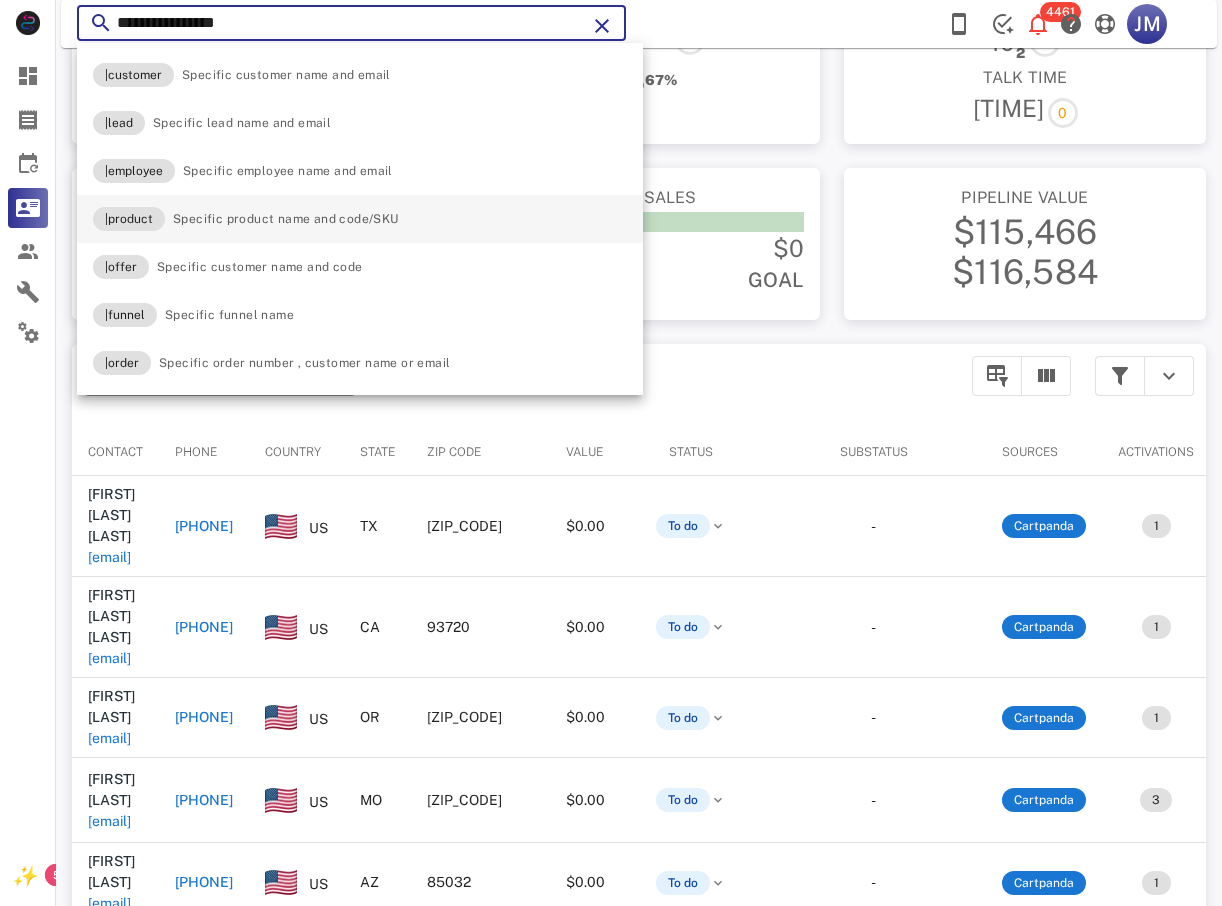 type on "**********" 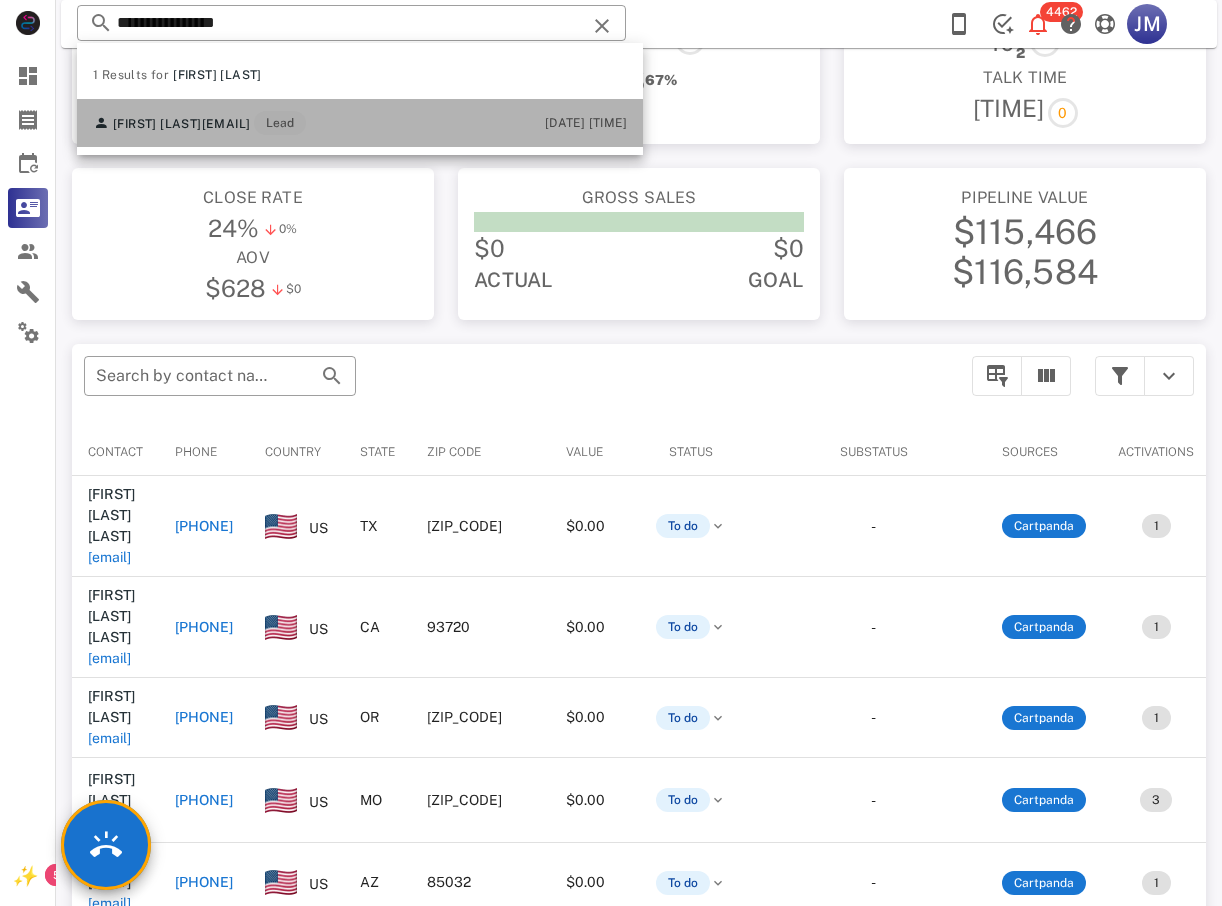 click on "[FIRST] [LAST]" at bounding box center (157, 124) 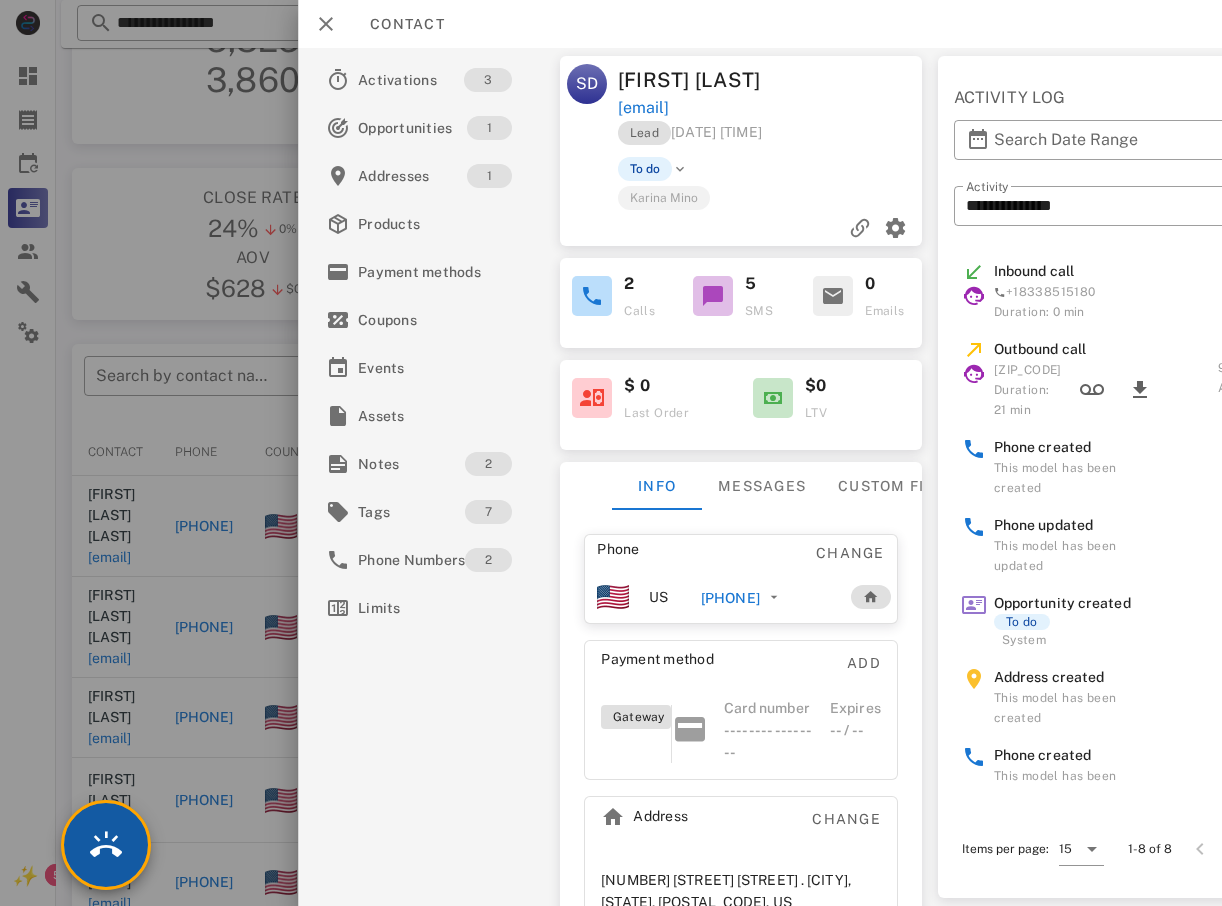click at bounding box center [106, 845] 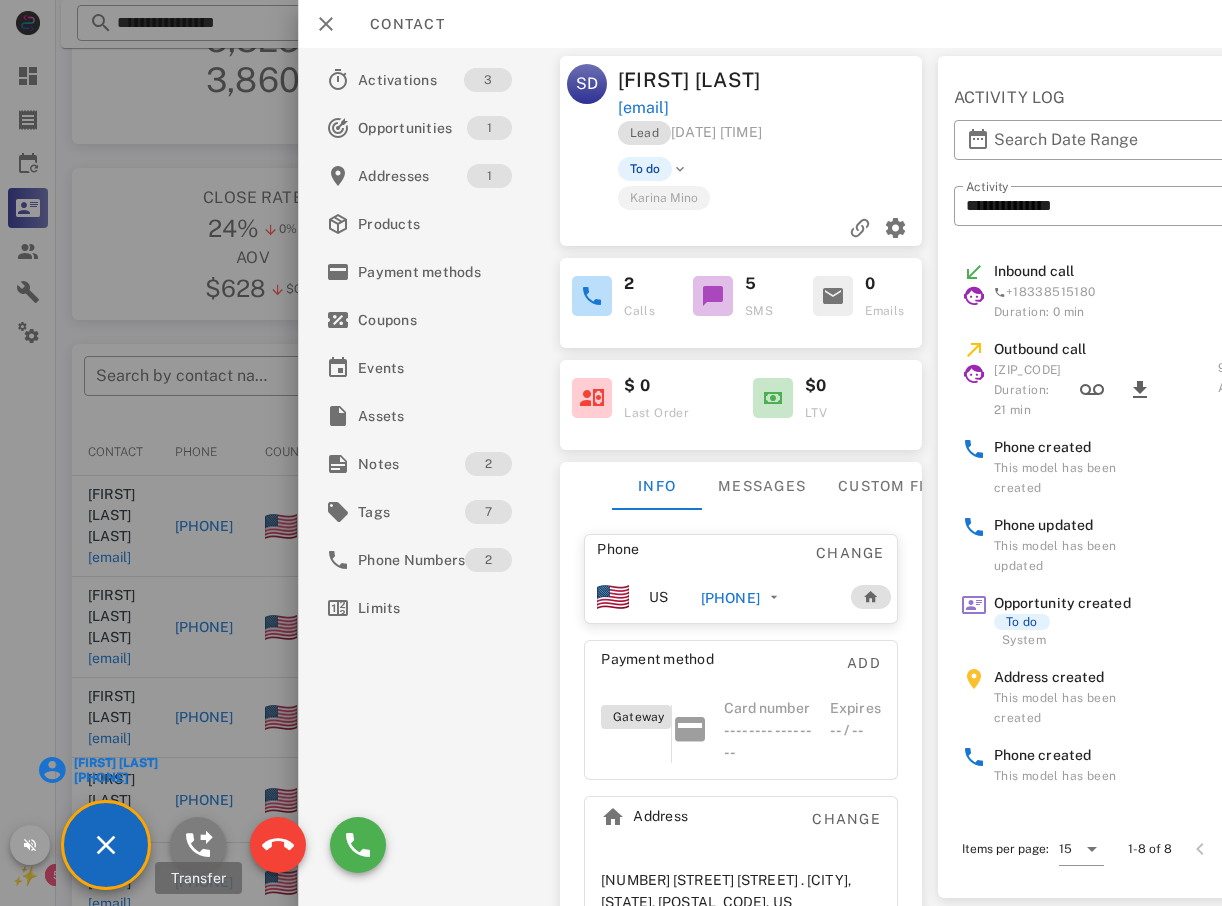 click at bounding box center [198, 845] 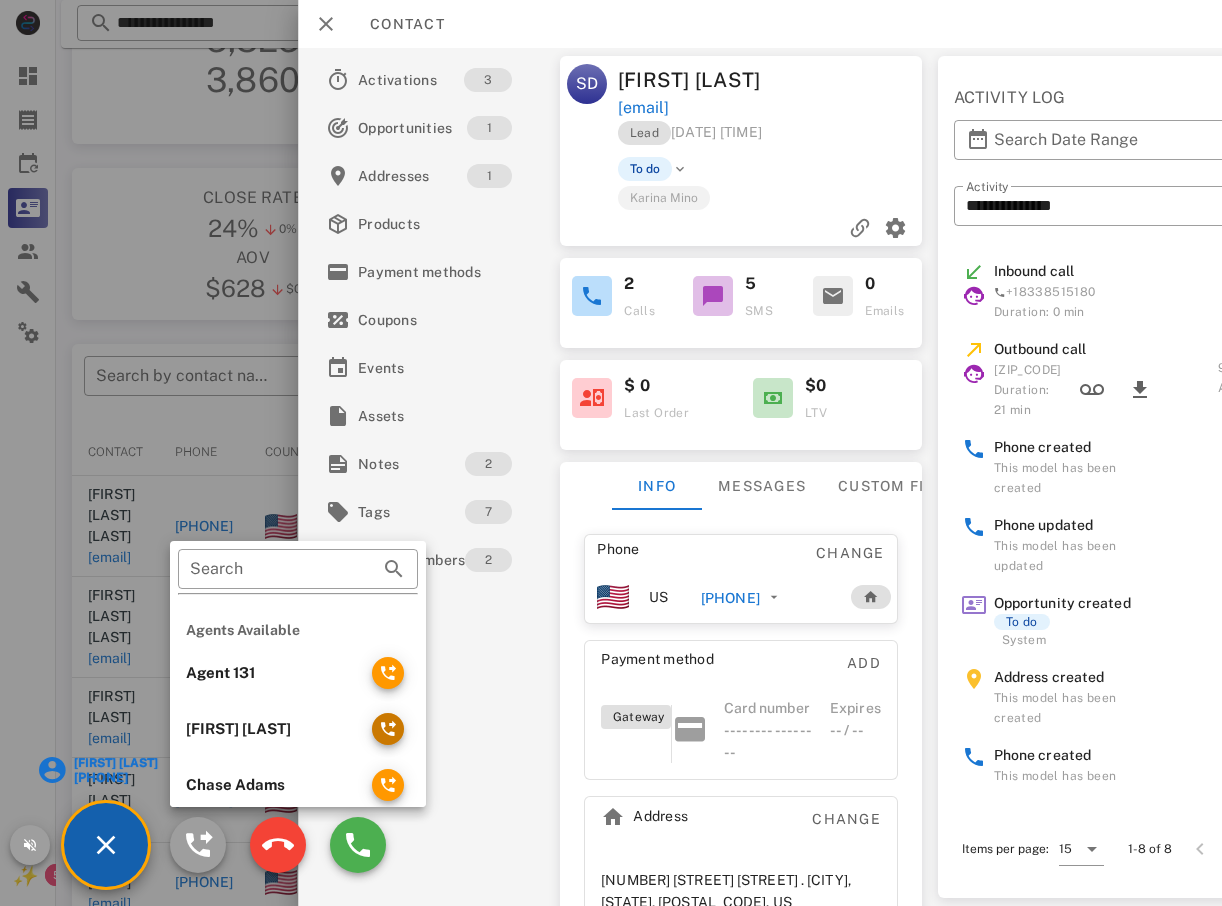 click at bounding box center [388, 729] 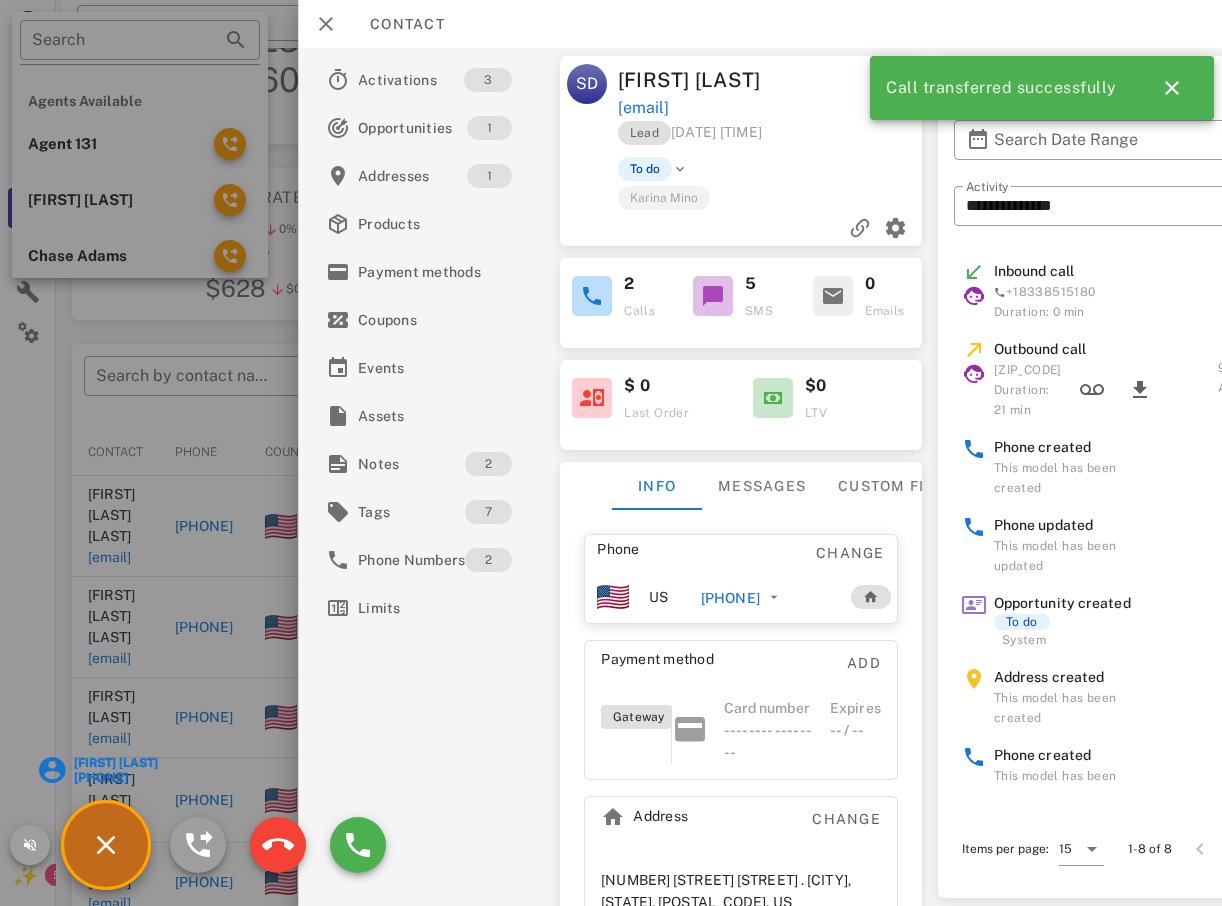 click on "[PHONE]" at bounding box center (730, 598) 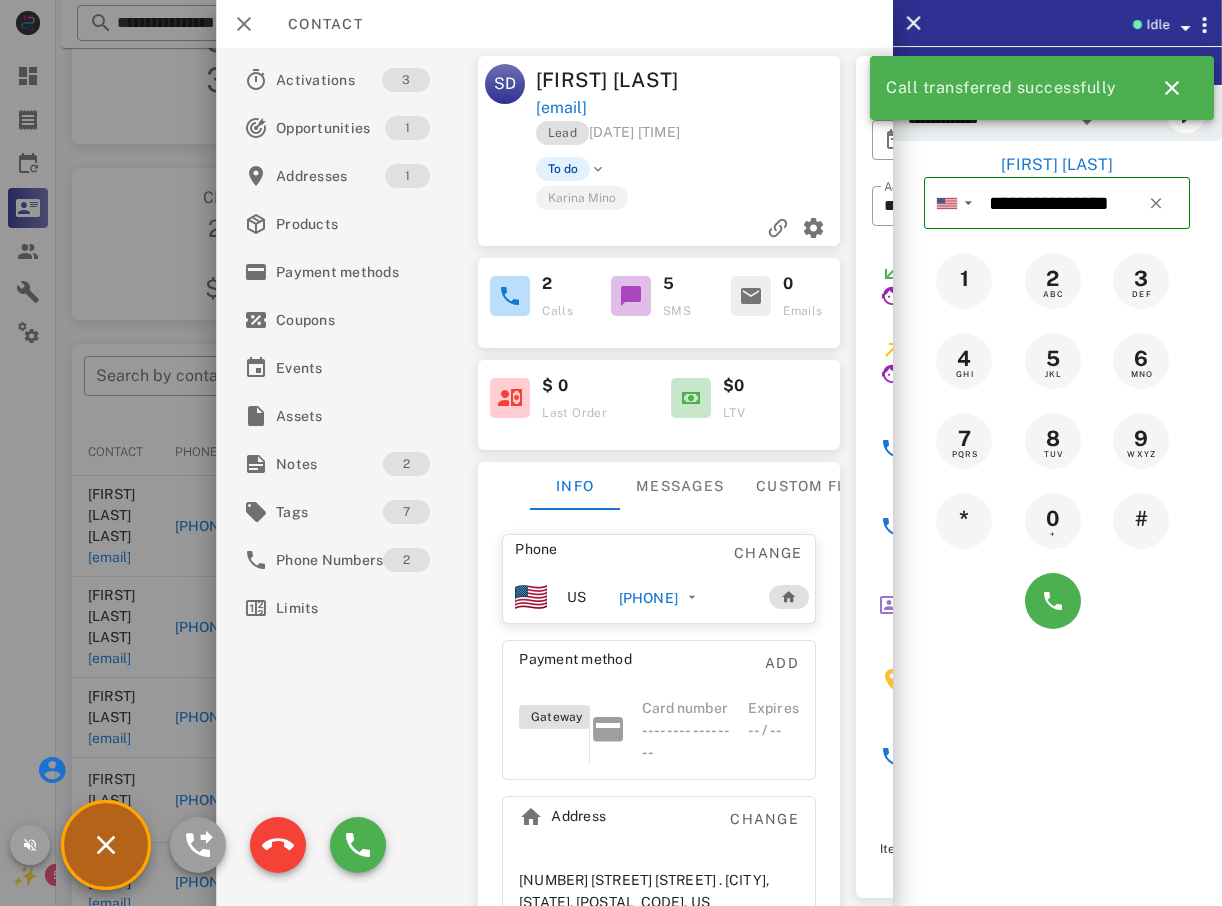 click at bounding box center [106, 845] 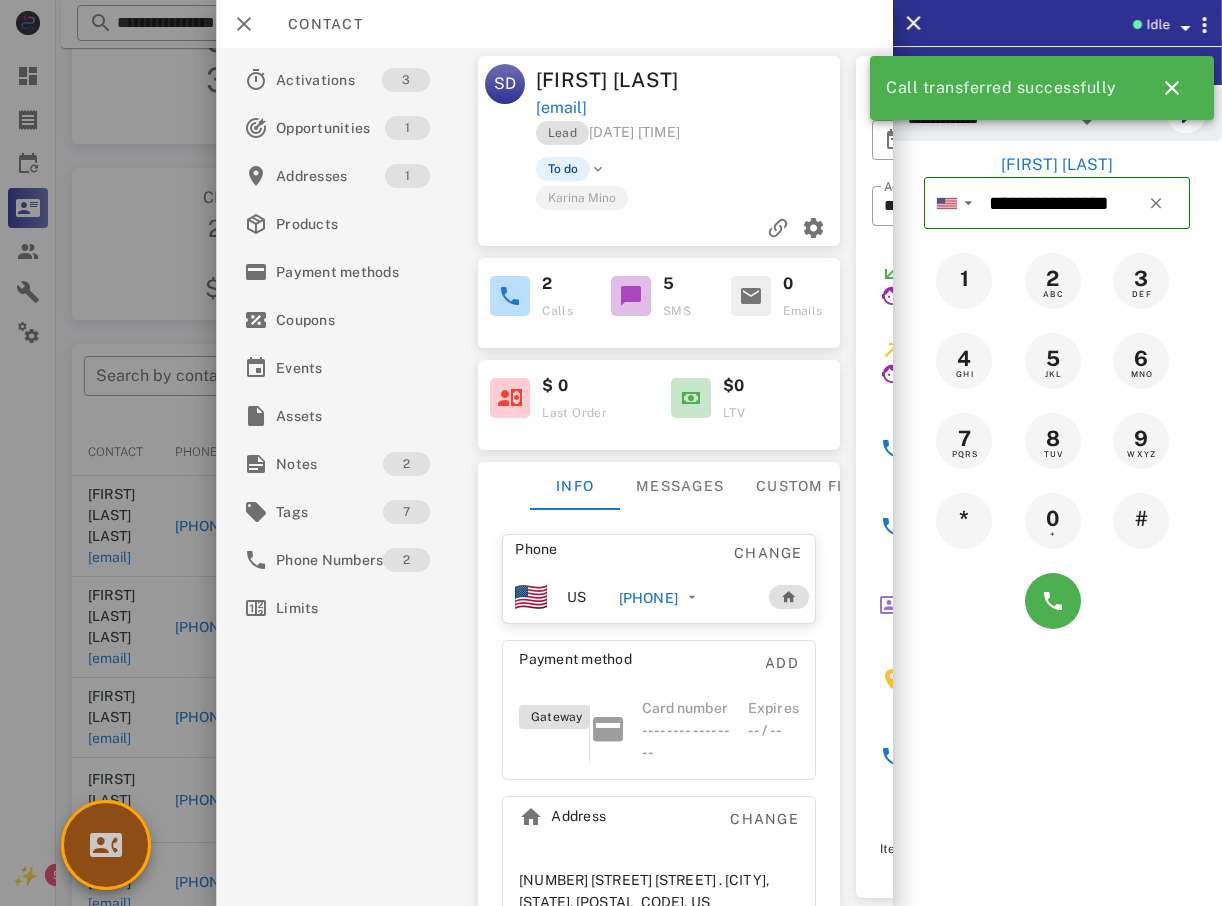click at bounding box center (106, 845) 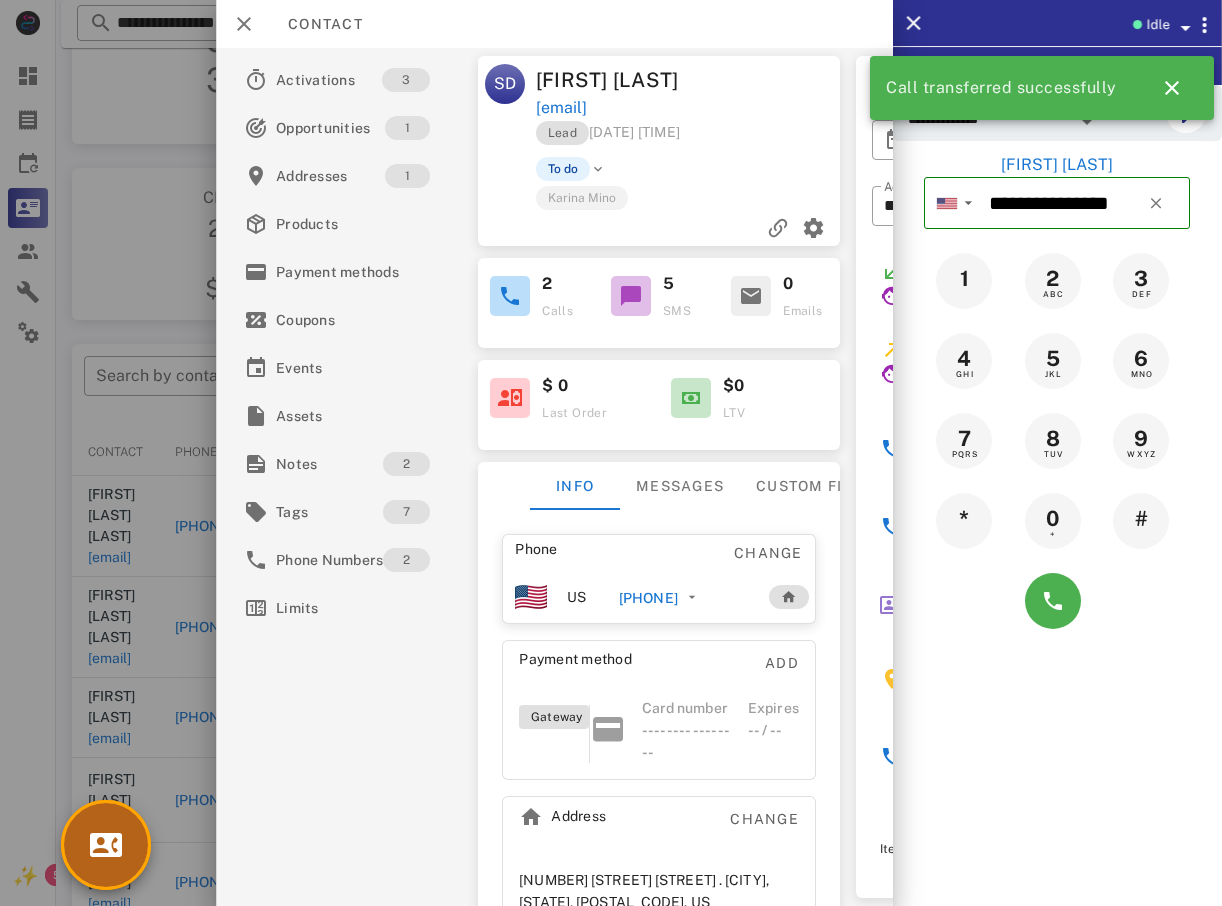 click at bounding box center [106, 845] 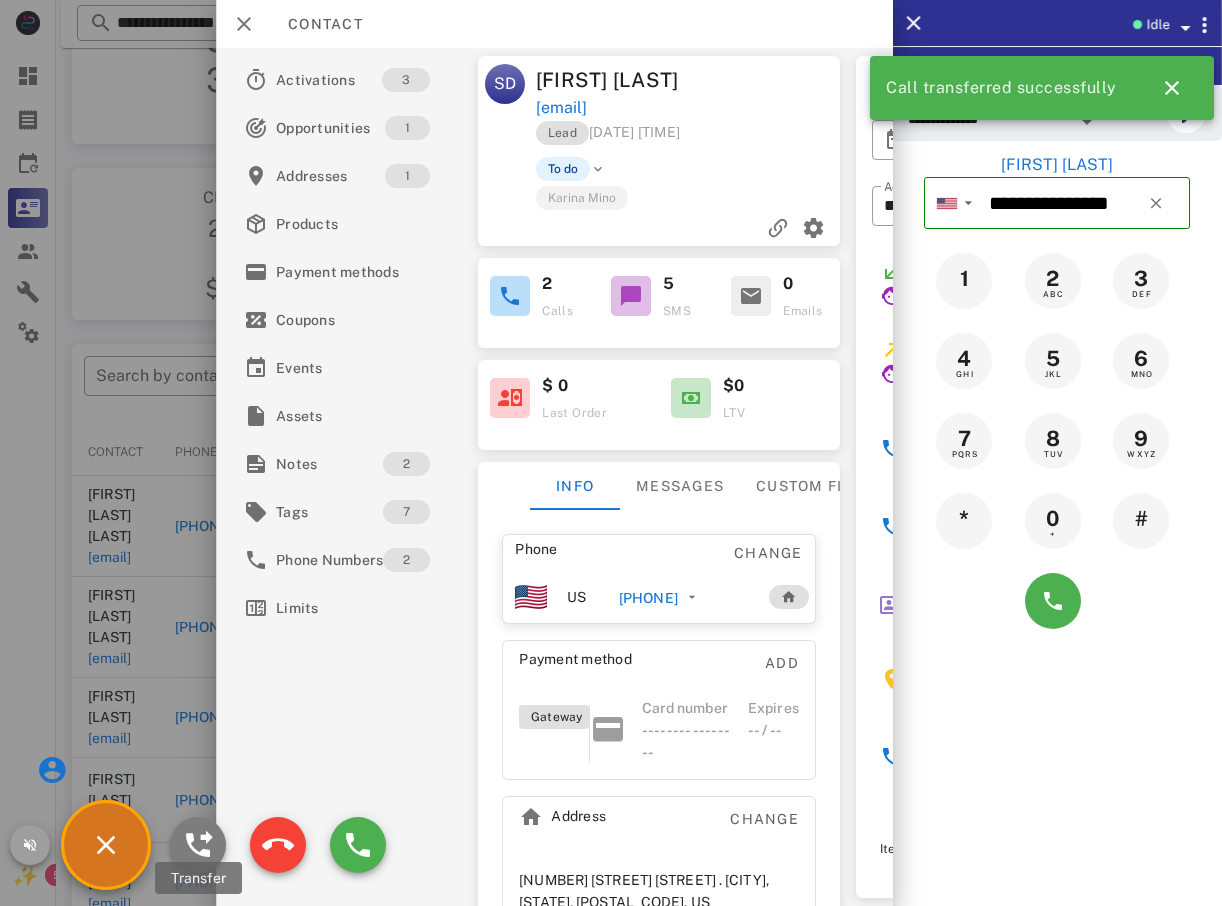 click at bounding box center [198, 845] 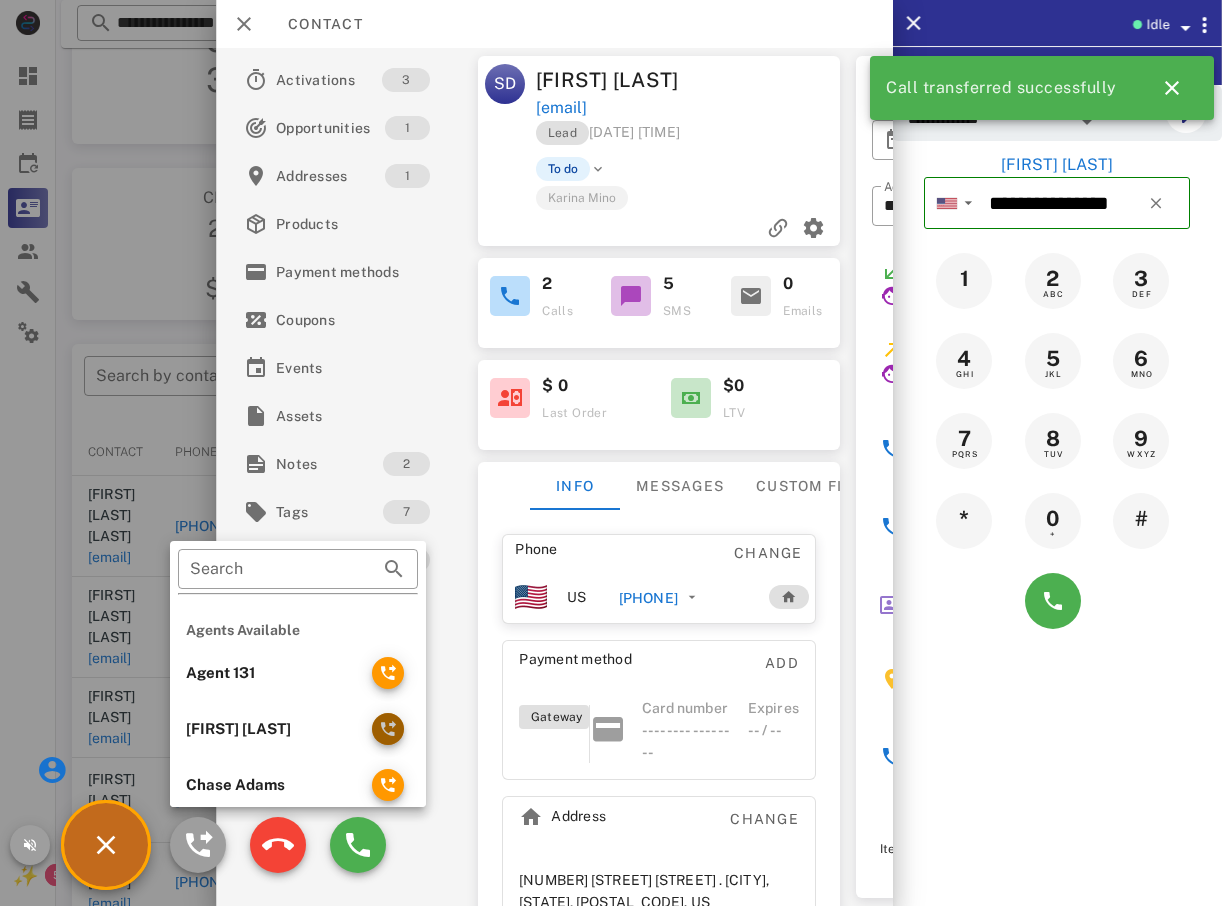 click at bounding box center (388, 729) 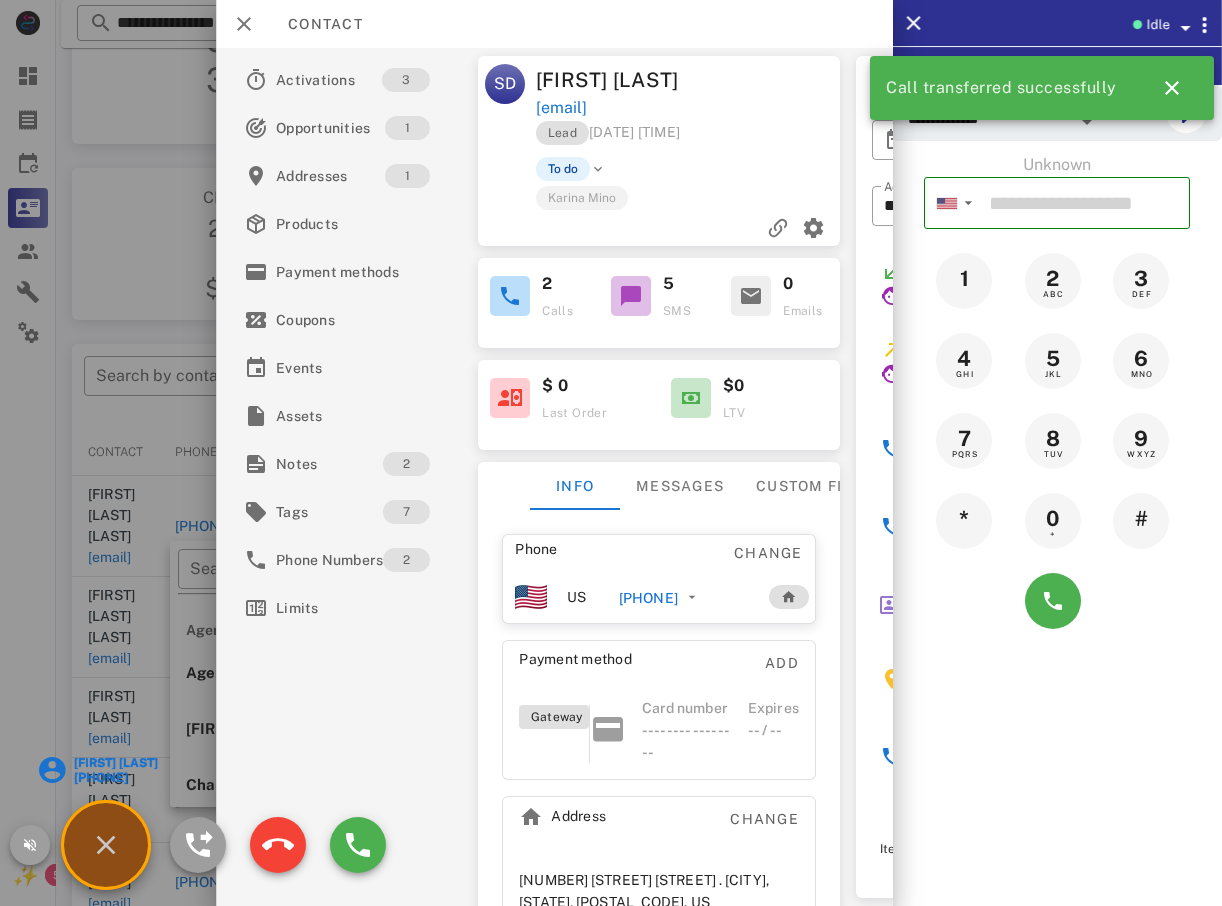 click on "Rick Moody +18649154675" at bounding box center (106, 845) 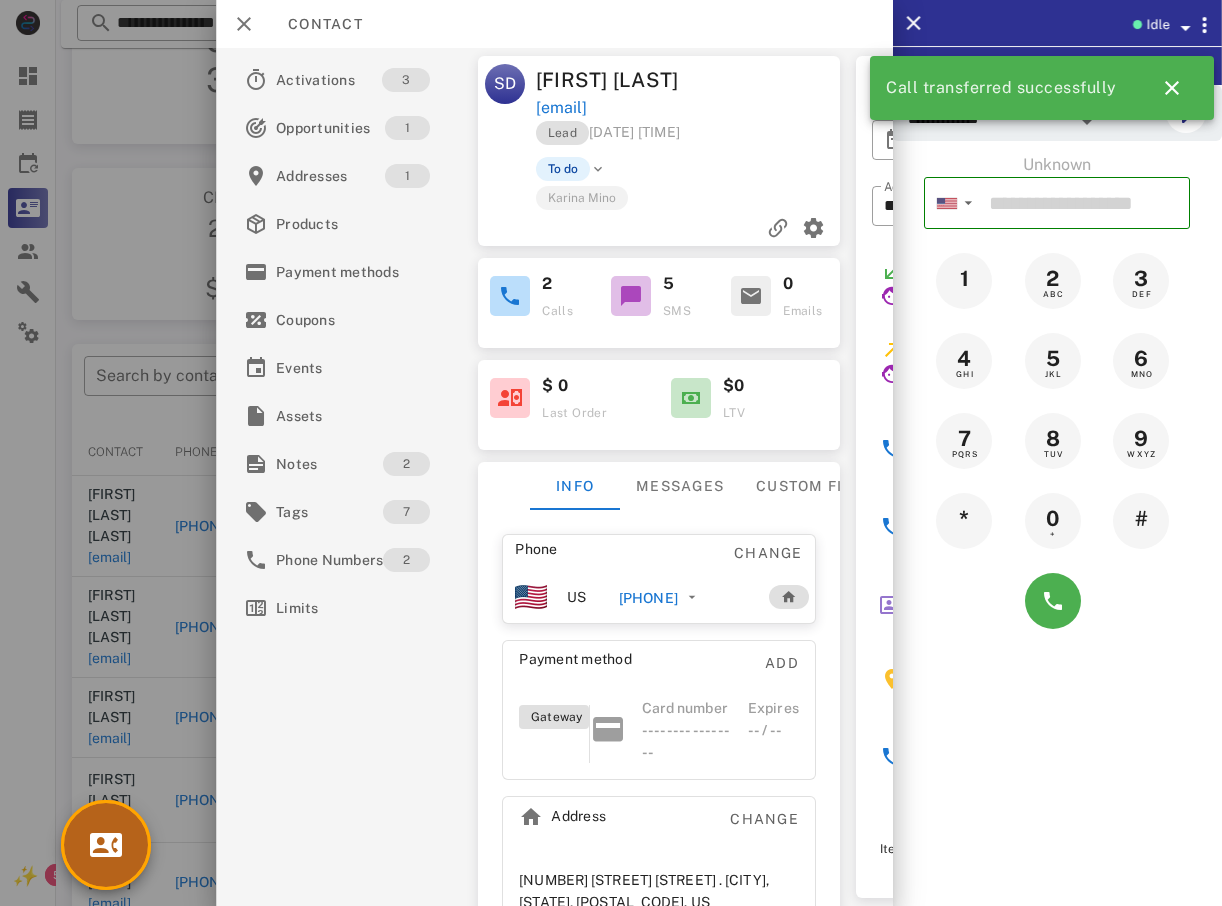 click at bounding box center [106, 845] 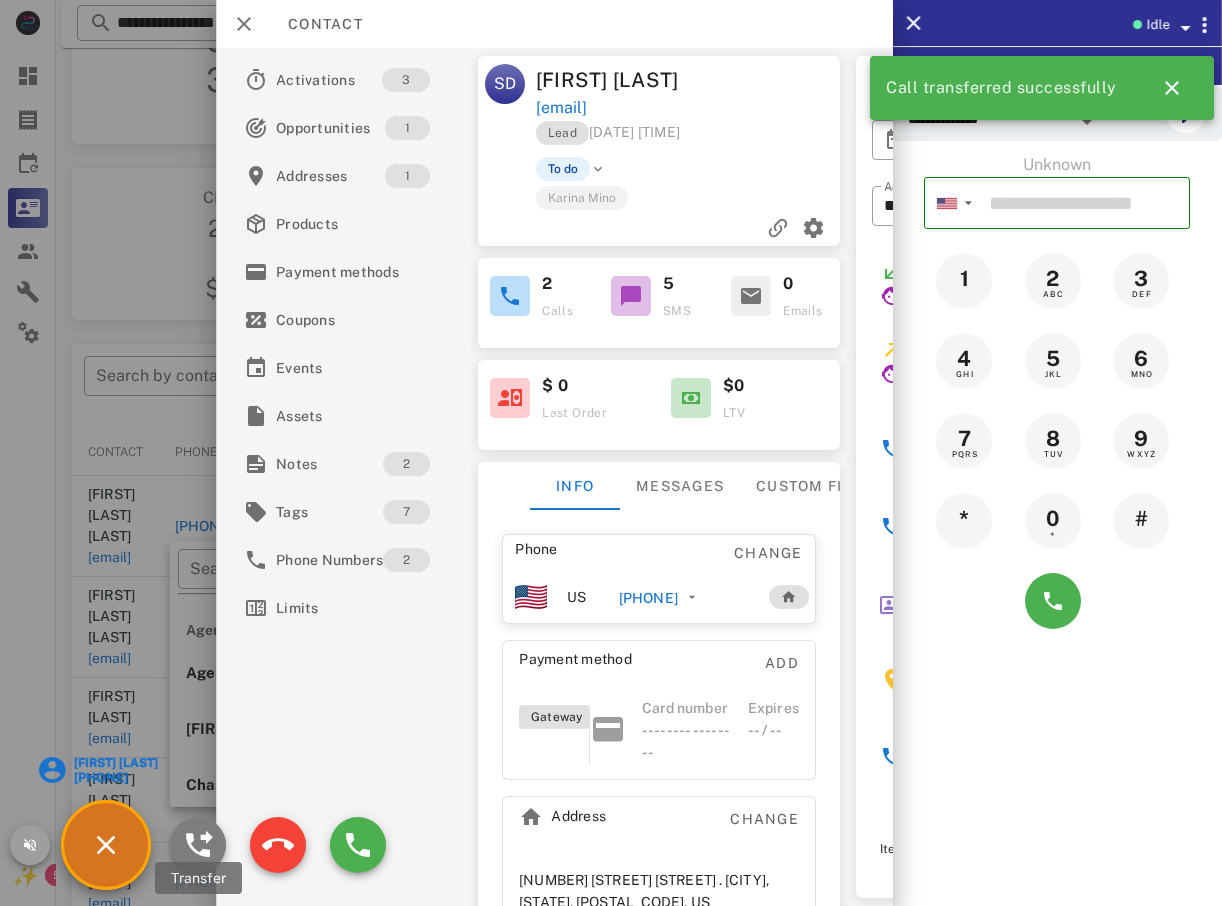 click at bounding box center (198, 845) 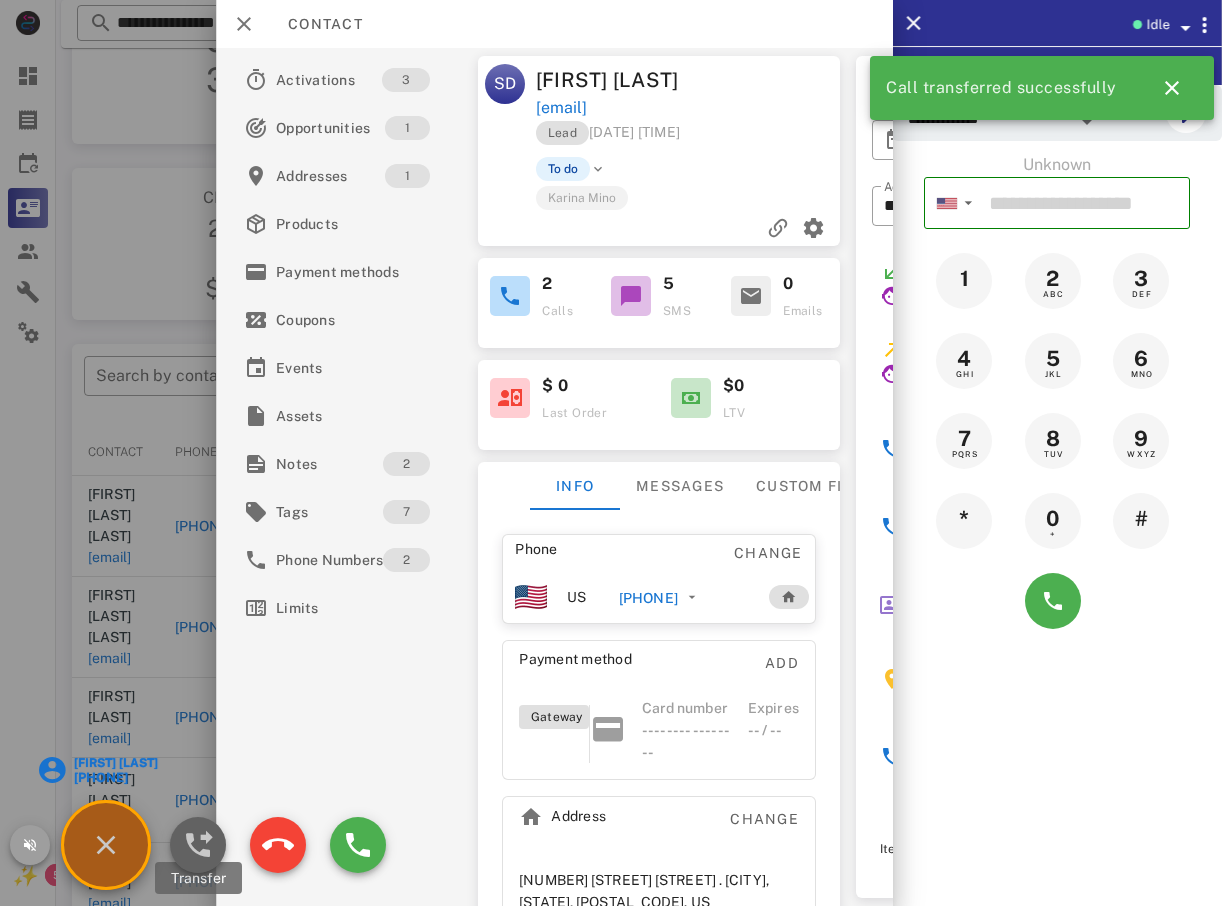 click at bounding box center (198, 845) 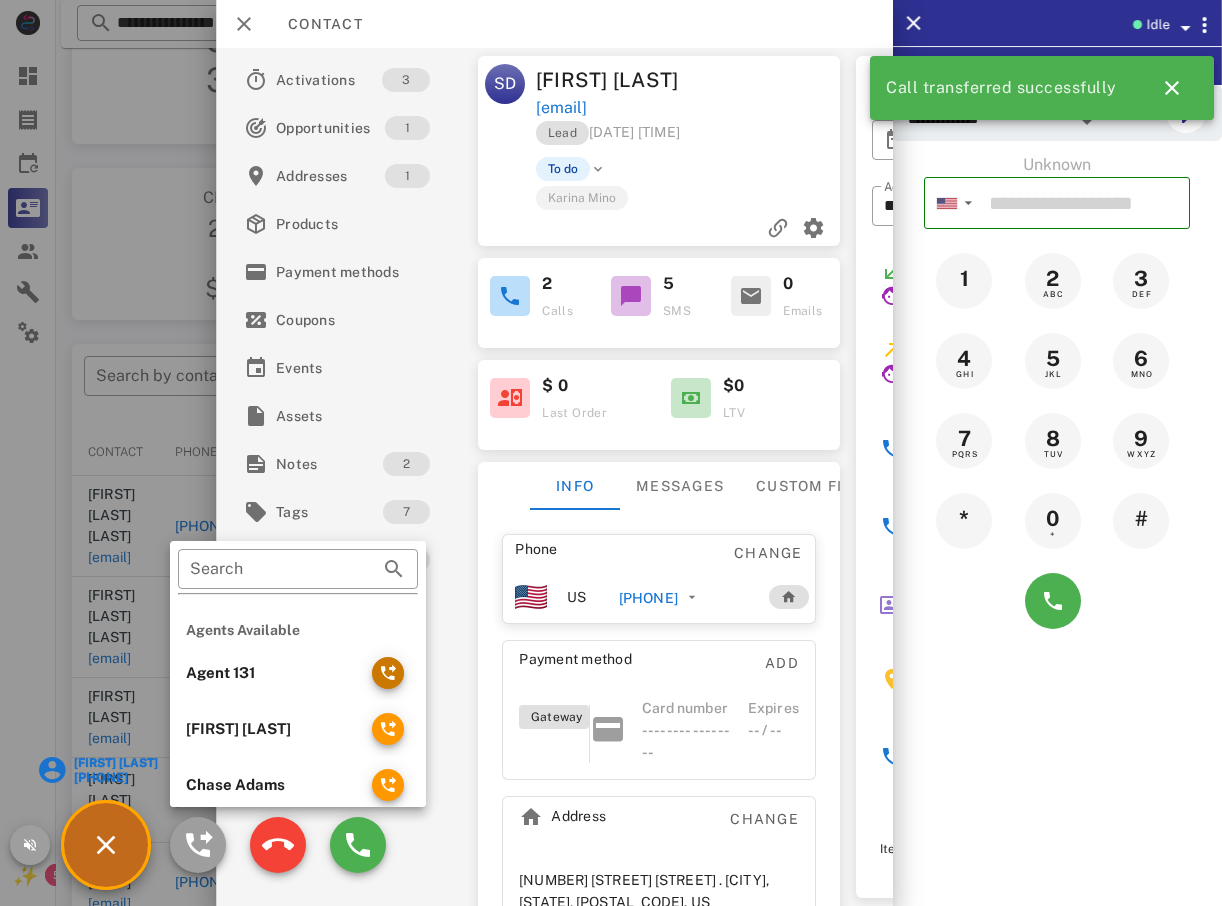 click at bounding box center (388, 673) 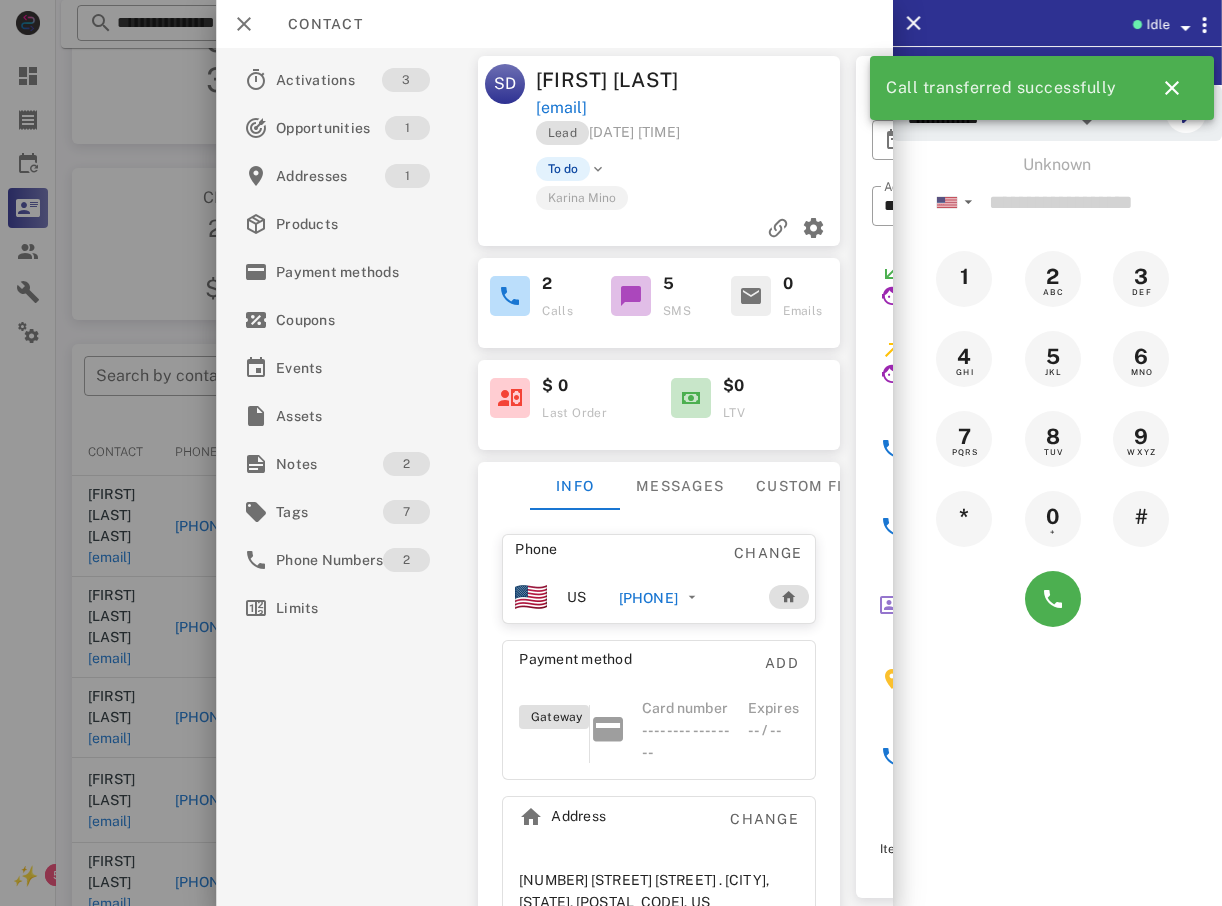 click on "[PHONE]" at bounding box center [685, 597] 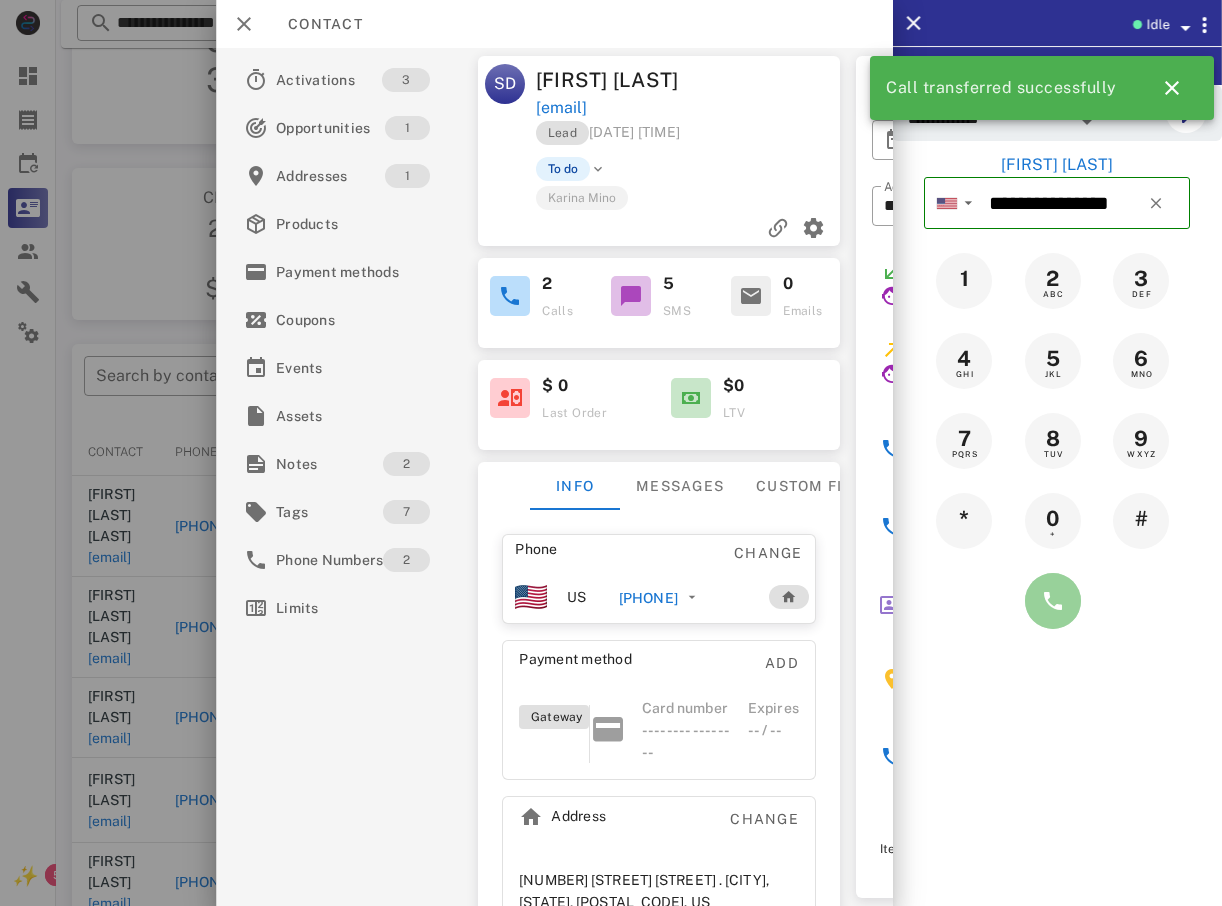 click at bounding box center [1053, 601] 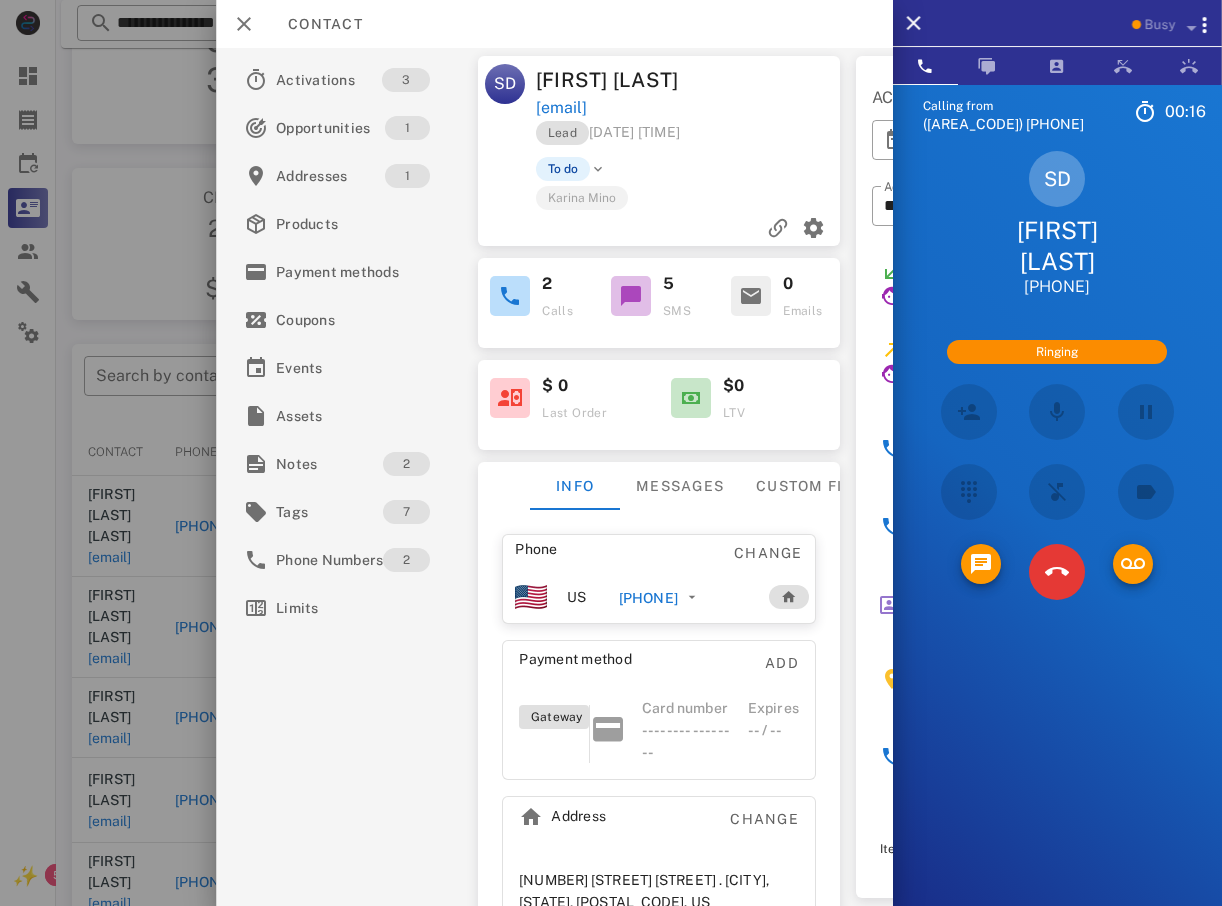 click on "Calling from (239) 402-7286 00: 16  Unknown      ▼     Australia
+61
Canada
+1
Guam
+1671
Mexico (México)
+52
New Zealand
+64
United Kingdom
+44
United States
+1
1 2 ABC 3 DEF 4 GHI 5 JKL 6 MNO 7 PQRS 8 TUV 9 WXYZ * 0 + #  SD   Shannon Damschen  +18136555044  Ringing  Directory ​  A1  Agent 131  Idle   AA  Arbaz Ansar  Idle   DT  Daniela Tanevski  Idle   CA  Chase Adams  Busy   AD  Accounting Dept  Offline   A1  Agent 101  Offline   A1  Agent 105  Offline   A1  Agent 112  Offline   A1  Agent 125  Offline   A1  agent 126  Offline   A1  Agent 128  Offline   A1  Agent 129  Offline   A1  Agent 138  Offline   A1  Agent 143  Offline   A1  Agent 146  Offline   A1  Agent 151  Offline   A1  agent 154  Offline   A1  Agent 164  Offline   A1  agent 165  Offline   AB  Alex Brown  Offline   AR  Alexa Romo  Offline   AH  Alexander Herti  Offline   AL" at bounding box center (1057, 537) 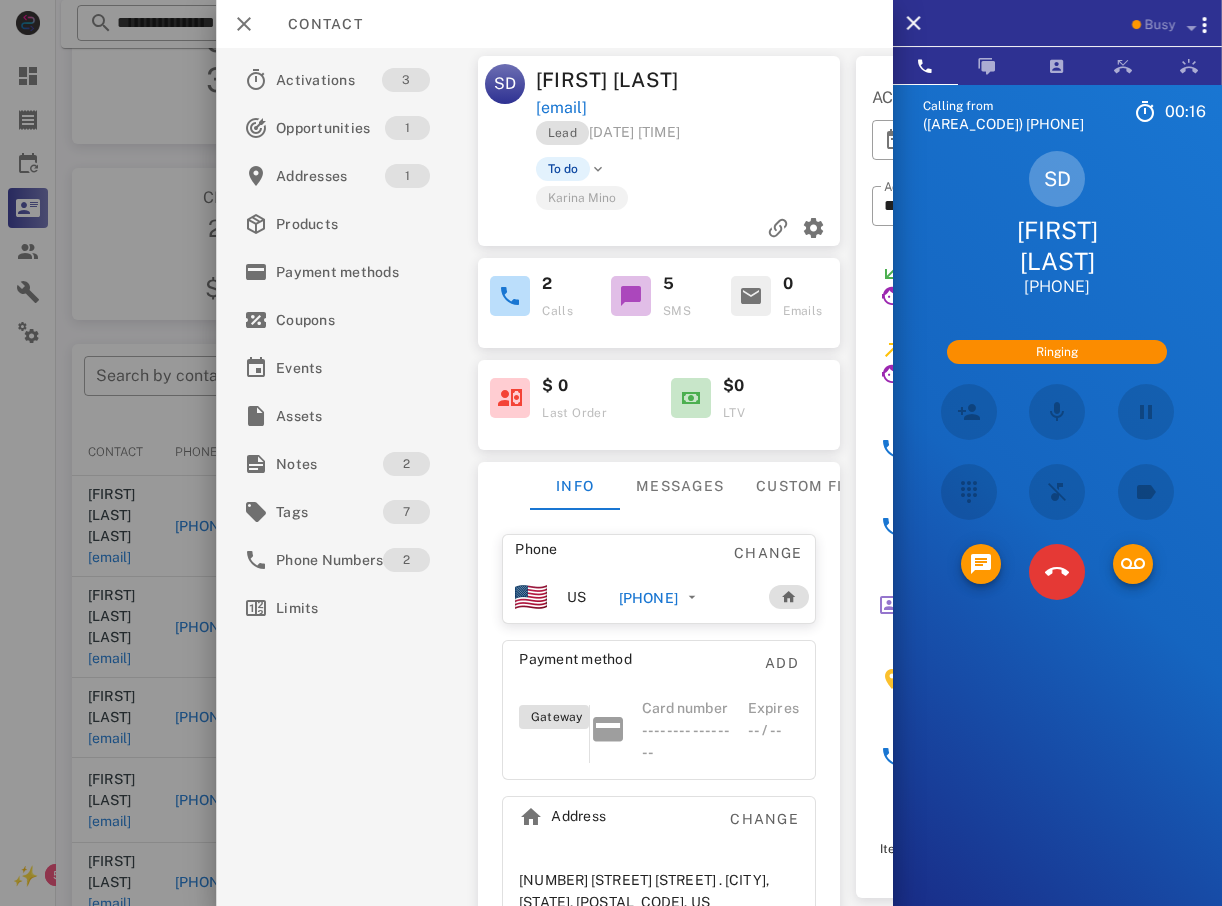 click on "Calling from (239) 402-7286 00: 16  Unknown      ▼     Australia
+61
Canada
+1
Guam
+1671
Mexico (México)
+52
New Zealand
+64
United Kingdom
+44
United States
+1
1 2 ABC 3 DEF 4 GHI 5 JKL 6 MNO 7 PQRS 8 TUV 9 WXYZ * 0 + #  SD   Shannon Damschen  +18136555044  Ringing  Directory ​  A1  Agent 131  Idle   AA  Arbaz Ansar  Idle   DT  Daniela Tanevski  Idle   CA  Chase Adams  Busy   AD  Accounting Dept  Offline   A1  Agent 101  Offline   A1  Agent 105  Offline   A1  Agent 112  Offline   A1  Agent 125  Offline   A1  agent 126  Offline   A1  Agent 128  Offline   A1  Agent 129  Offline   A1  Agent 138  Offline   A1  Agent 143  Offline   A1  Agent 146  Offline   A1  Agent 151  Offline   A1  agent 154  Offline   A1  Agent 164  Offline   A1  agent 165  Offline   AB  Alex Brown  Offline   AR  Alexa Romo  Offline   AH  Alexander Herti  Offline   AL" at bounding box center (1057, 537) 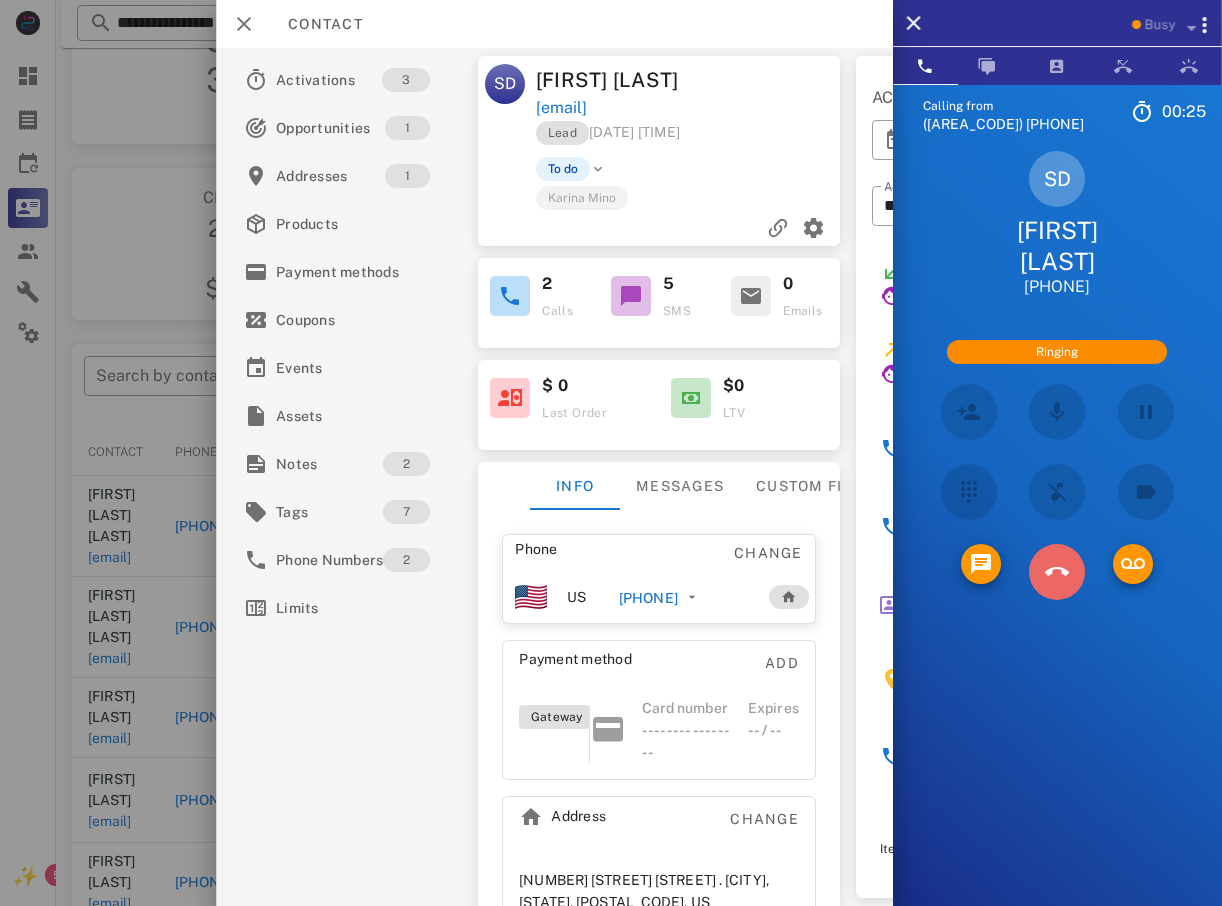 click at bounding box center (1057, 572) 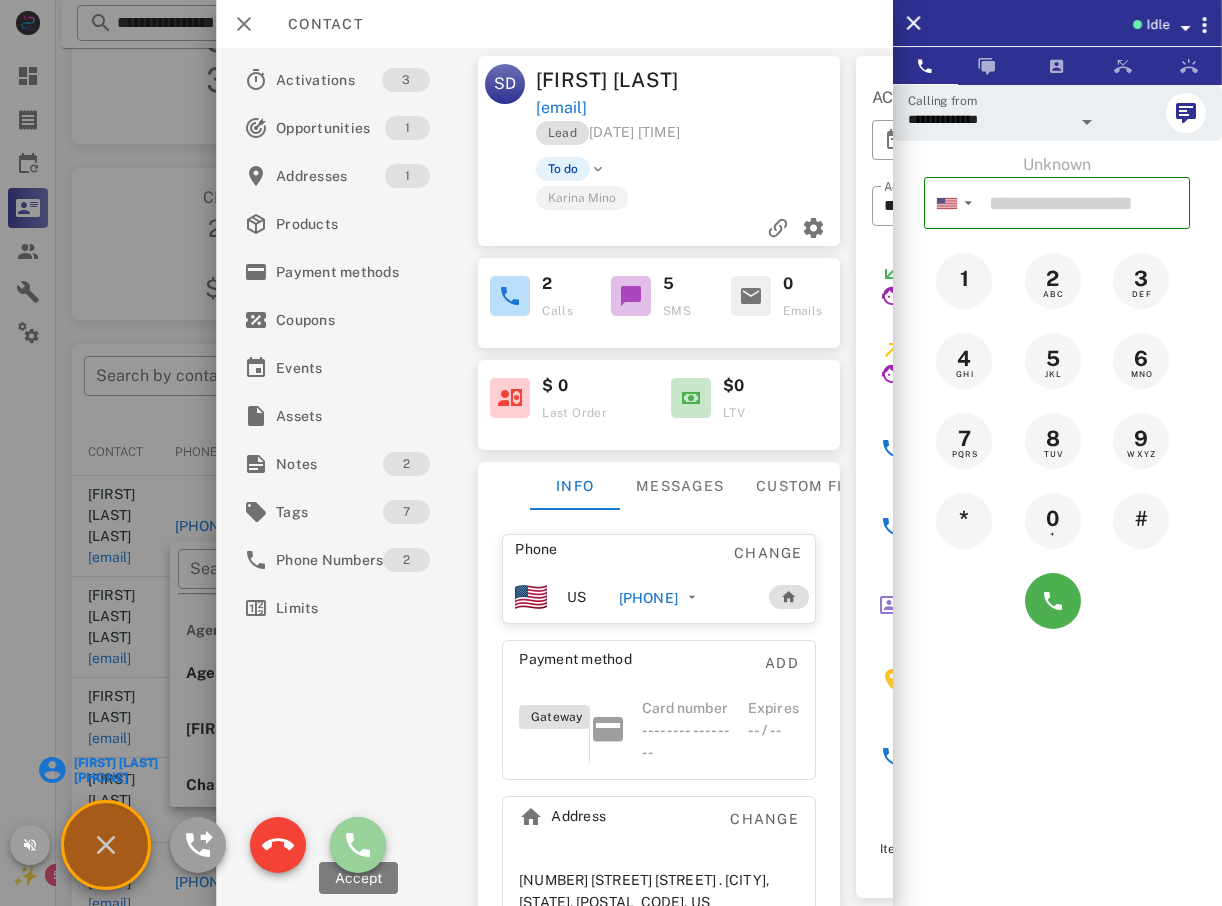 click at bounding box center (358, 845) 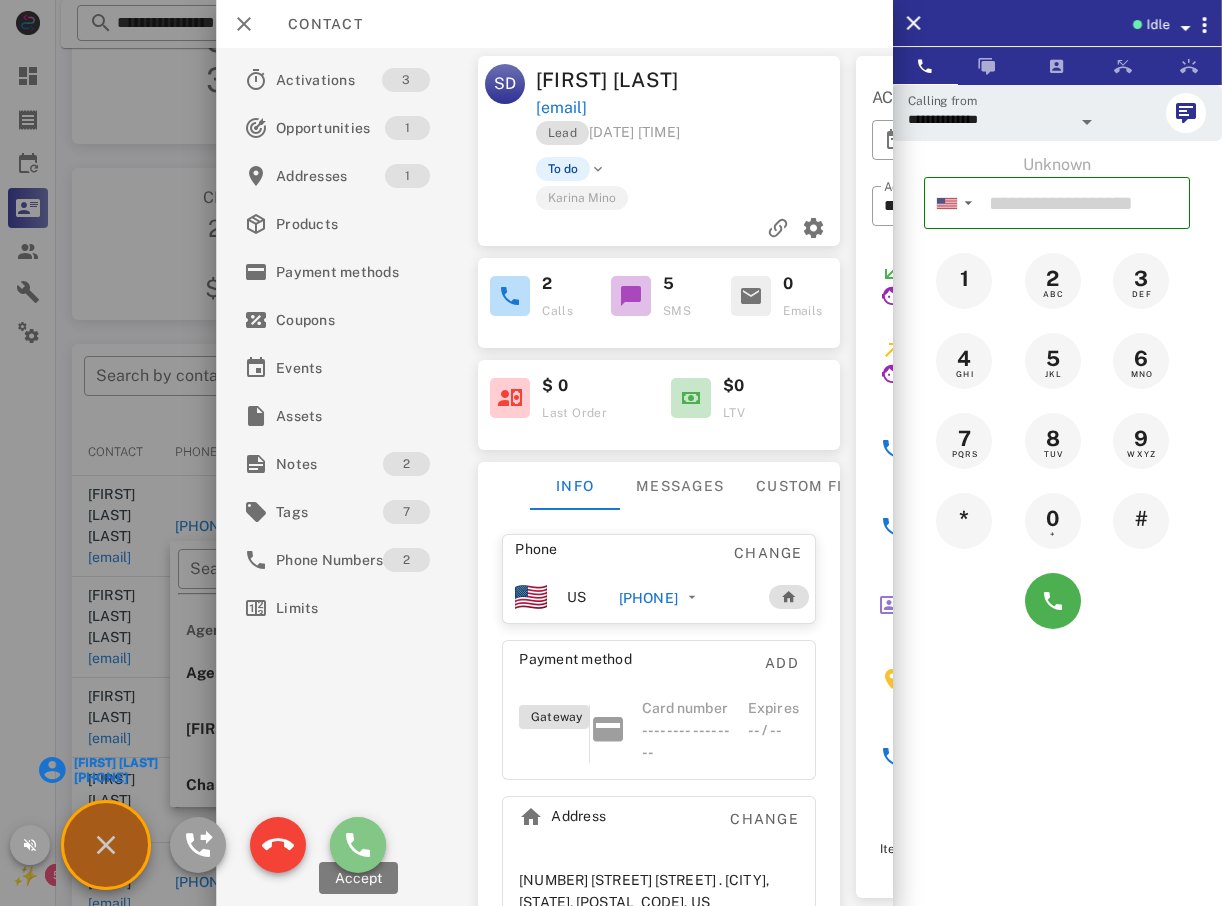 type on "**********" 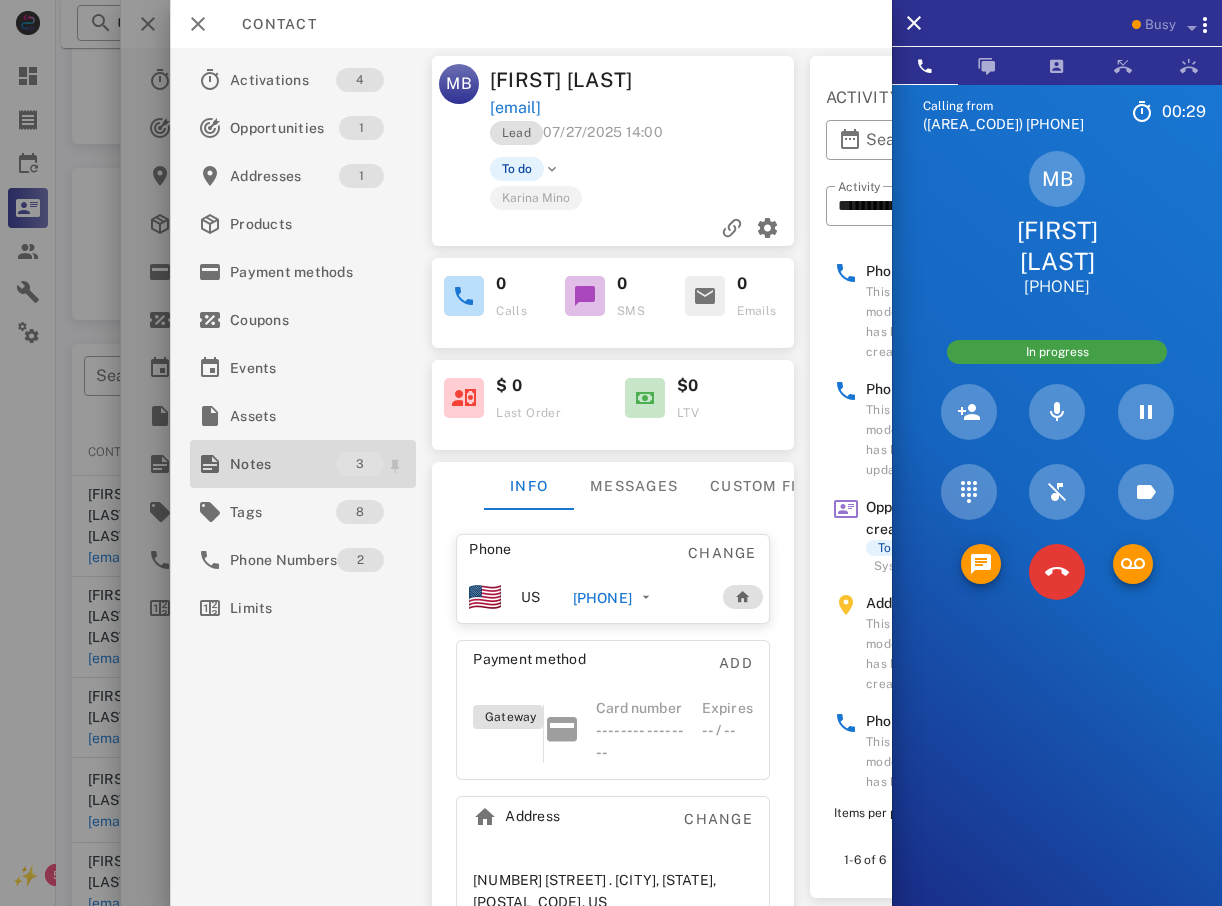 click on "Notes" at bounding box center (283, 464) 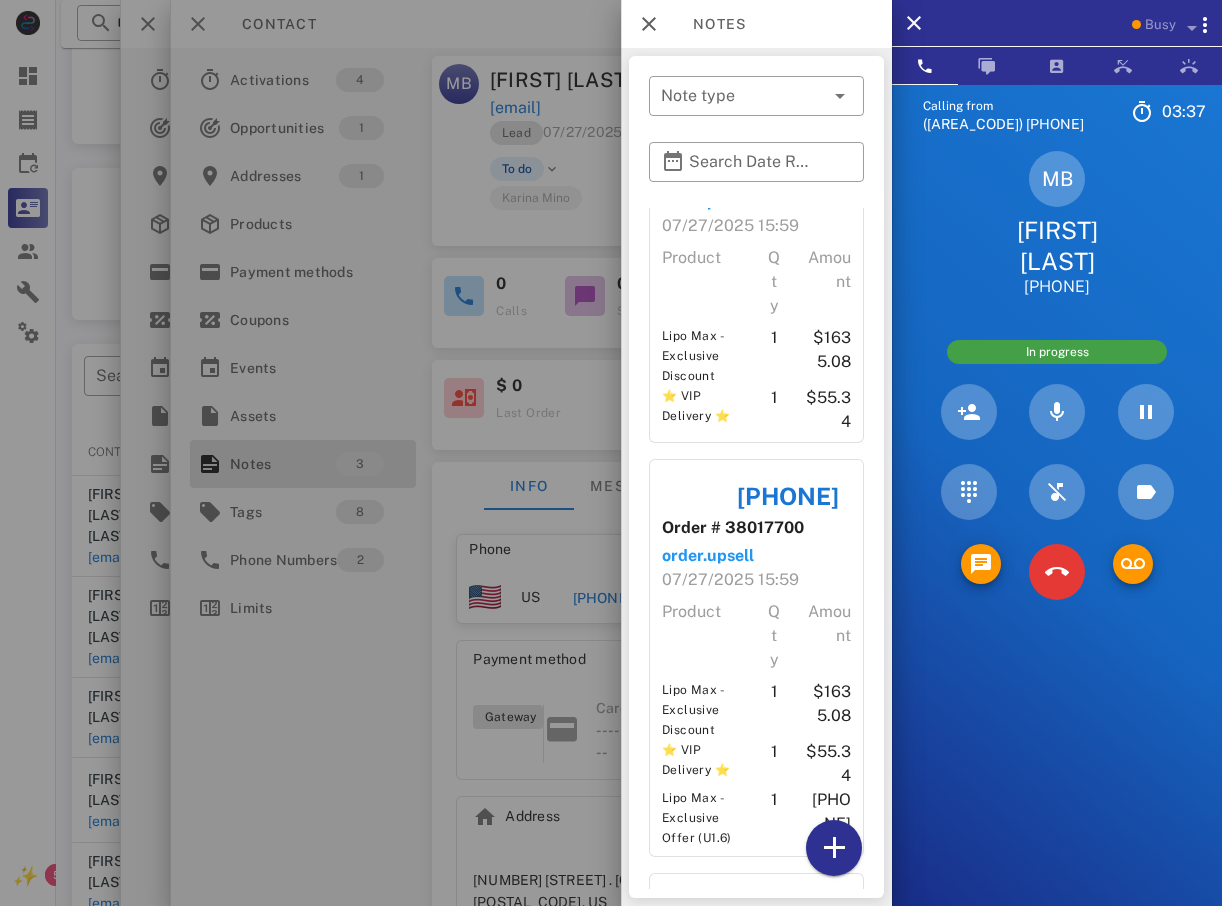scroll, scrollTop: 300, scrollLeft: 0, axis: vertical 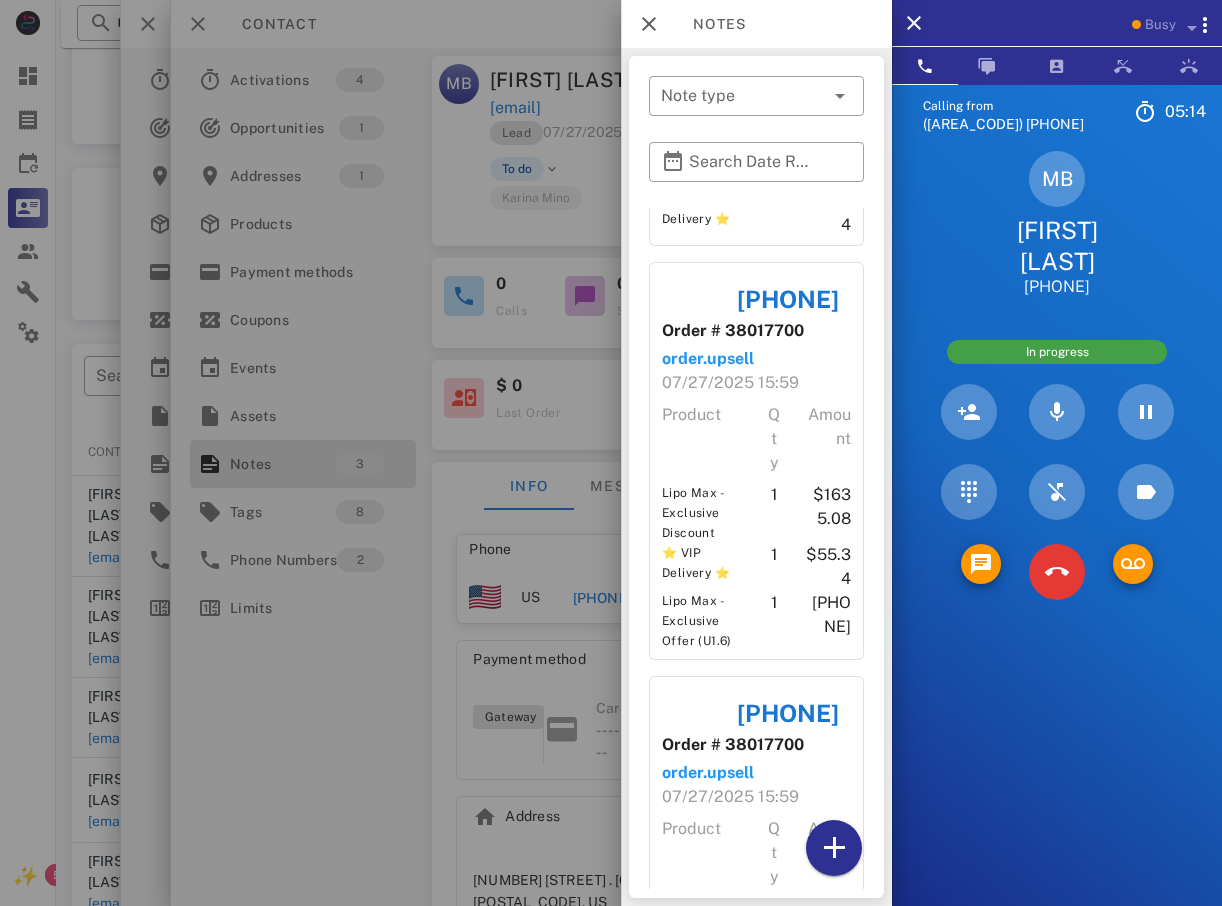 click at bounding box center [611, 453] 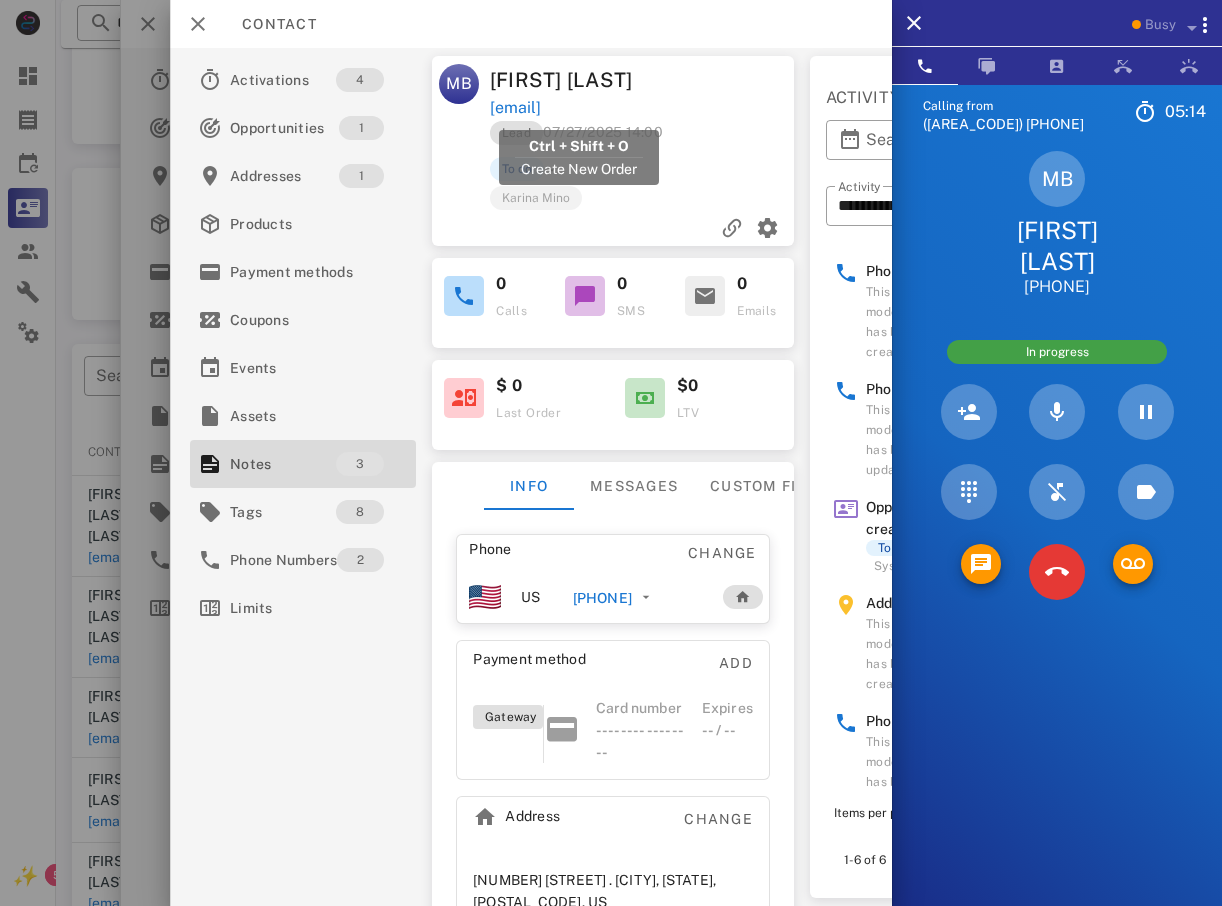 click on "babb@zoominternet.net" at bounding box center (515, 108) 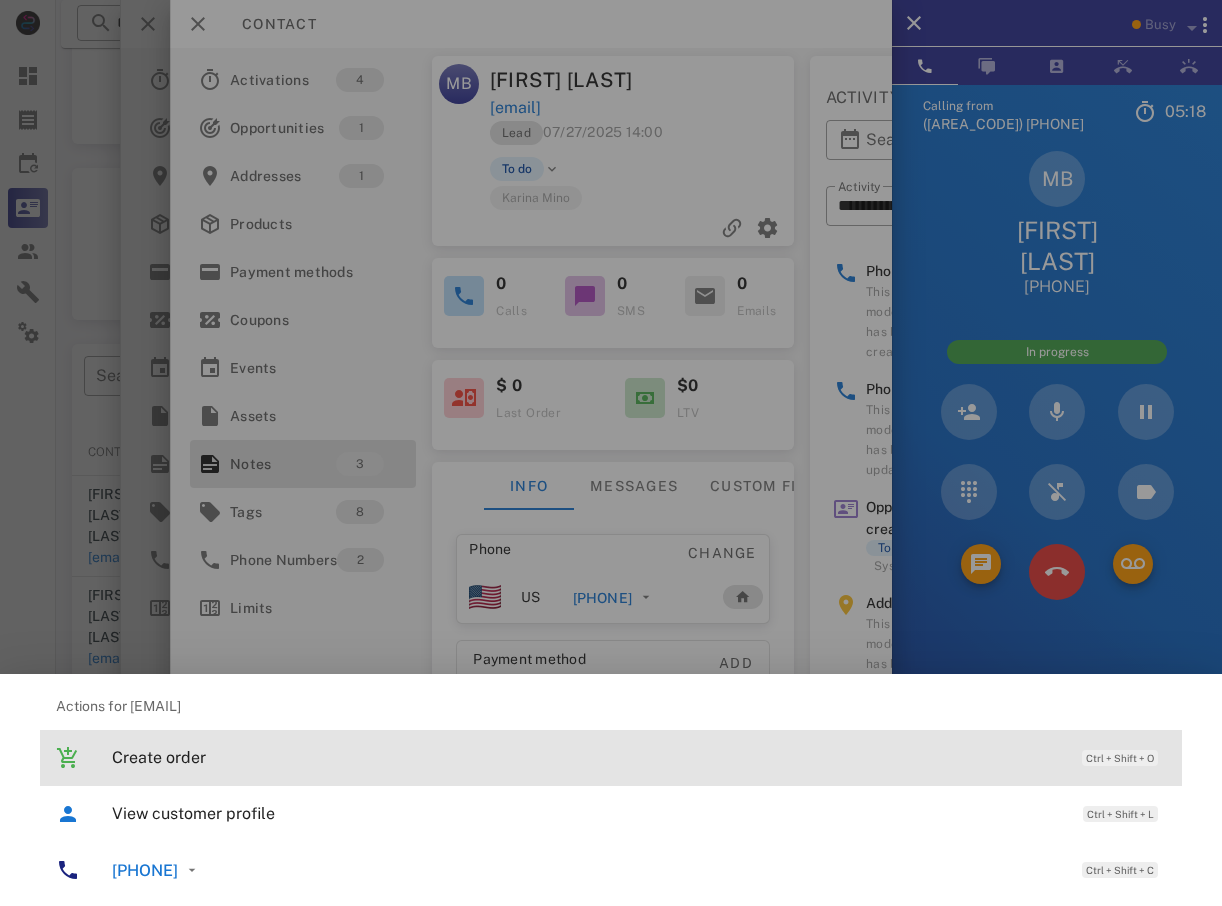 click on "Create order" at bounding box center (587, 757) 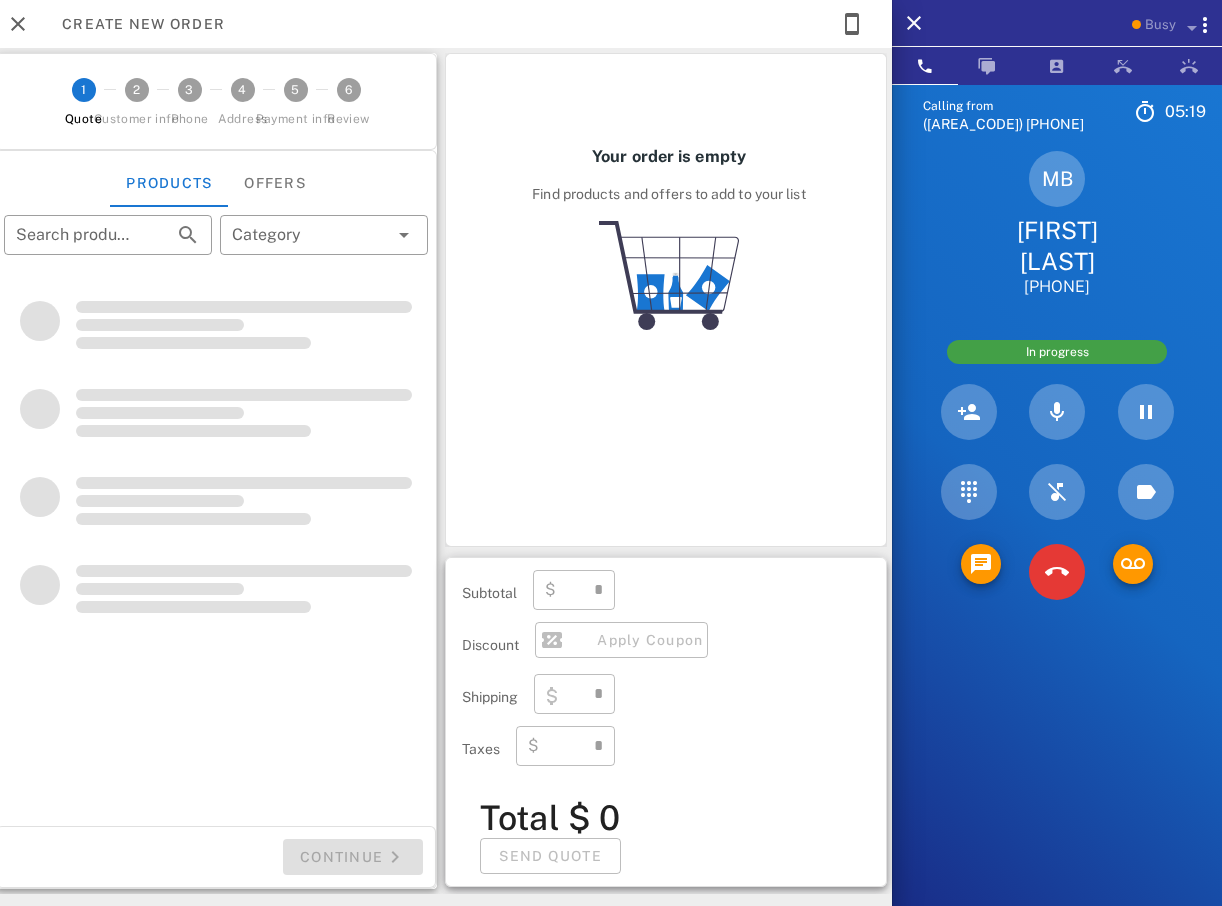 type on "**********" 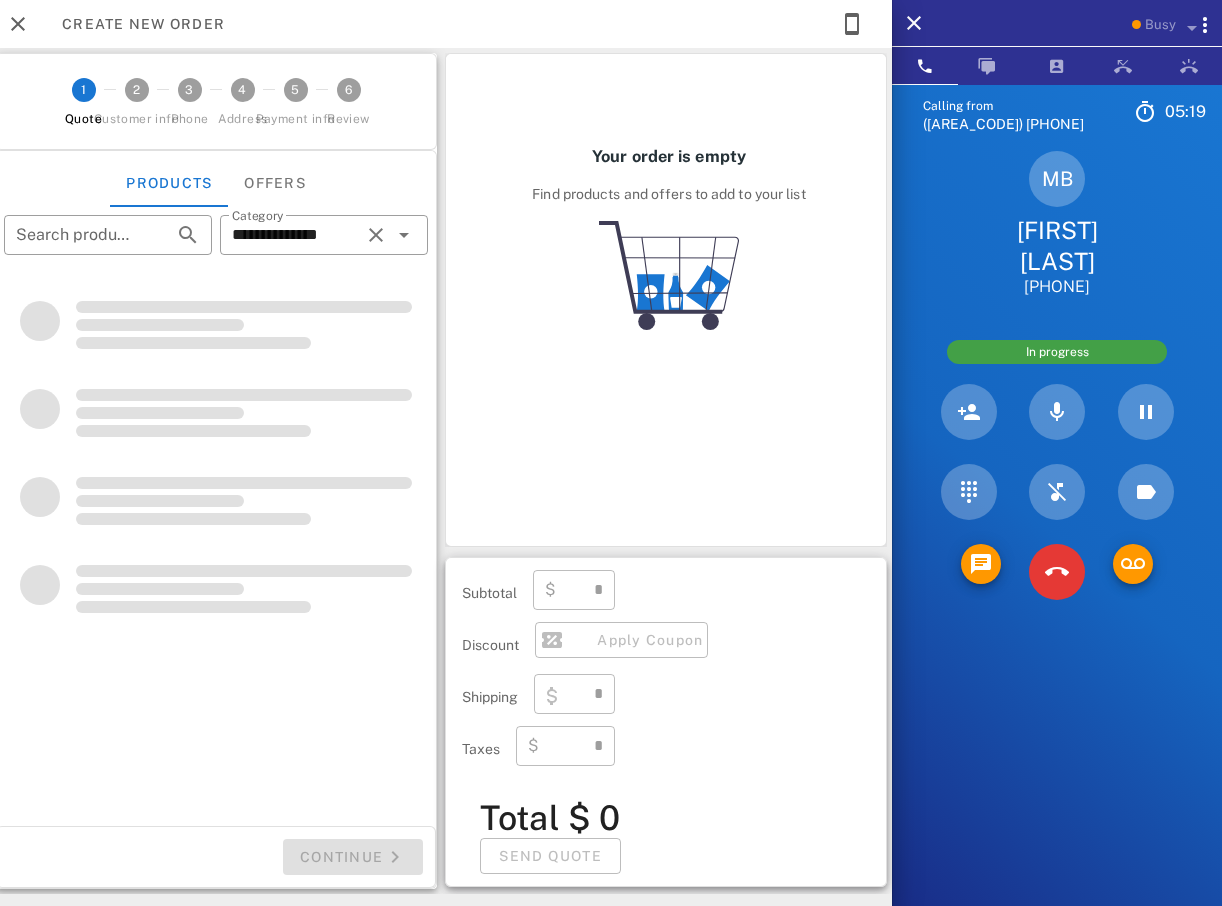 scroll, scrollTop: 200, scrollLeft: 0, axis: vertical 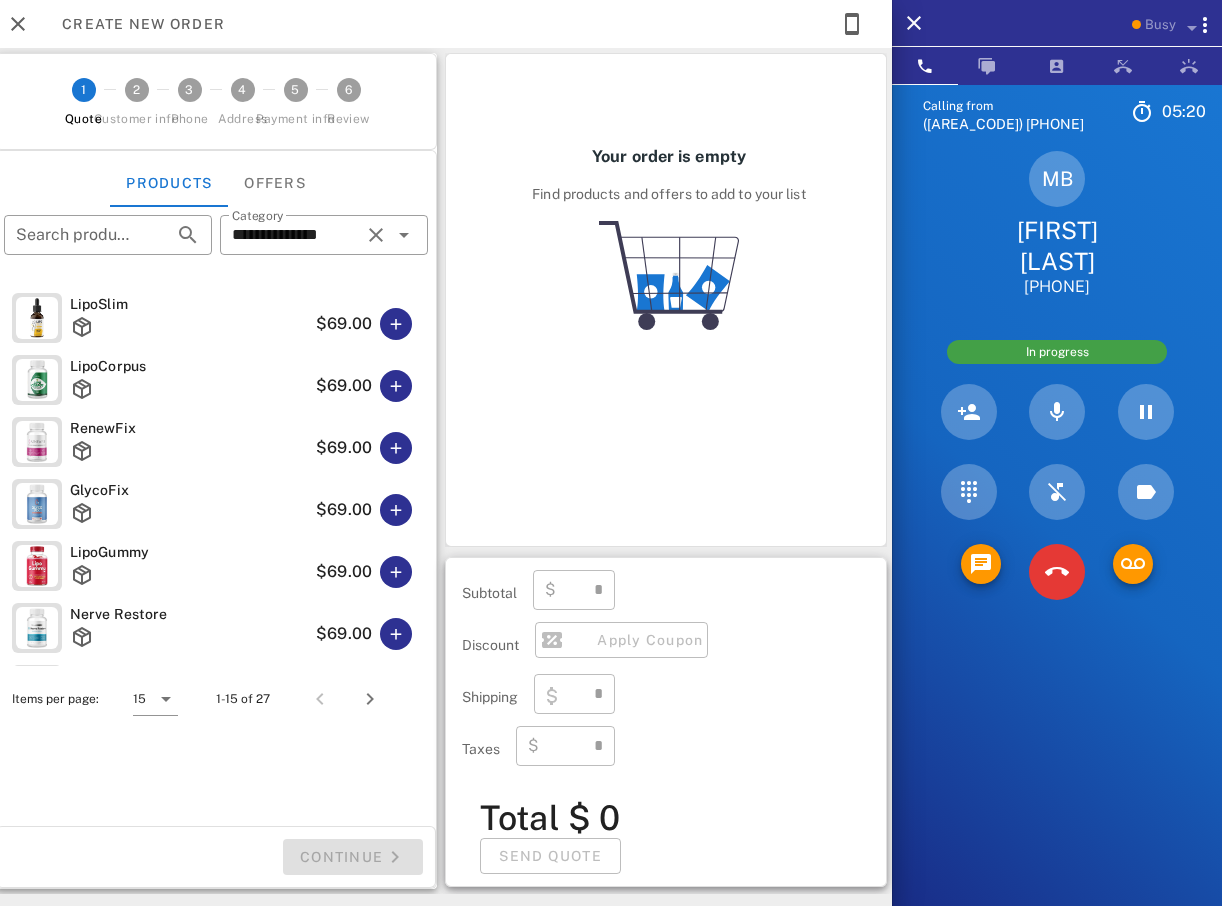 type on "****" 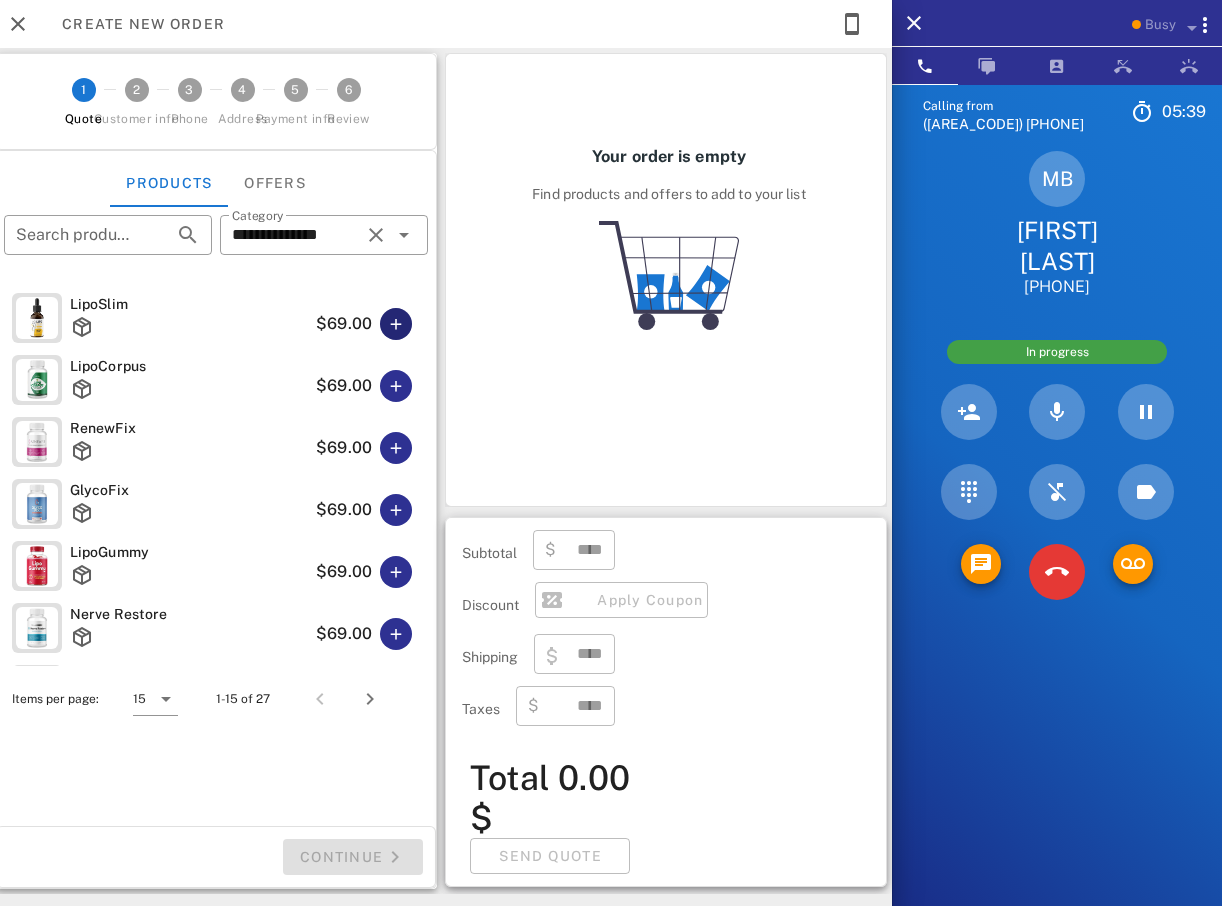 click at bounding box center [396, 324] 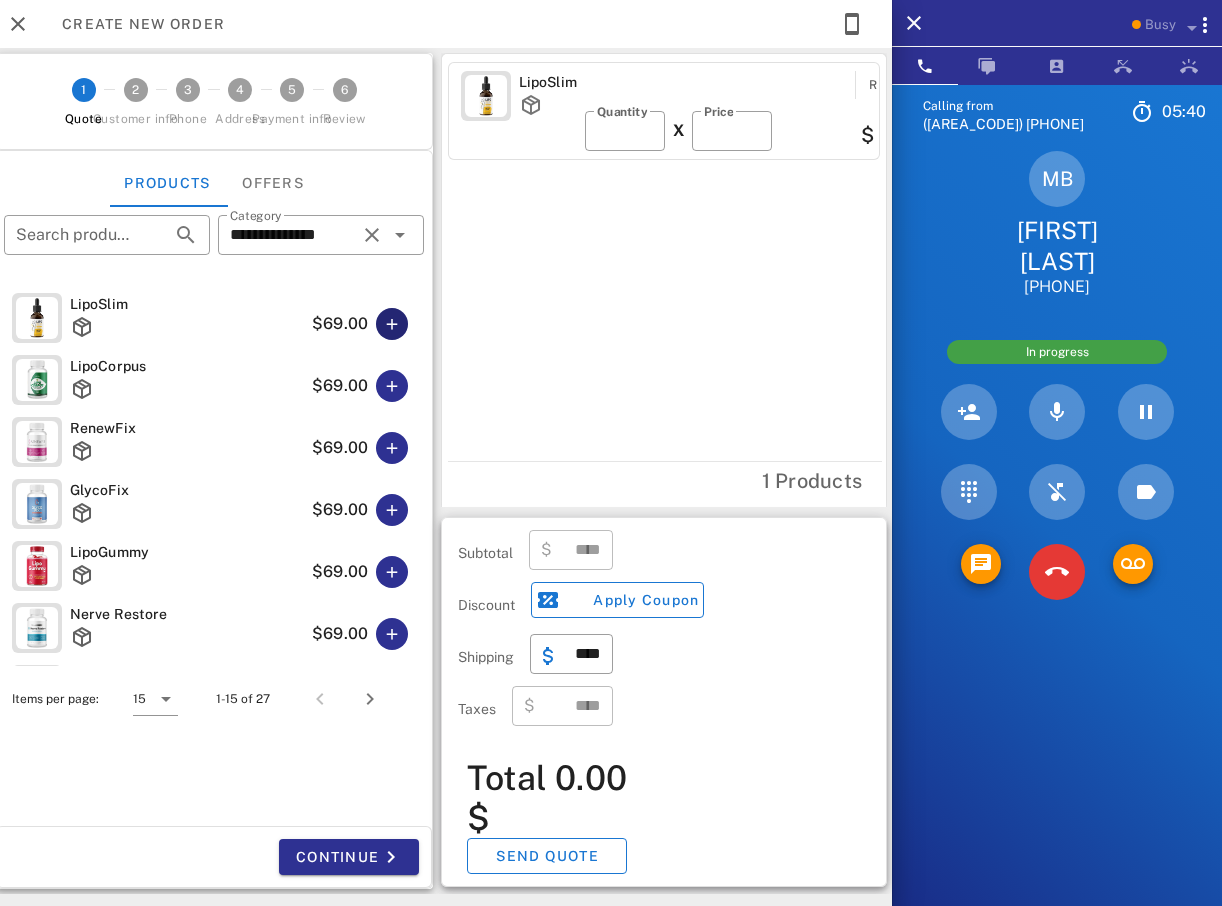 type on "*****" 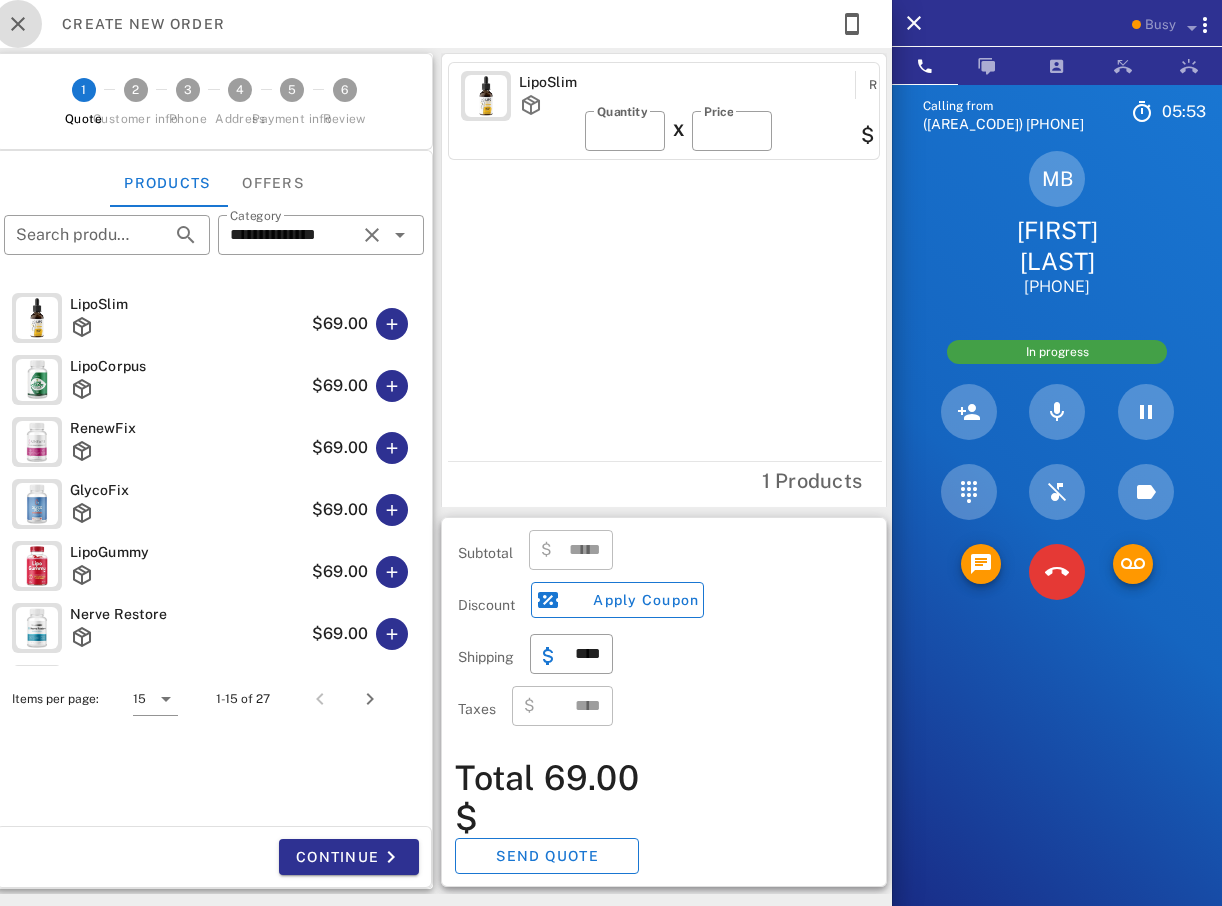 click at bounding box center [18, 24] 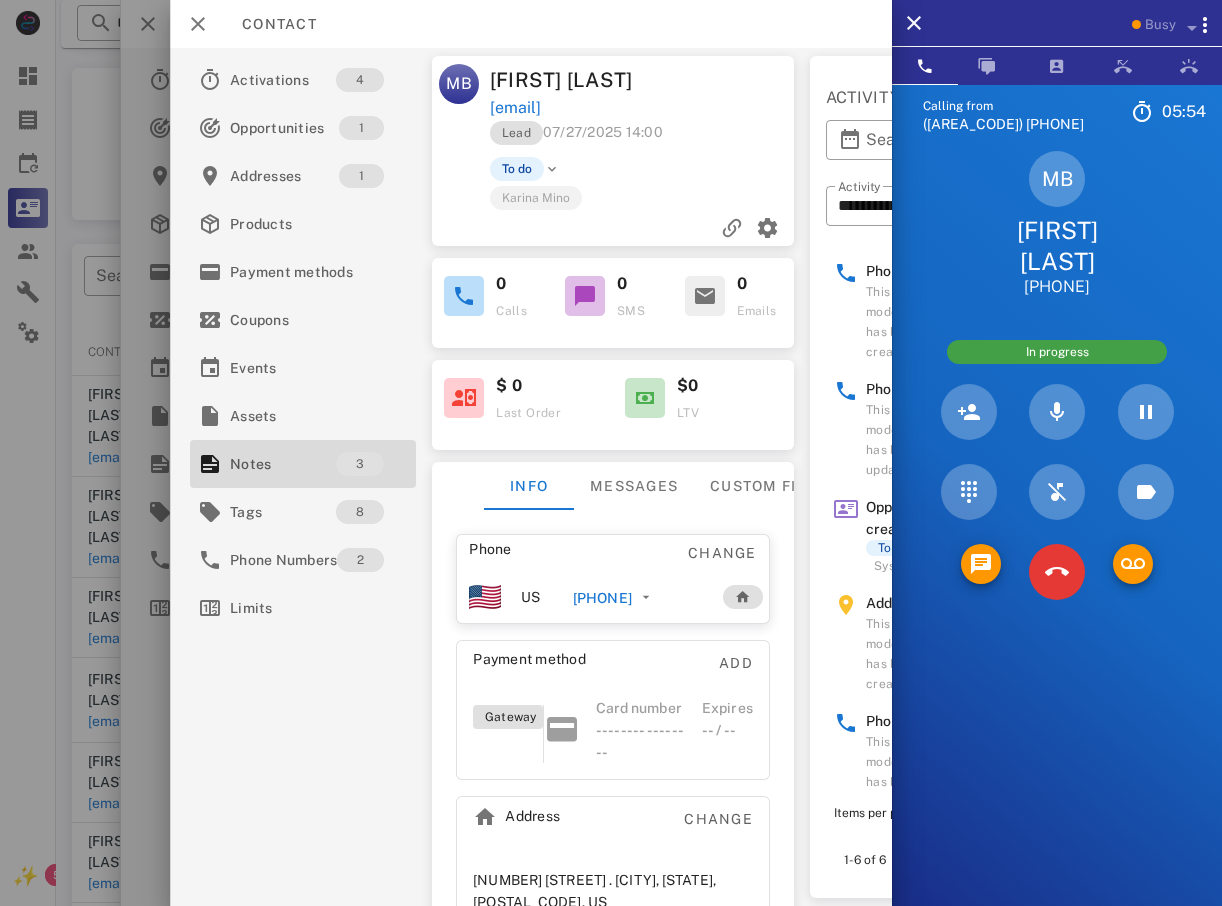 click on "babb@zoominternet.net" at bounding box center (515, 108) 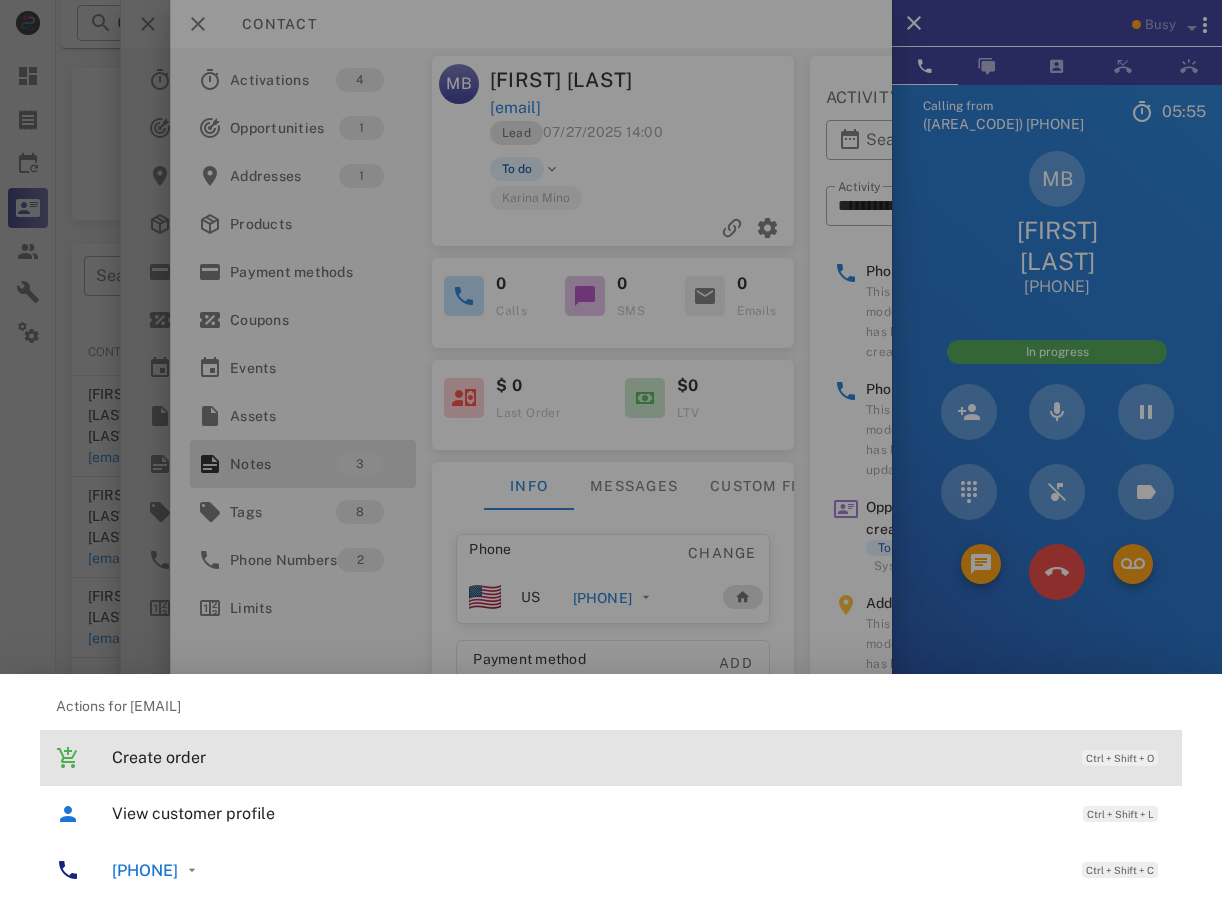 click on "Create order" at bounding box center [587, 757] 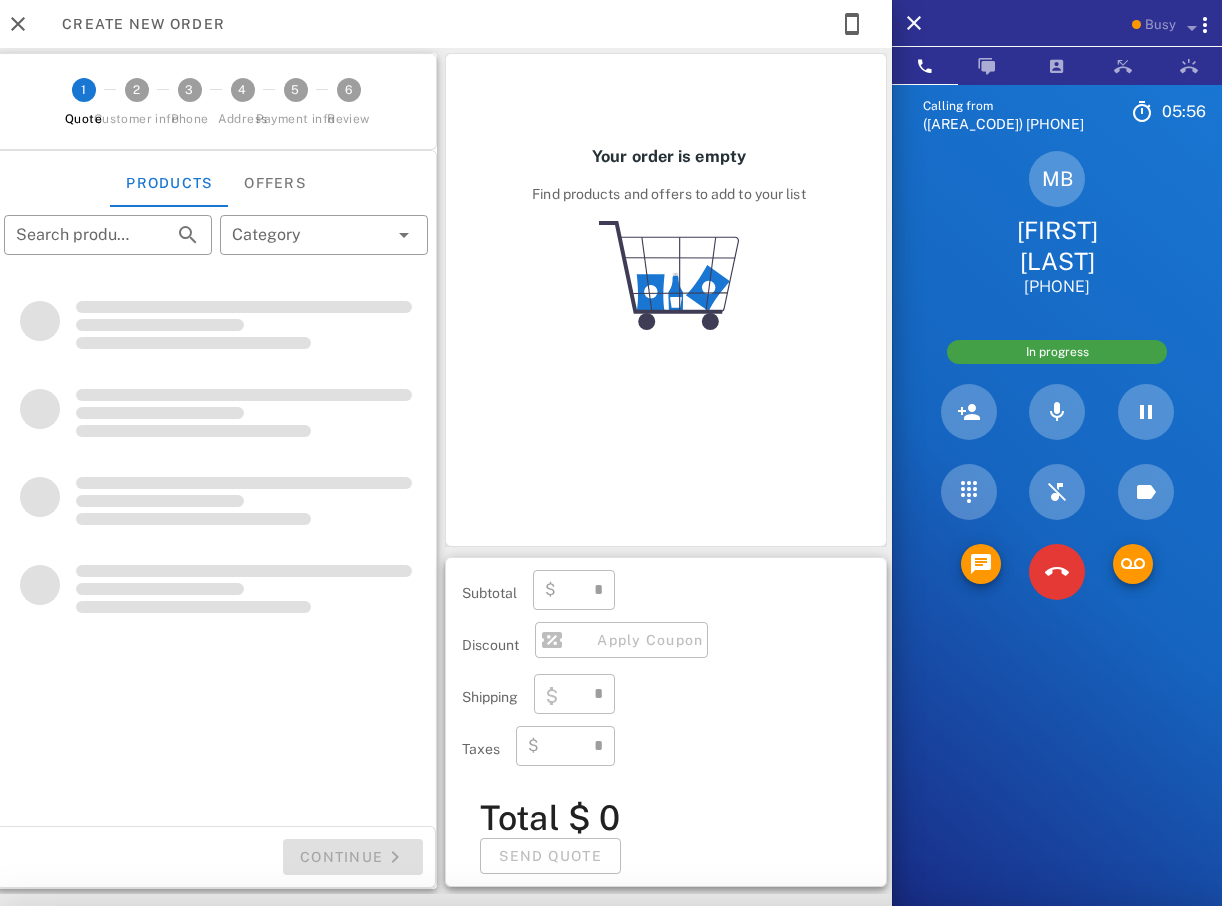 type on "**********" 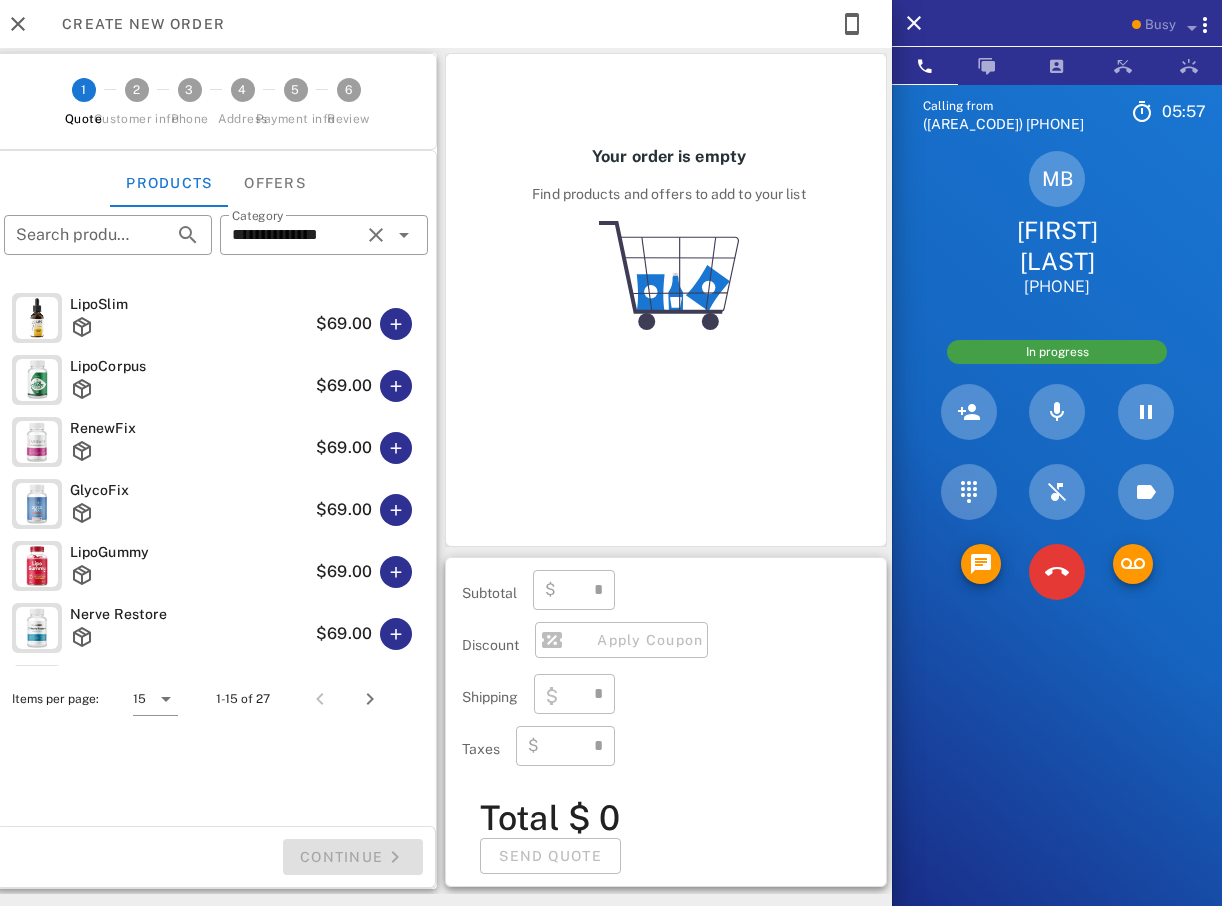 type on "****" 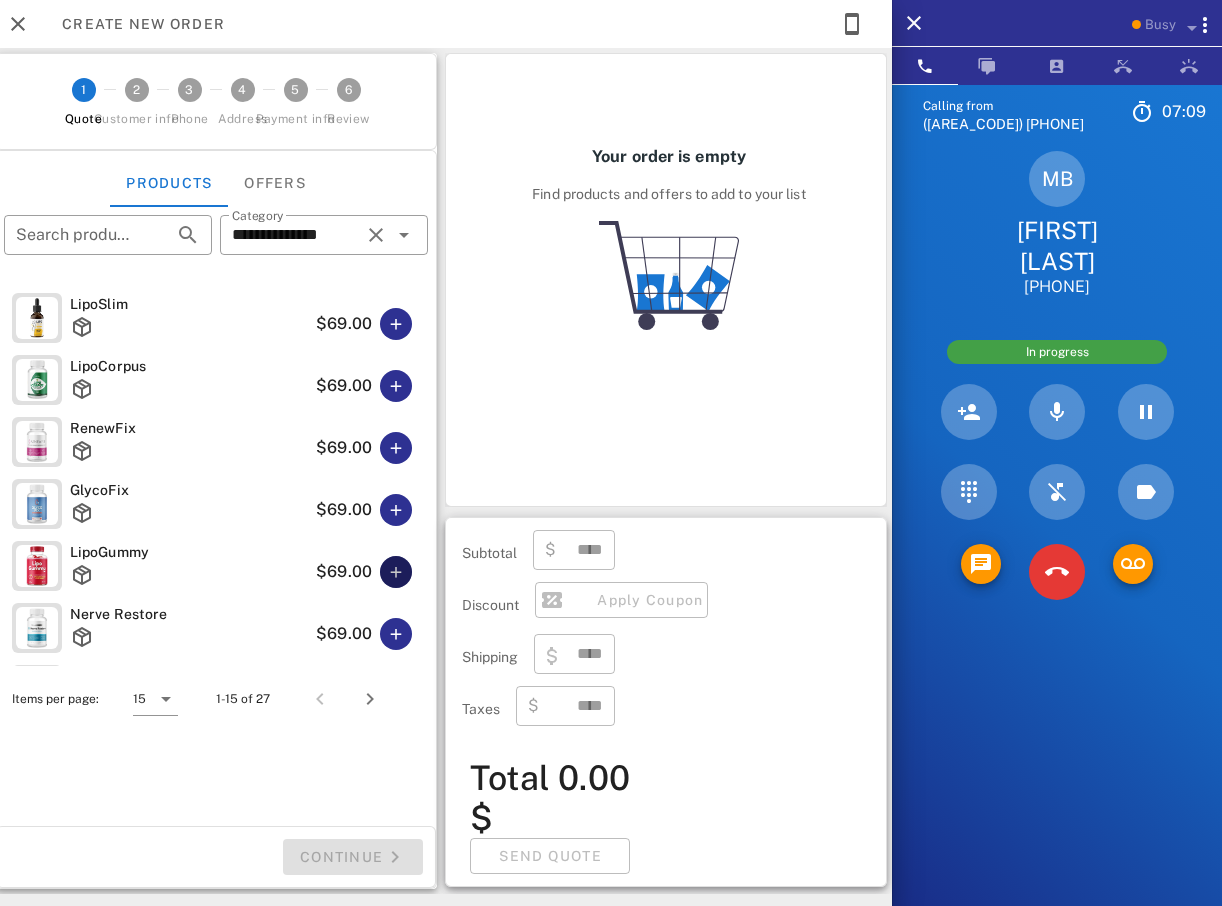 click at bounding box center [396, 572] 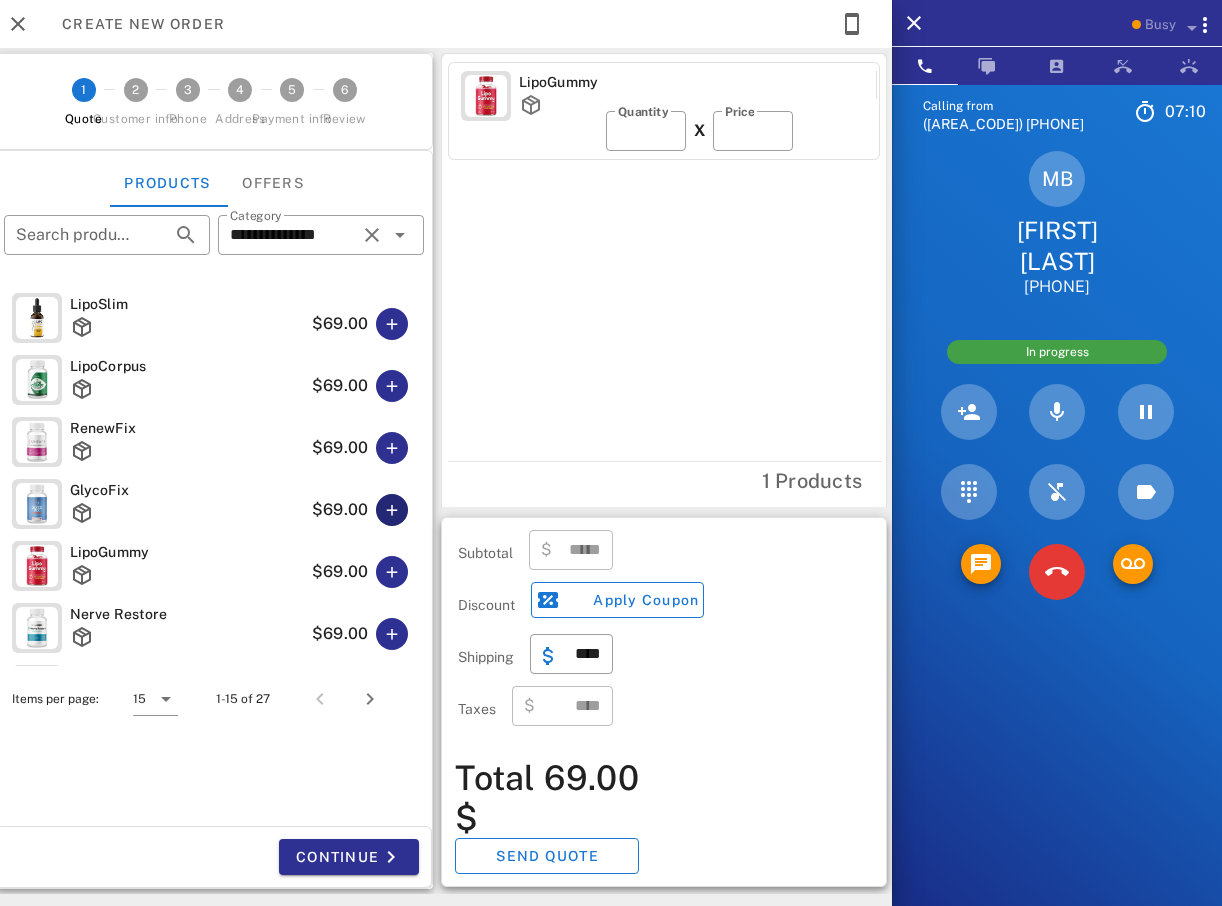 click at bounding box center (392, 510) 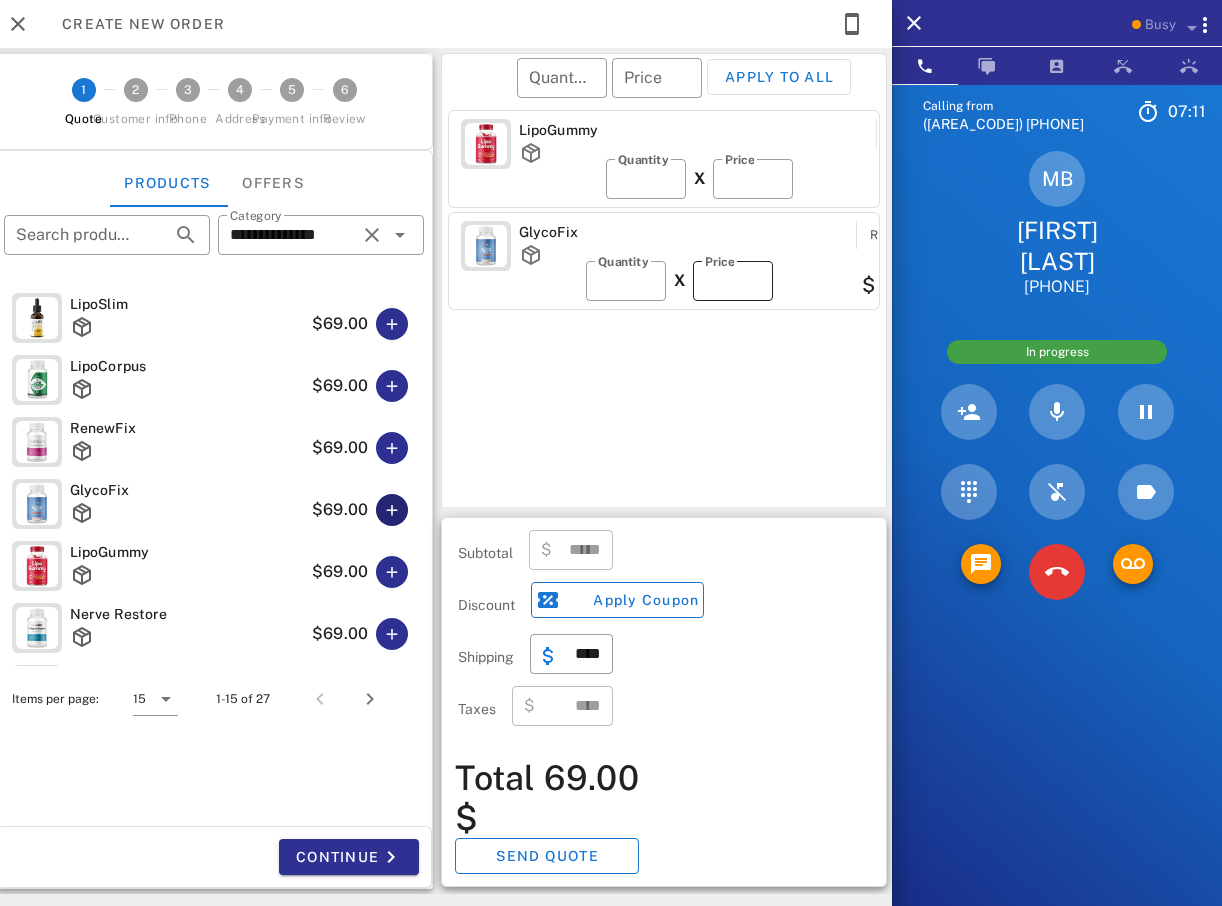 type on "******" 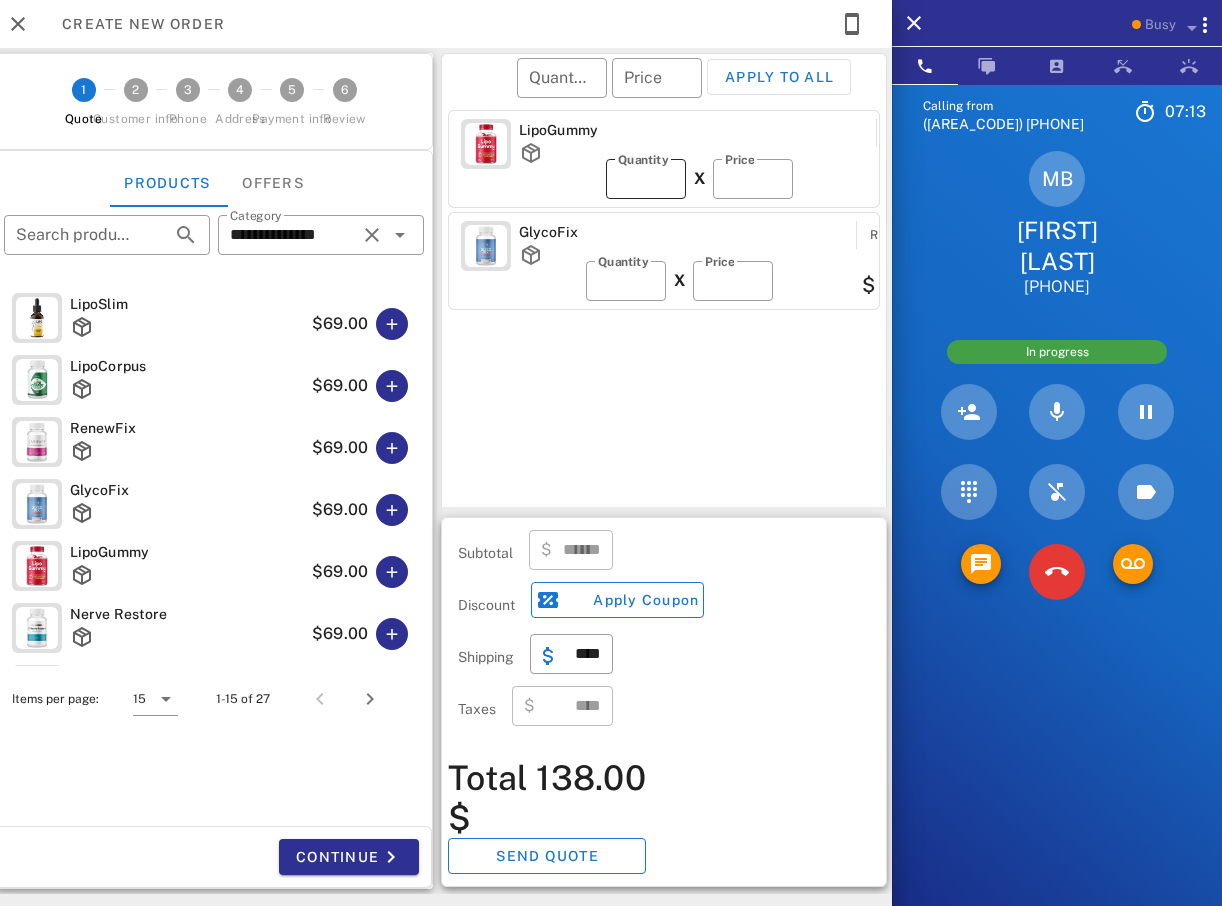 click on "*" at bounding box center (646, 179) 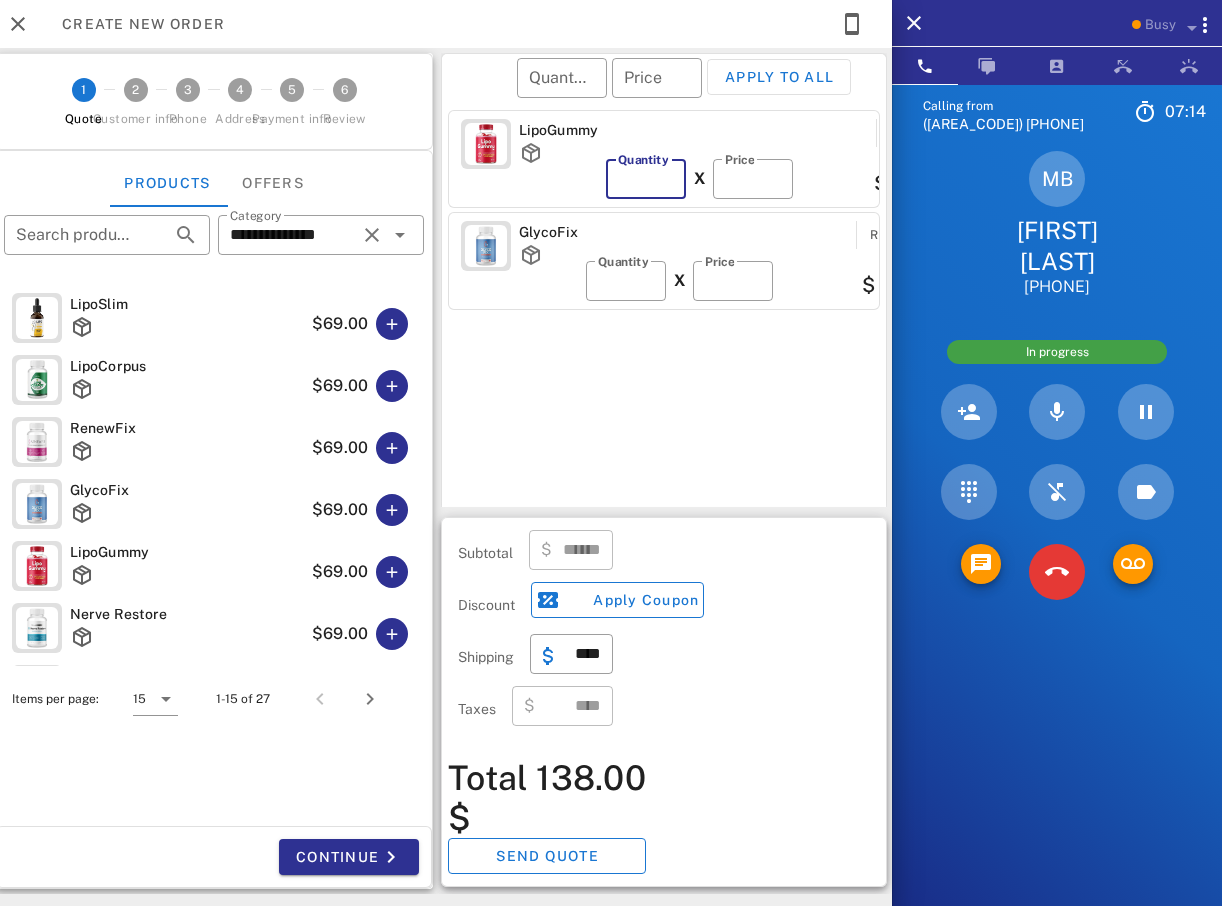 click on "*" at bounding box center (646, 179) 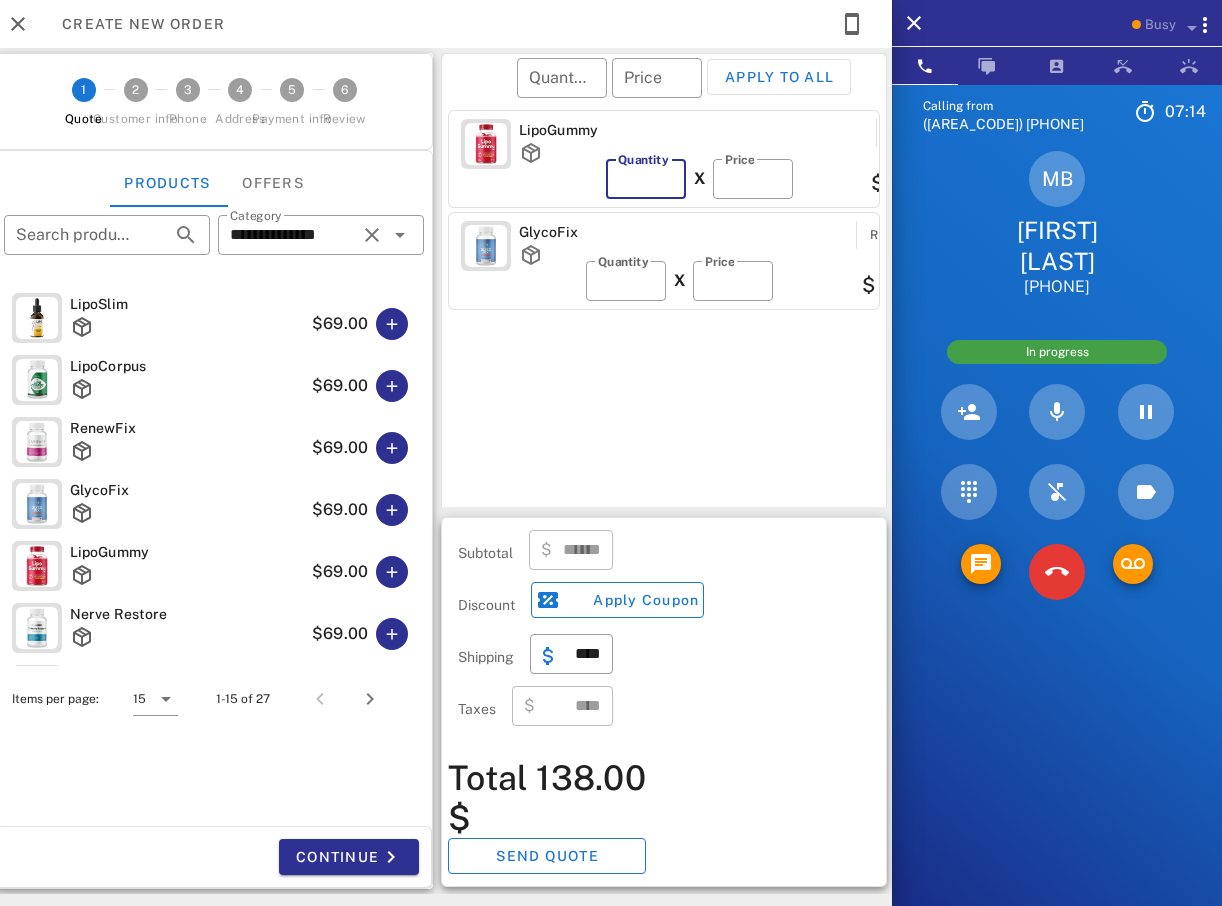 click on "*" at bounding box center (646, 179) 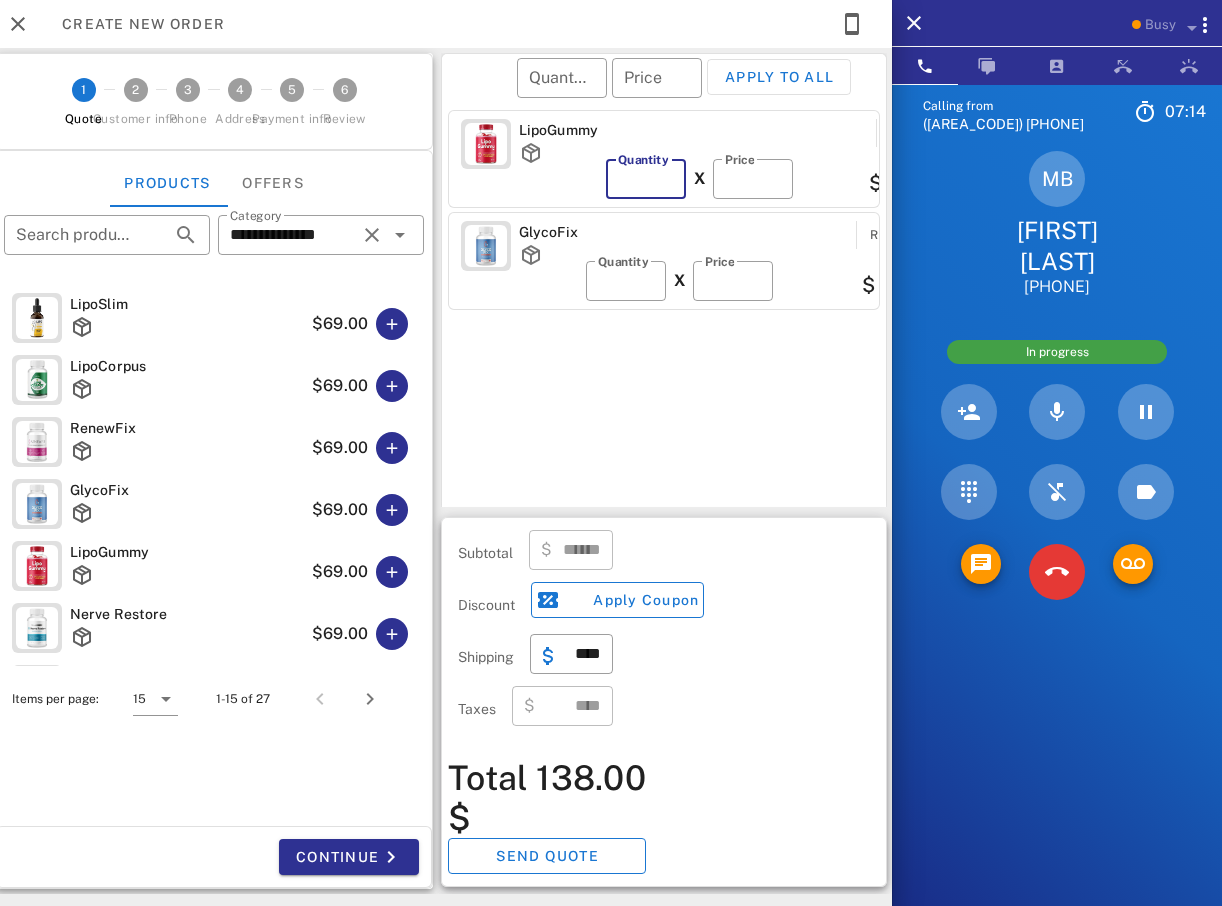click on "*" at bounding box center [646, 179] 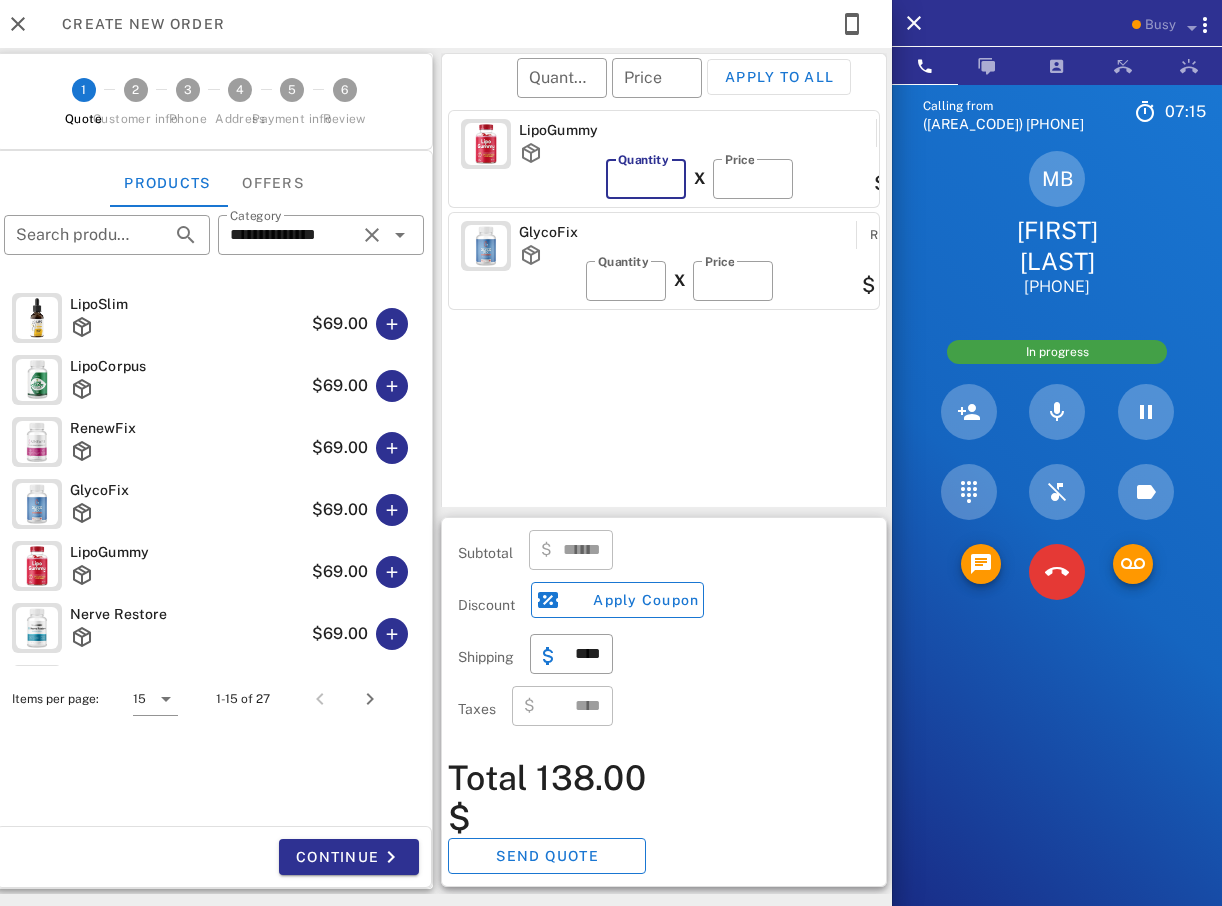 type on "*" 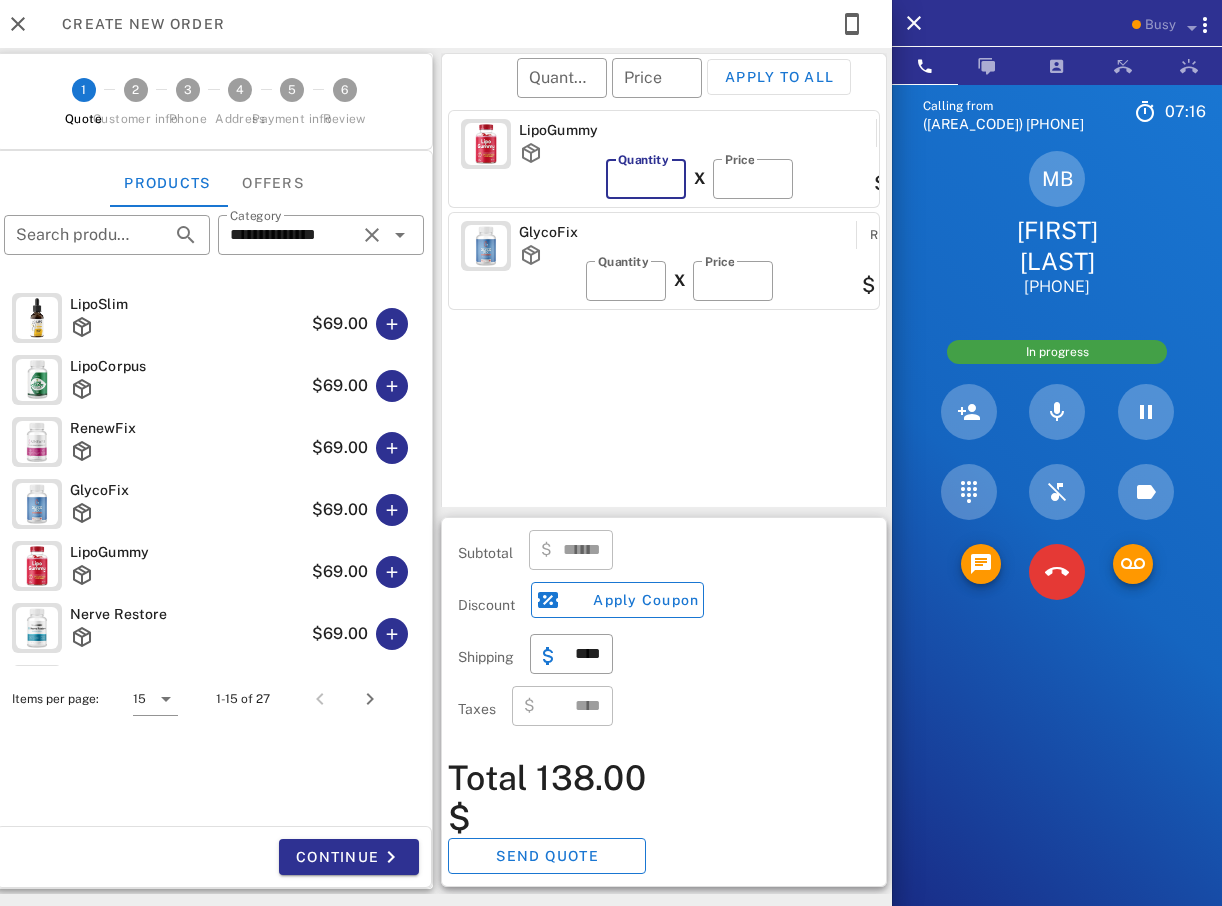 type on "******" 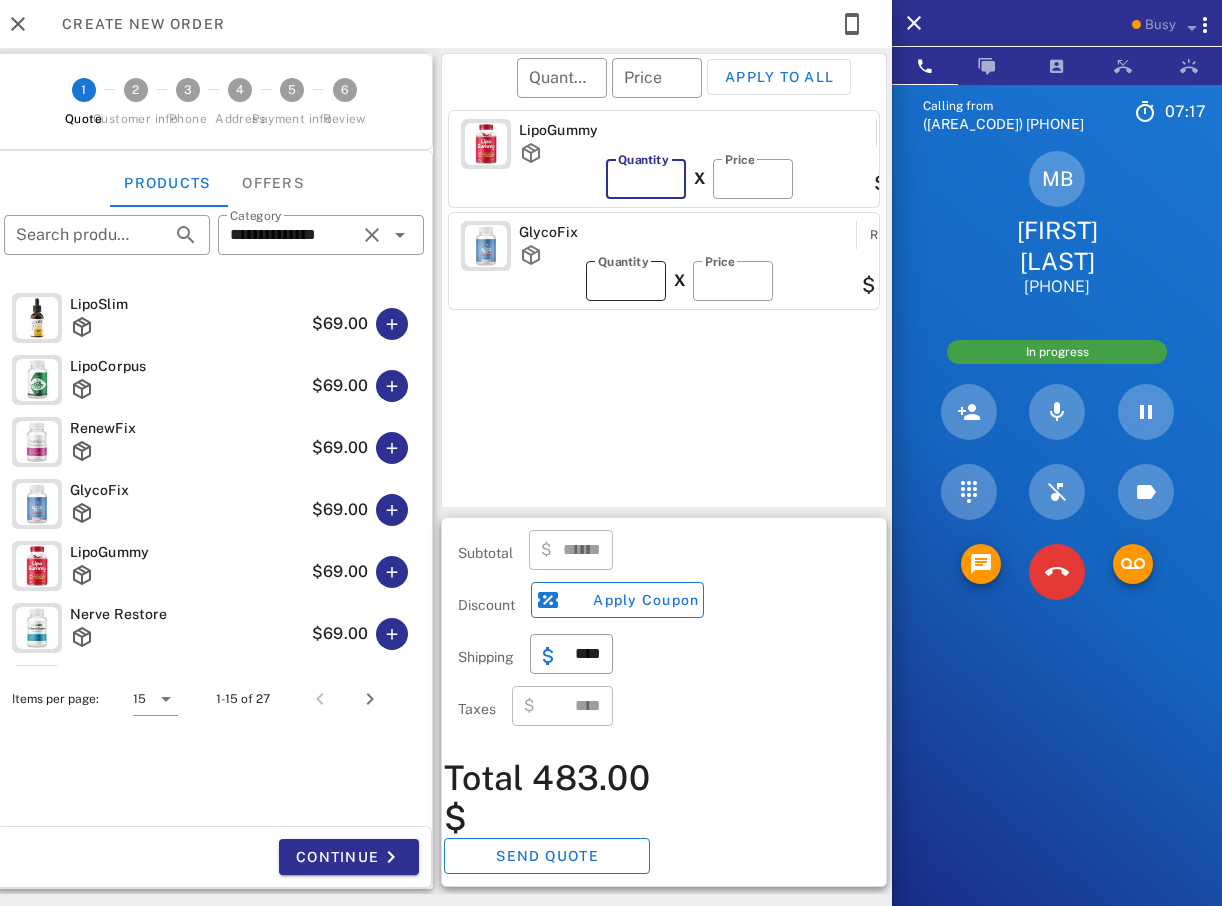 click on "*" at bounding box center [626, 281] 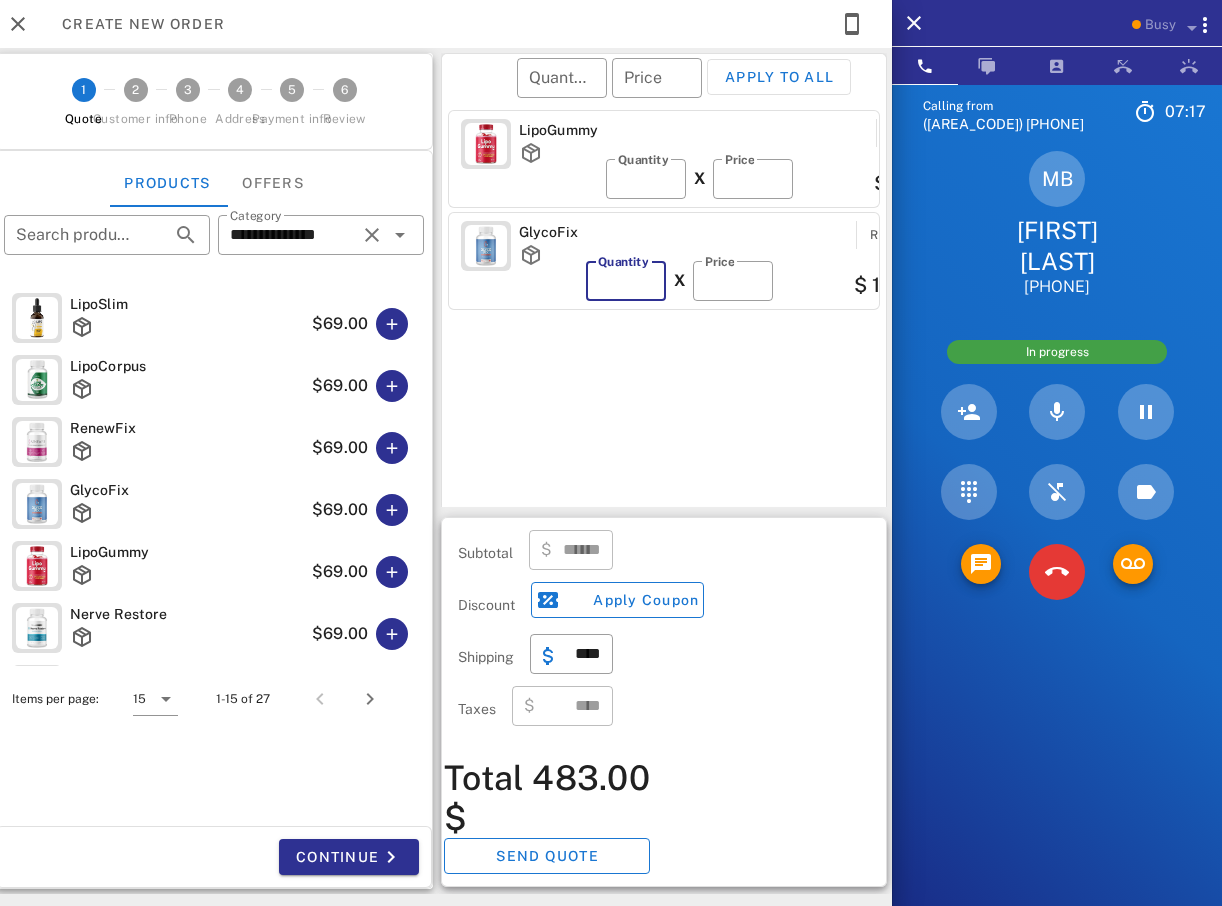 click on "*" at bounding box center (626, 281) 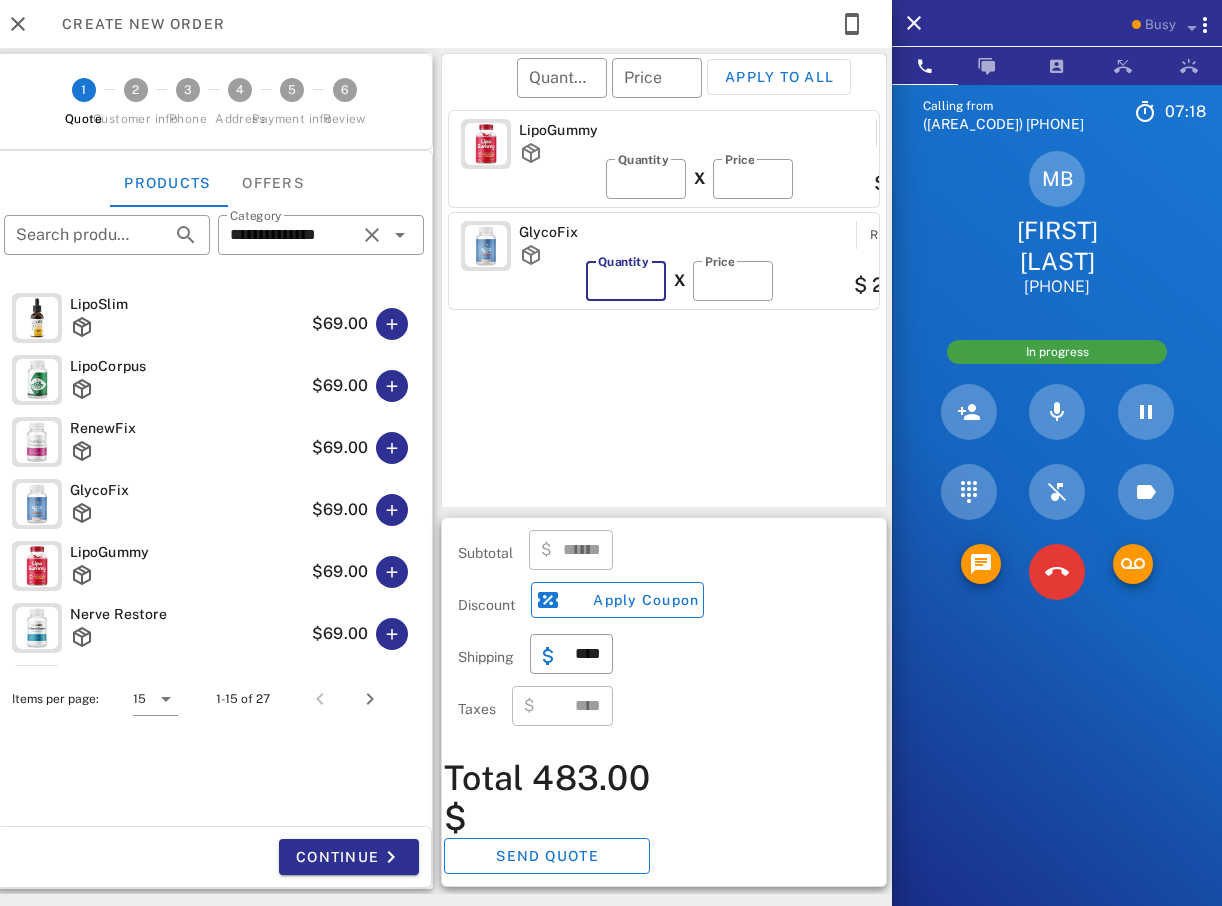 type on "*" 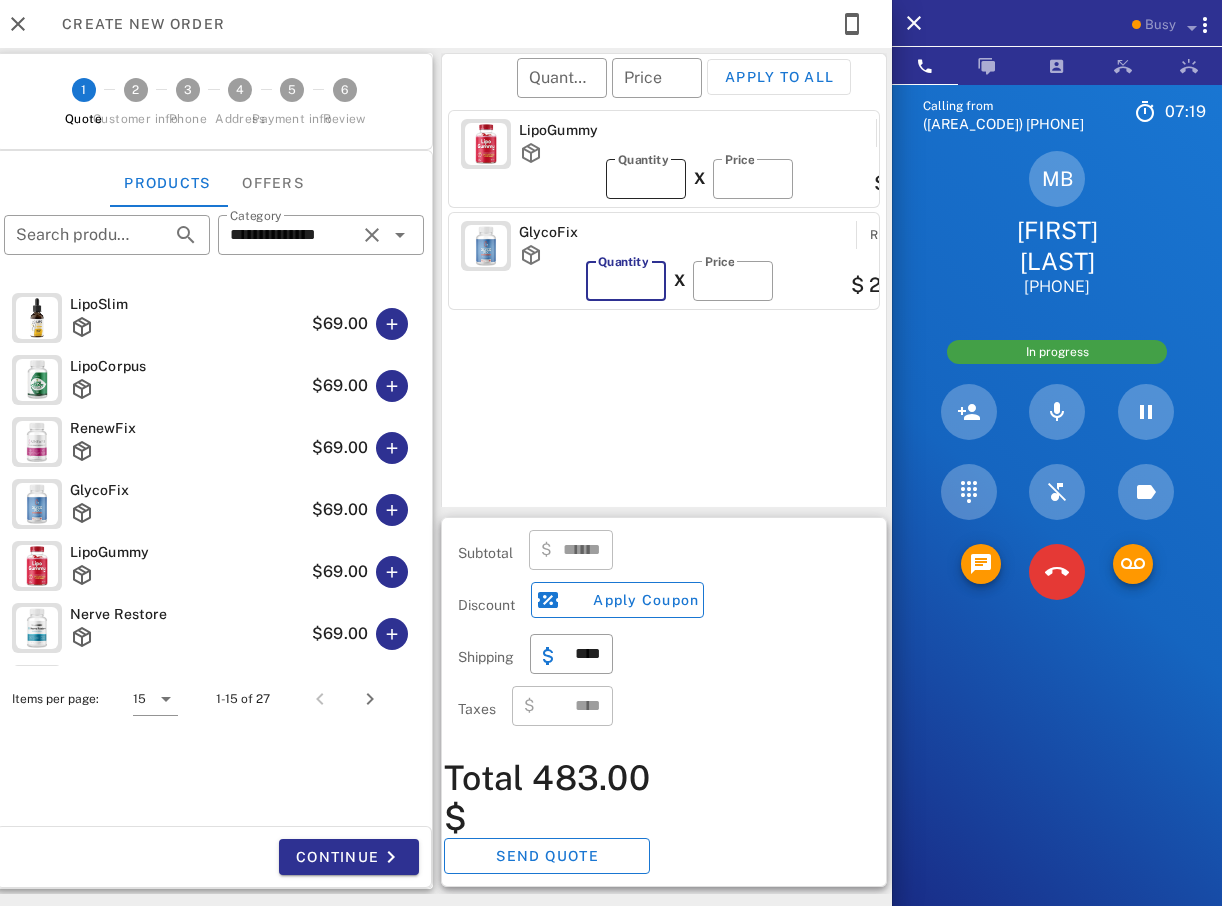 type on "******" 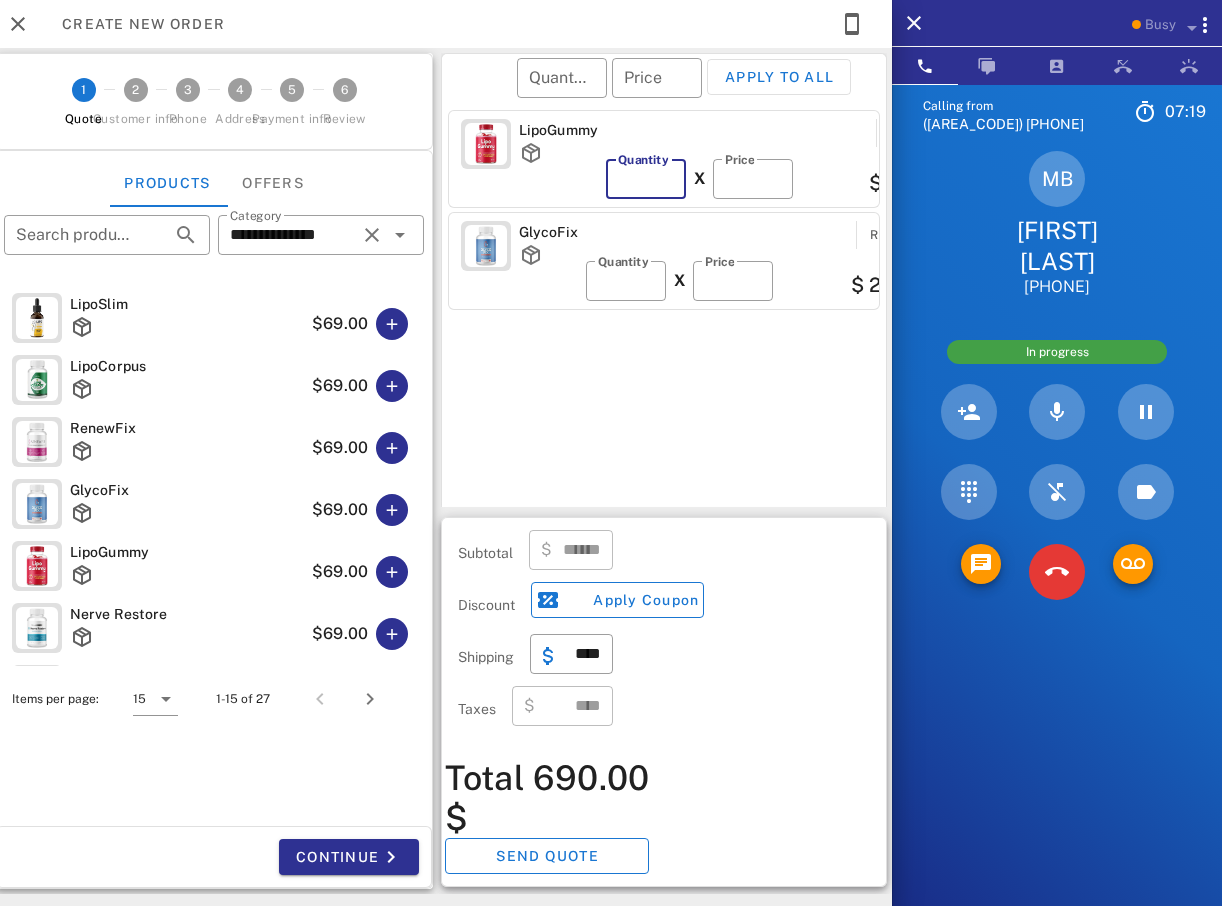 click on "*" at bounding box center (646, 179) 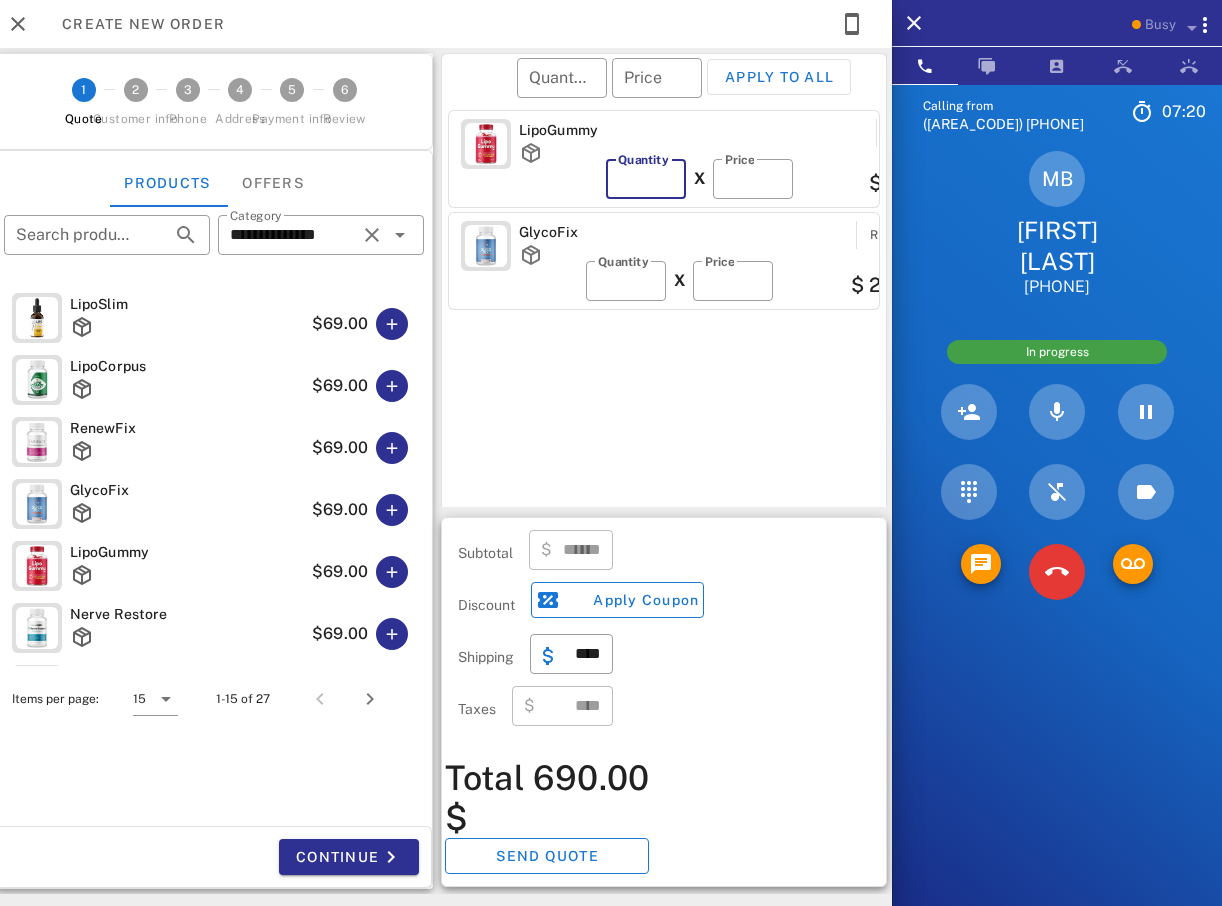 click on "*" at bounding box center (646, 179) 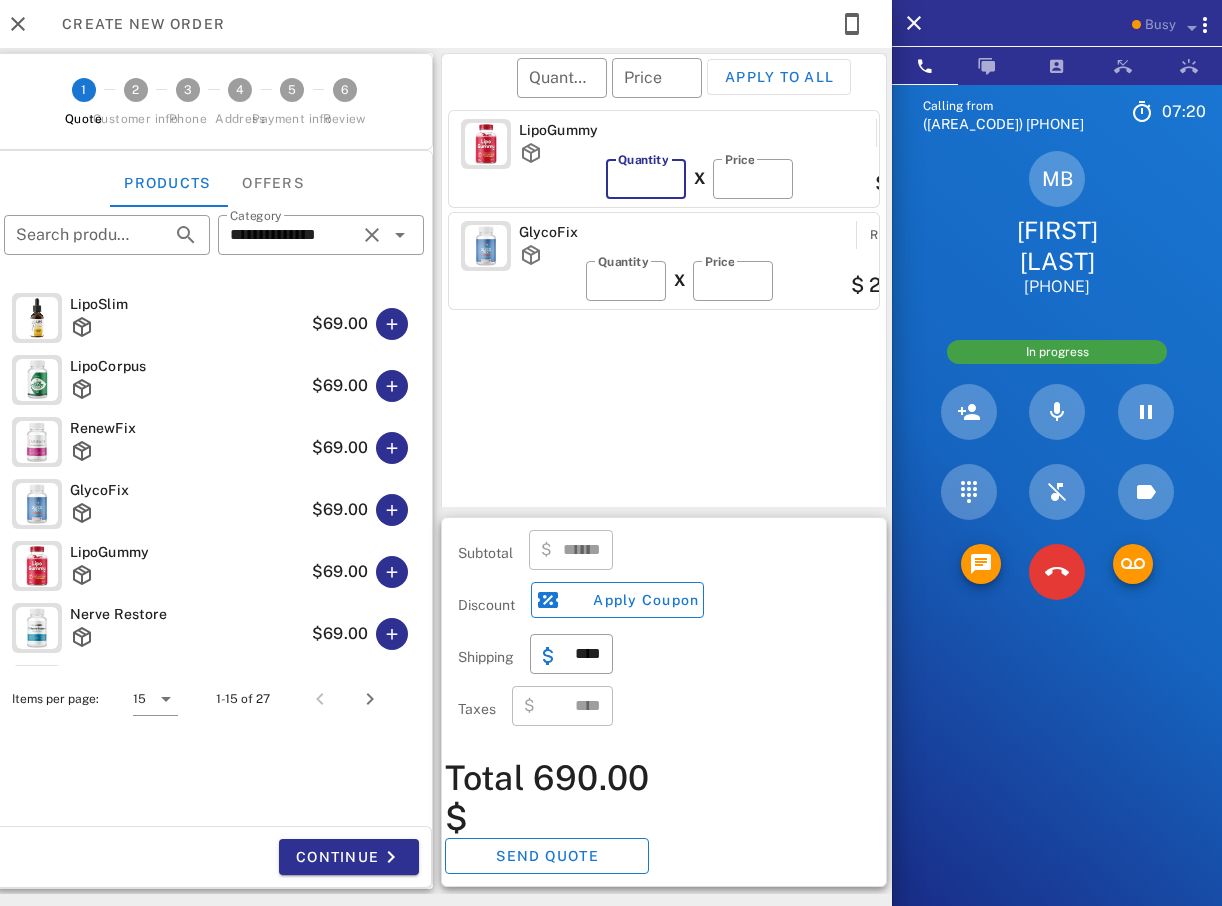 click on "*" at bounding box center [646, 179] 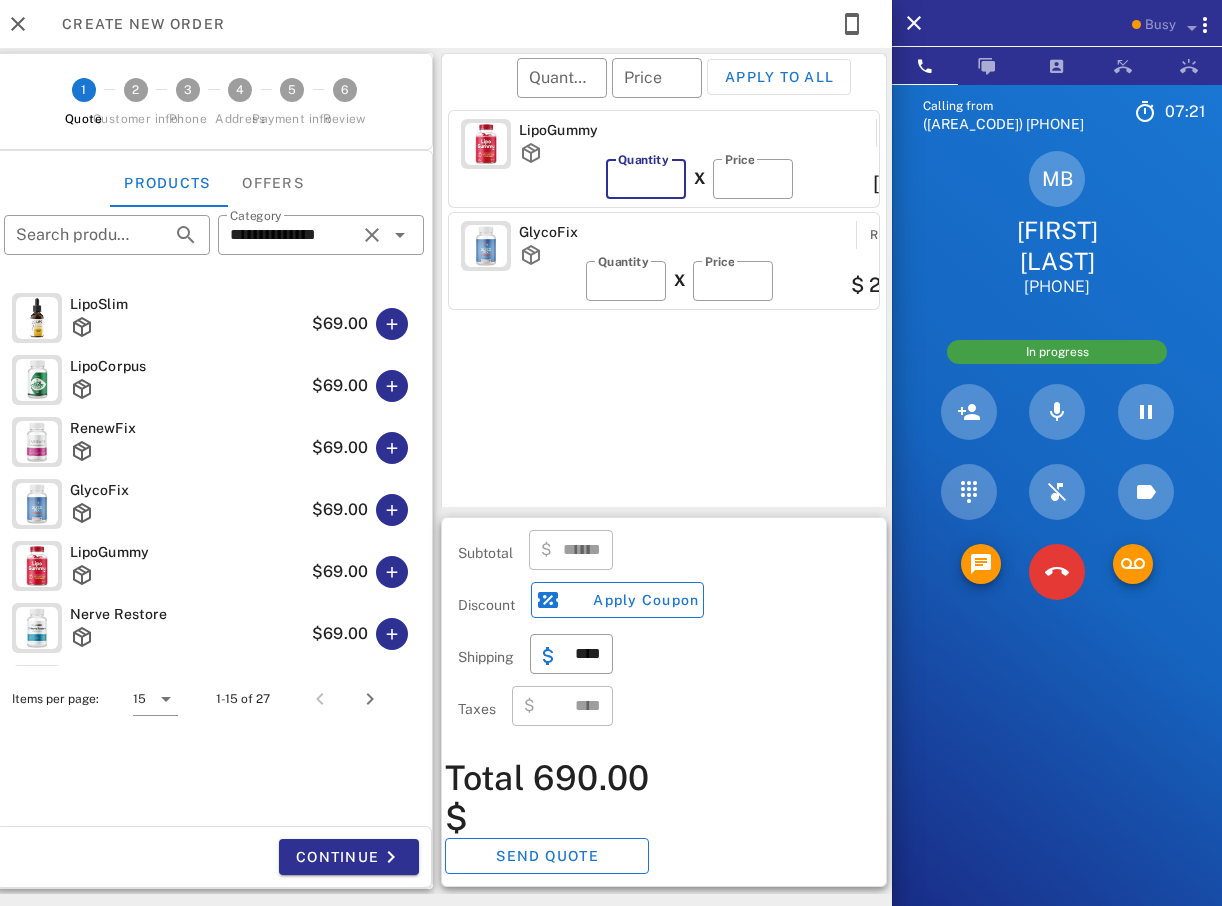 click on "**" at bounding box center [646, 179] 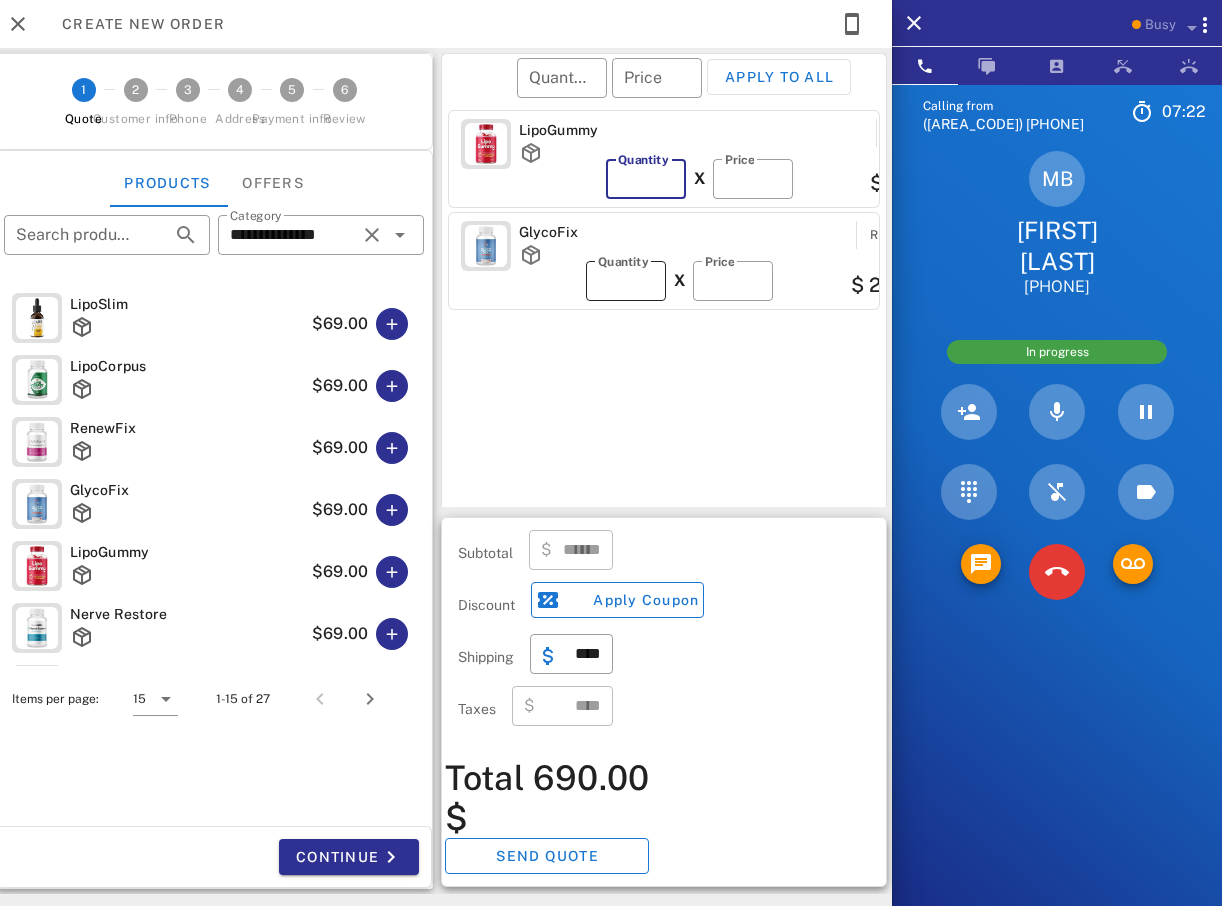 type on "*******" 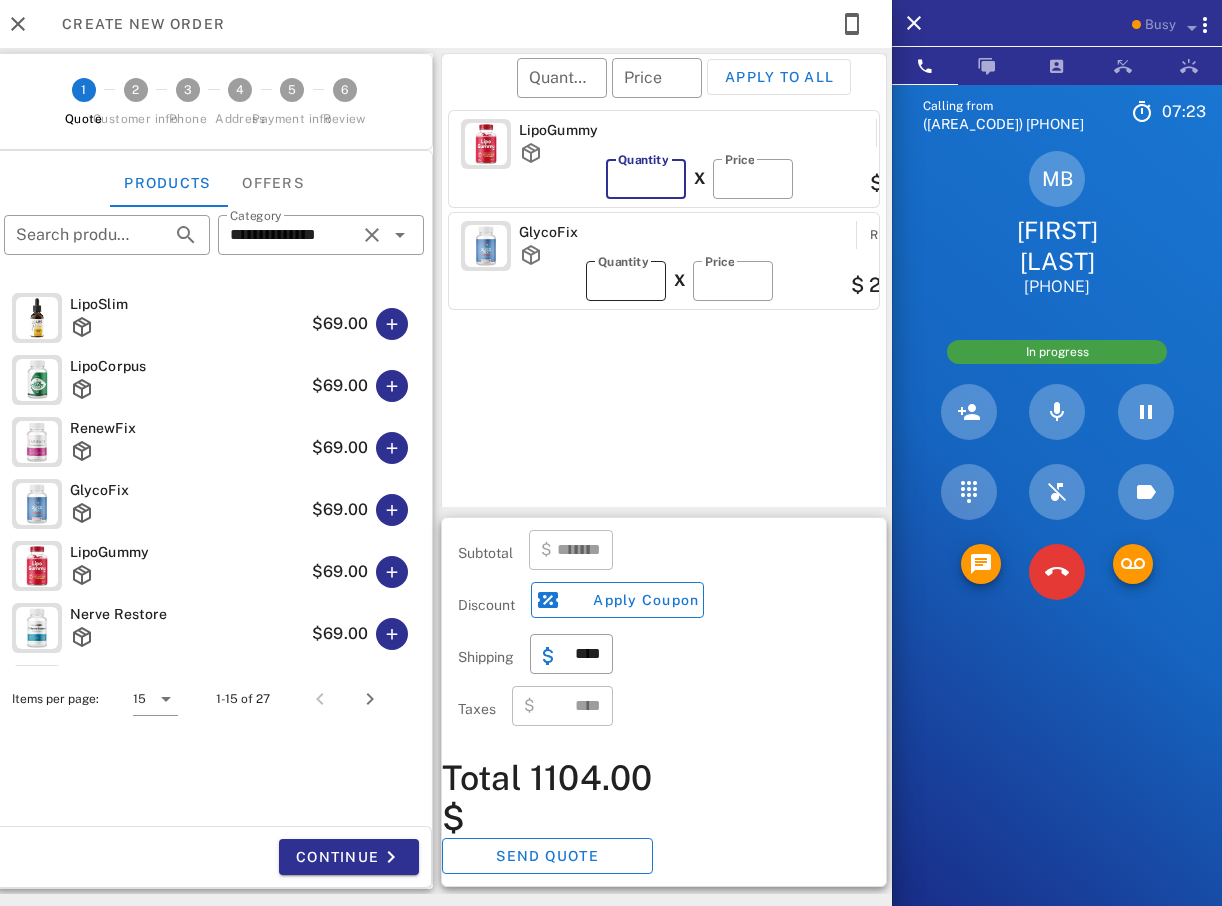 click on "*" at bounding box center (626, 281) 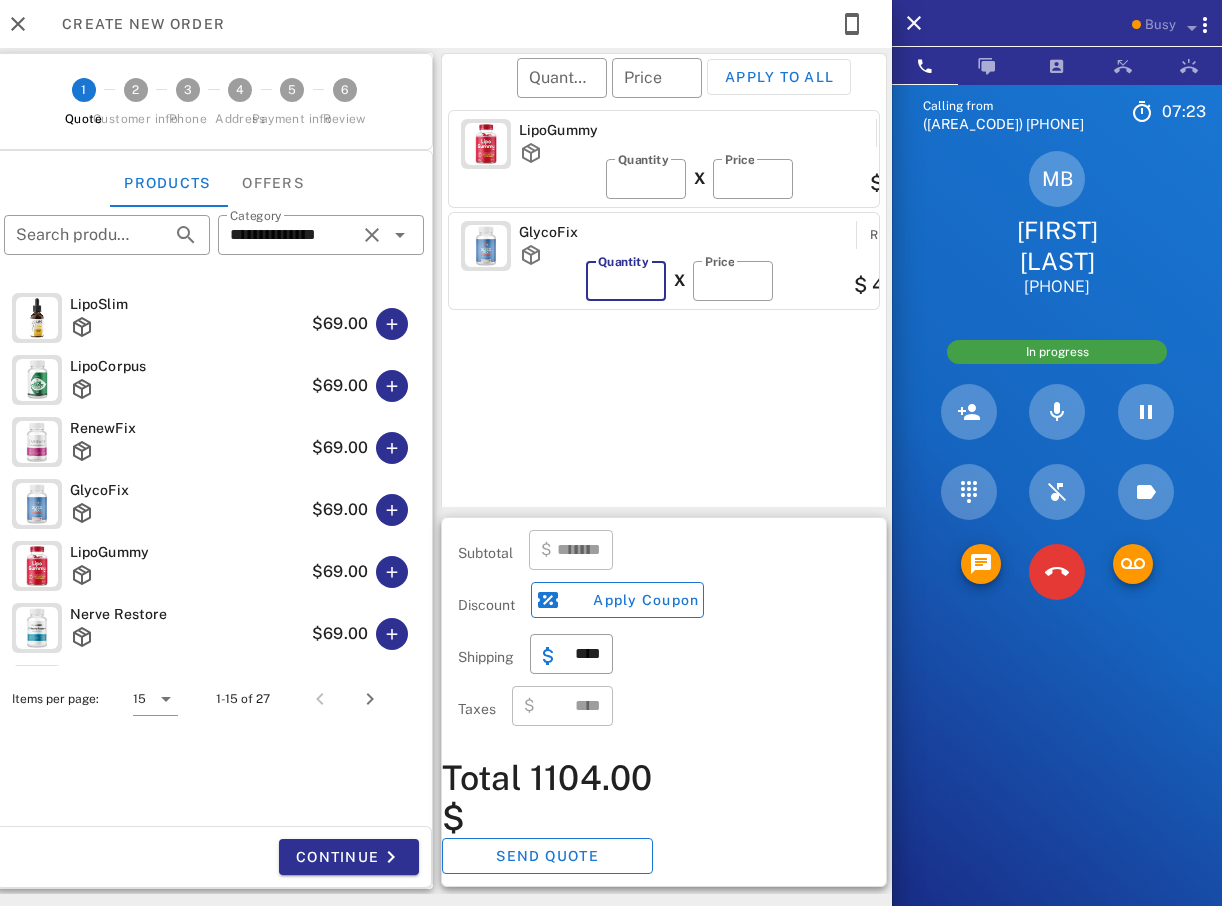 click on "*" at bounding box center (626, 281) 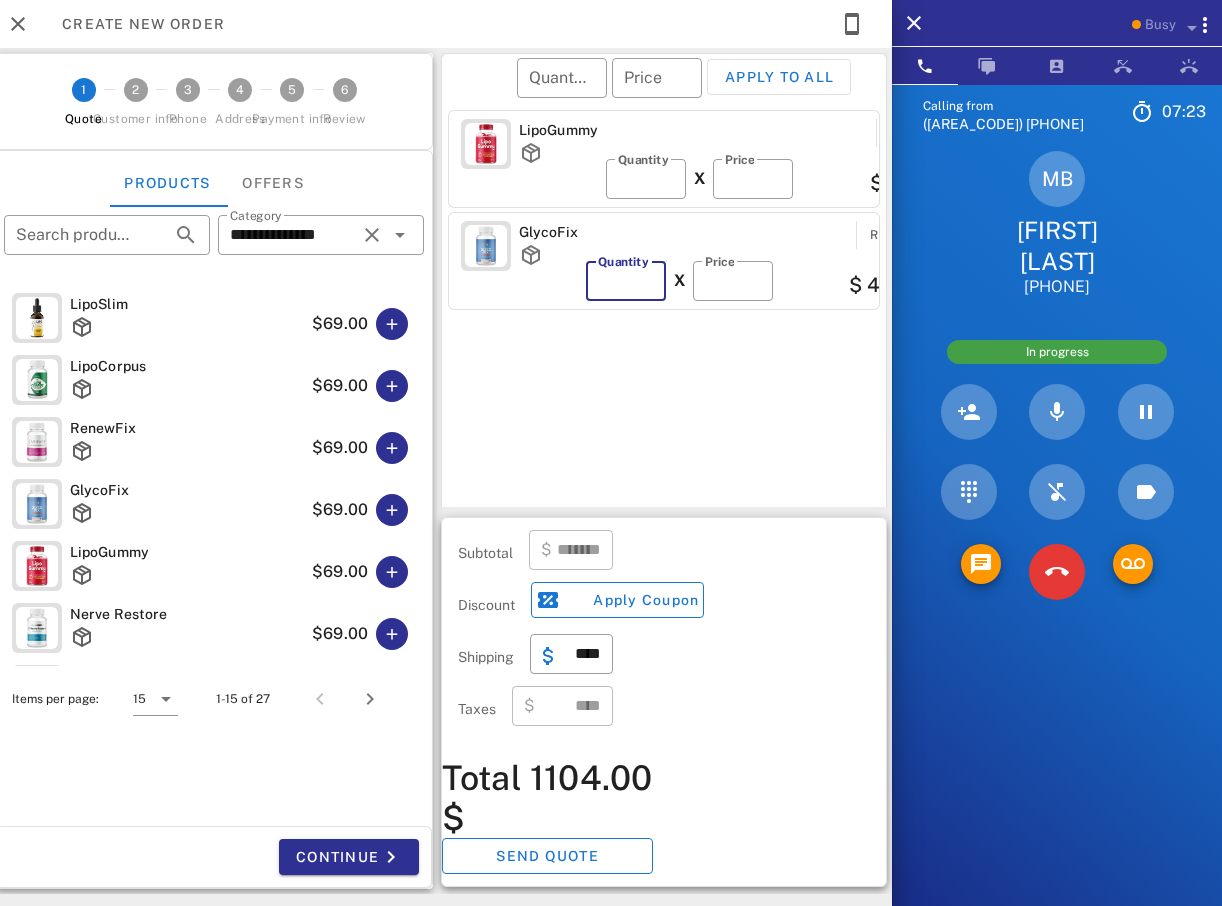 click on "*" at bounding box center [626, 281] 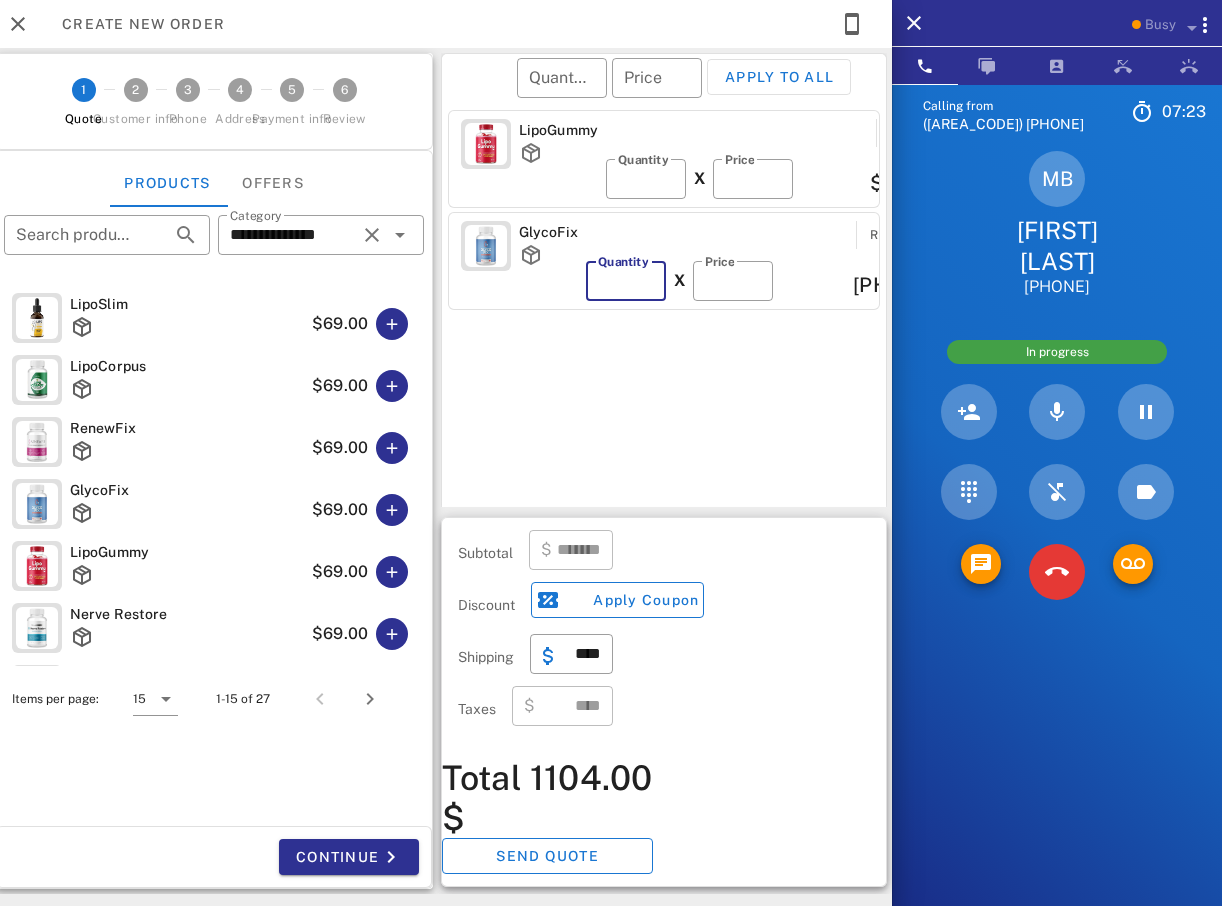 click on "*" at bounding box center [626, 281] 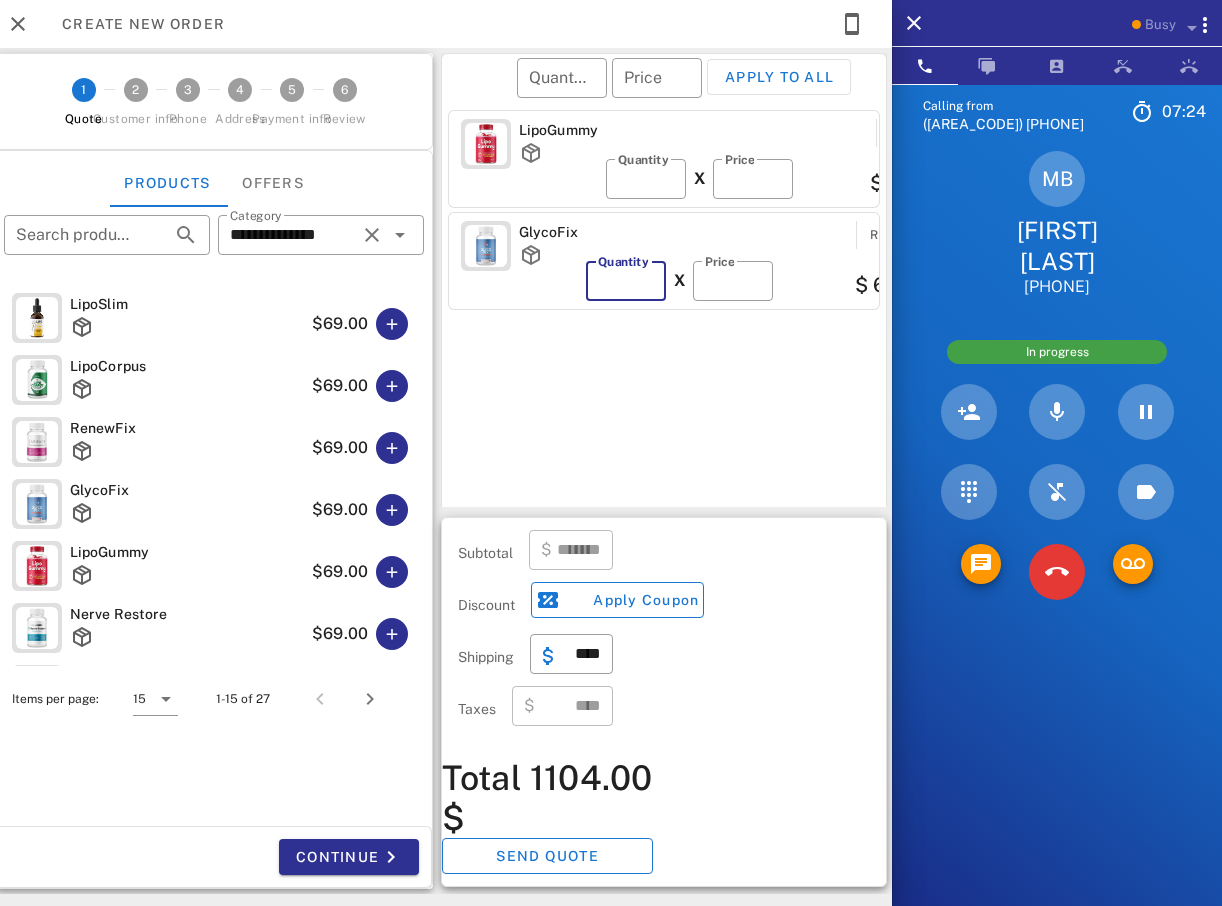 click on "*" at bounding box center [626, 281] 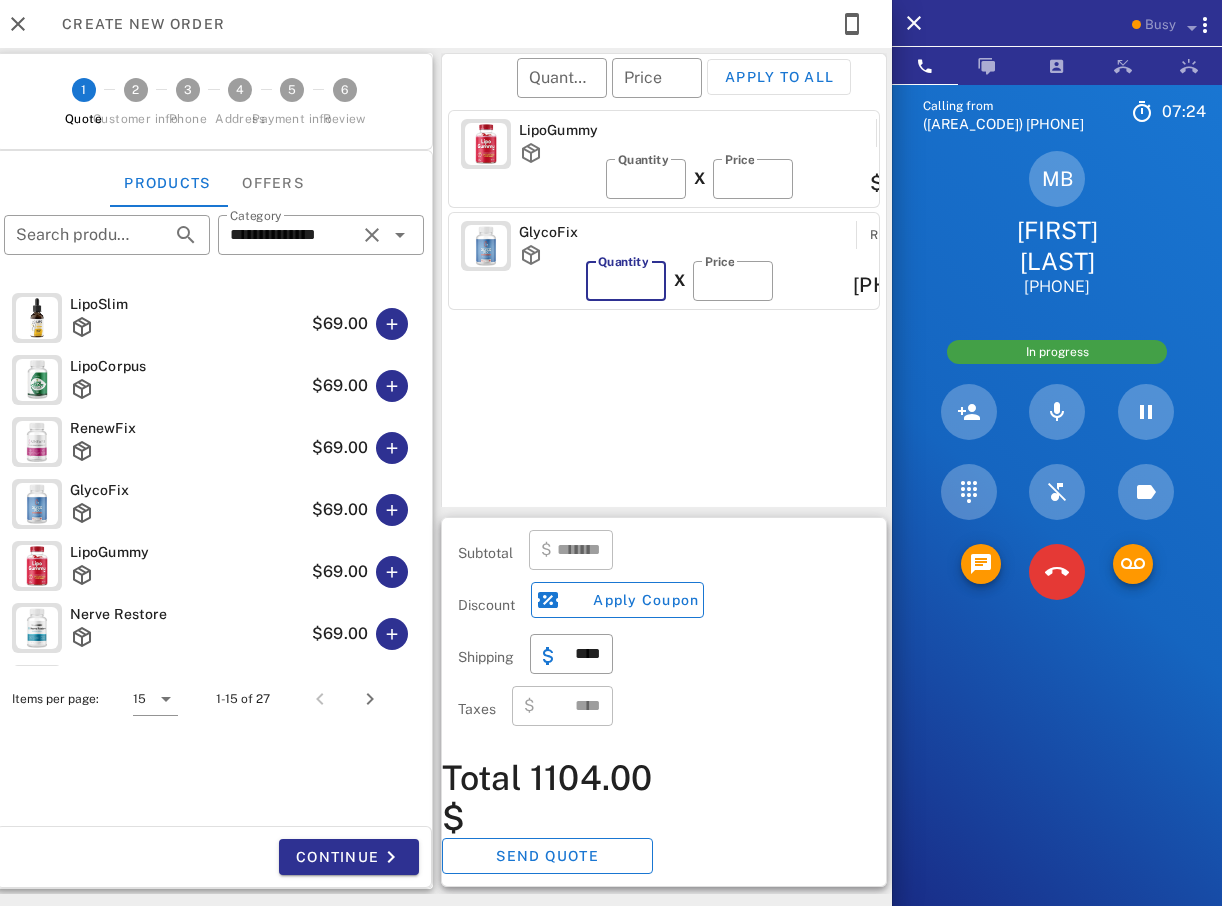 click on "**" at bounding box center (626, 281) 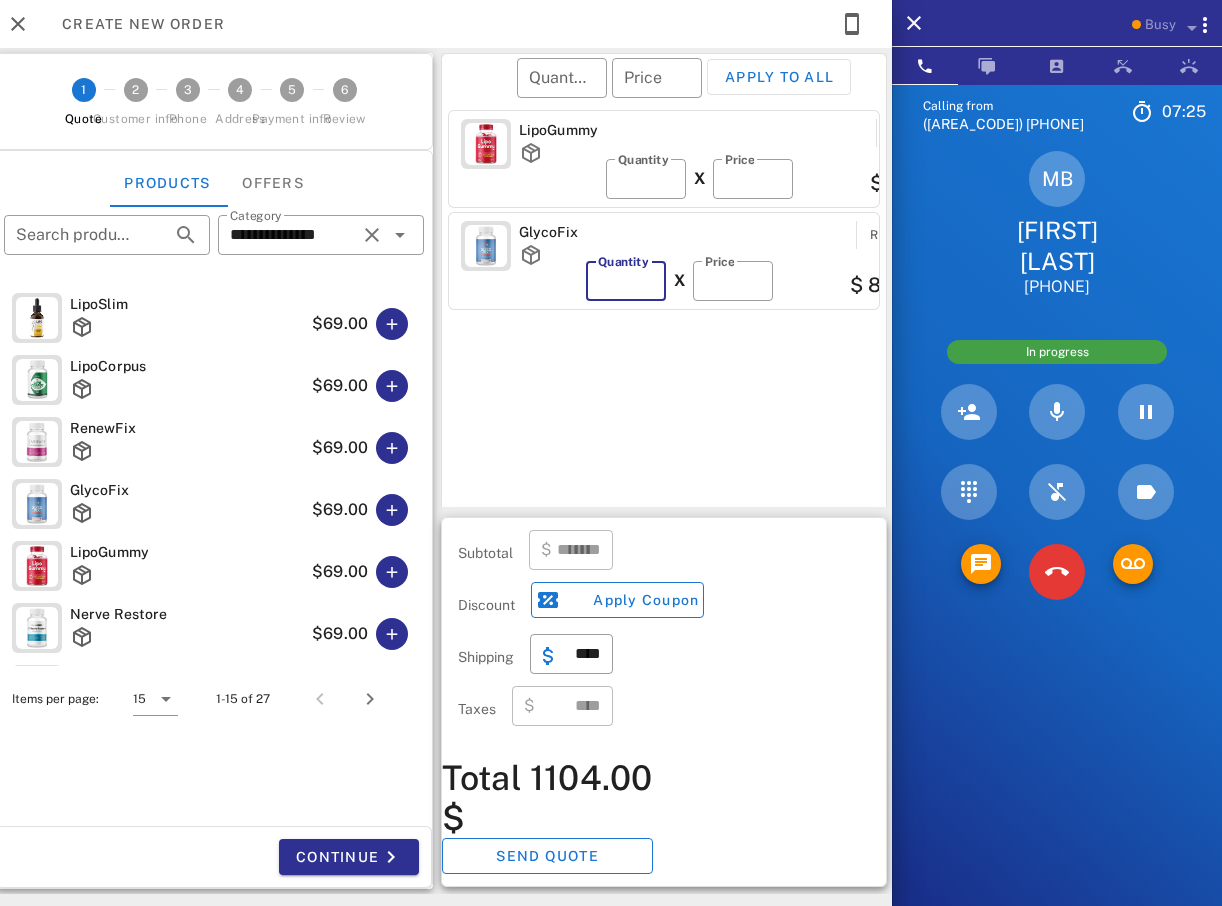 type on "**" 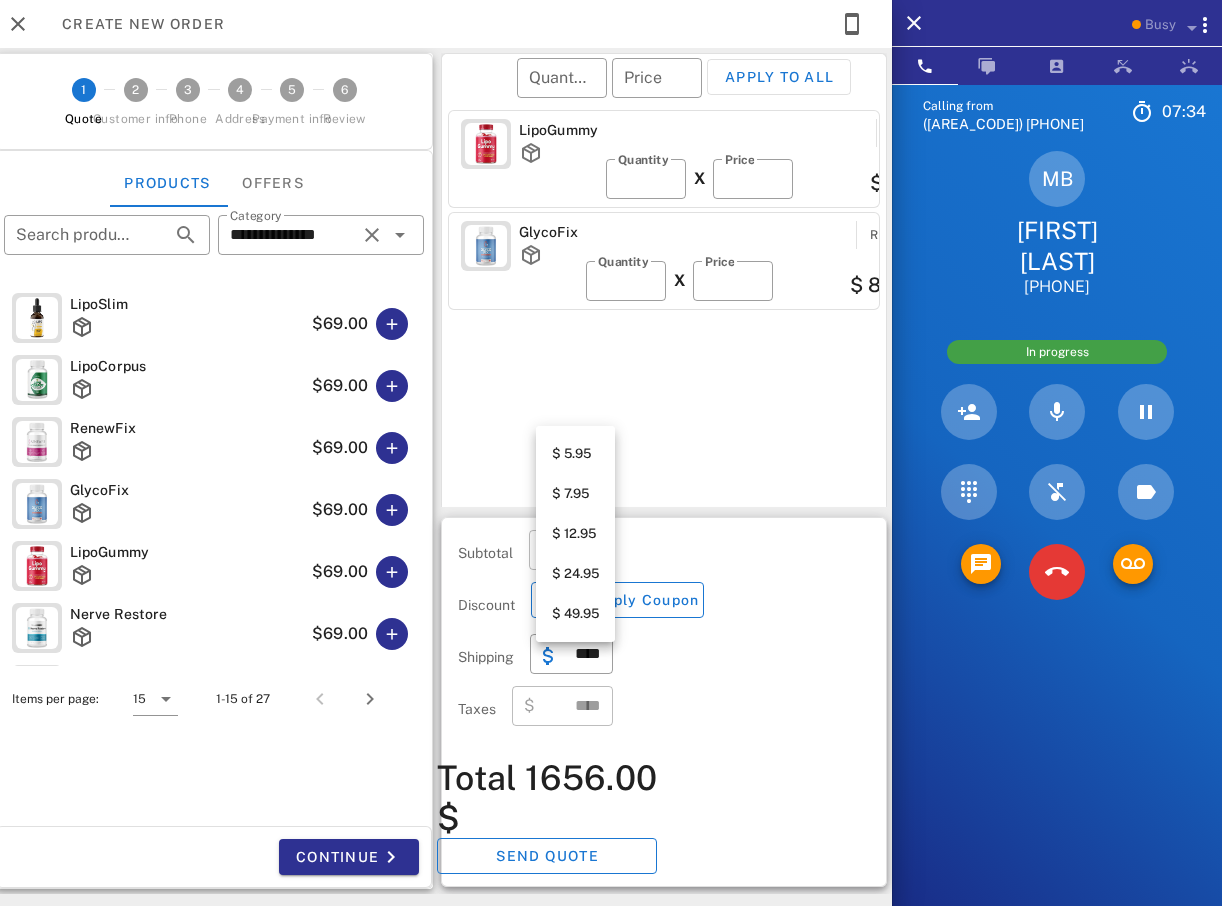 click on "$ 5.95" at bounding box center [575, 454] 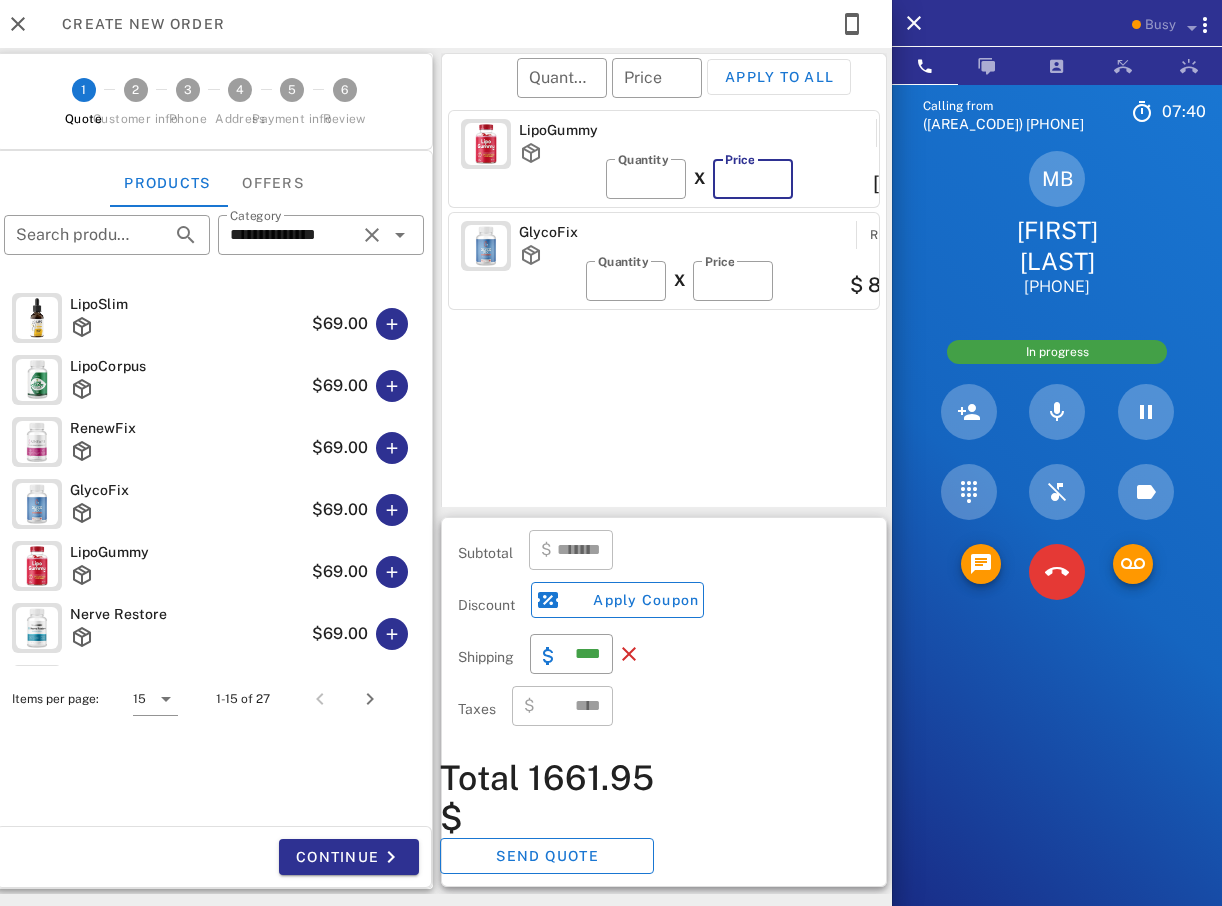 type on "**" 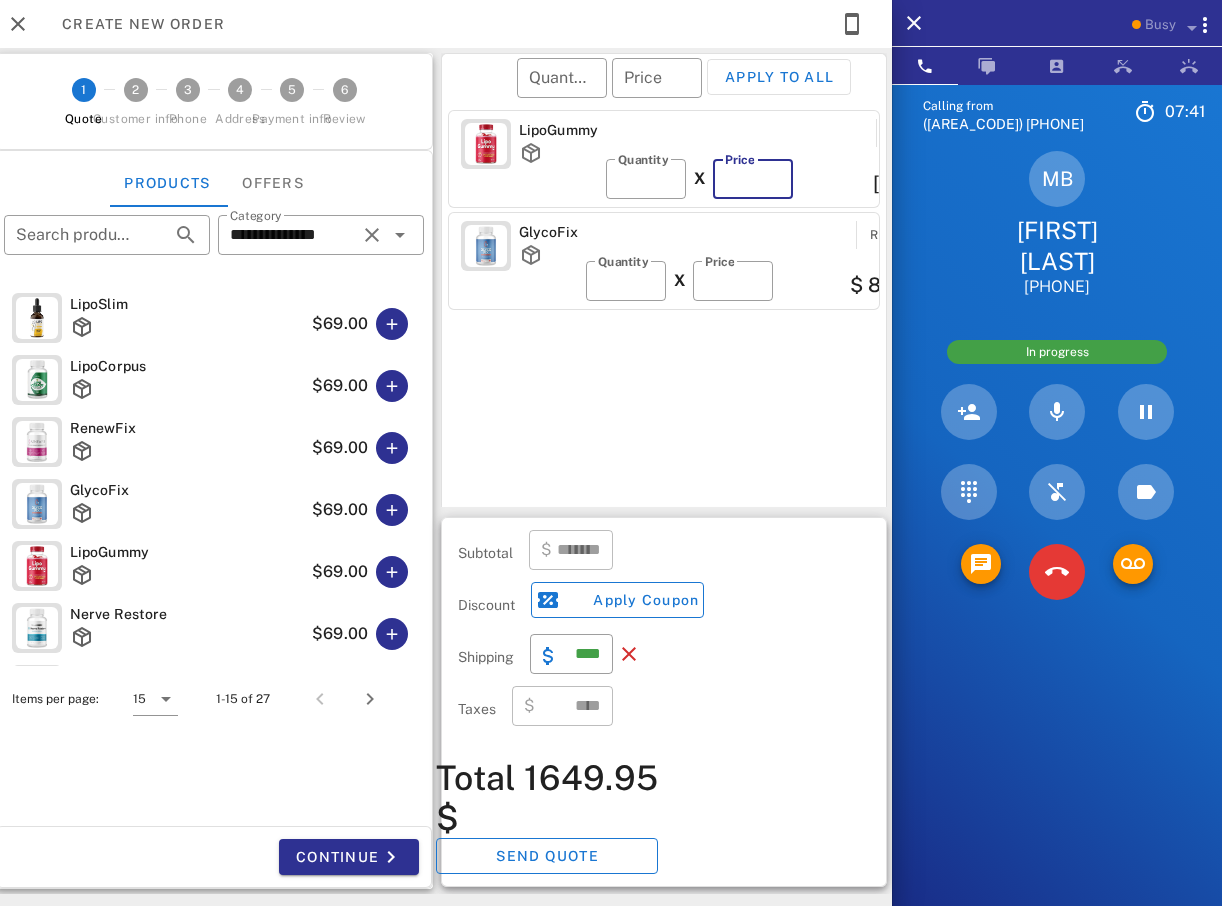 click on "**" at bounding box center (753, 179) 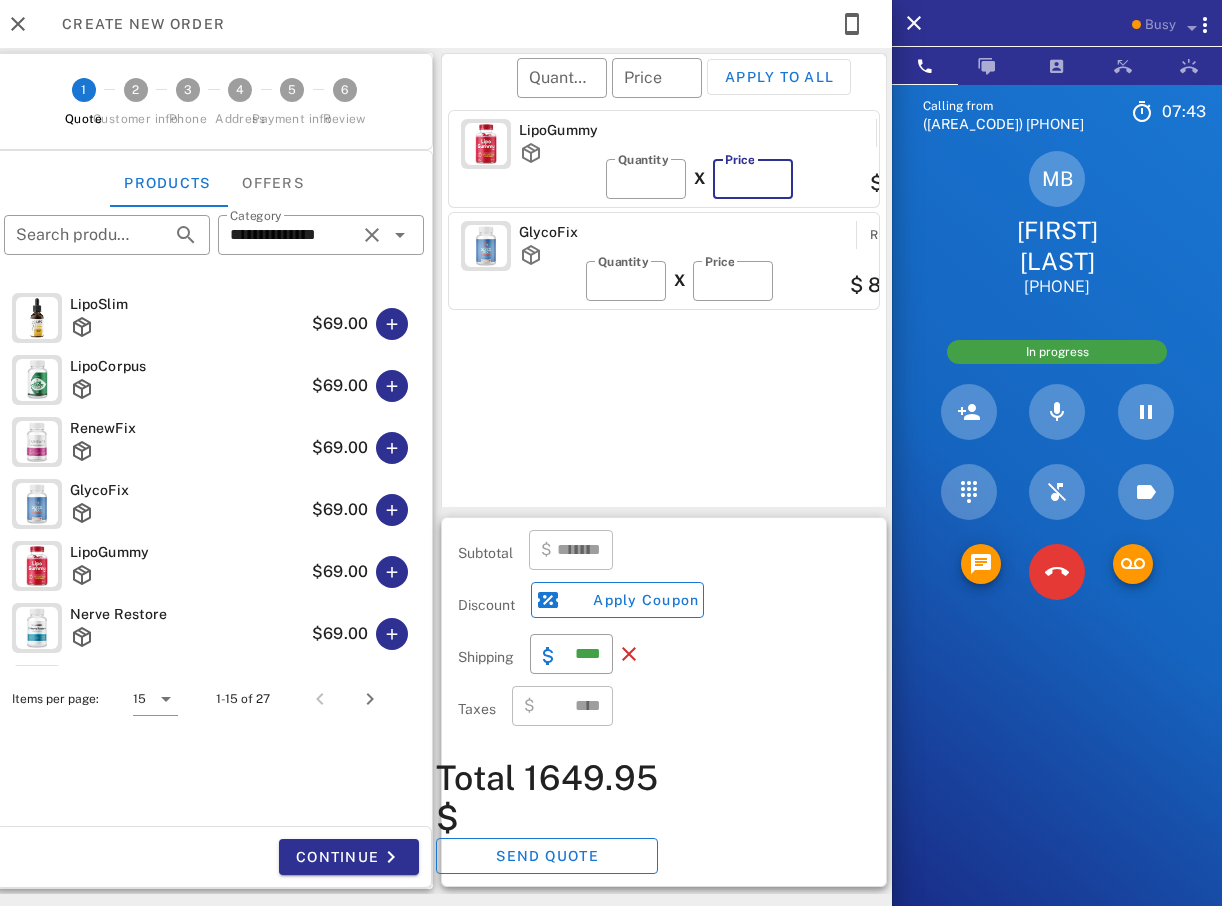 type on "**" 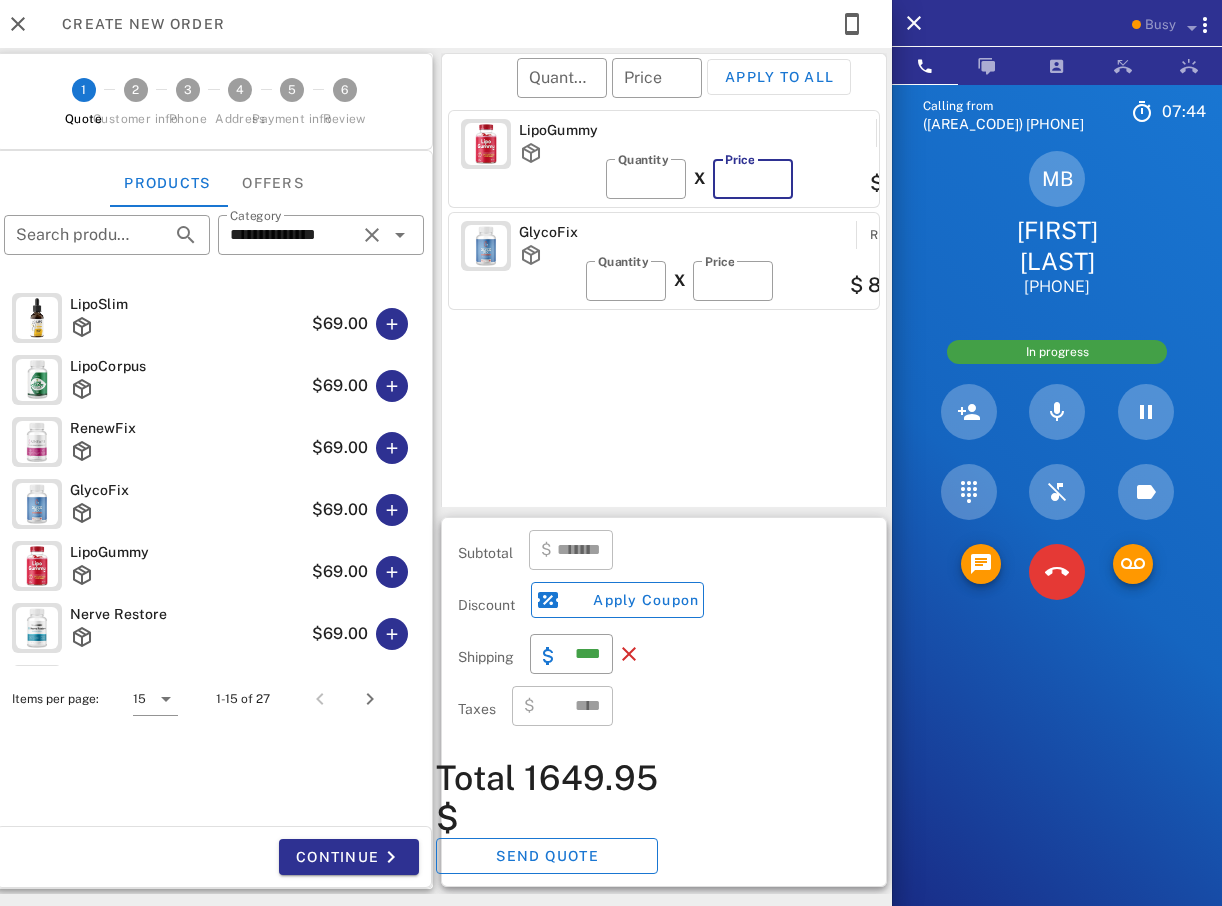 type on "*******" 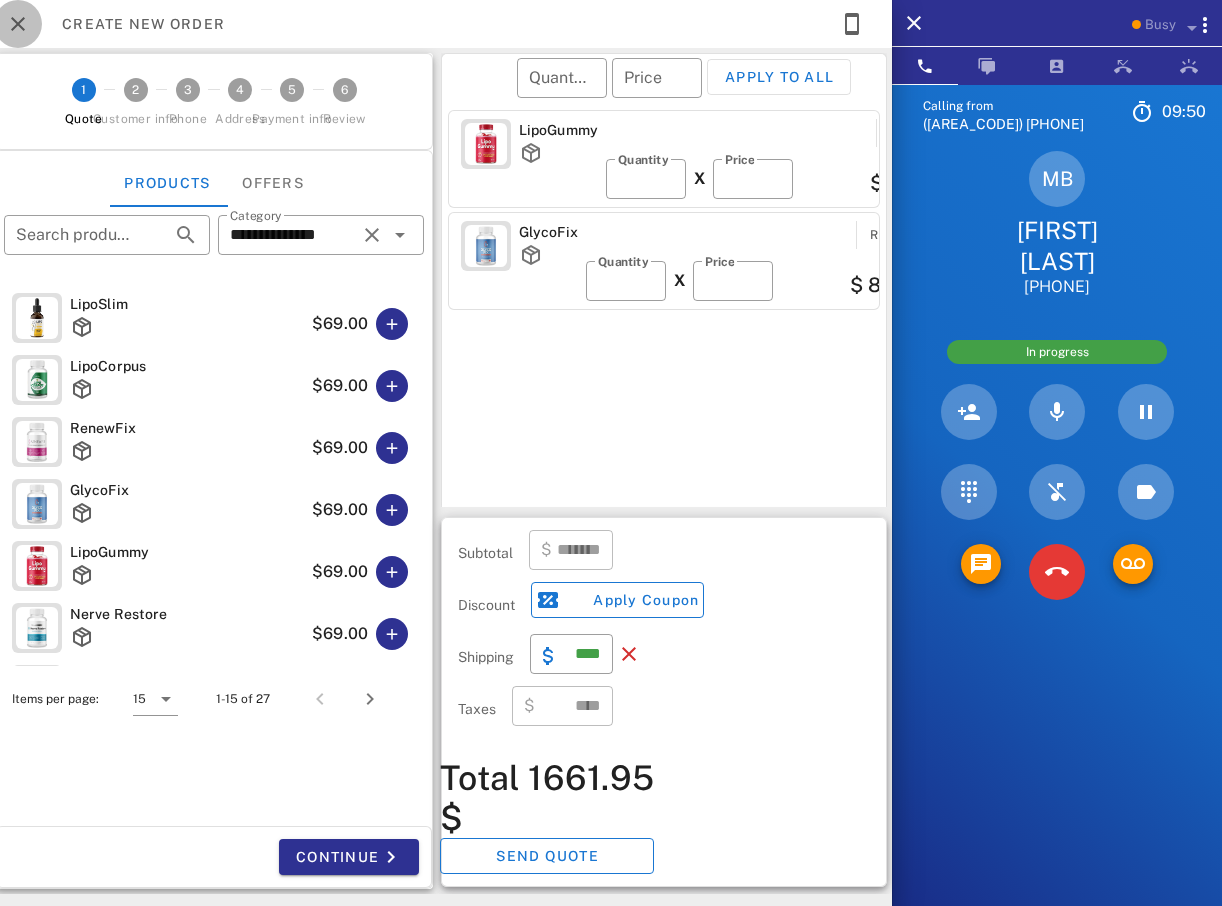 click at bounding box center (18, 24) 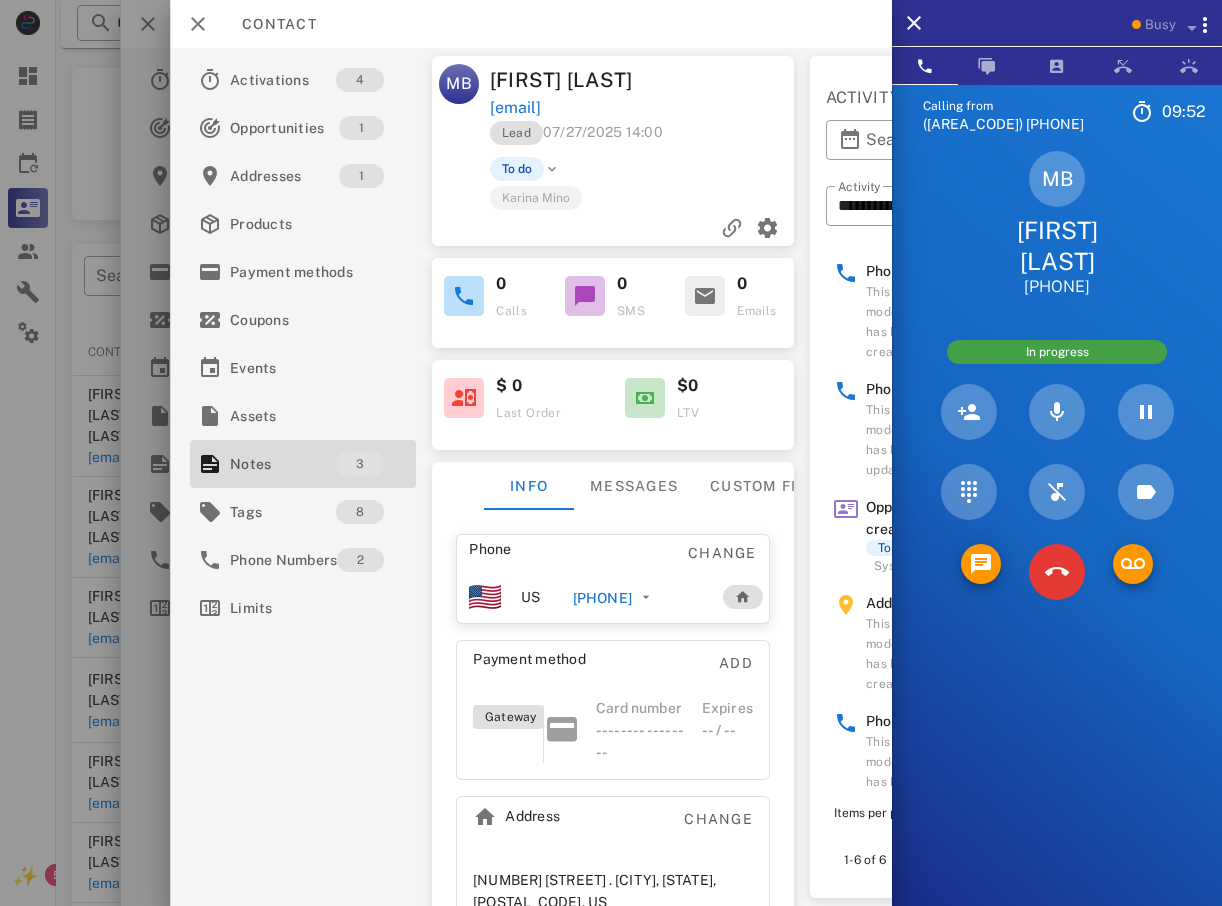 click on "babb@zoominternet.net" at bounding box center (515, 108) 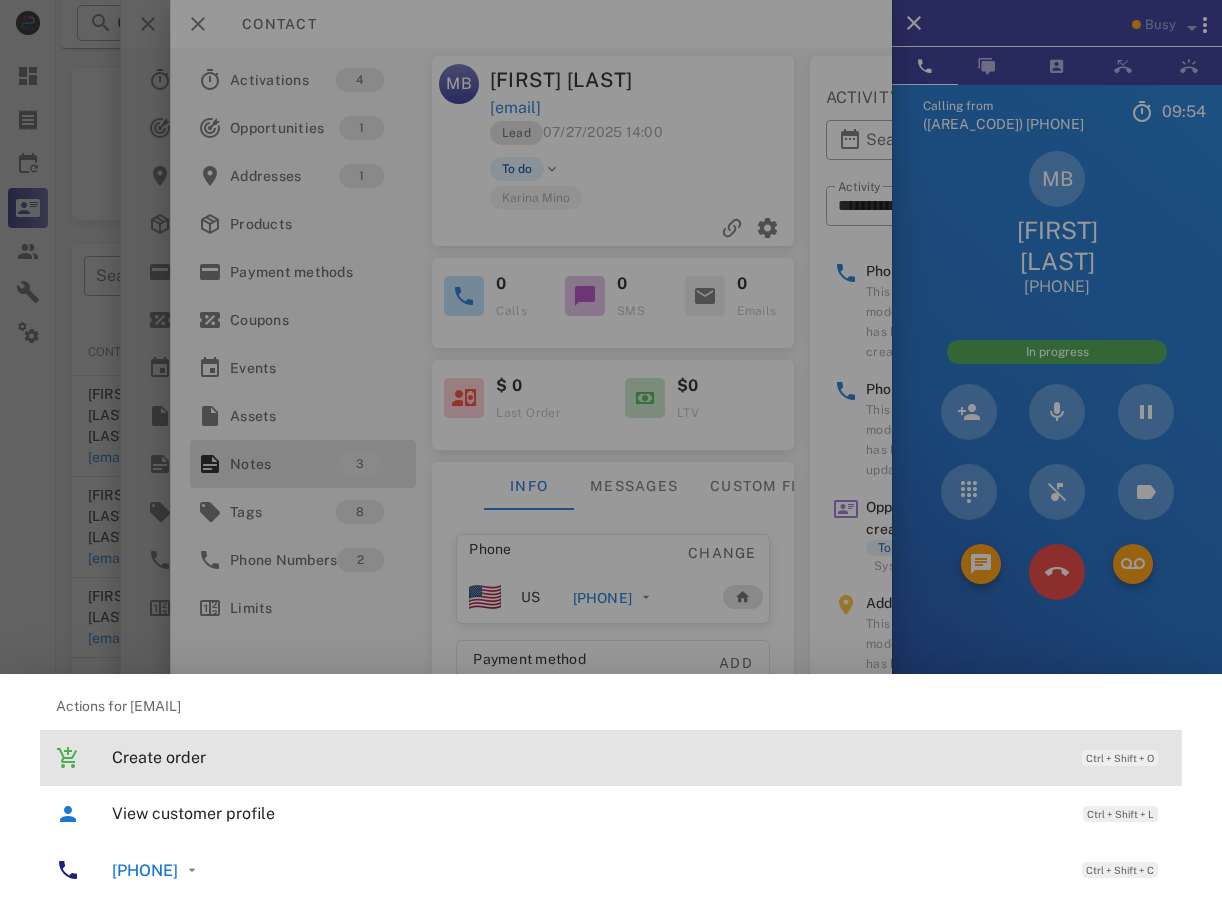 click on "Create order" at bounding box center (587, 757) 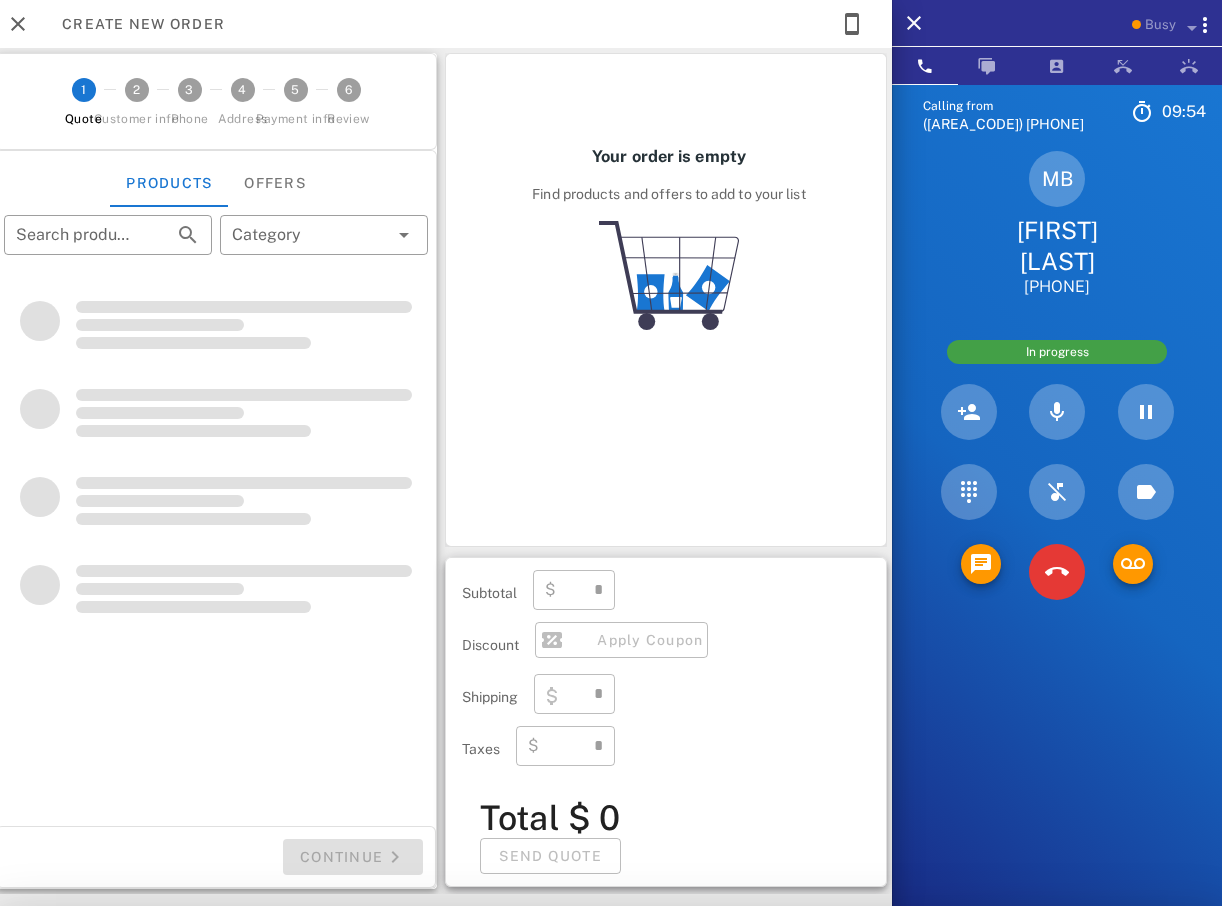 type on "**********" 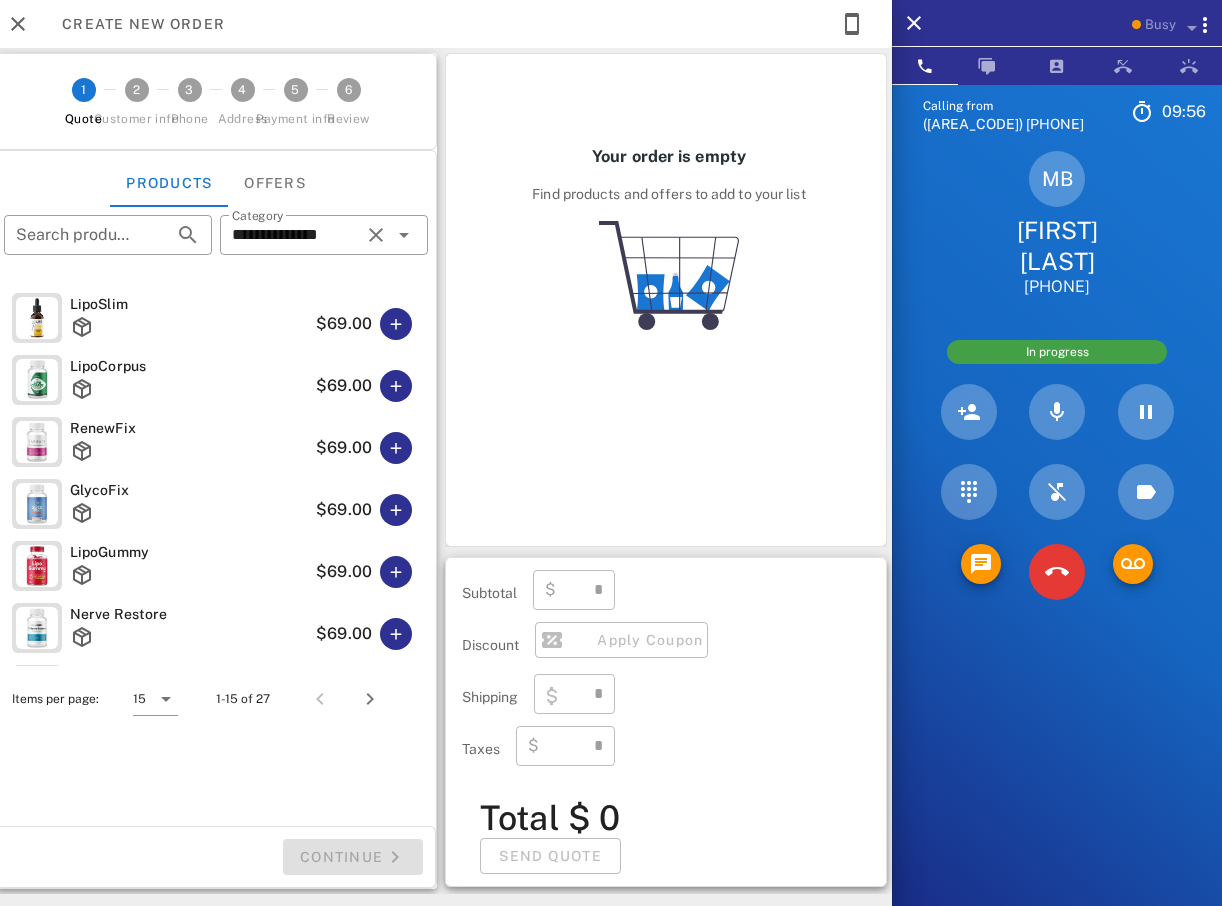 type on "****" 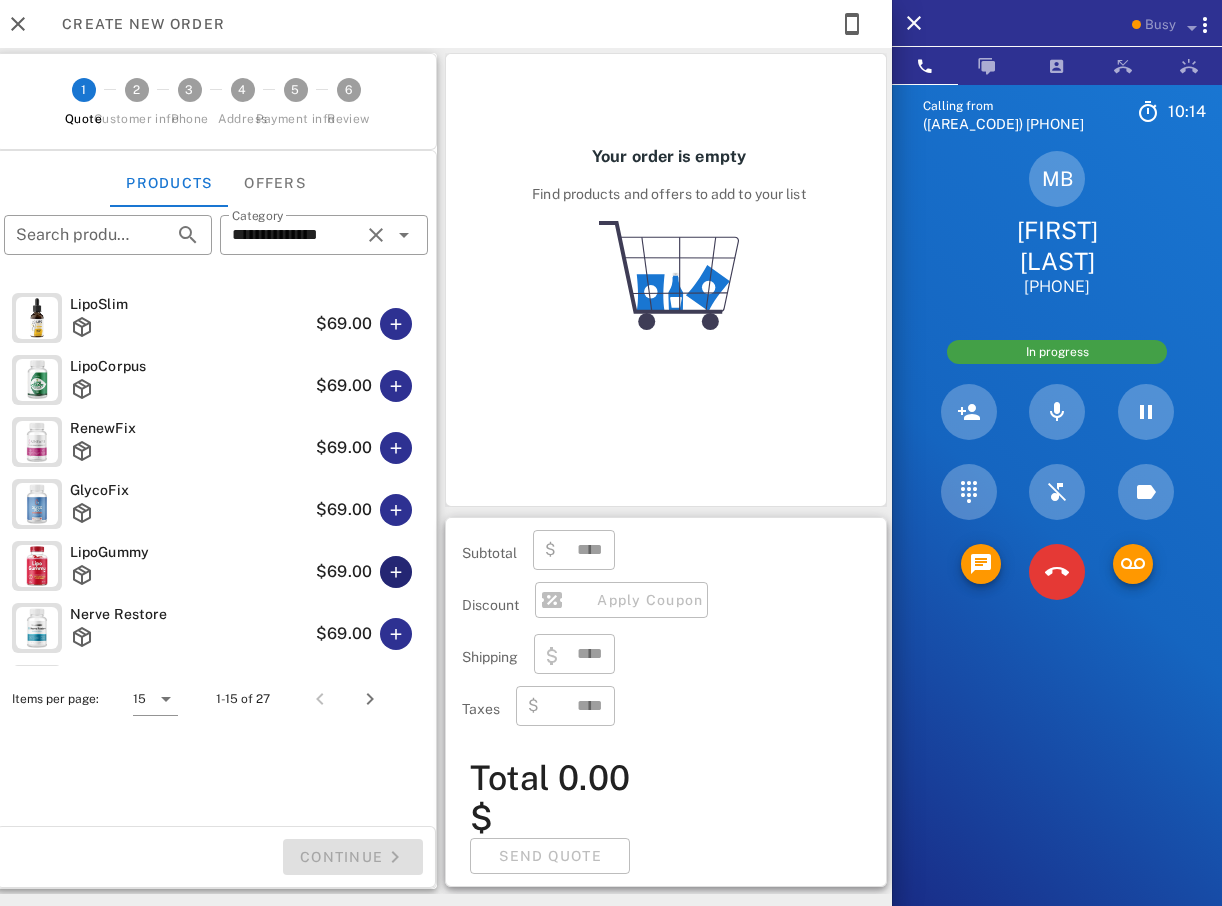 click at bounding box center [396, 572] 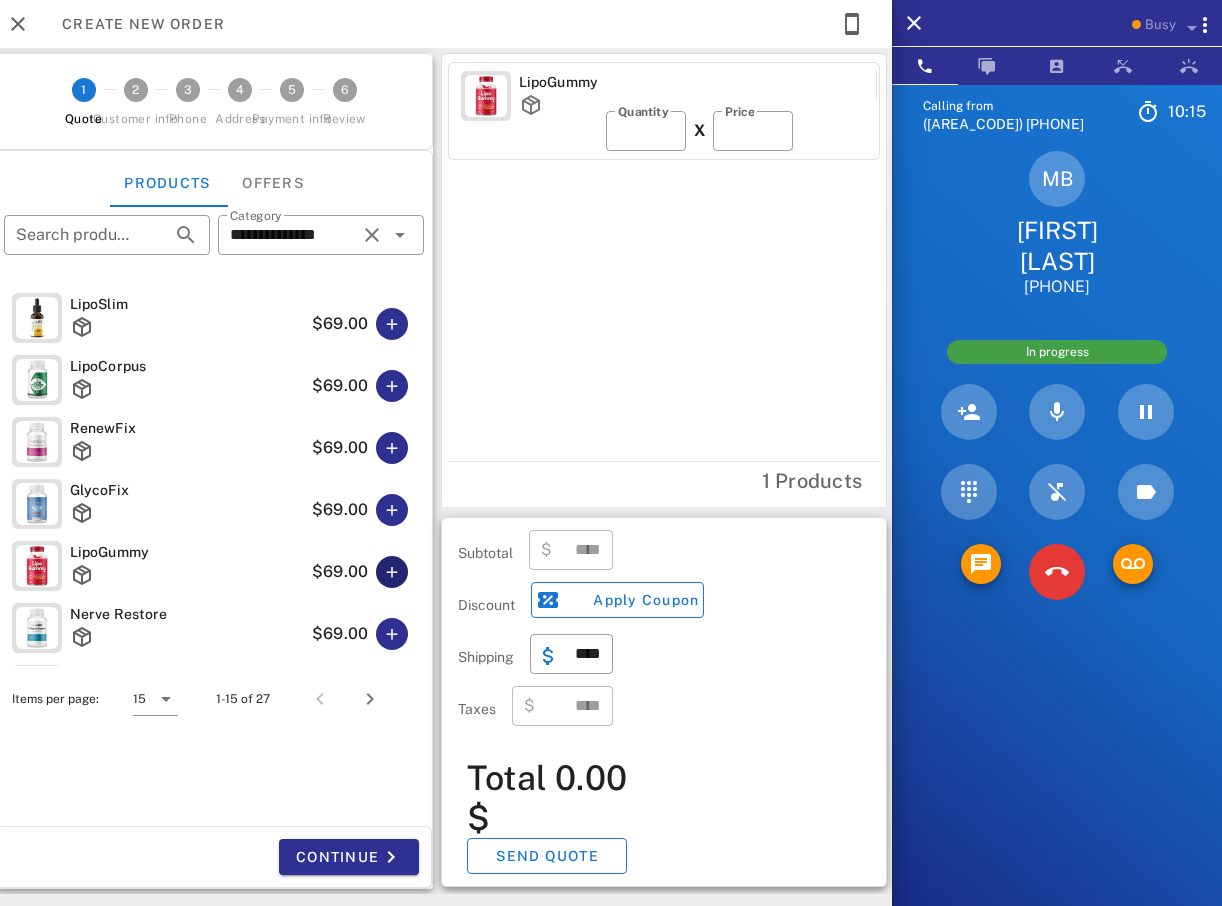 type on "*****" 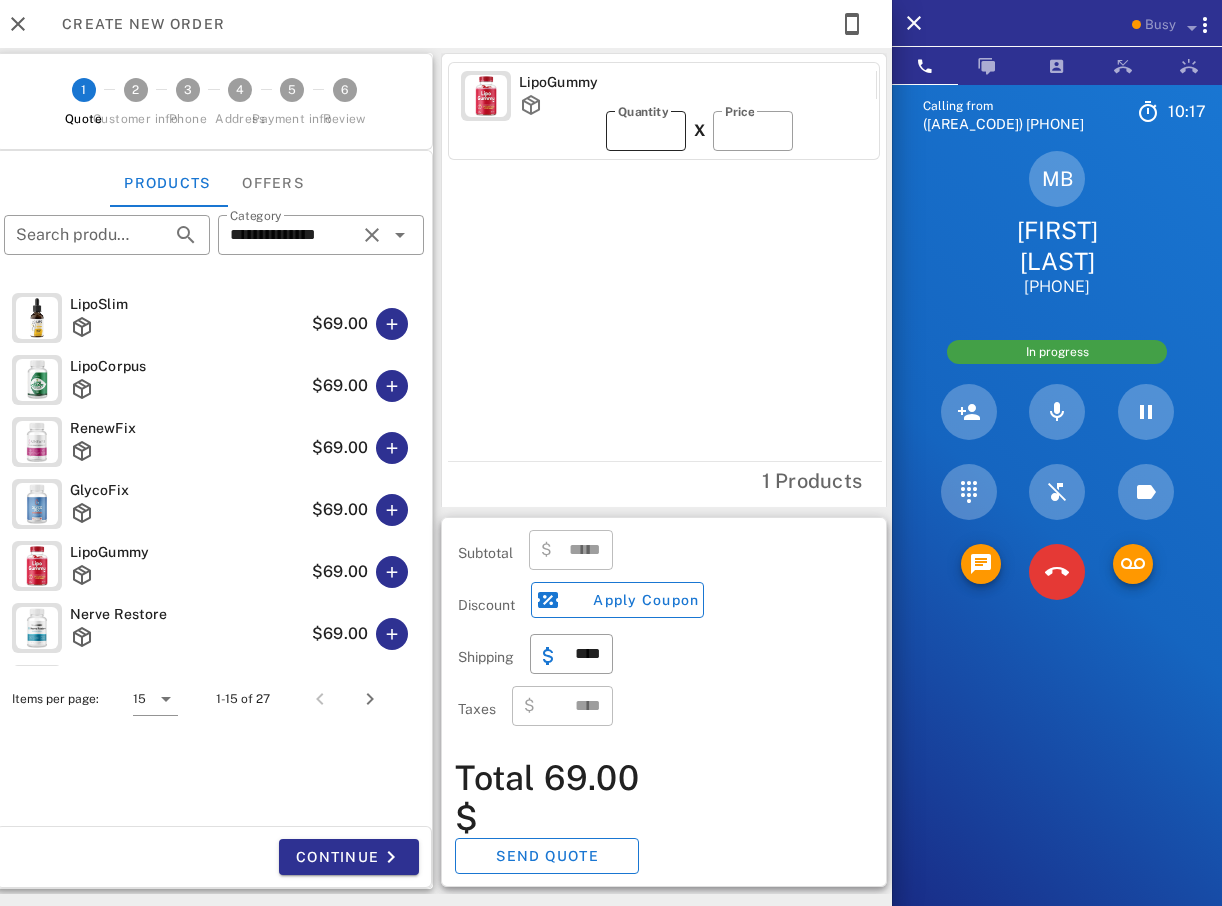 click on "*" at bounding box center [646, 131] 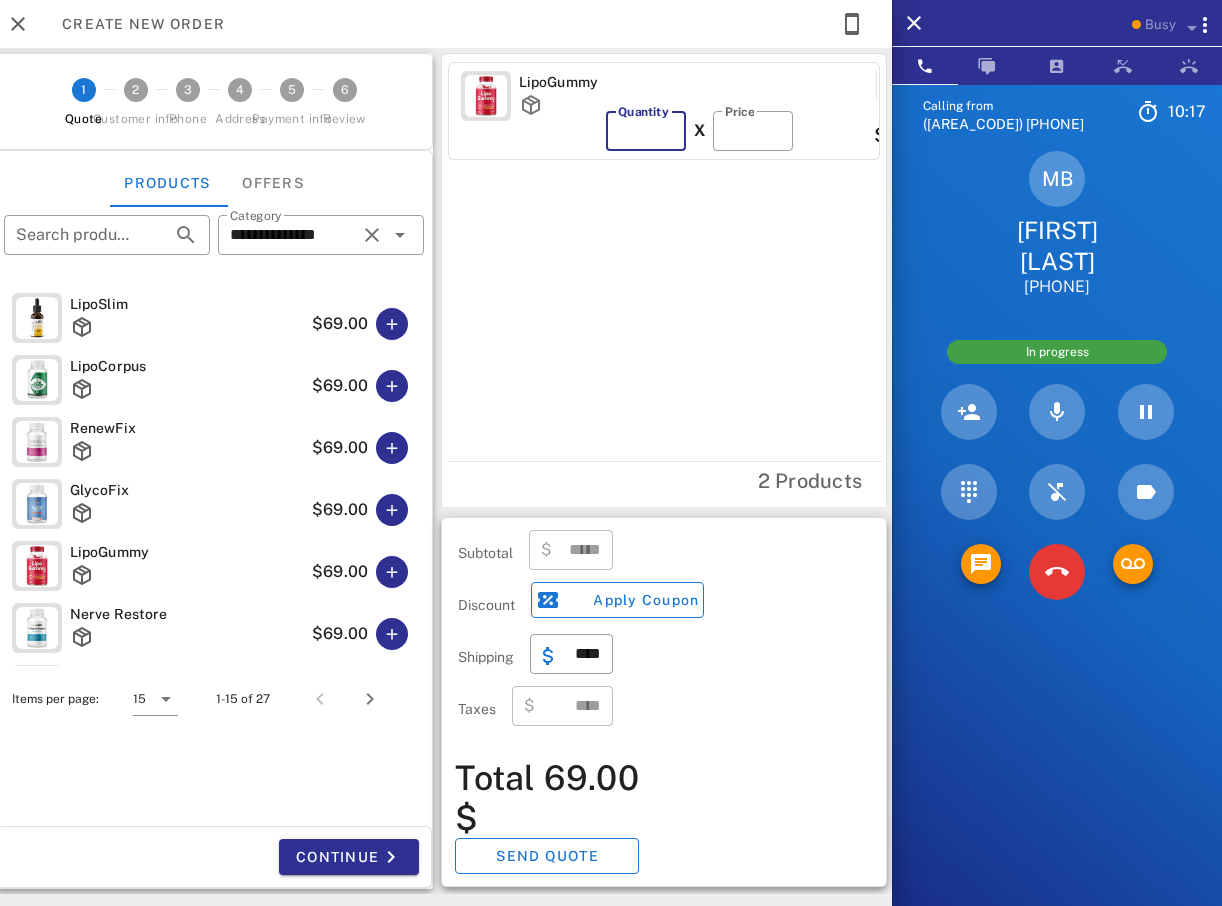 click on "*" at bounding box center (646, 131) 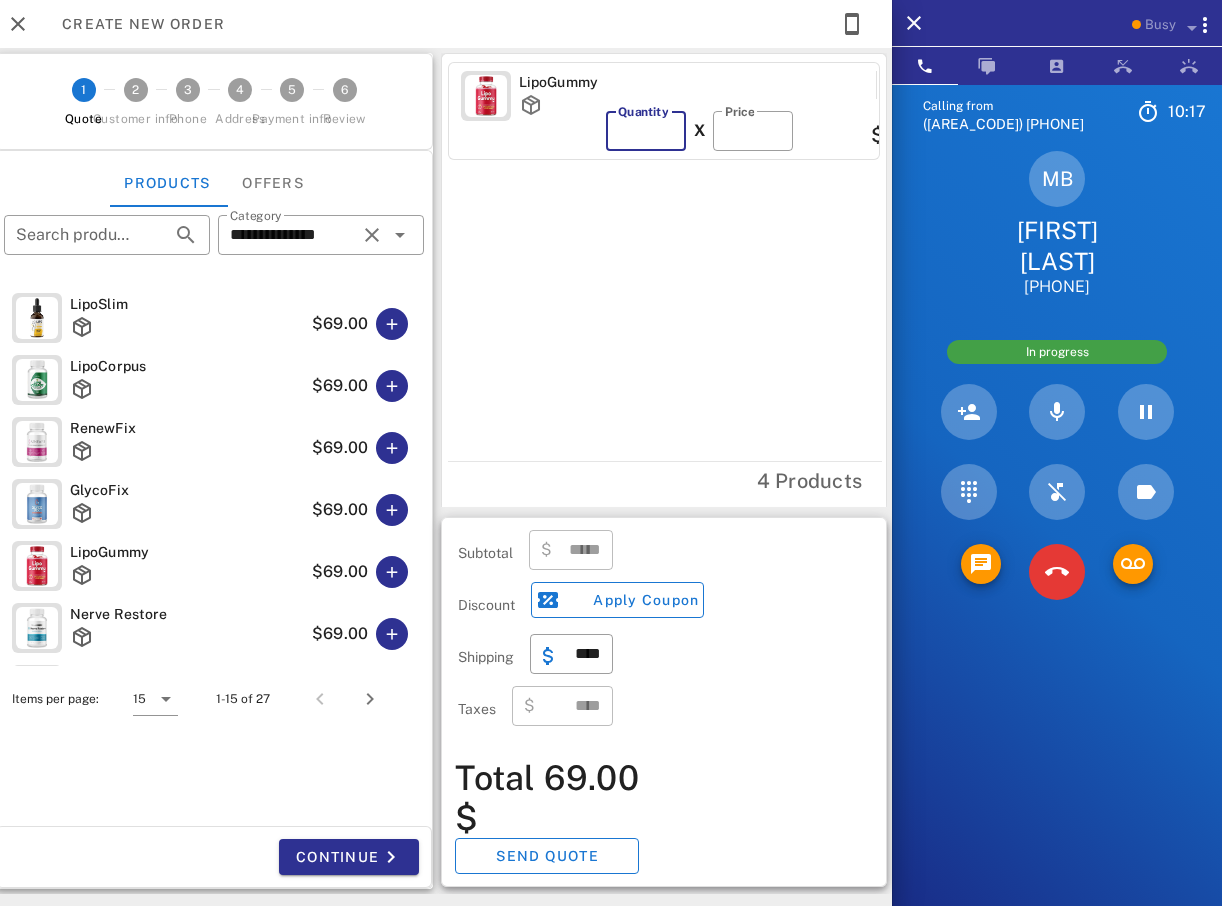 click on "*" at bounding box center (646, 131) 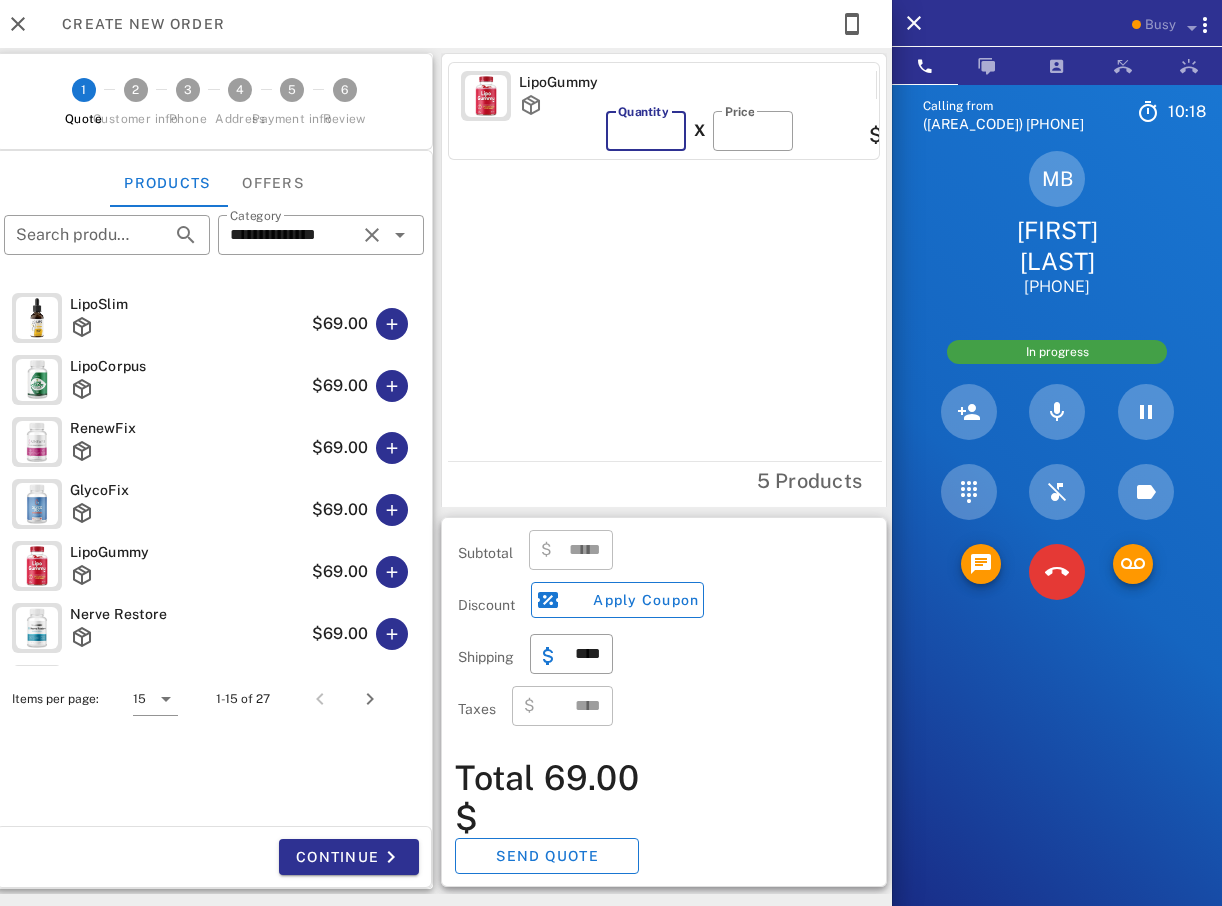 click on "*" at bounding box center (646, 131) 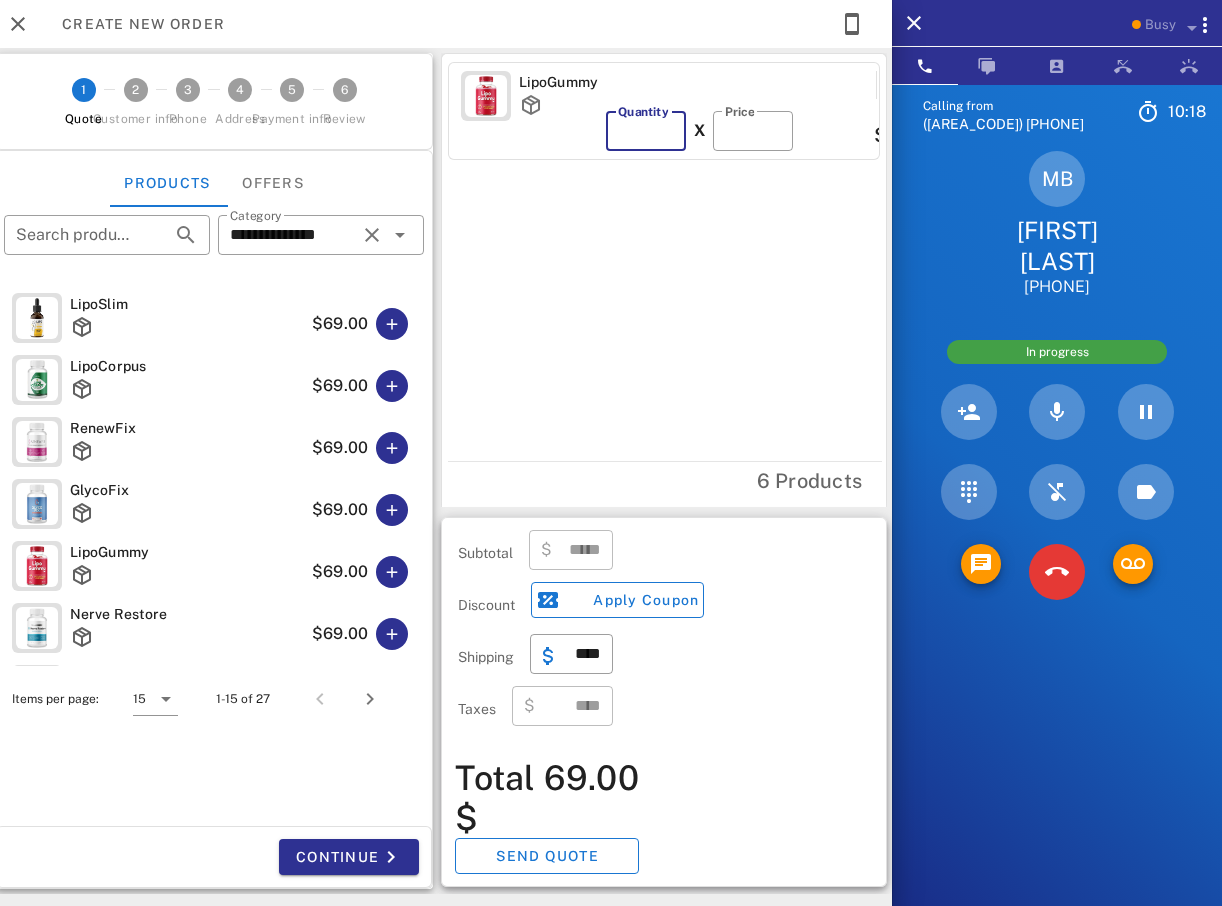 click on "*" at bounding box center [646, 131] 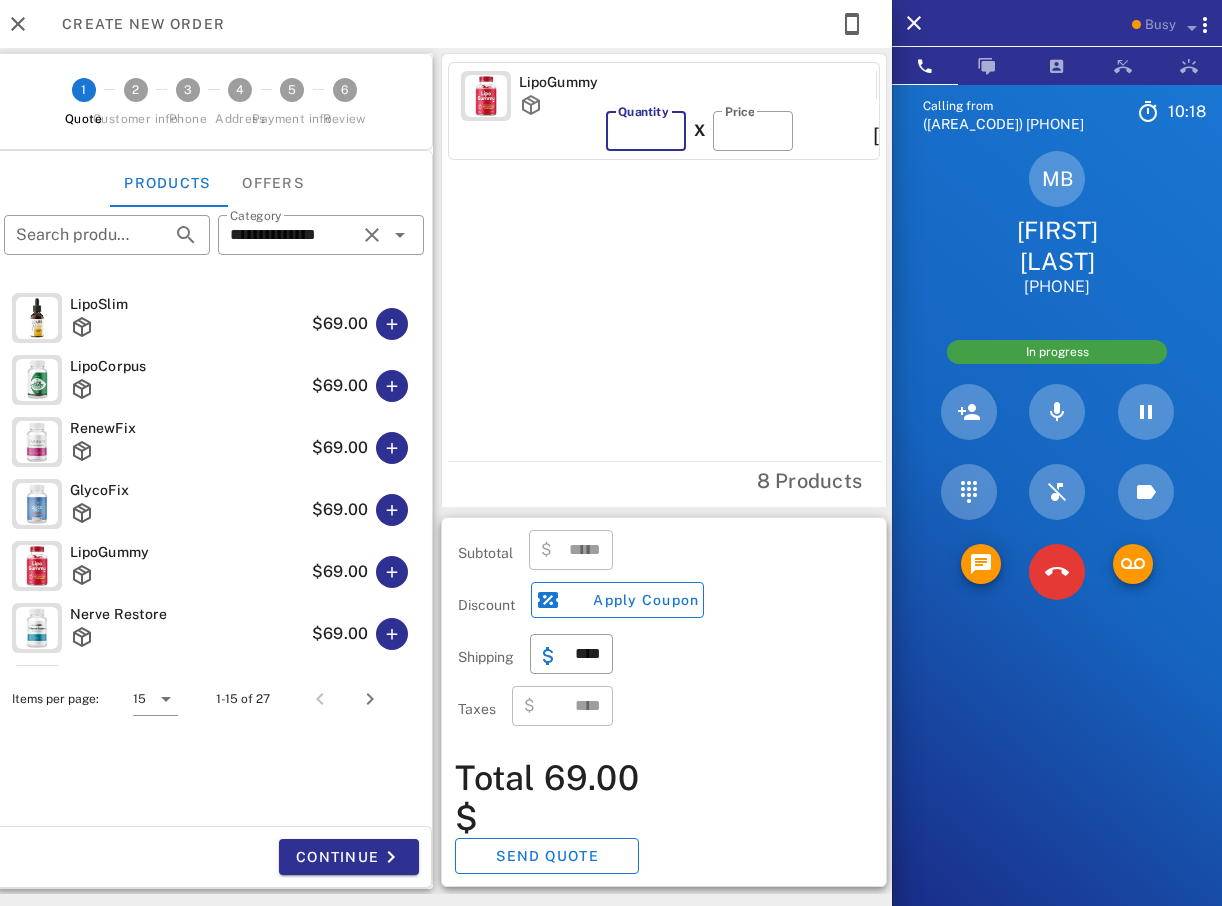 click on "*" at bounding box center (646, 131) 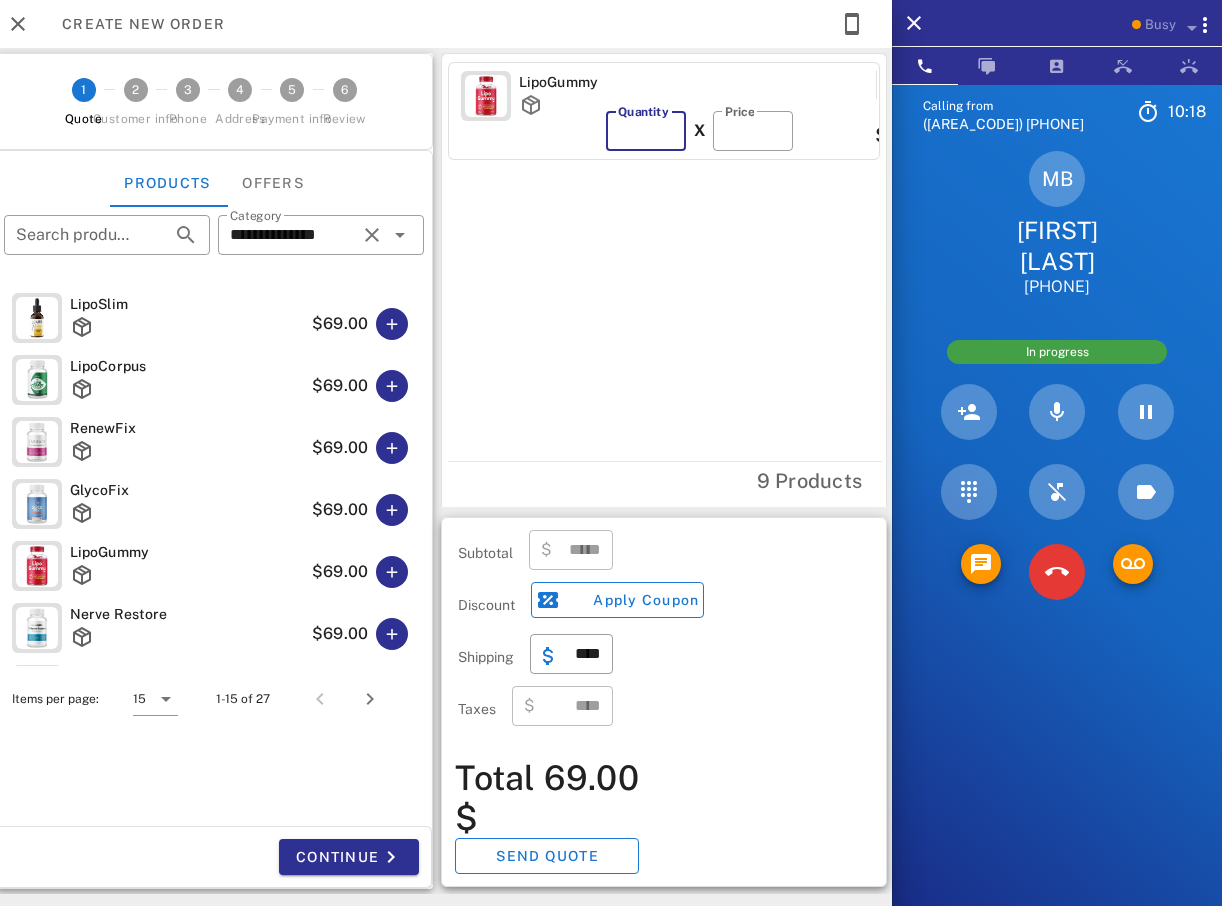 type on "**" 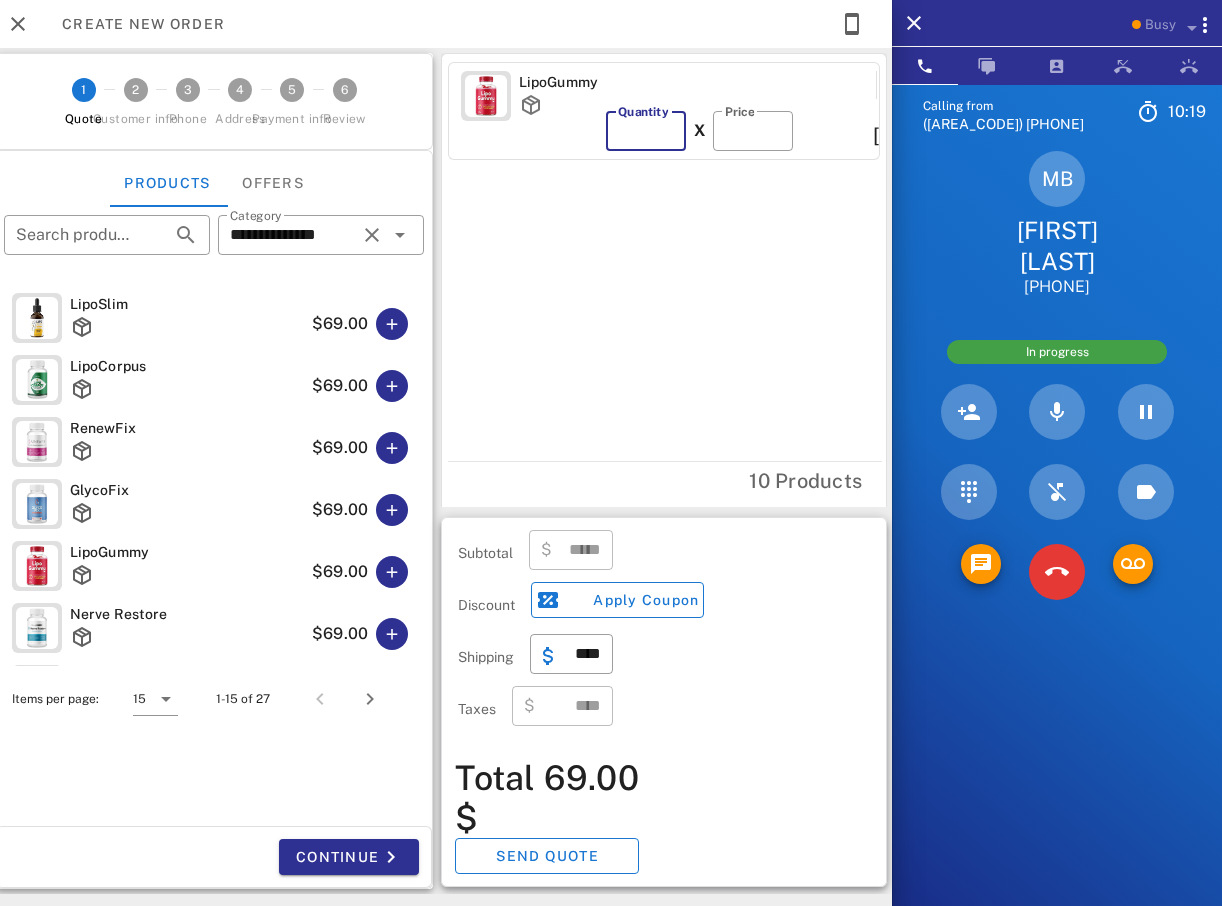 click on "**" at bounding box center [646, 131] 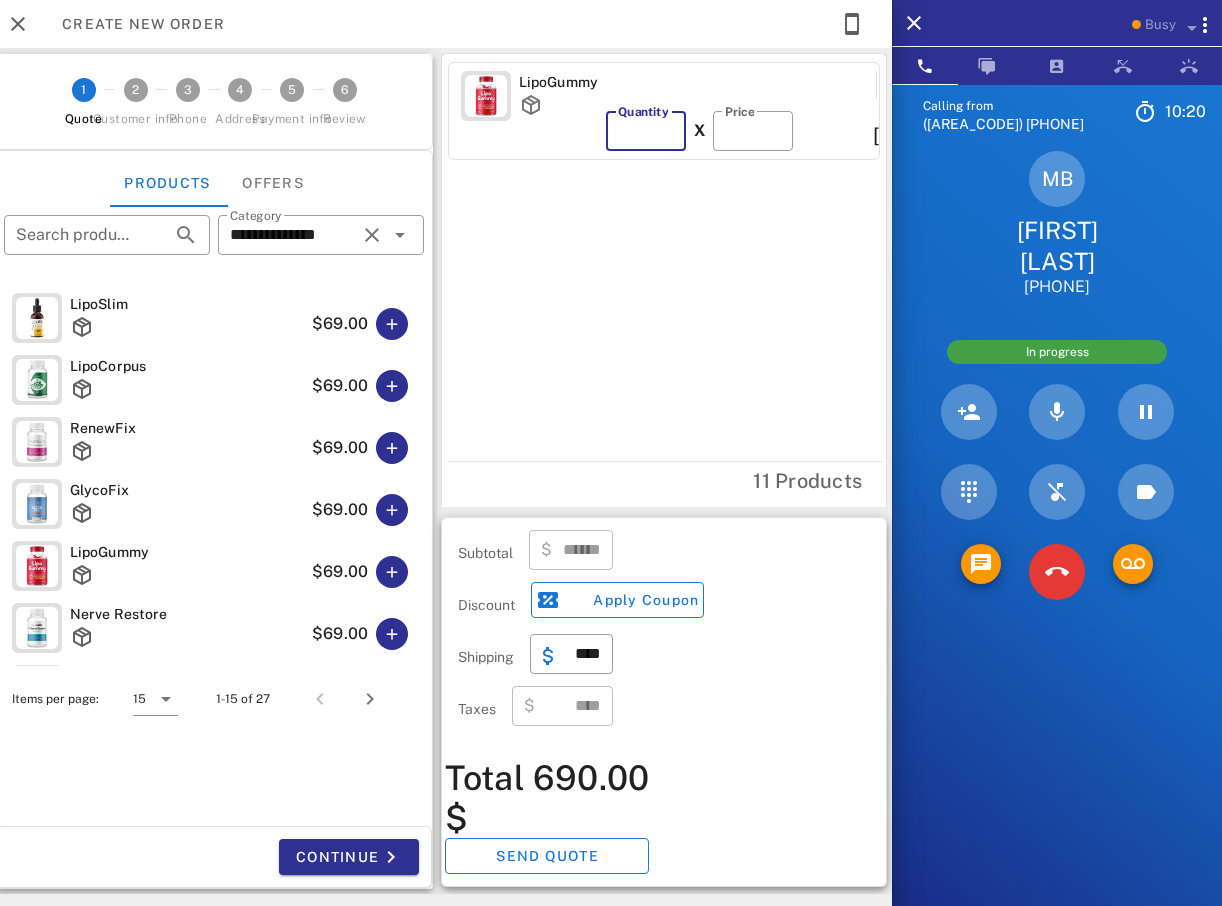 click on "**" at bounding box center (646, 131) 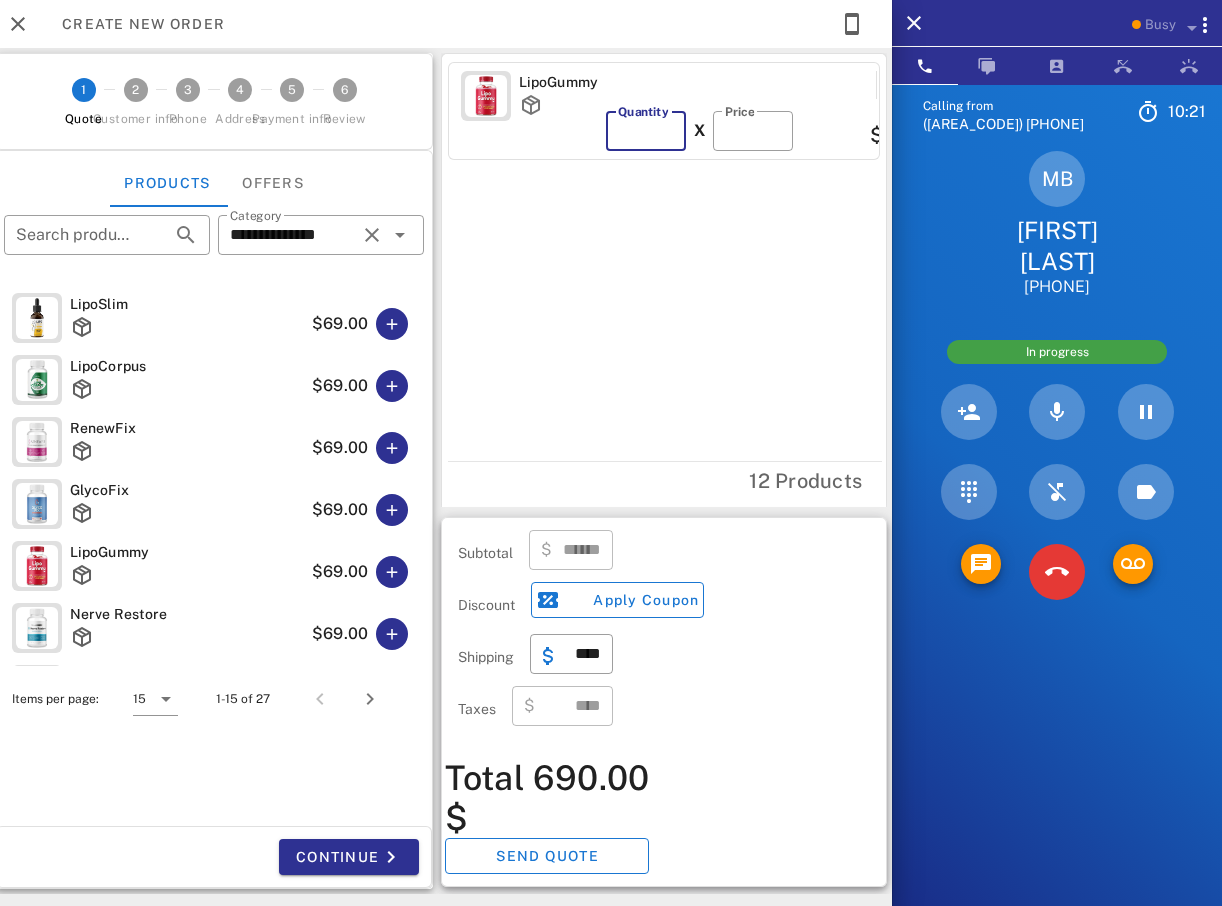 type on "**" 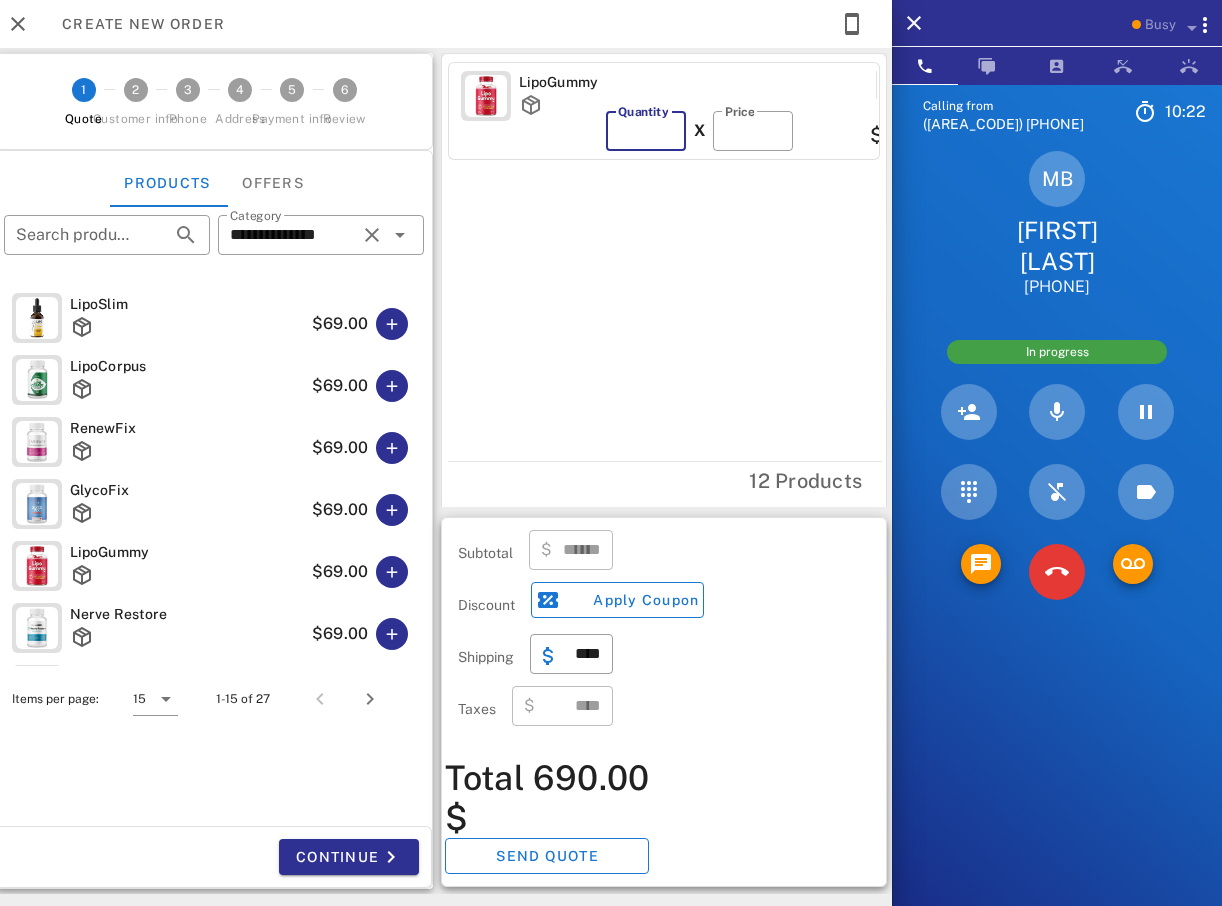 type on "******" 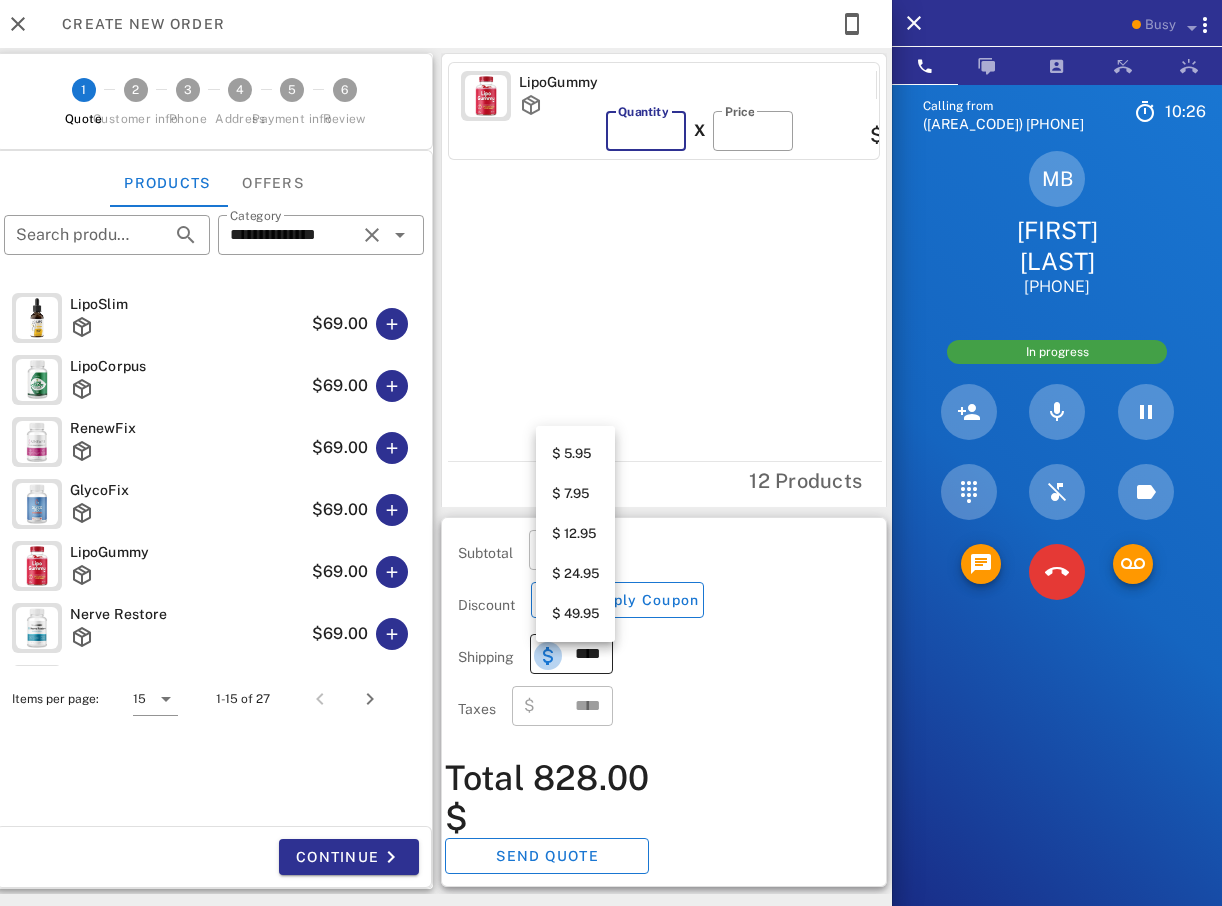 click at bounding box center [548, 656] 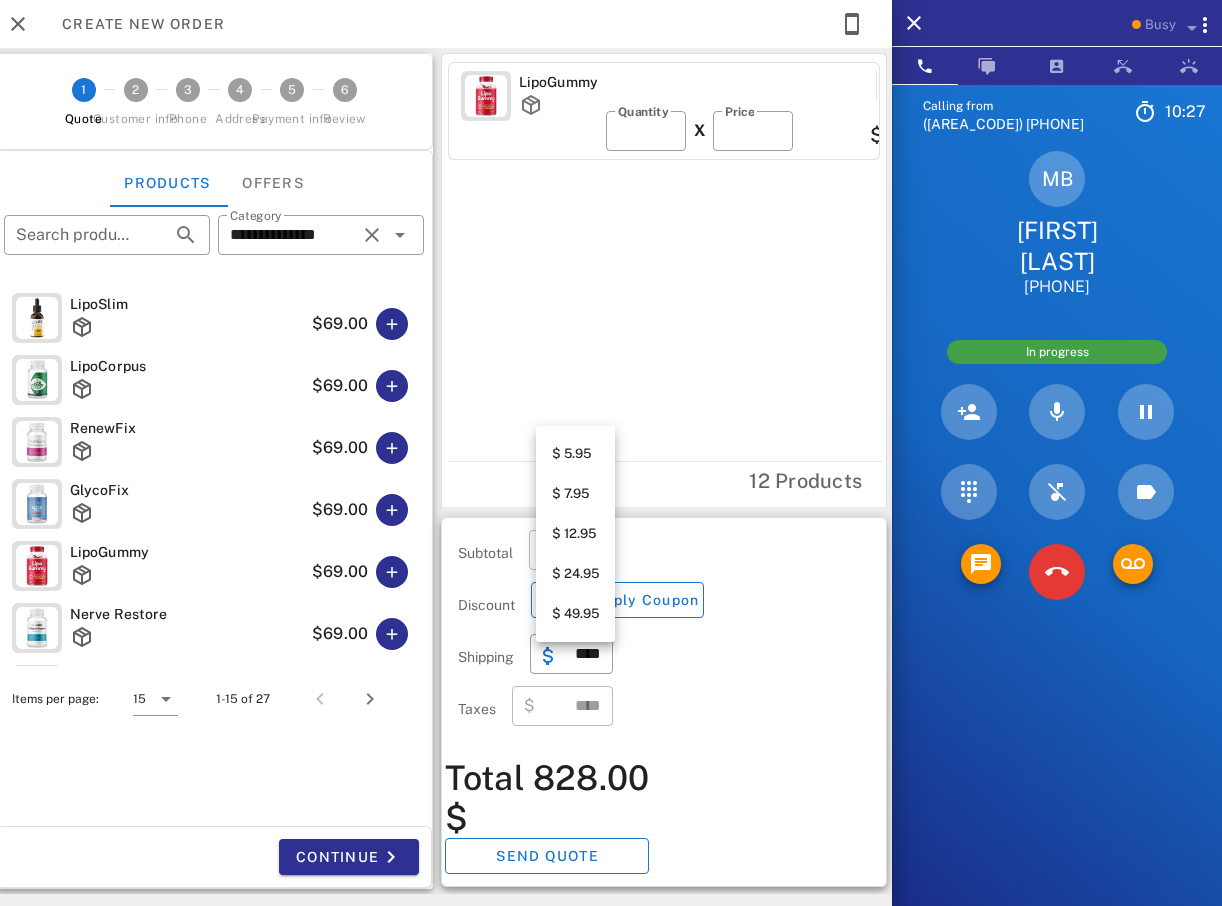 click on "$ 5.95" at bounding box center [575, 454] 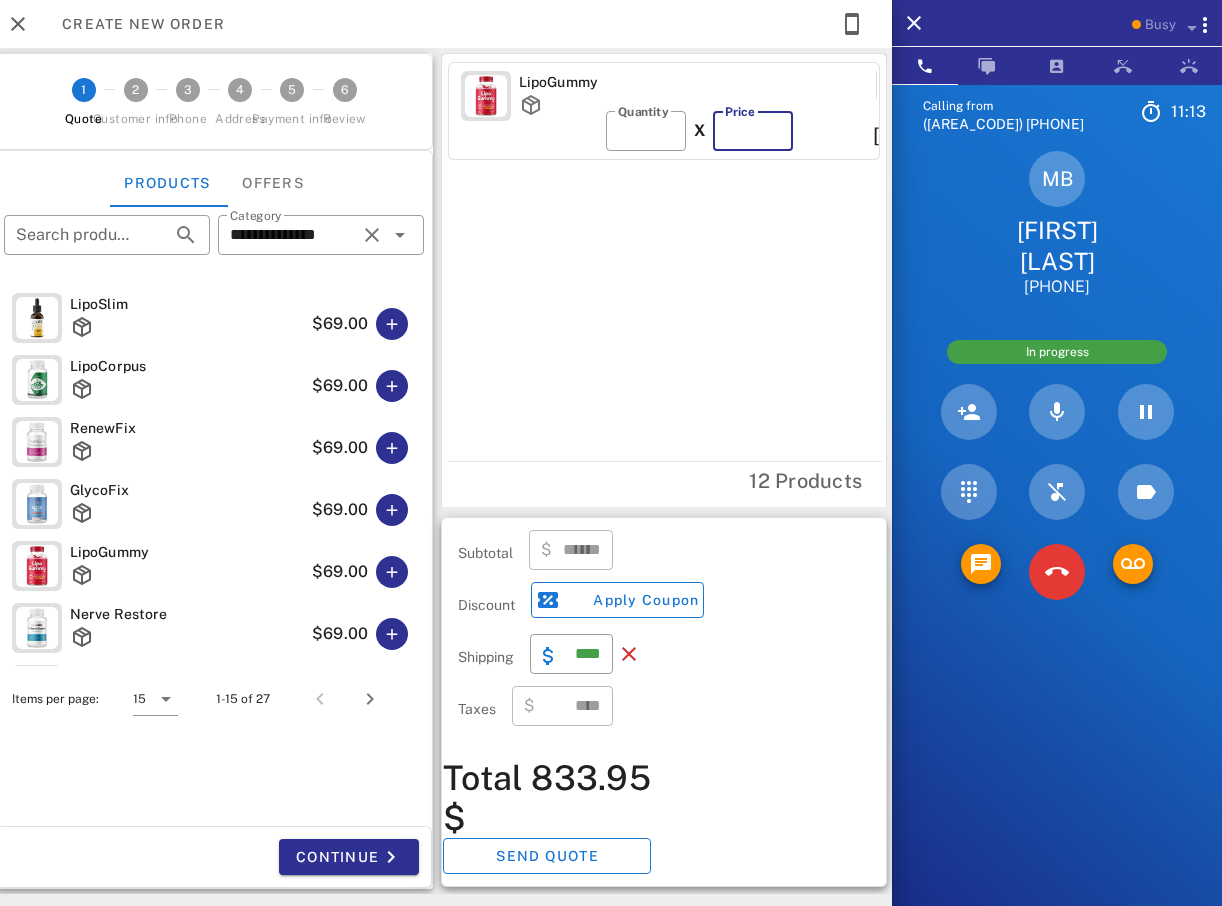 click on "**" at bounding box center (753, 131) 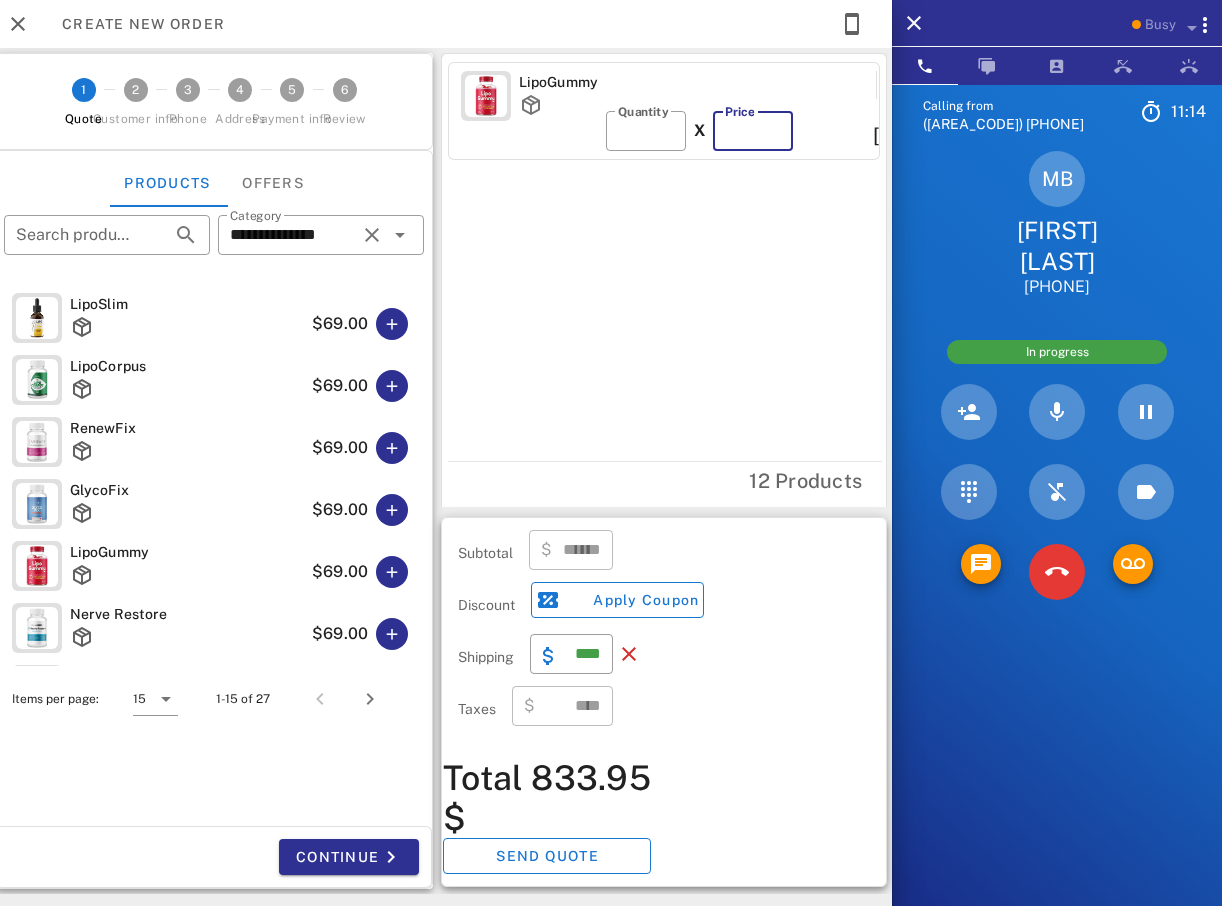 click on "**" at bounding box center [753, 131] 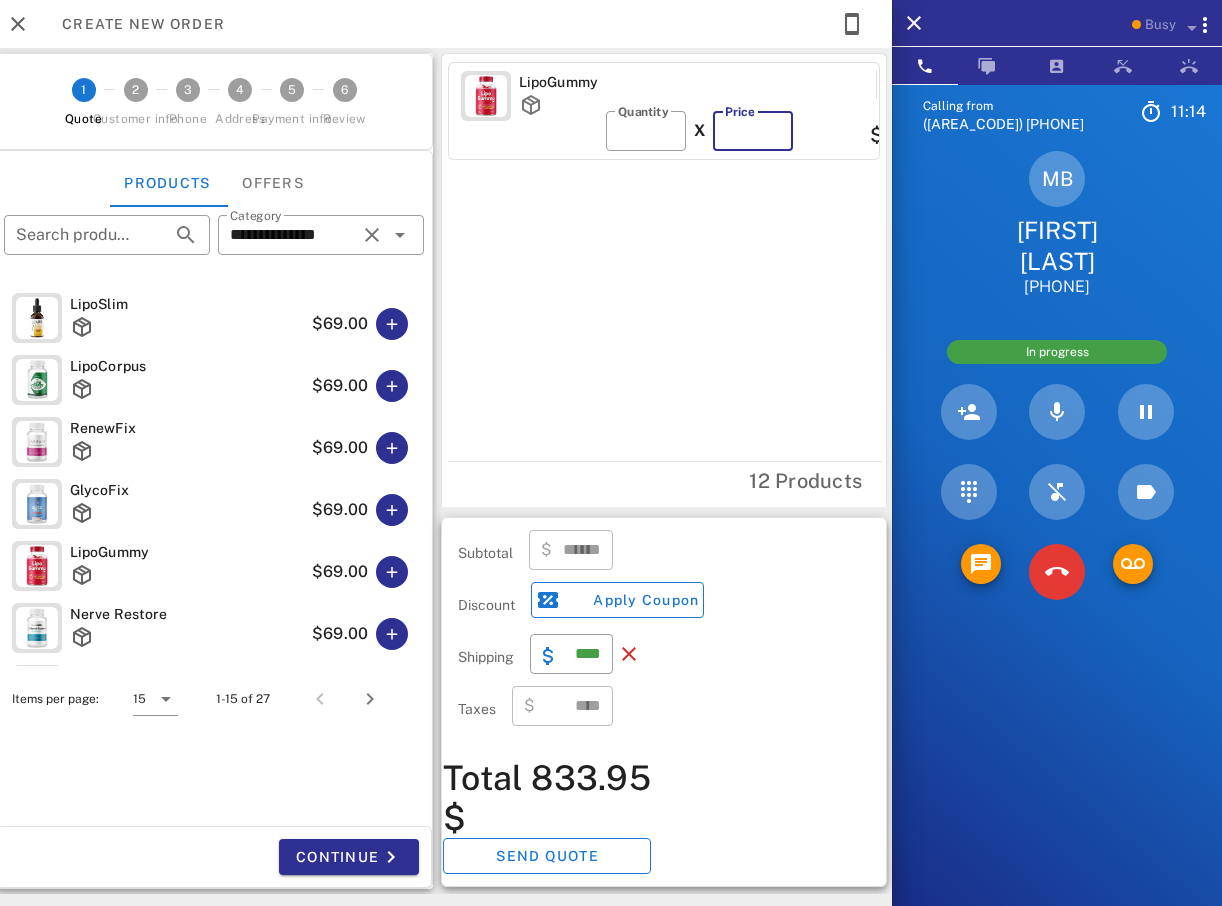 click on "**" at bounding box center (753, 131) 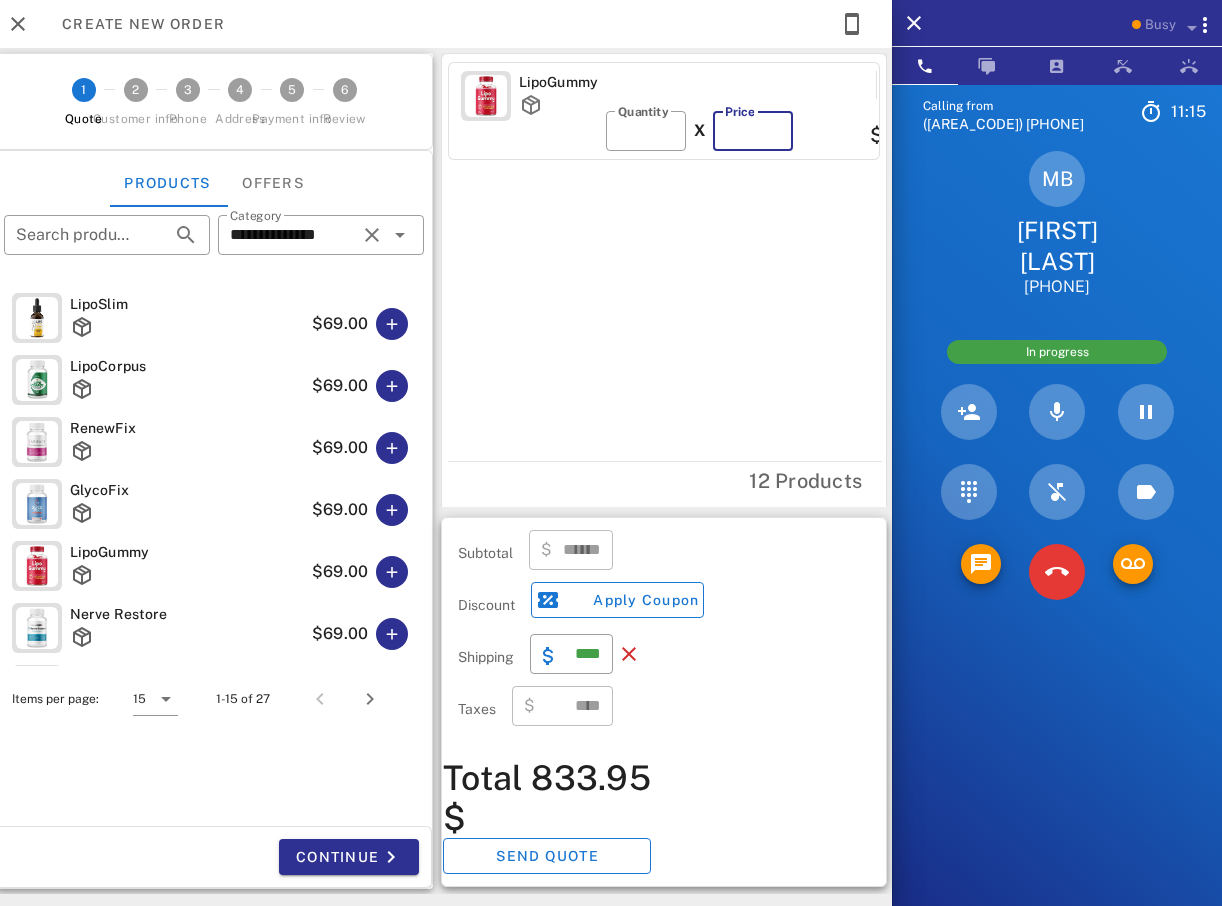 click on "**" at bounding box center [753, 131] 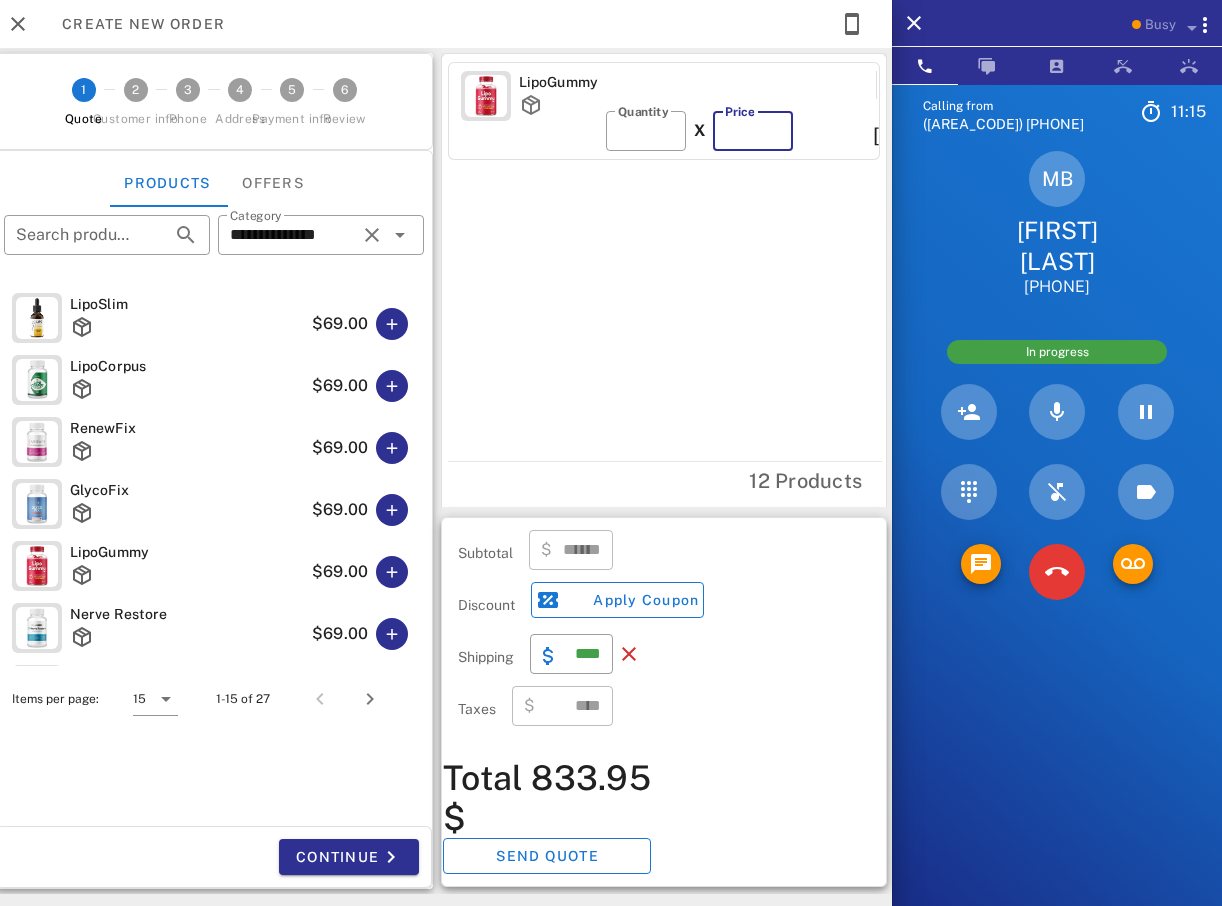 click on "**" at bounding box center [753, 131] 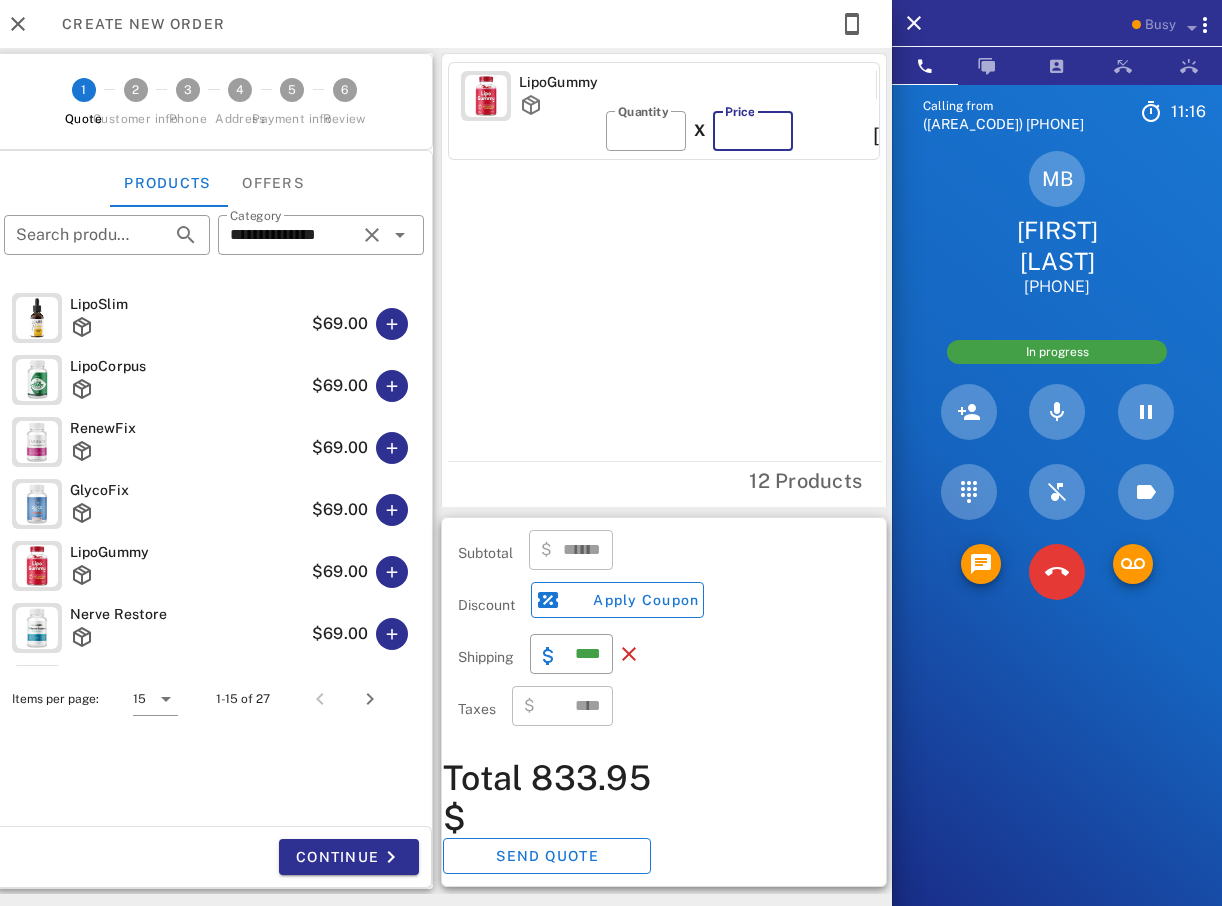 type on "**" 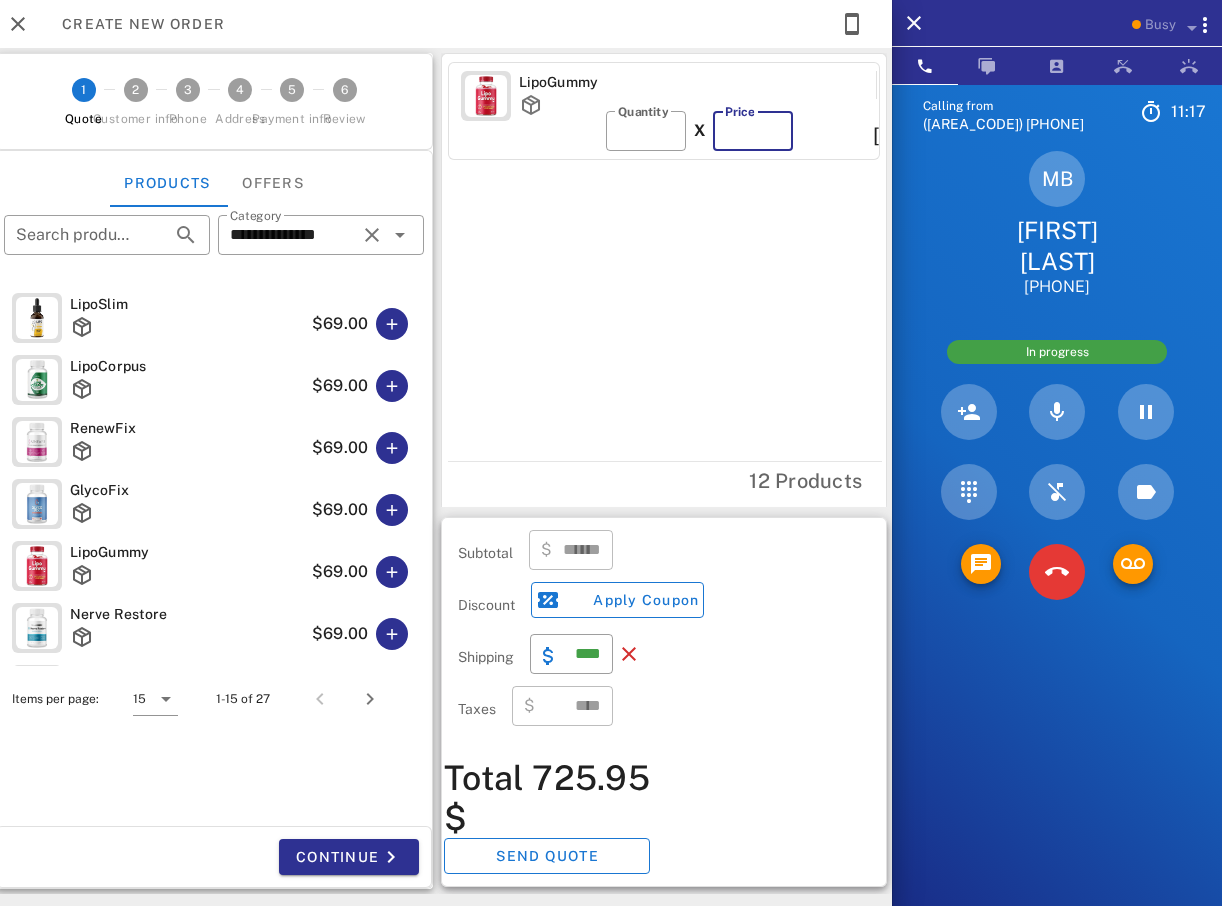 click on "**" at bounding box center (753, 131) 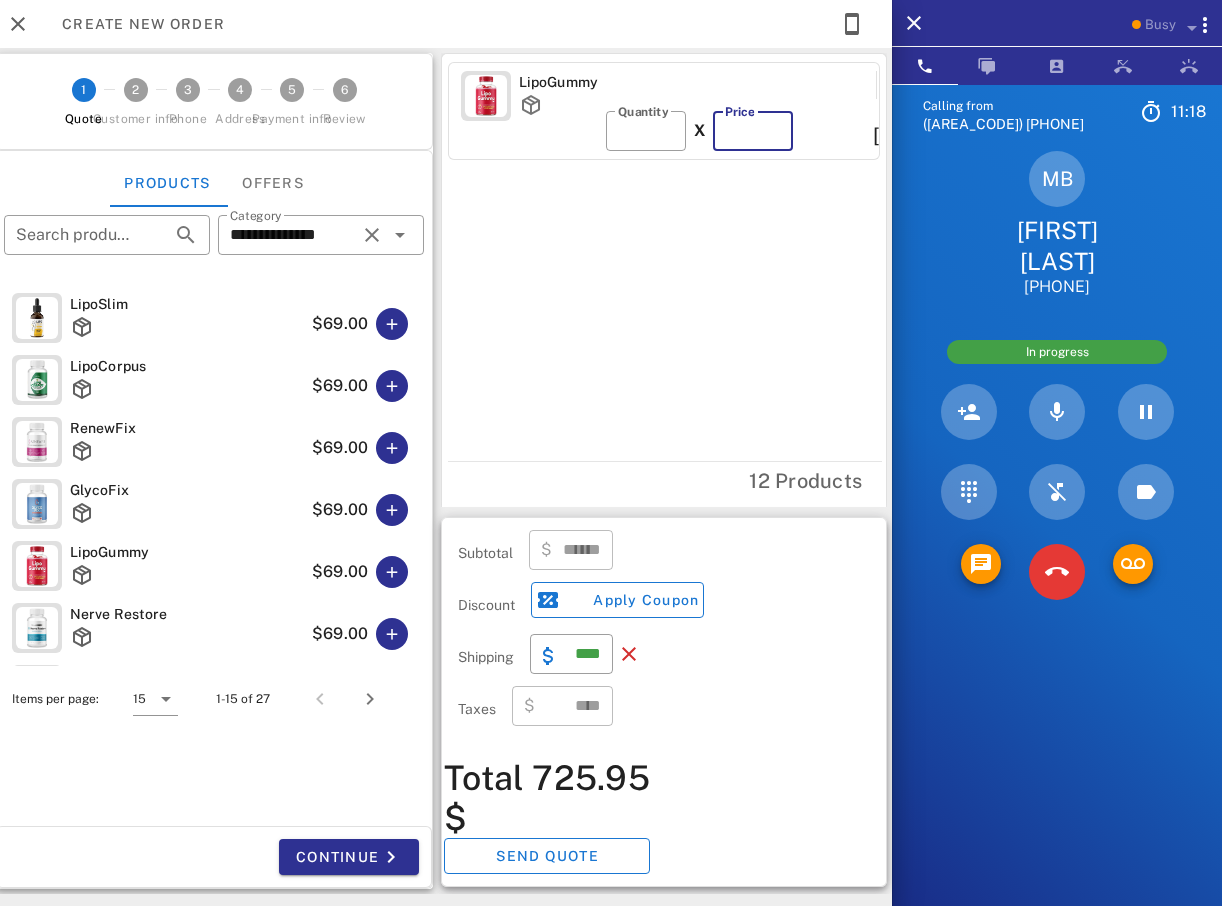 click on "**" at bounding box center [753, 131] 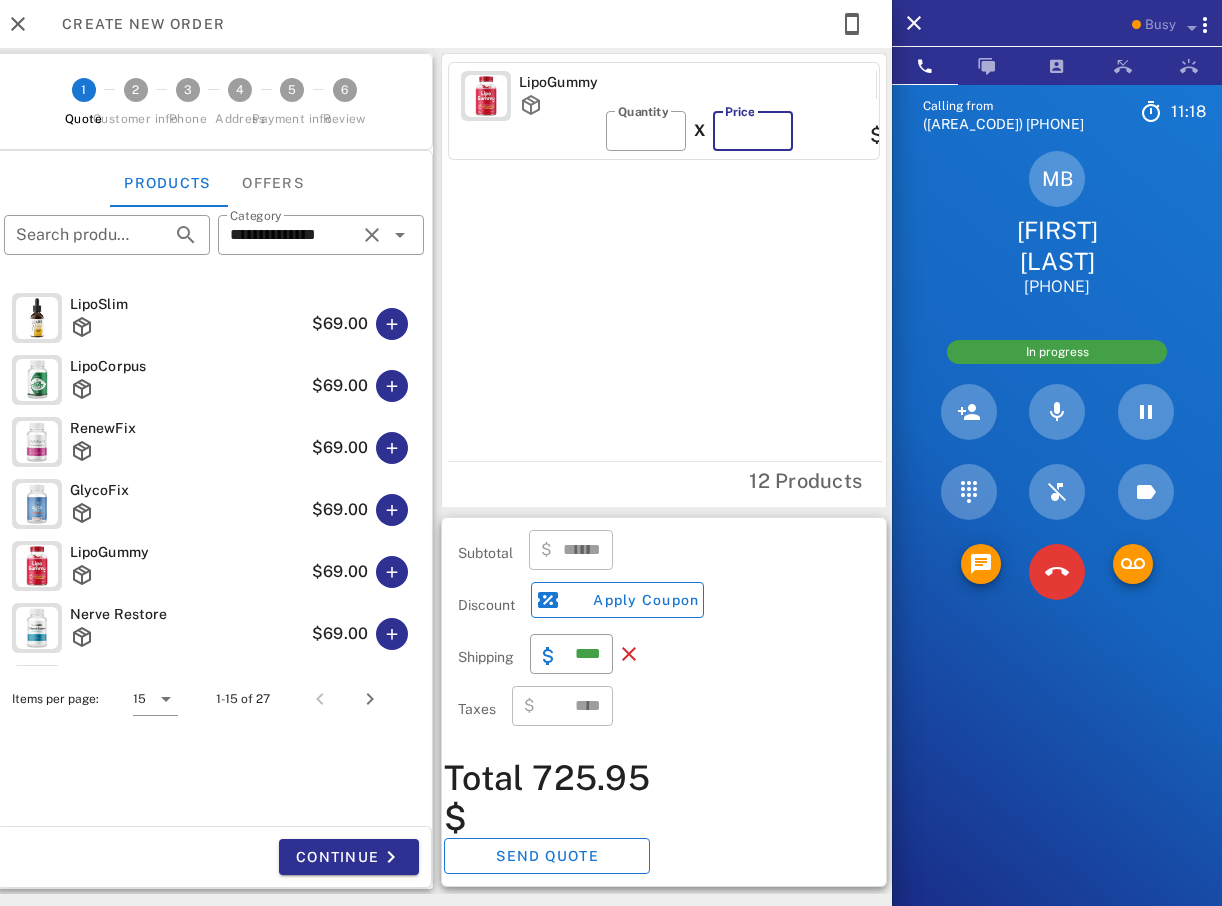 drag, startPoint x: 776, startPoint y: 140, endPoint x: 771, endPoint y: 149, distance: 10.29563 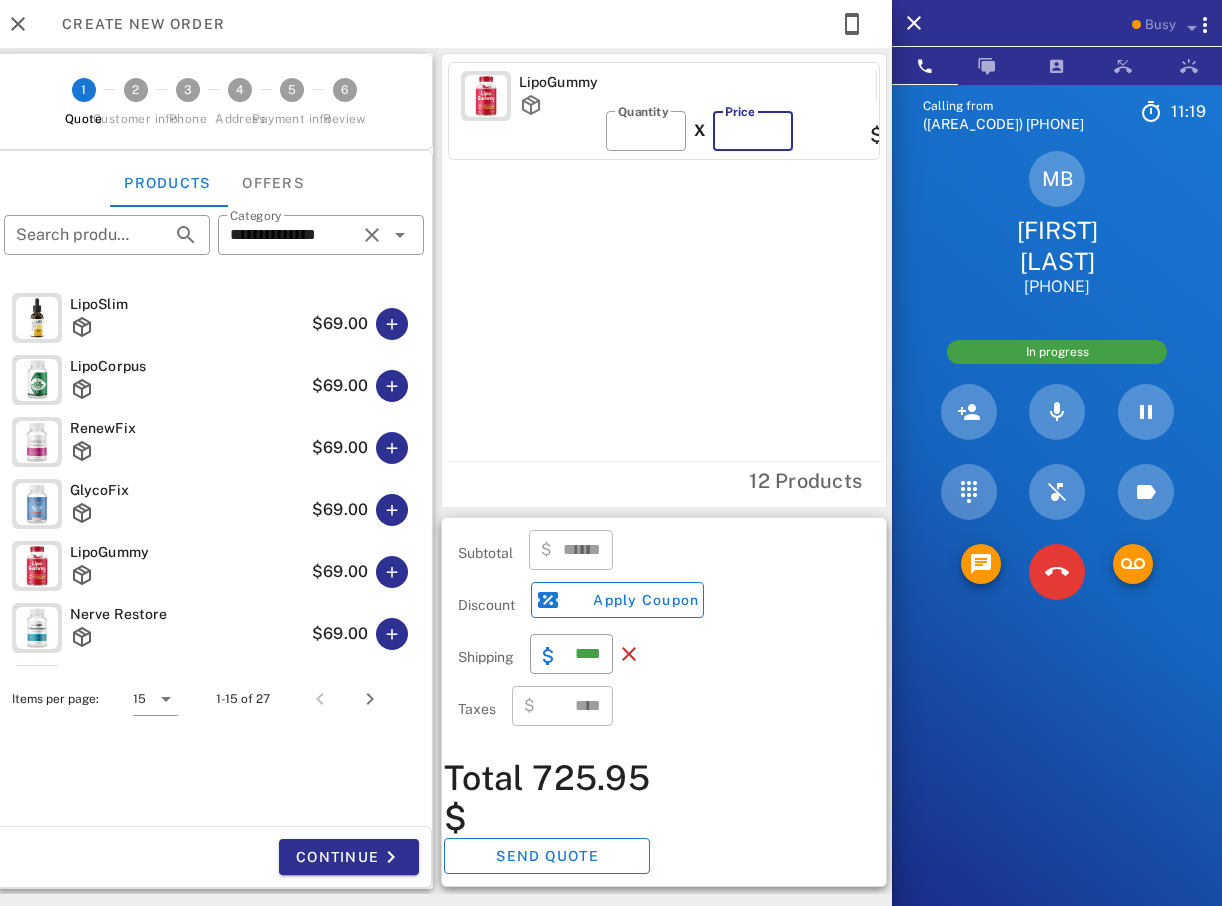 click on "**" at bounding box center (753, 131) 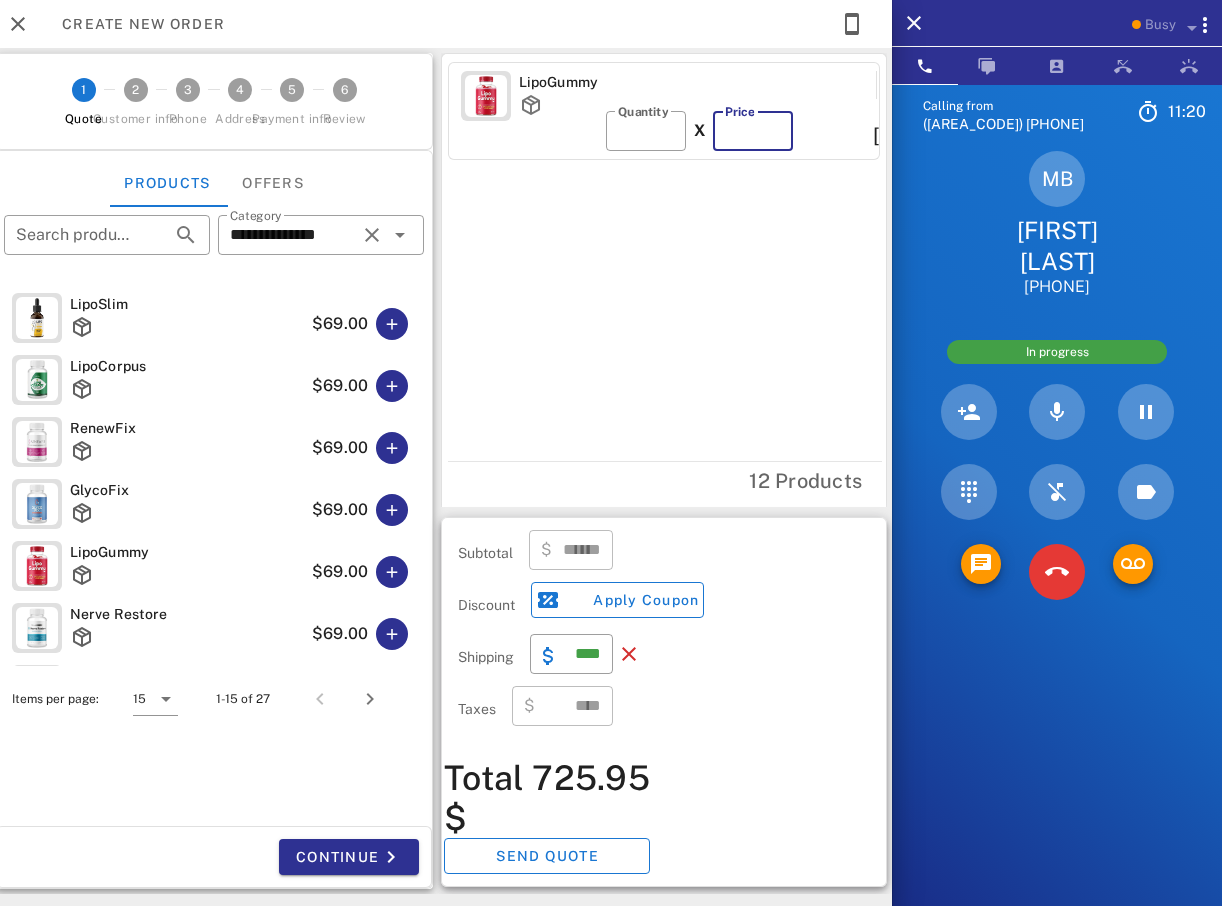 type on "**" 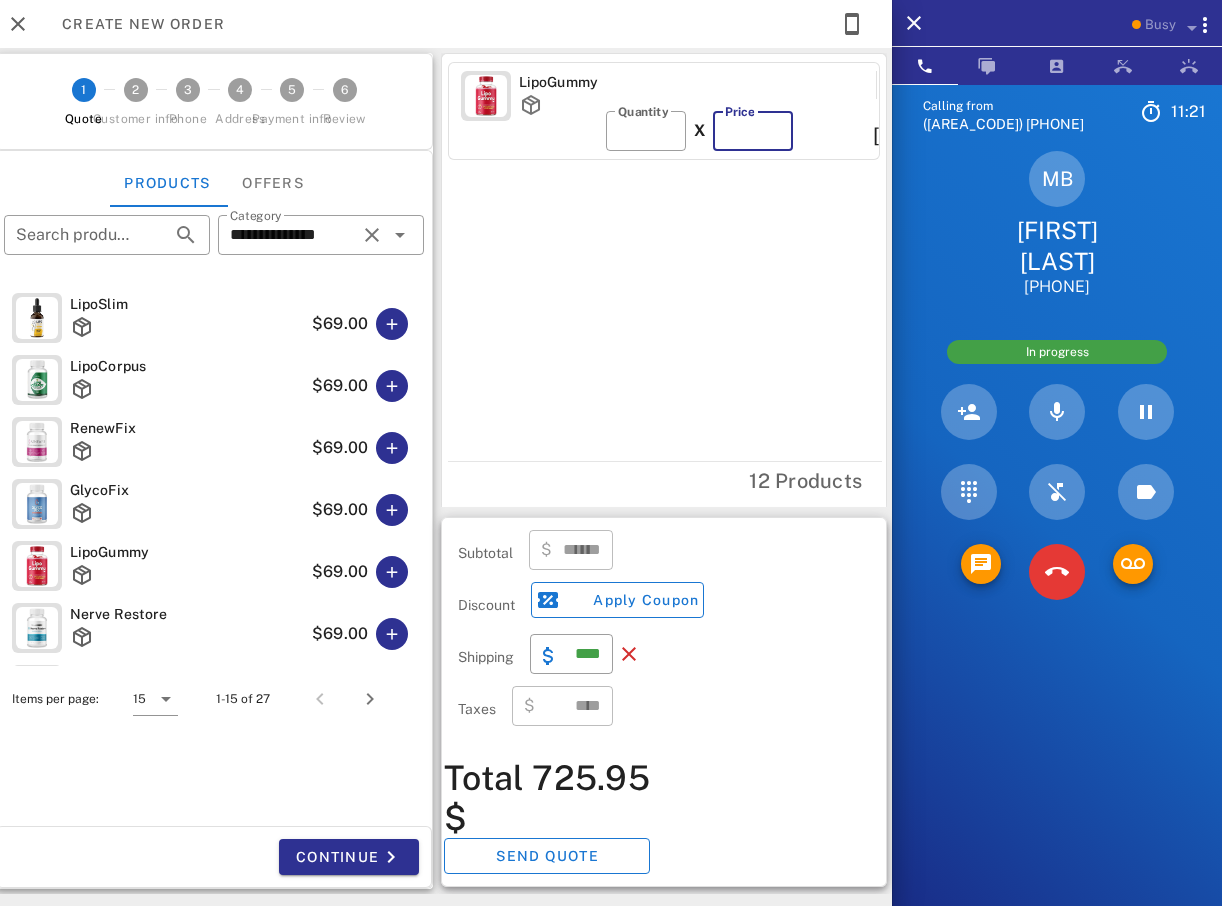 type on "******" 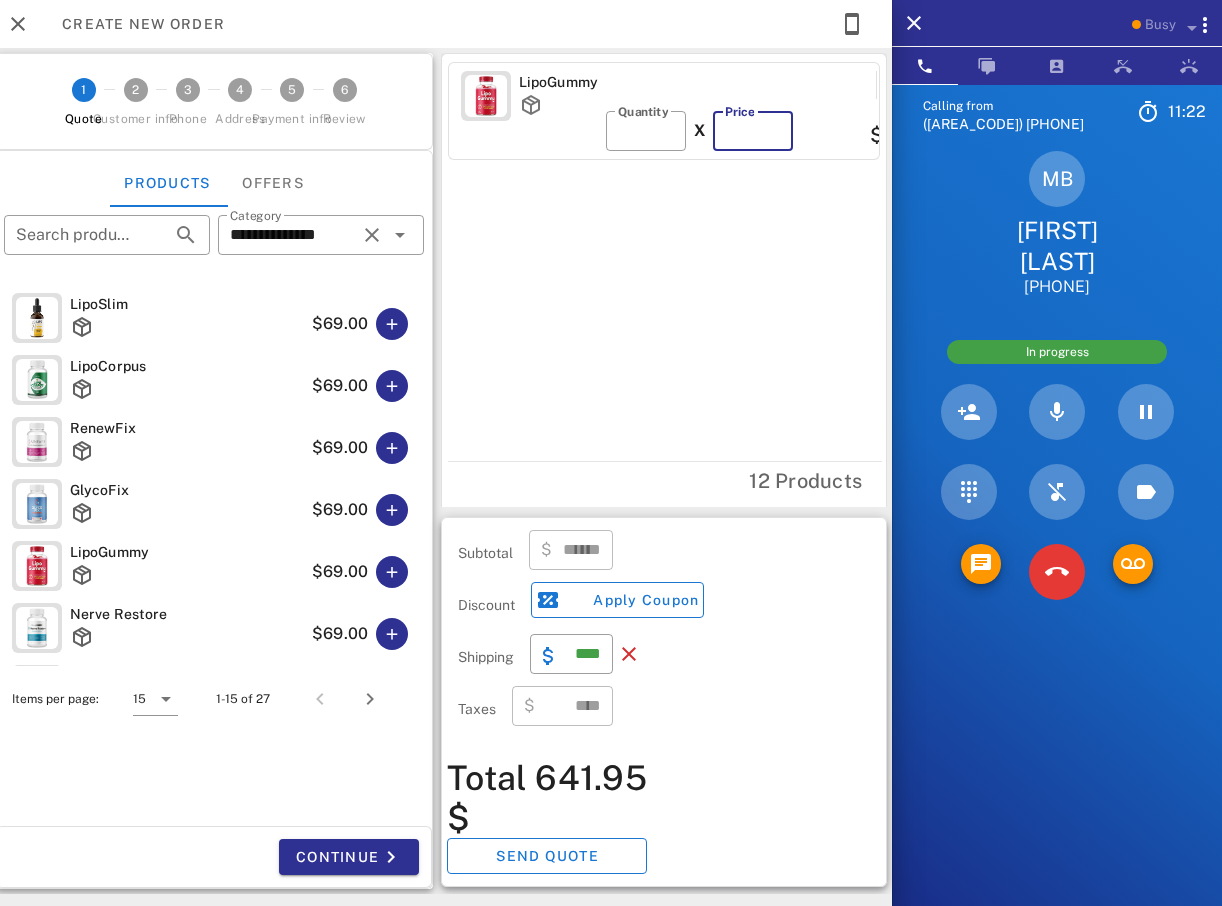 click on "**" at bounding box center (753, 131) 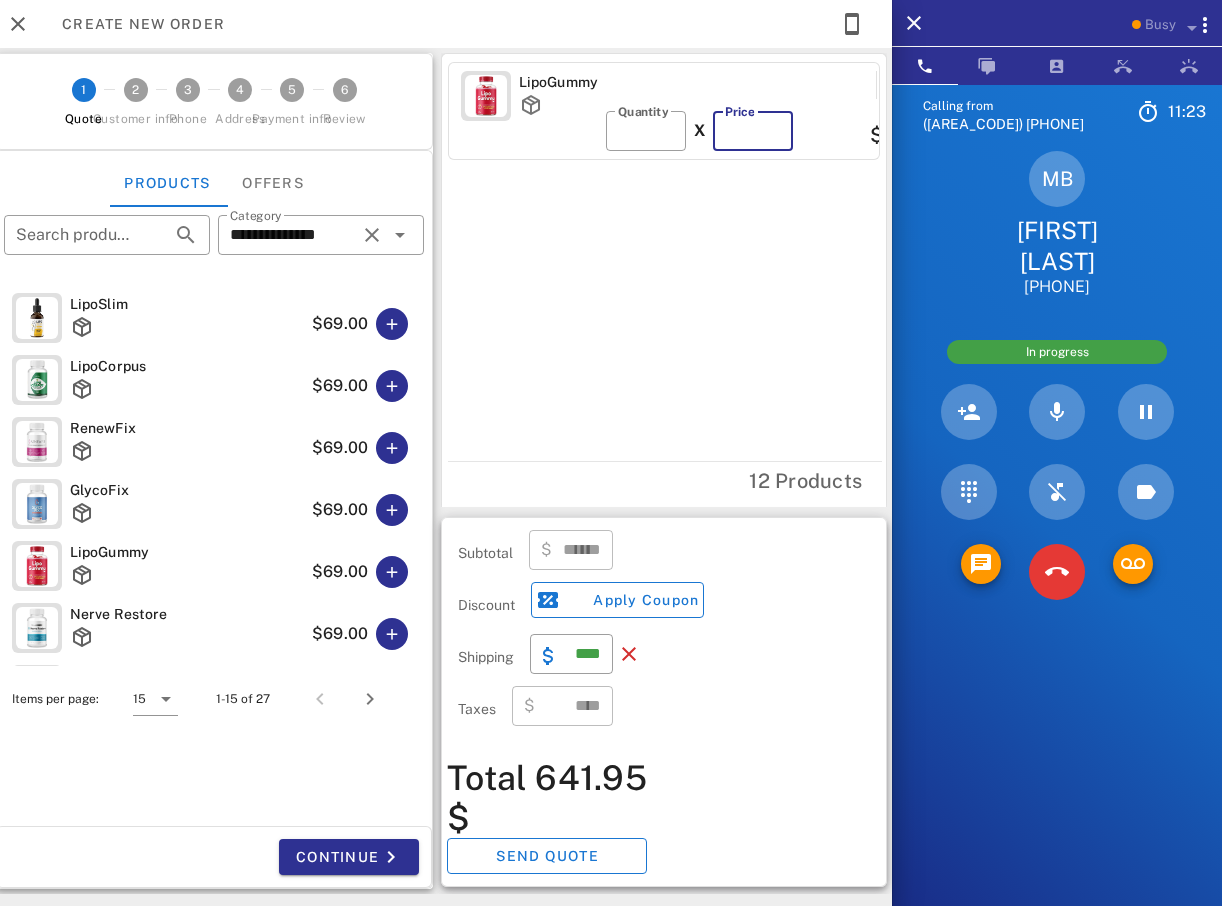 type on "**" 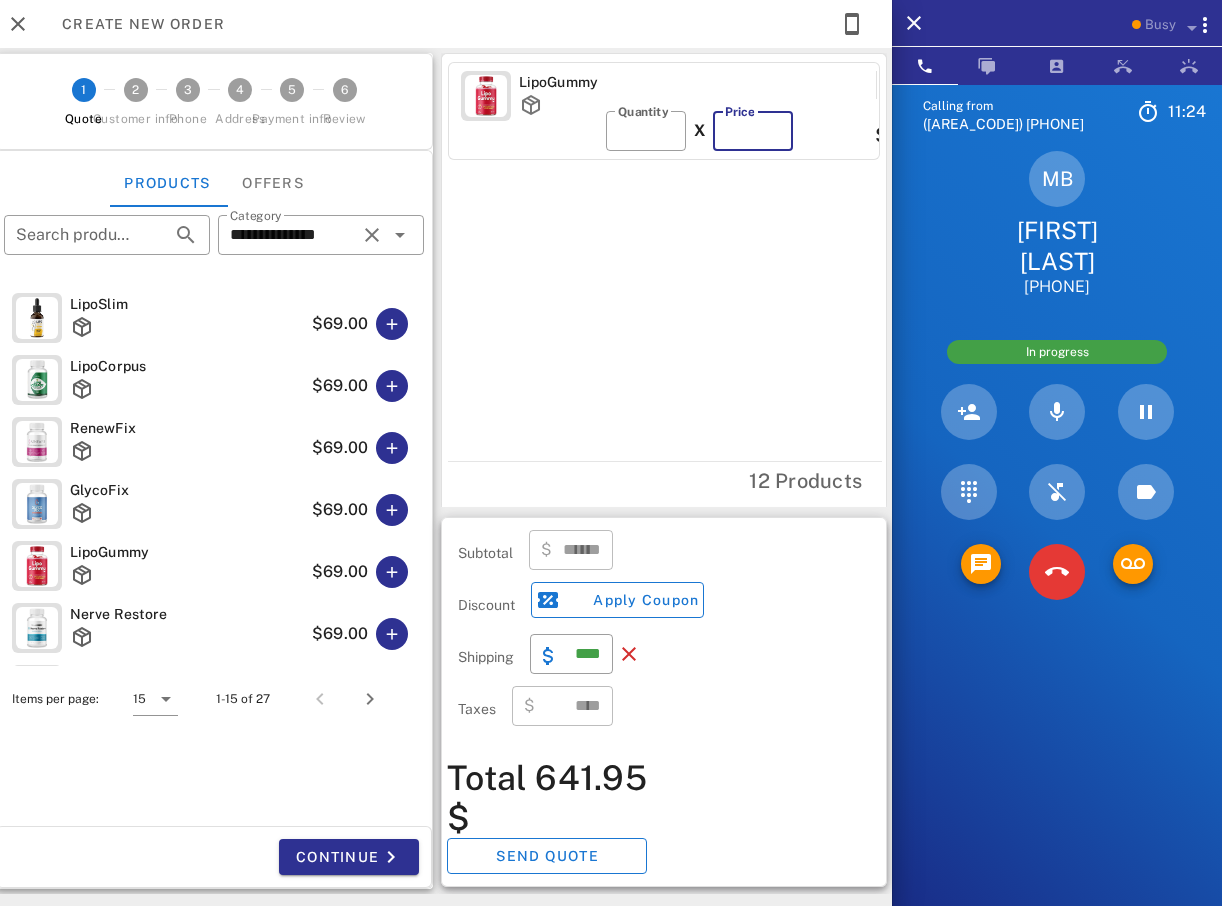 type on "******" 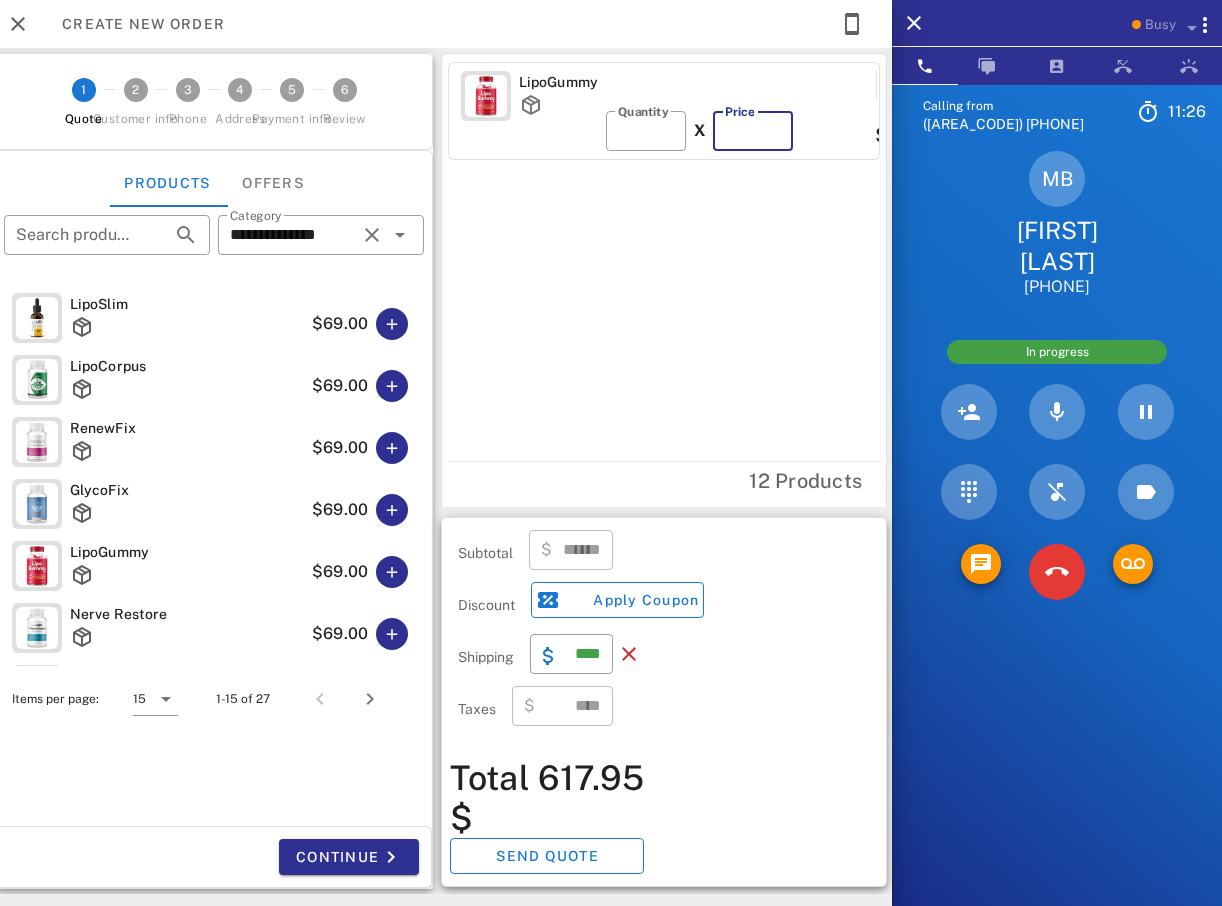 drag, startPoint x: 798, startPoint y: 138, endPoint x: 807, endPoint y: 151, distance: 15.811388 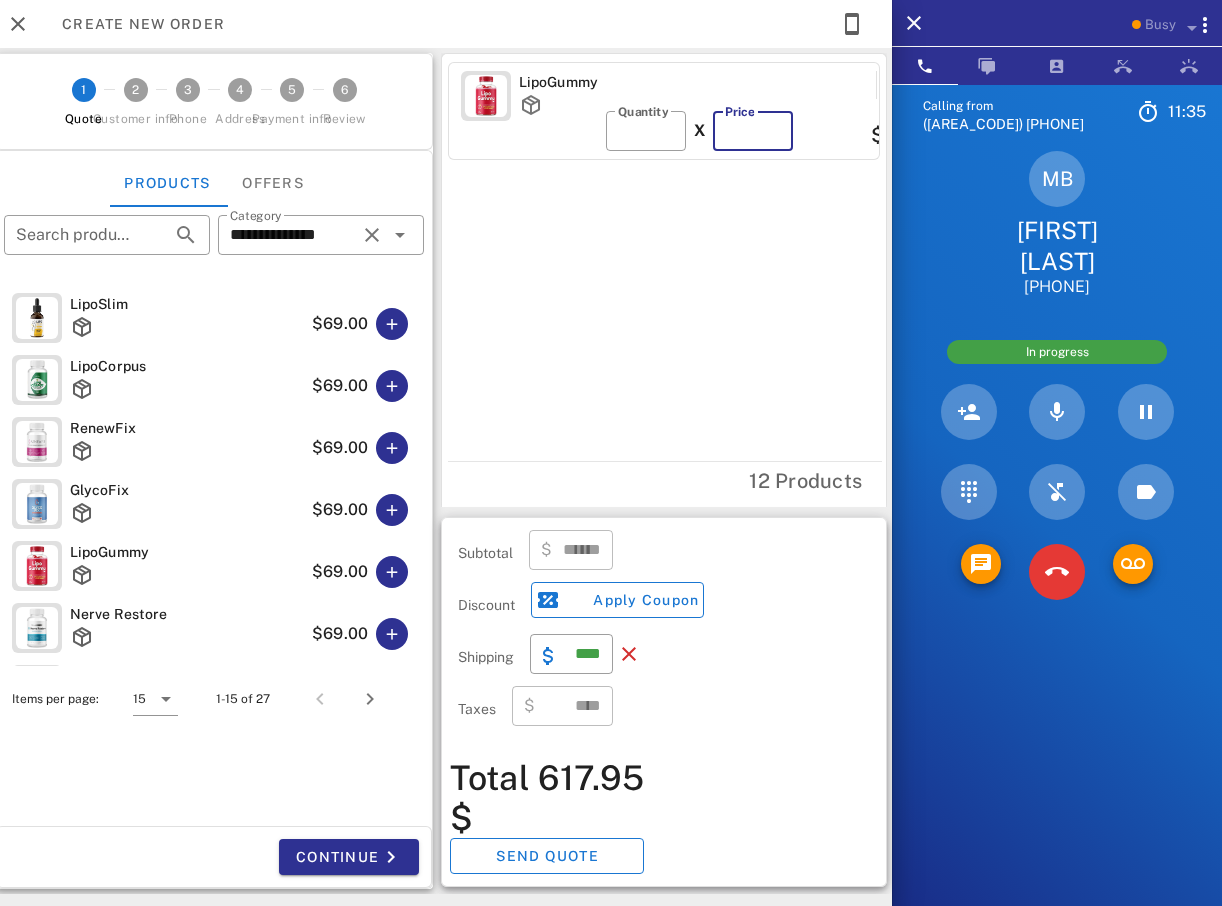type on "**" 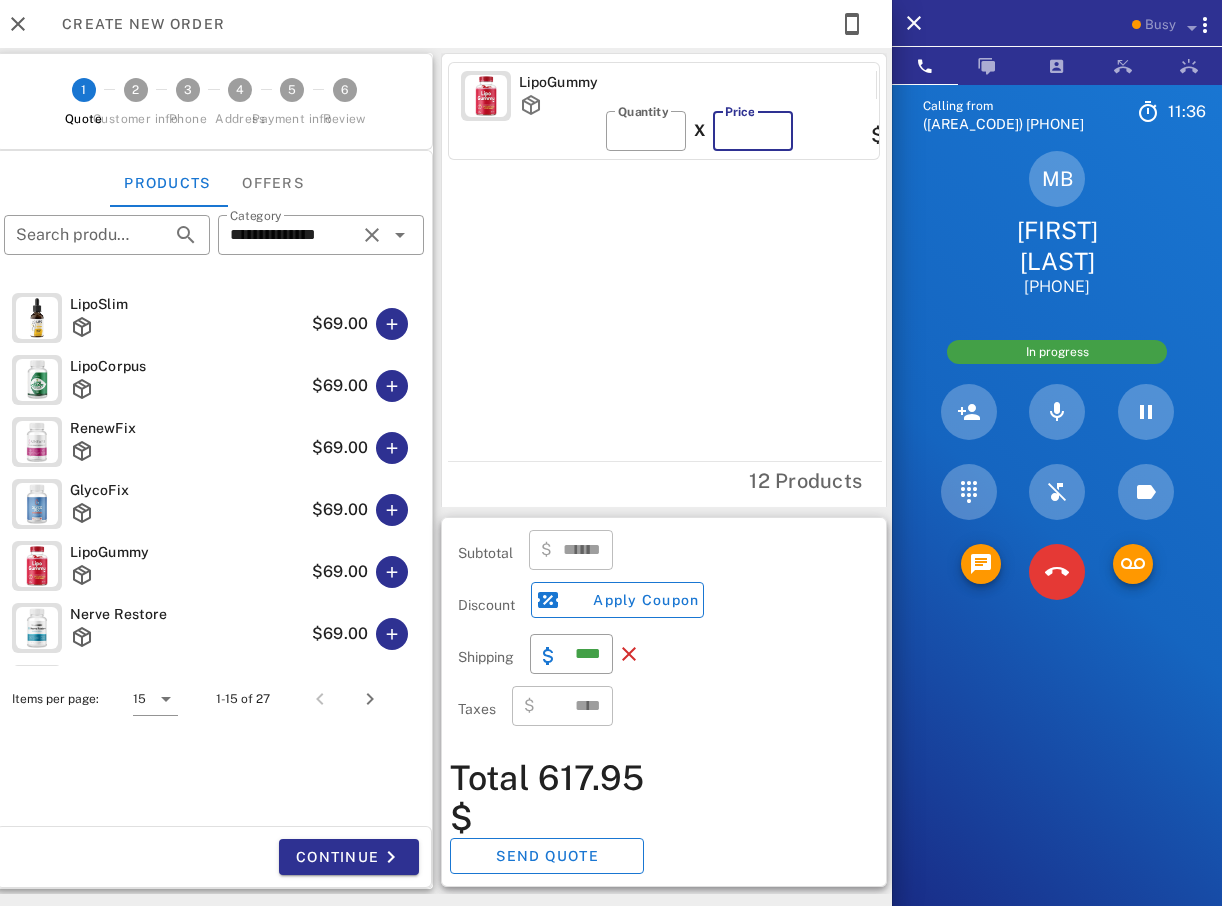 type on "******" 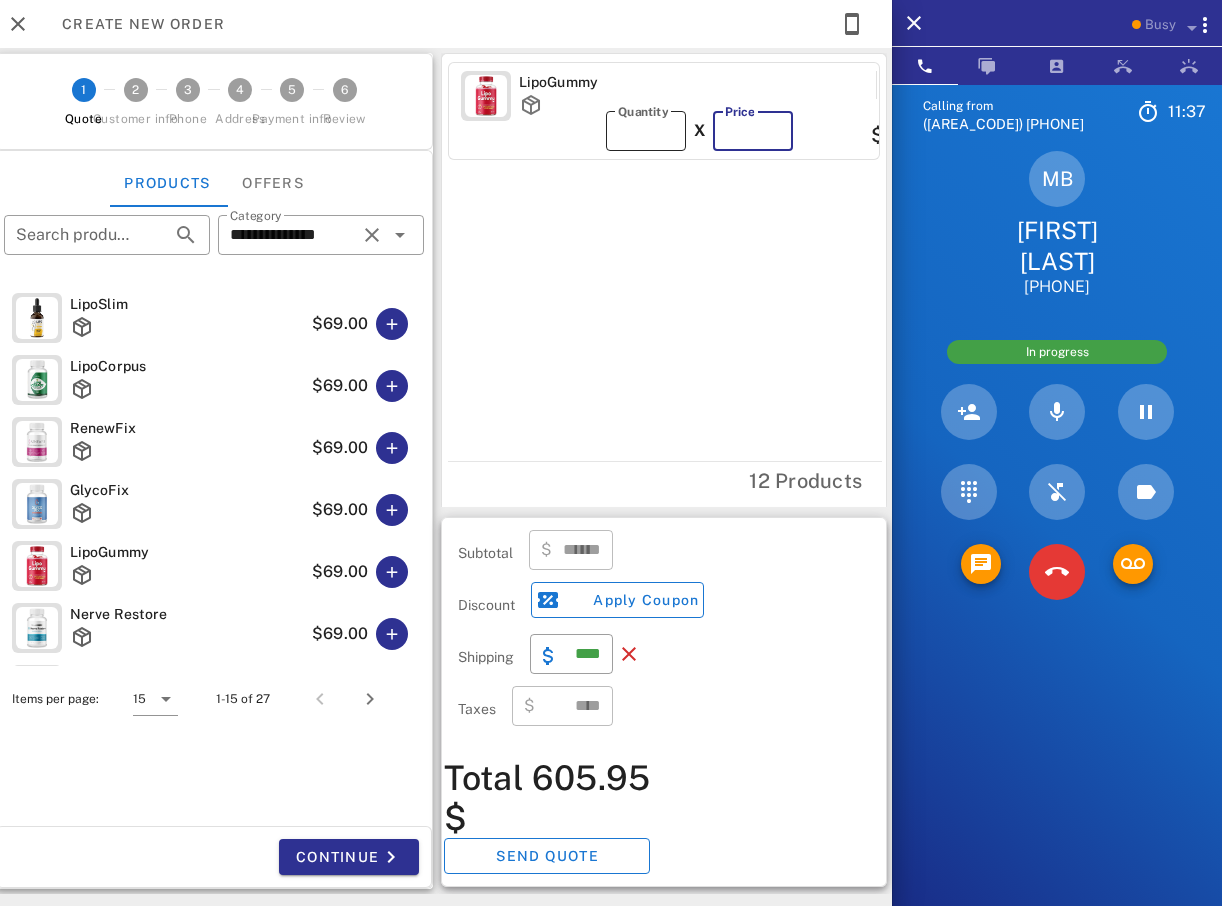 click on "**" at bounding box center [646, 131] 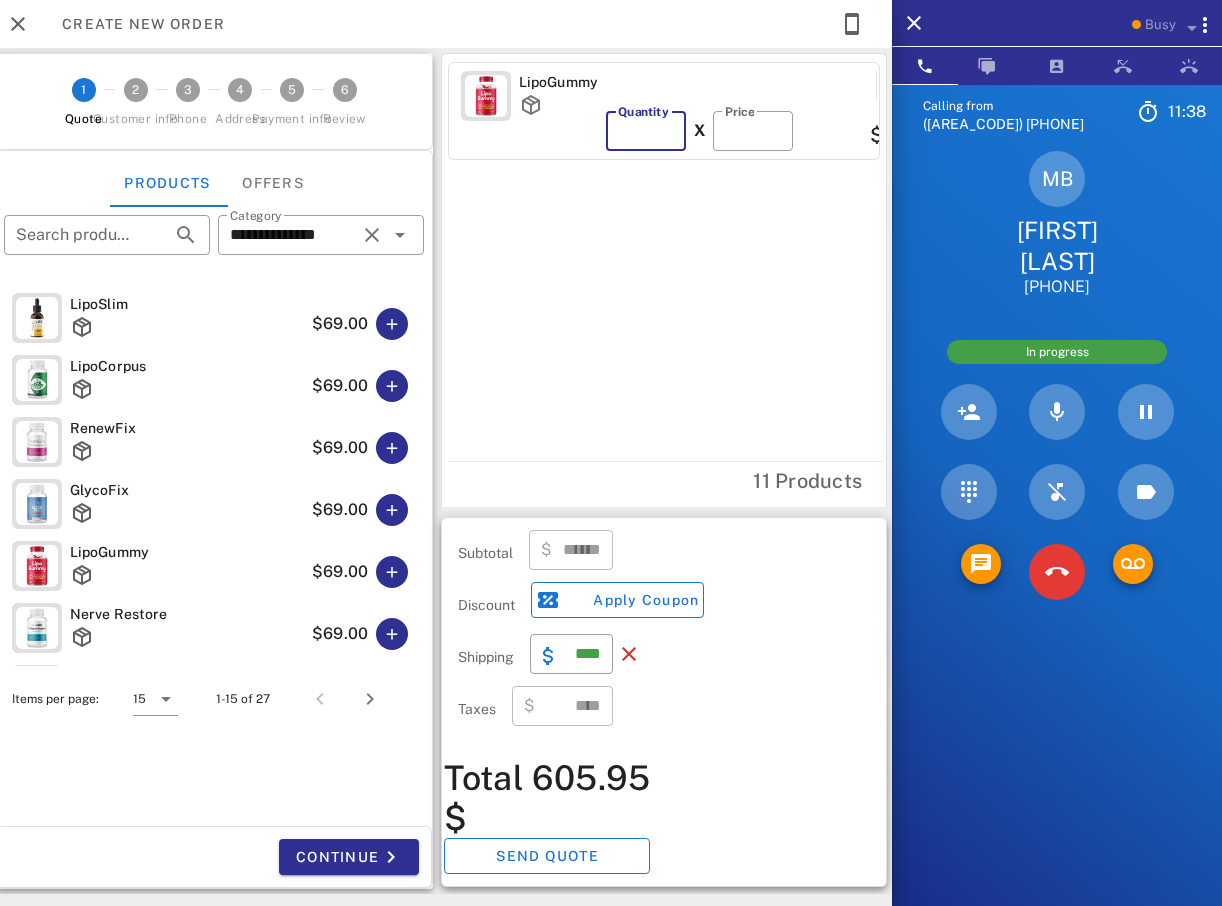 click on "**" at bounding box center [646, 131] 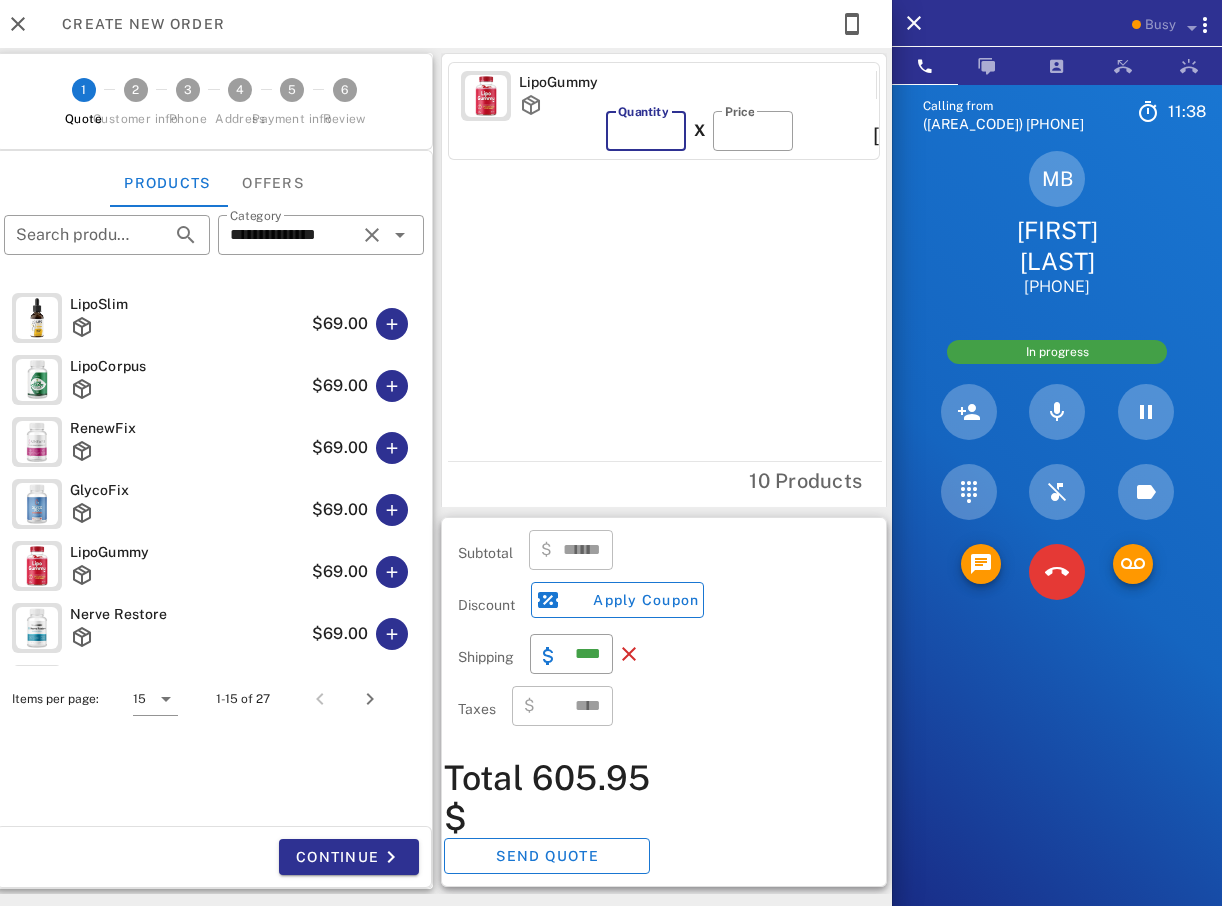 click on "*" at bounding box center [646, 131] 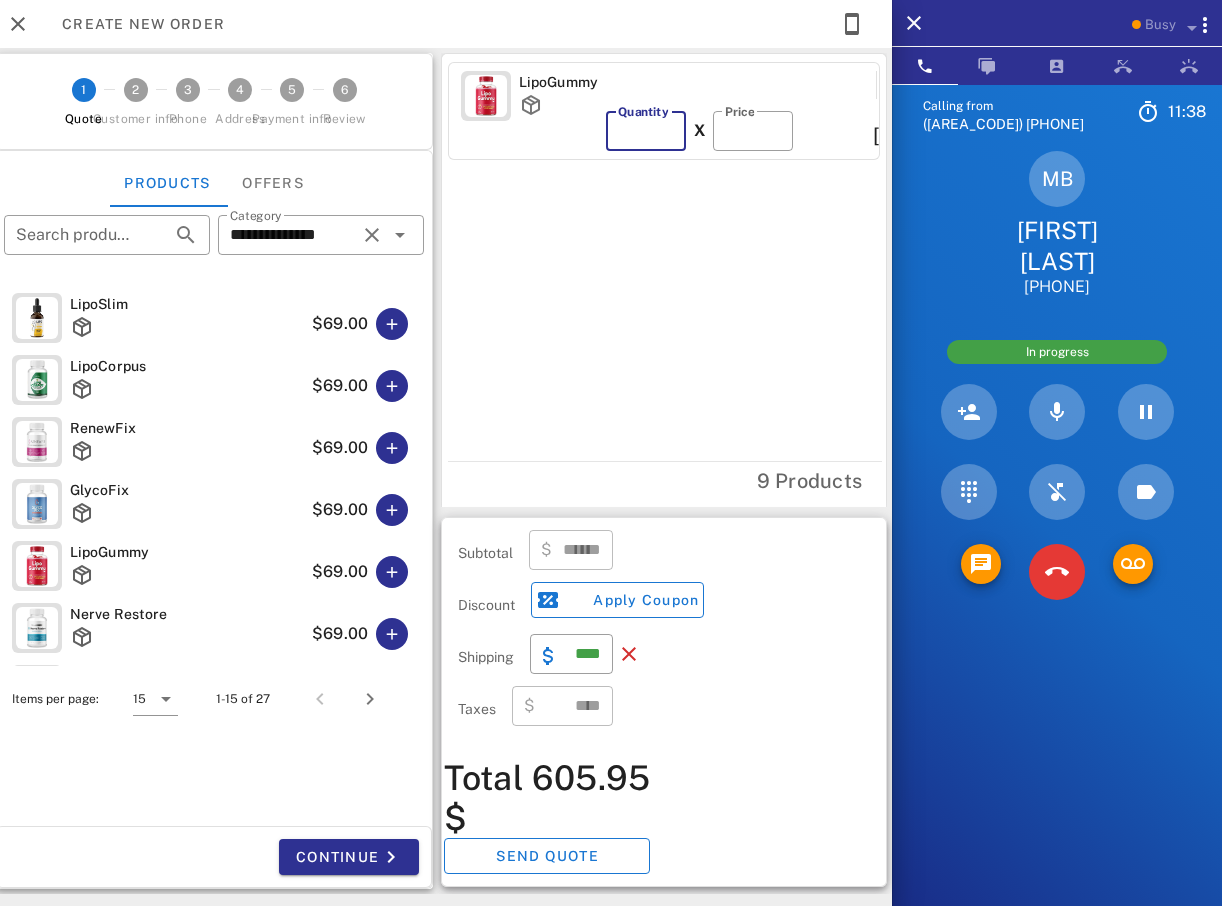 click on "*" at bounding box center (646, 131) 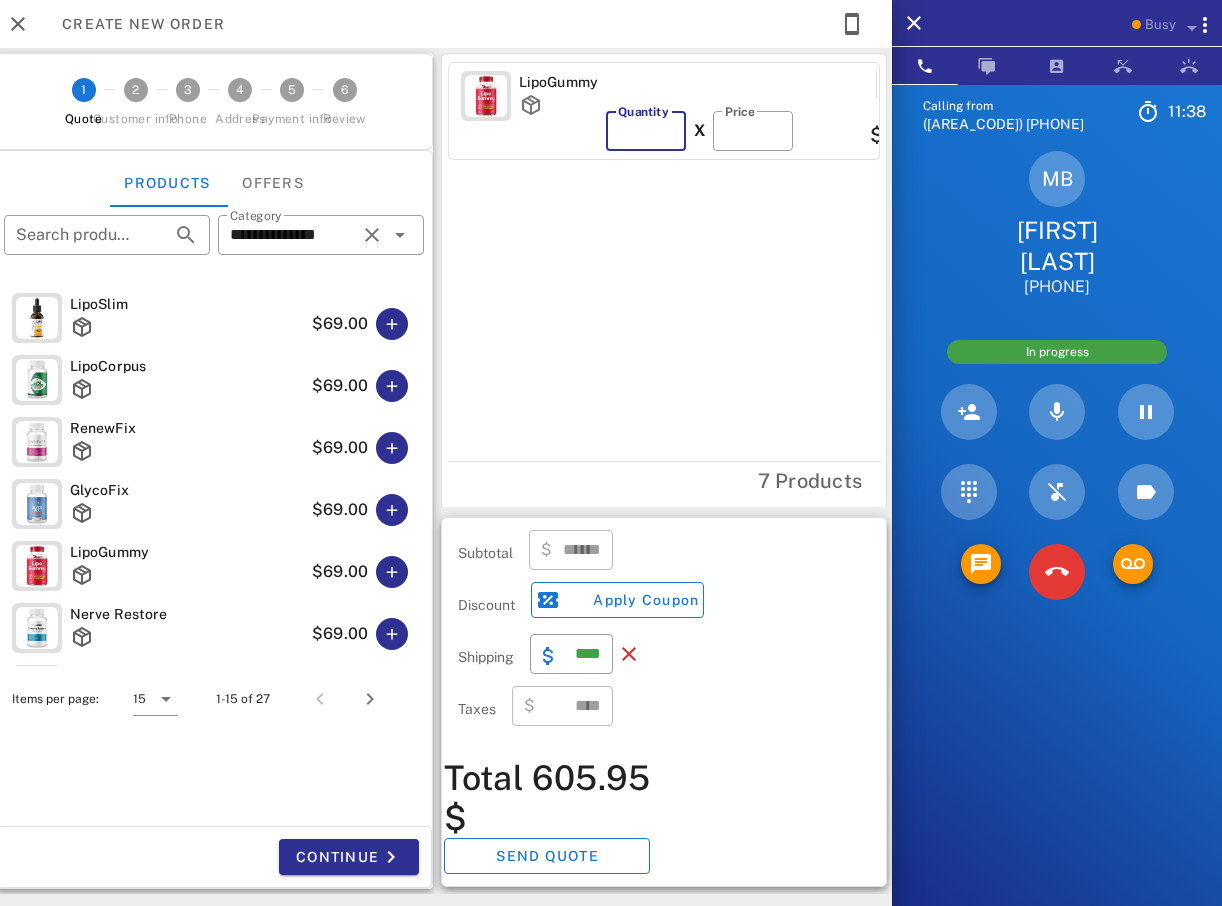 click on "*" at bounding box center [646, 131] 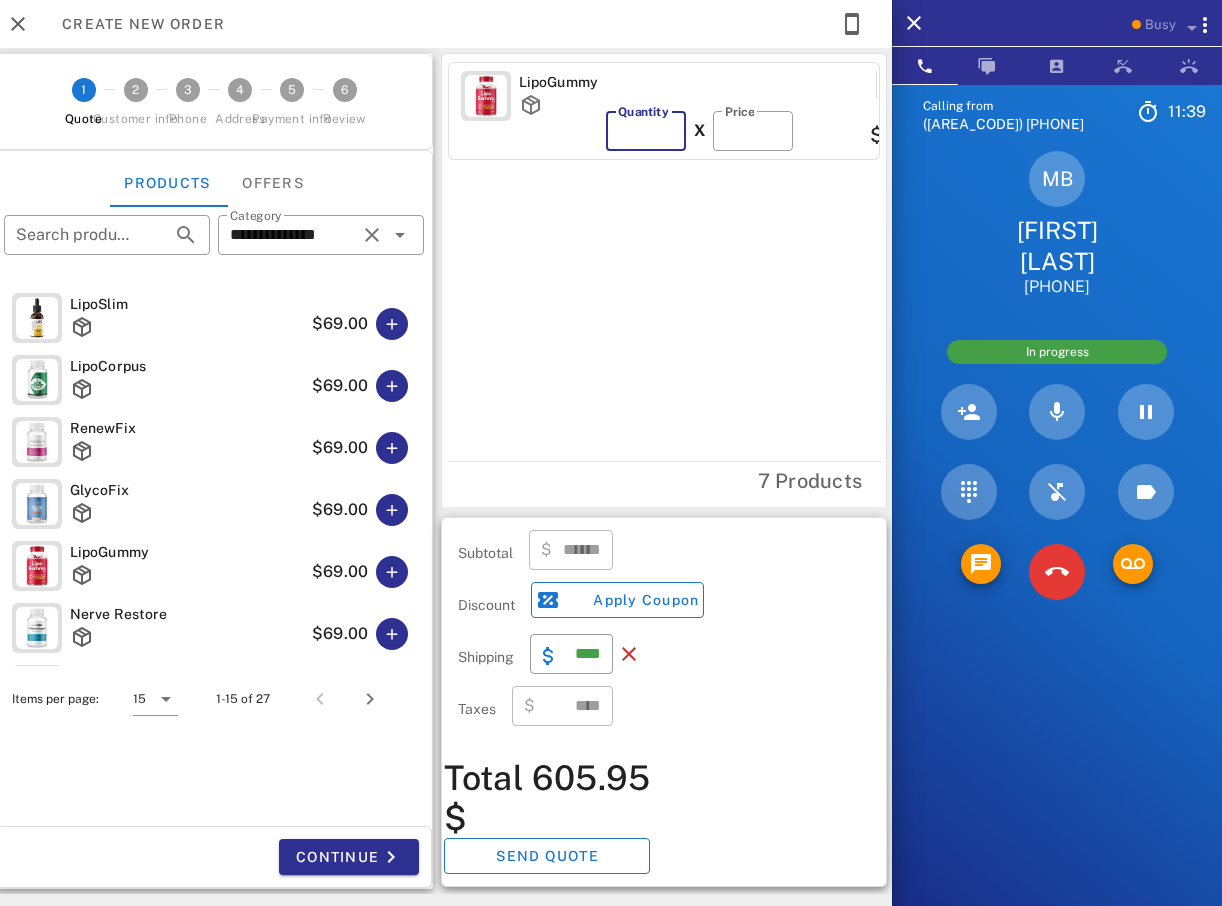 type on "*" 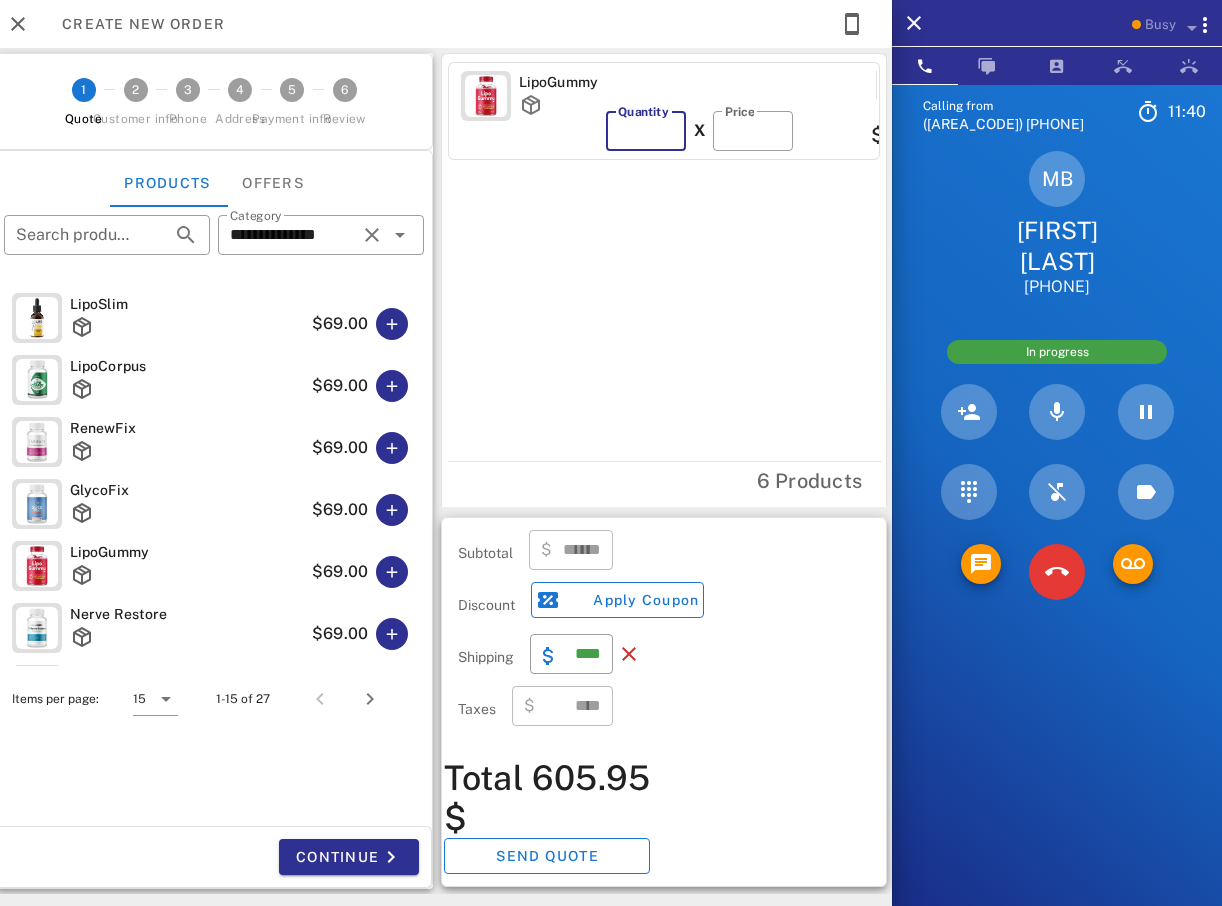 type on "******" 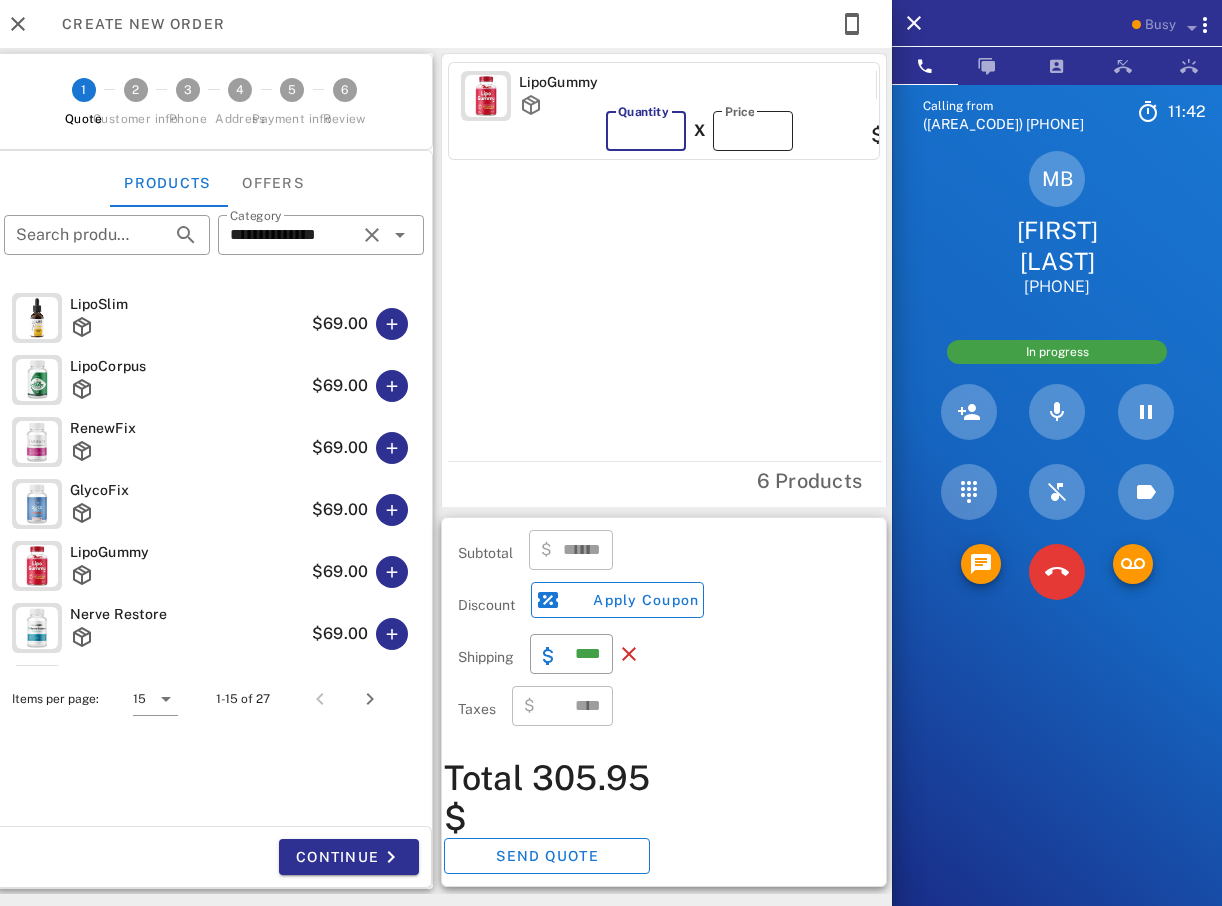 click on "**" at bounding box center (753, 131) 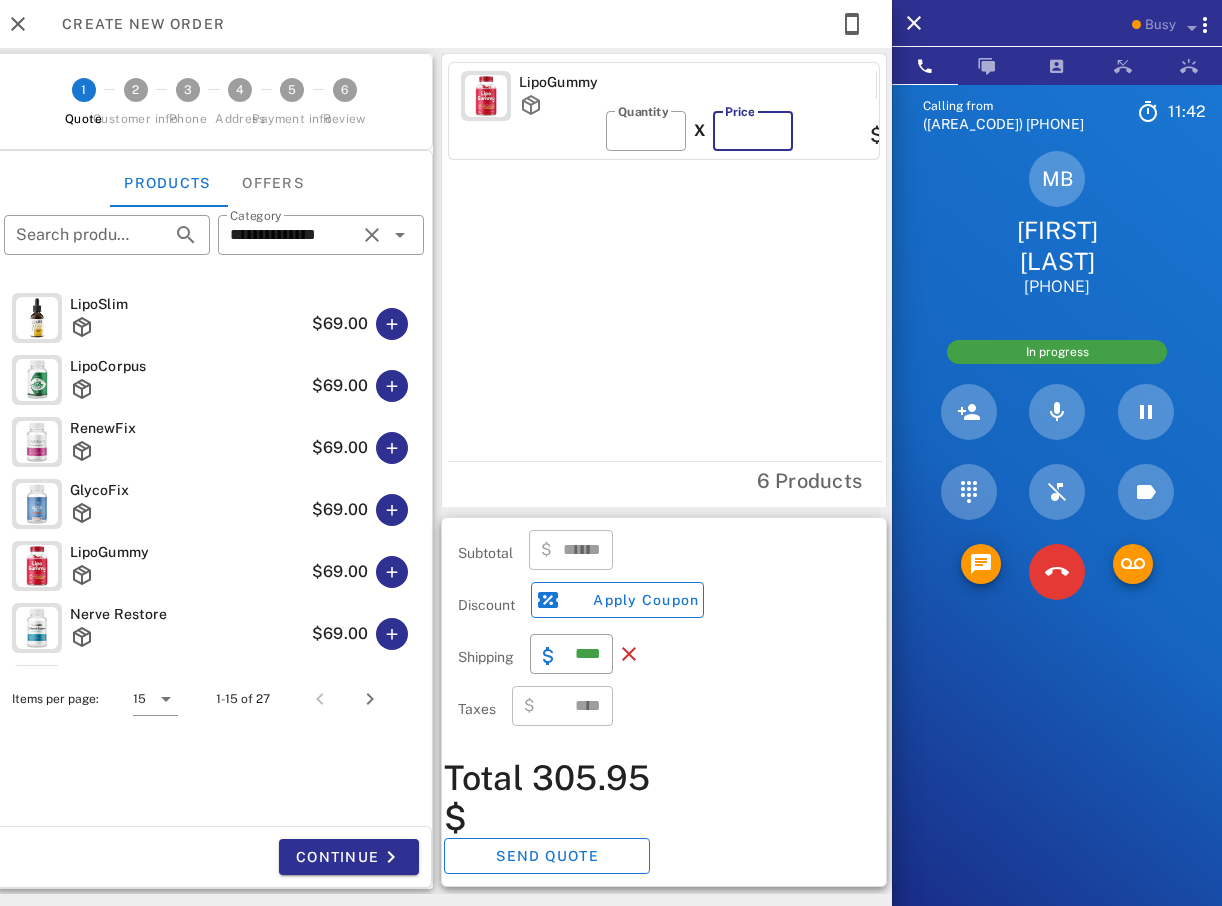 click on "**" at bounding box center [753, 131] 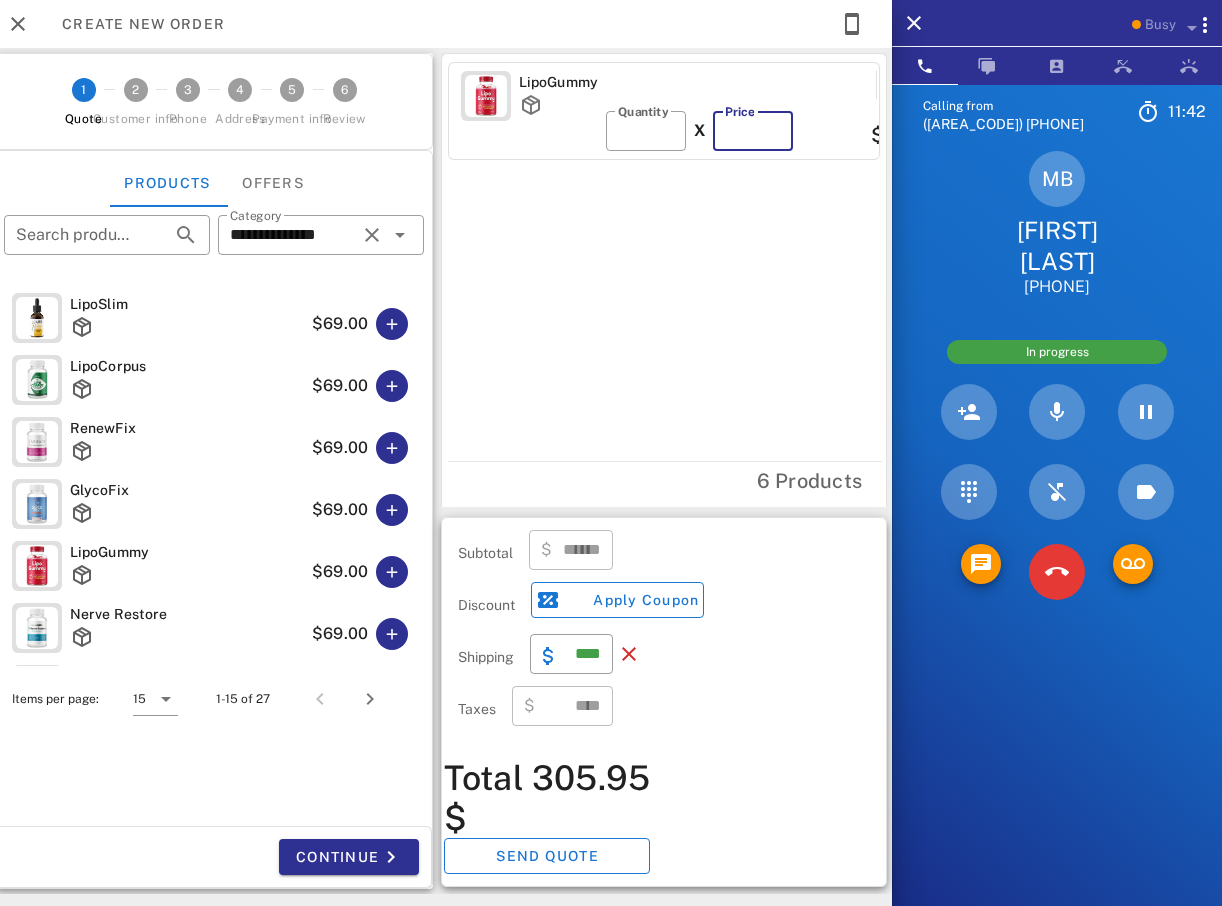 click on "**" at bounding box center [753, 131] 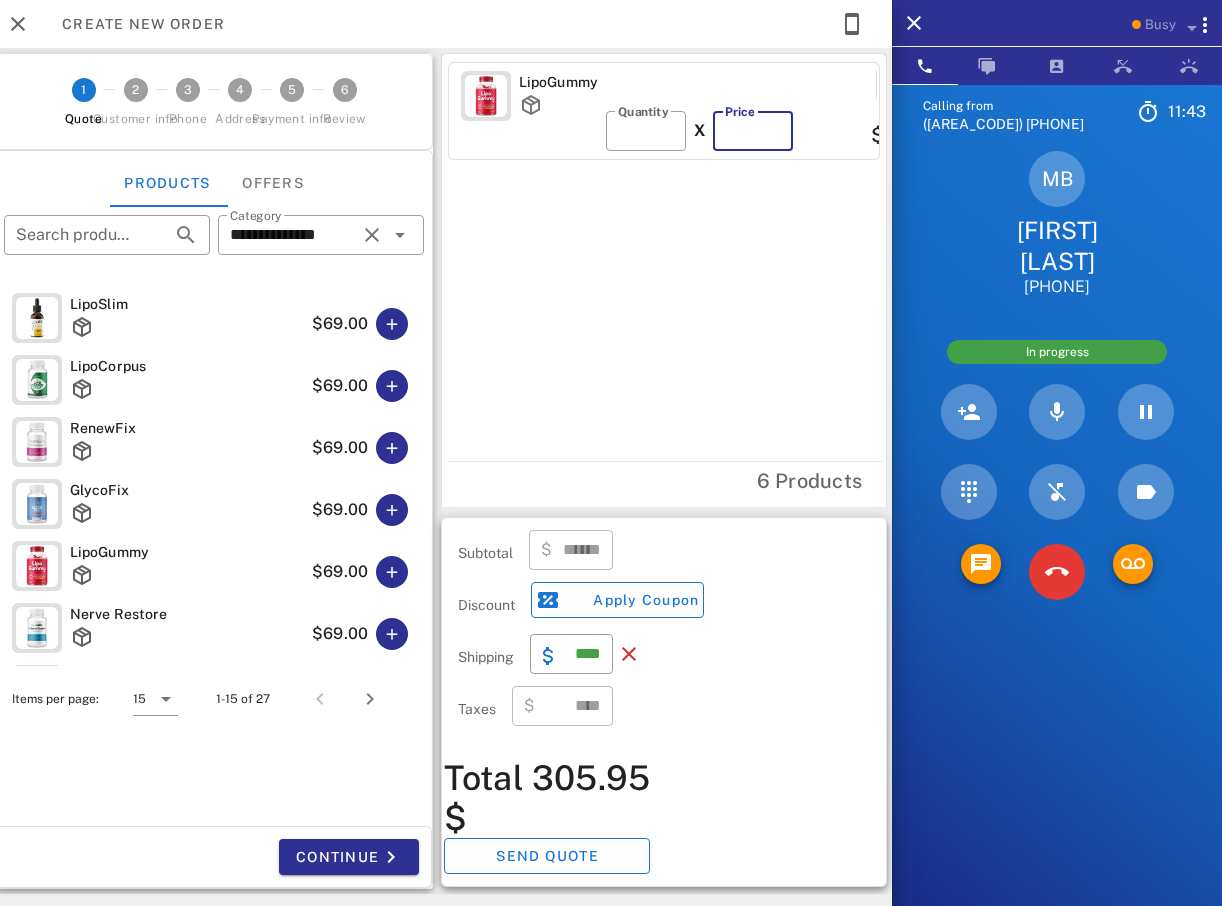click on "**" at bounding box center [753, 131] 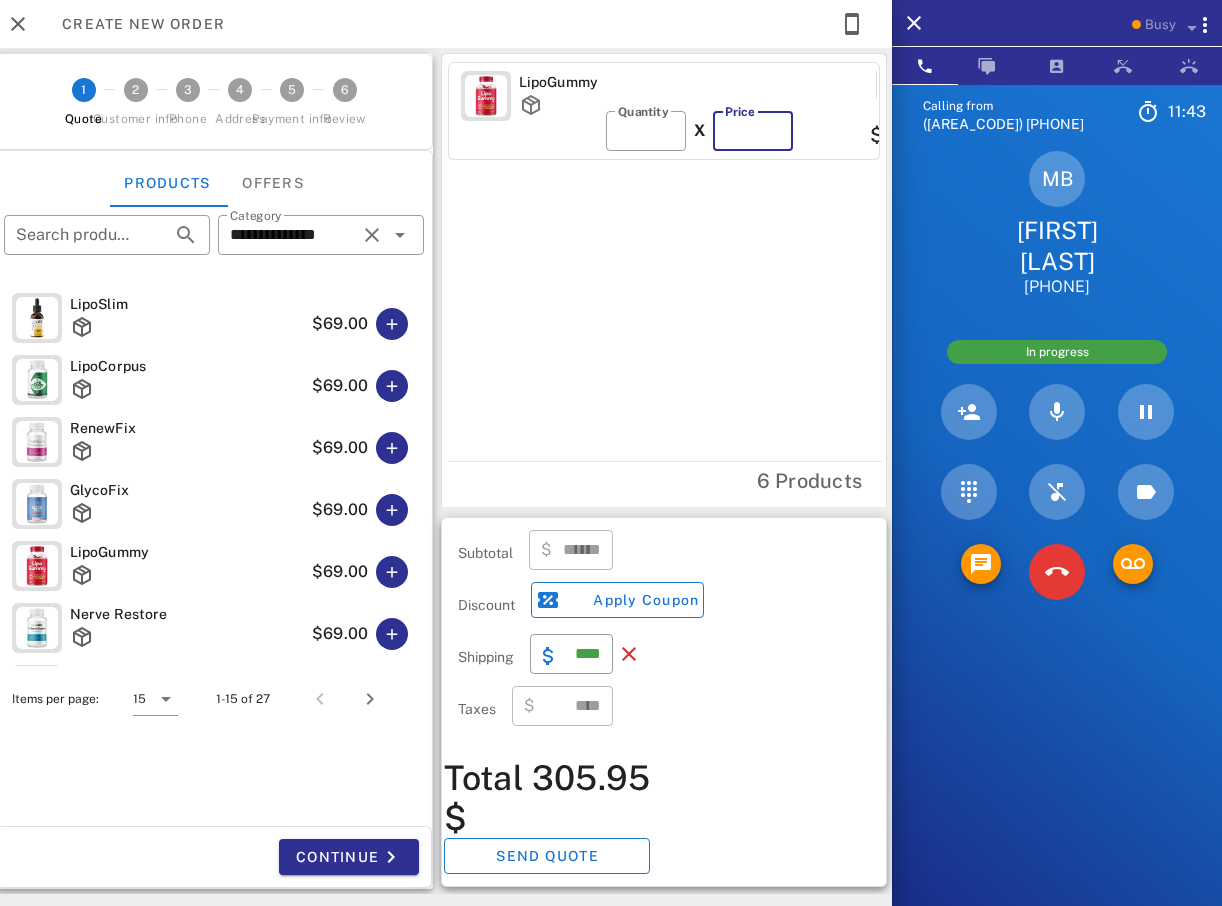 click on "**" at bounding box center (753, 131) 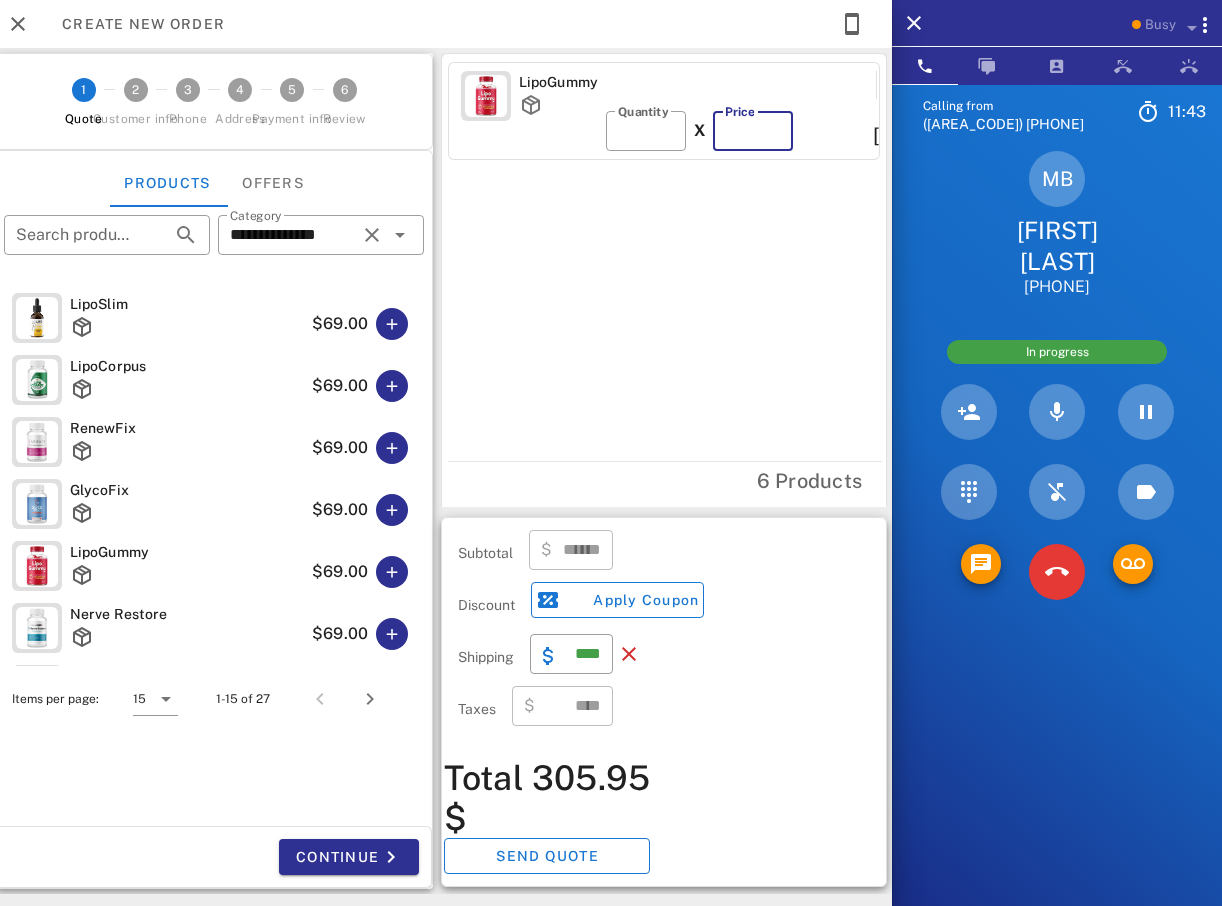 click on "**" at bounding box center (753, 131) 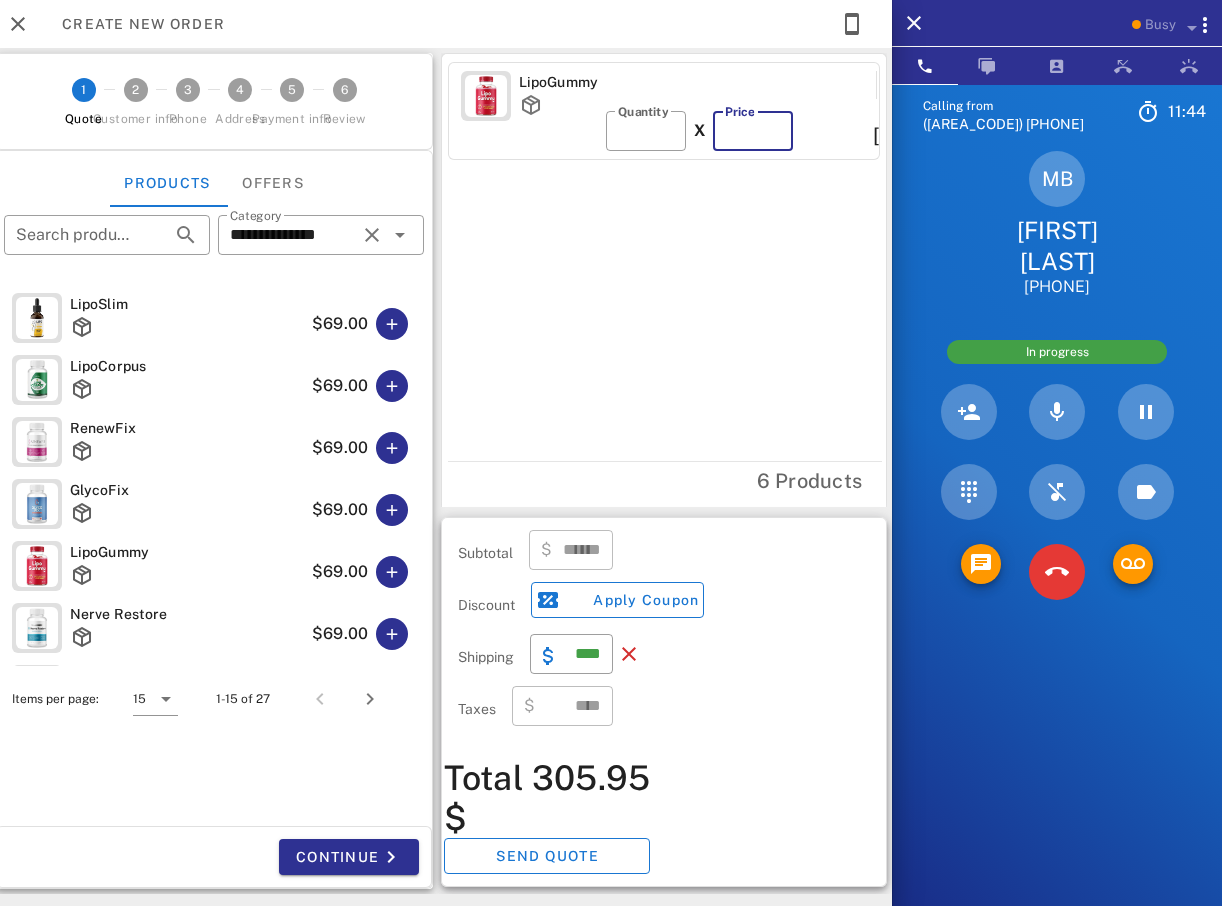 click on "**" at bounding box center [753, 131] 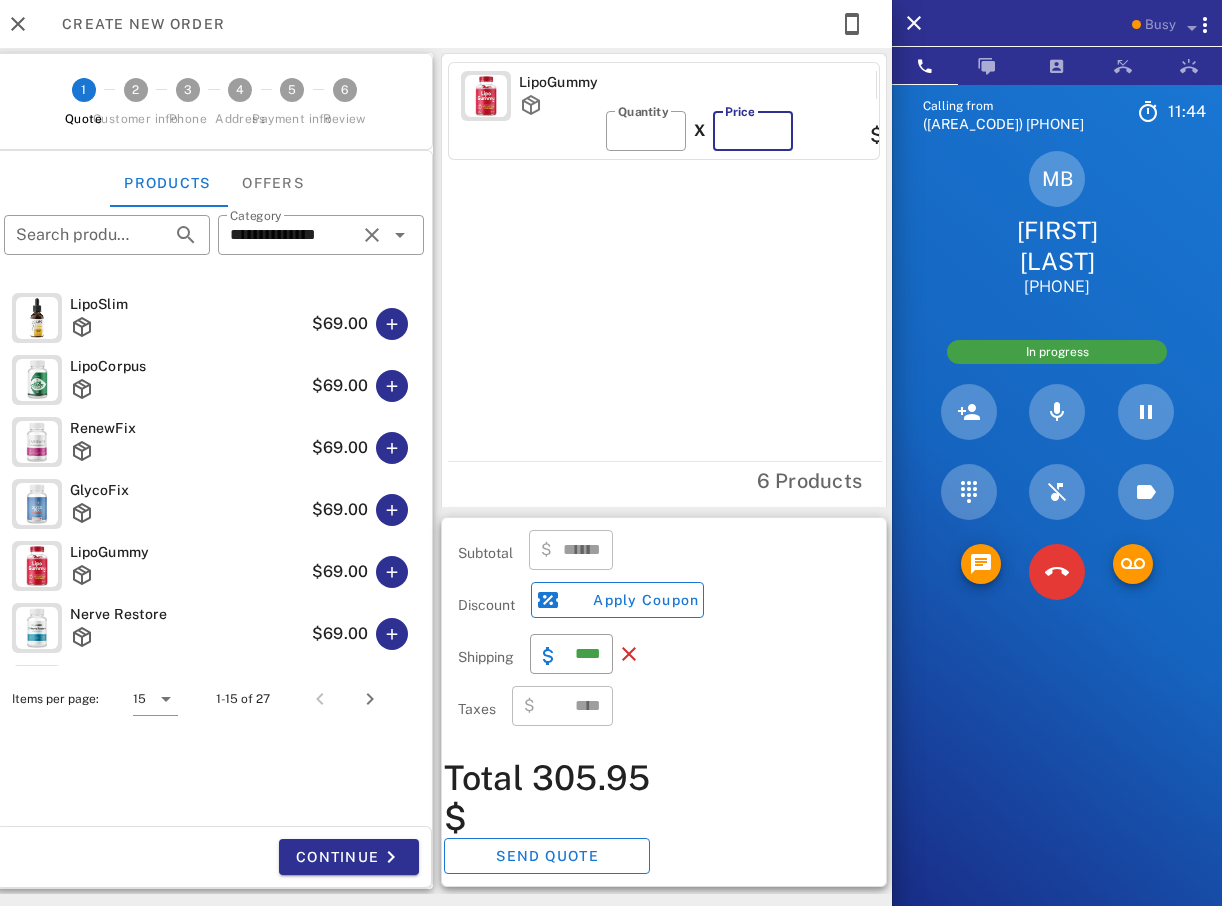 type on "**" 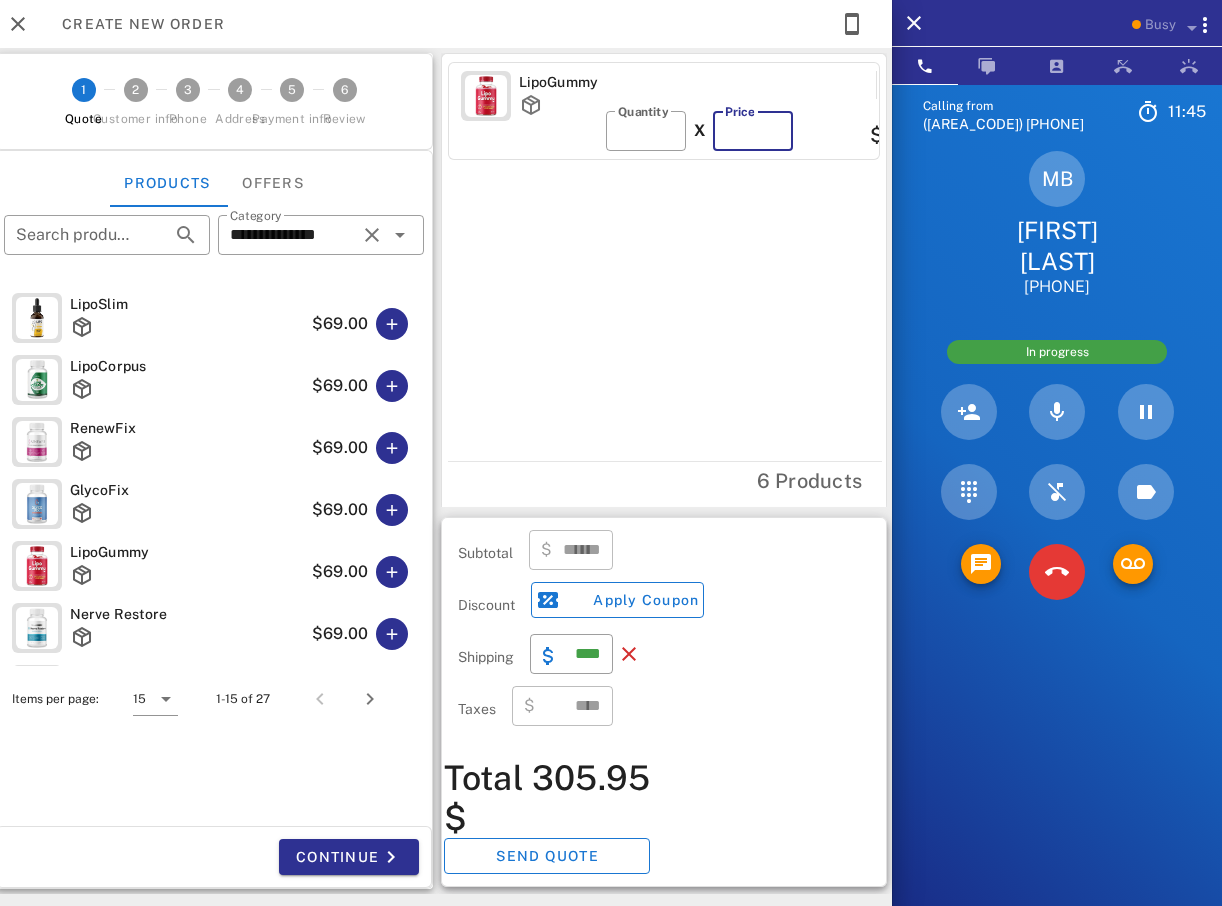type on "******" 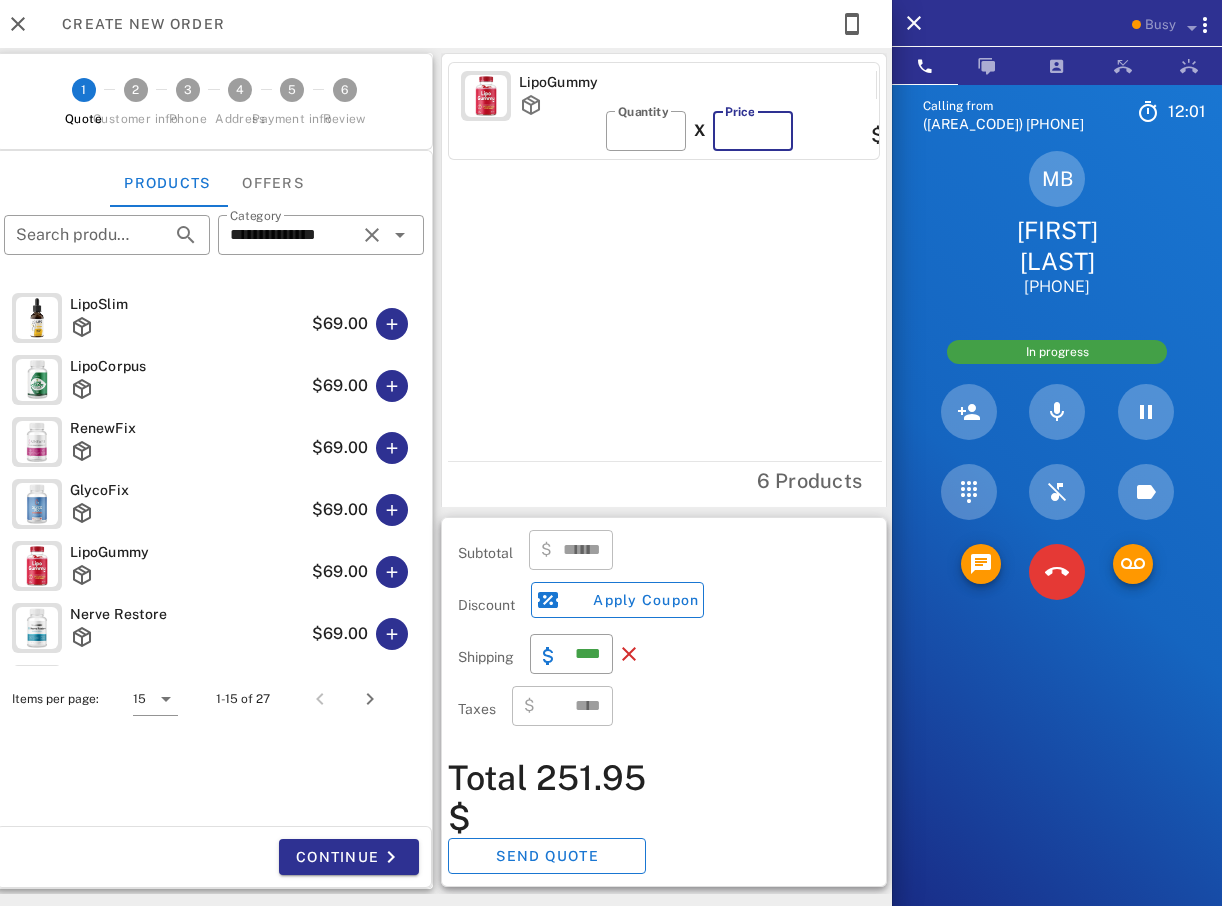 click on "**" at bounding box center [753, 131] 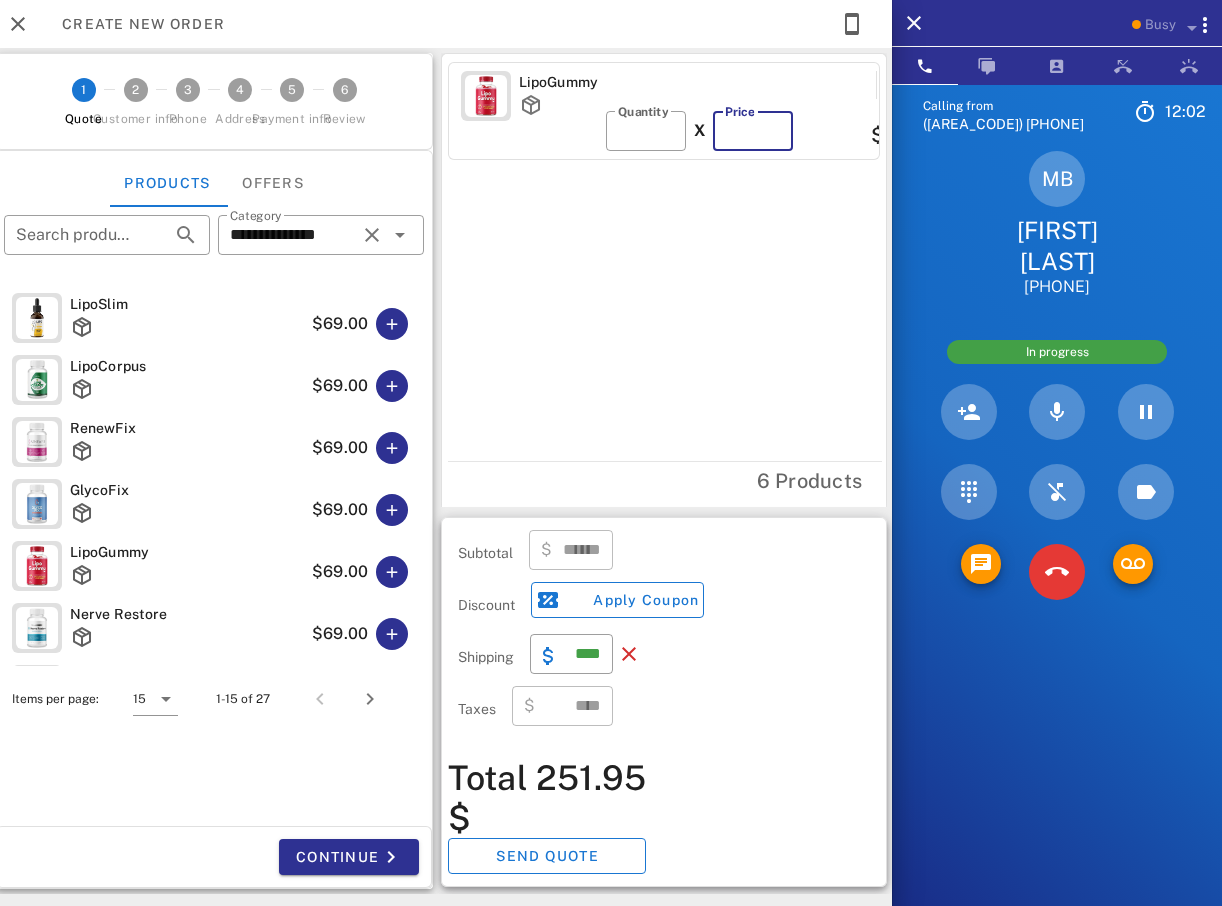 click on "**" at bounding box center [753, 131] 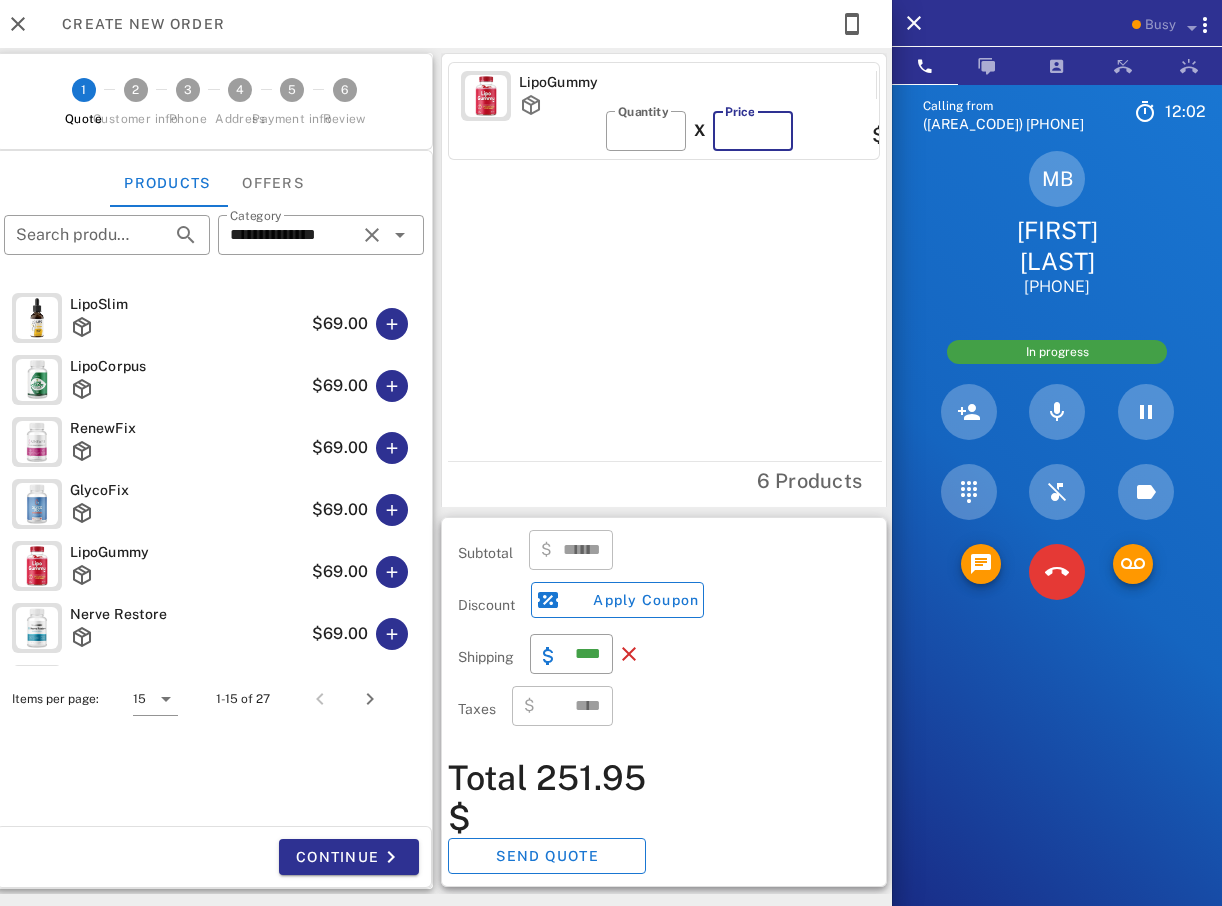click on "**" at bounding box center [753, 131] 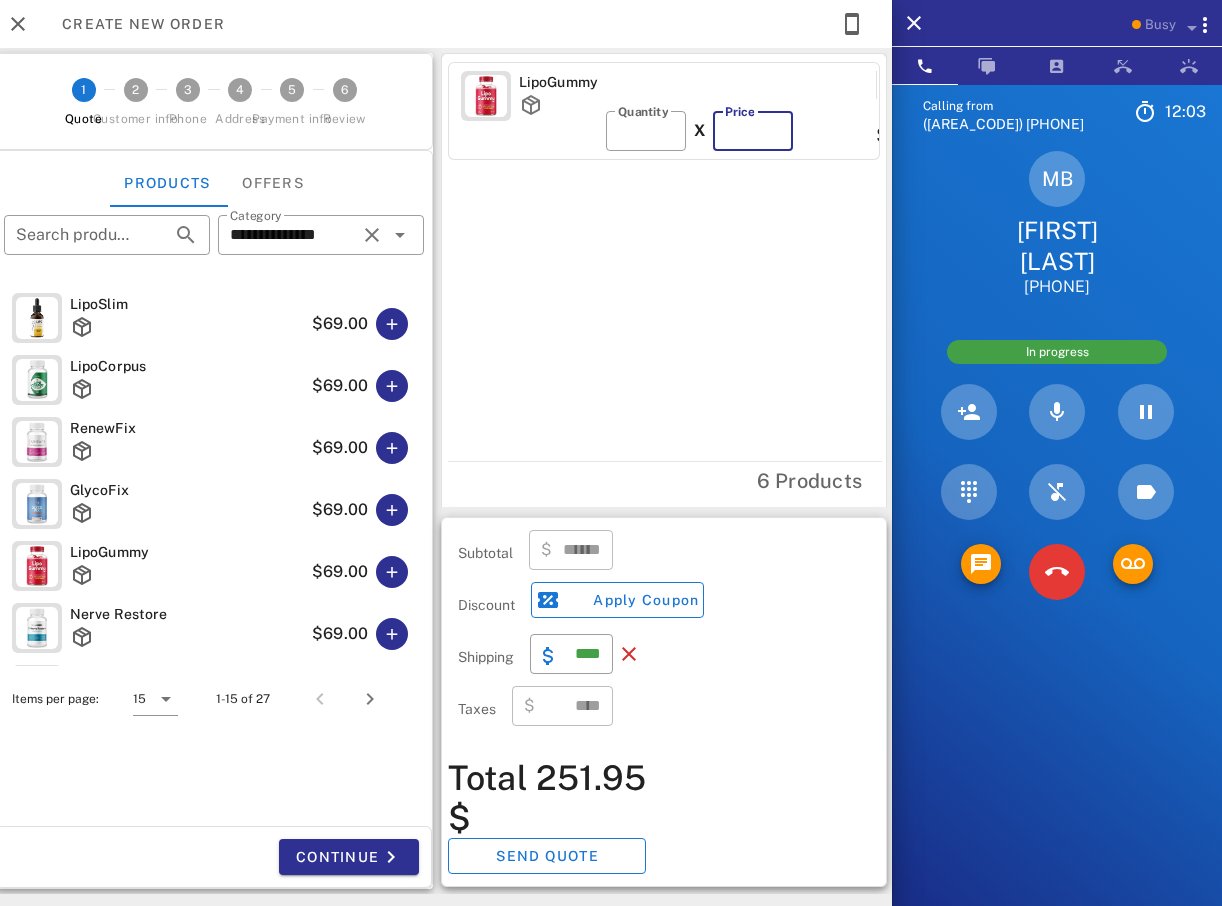 click on "**" at bounding box center [753, 131] 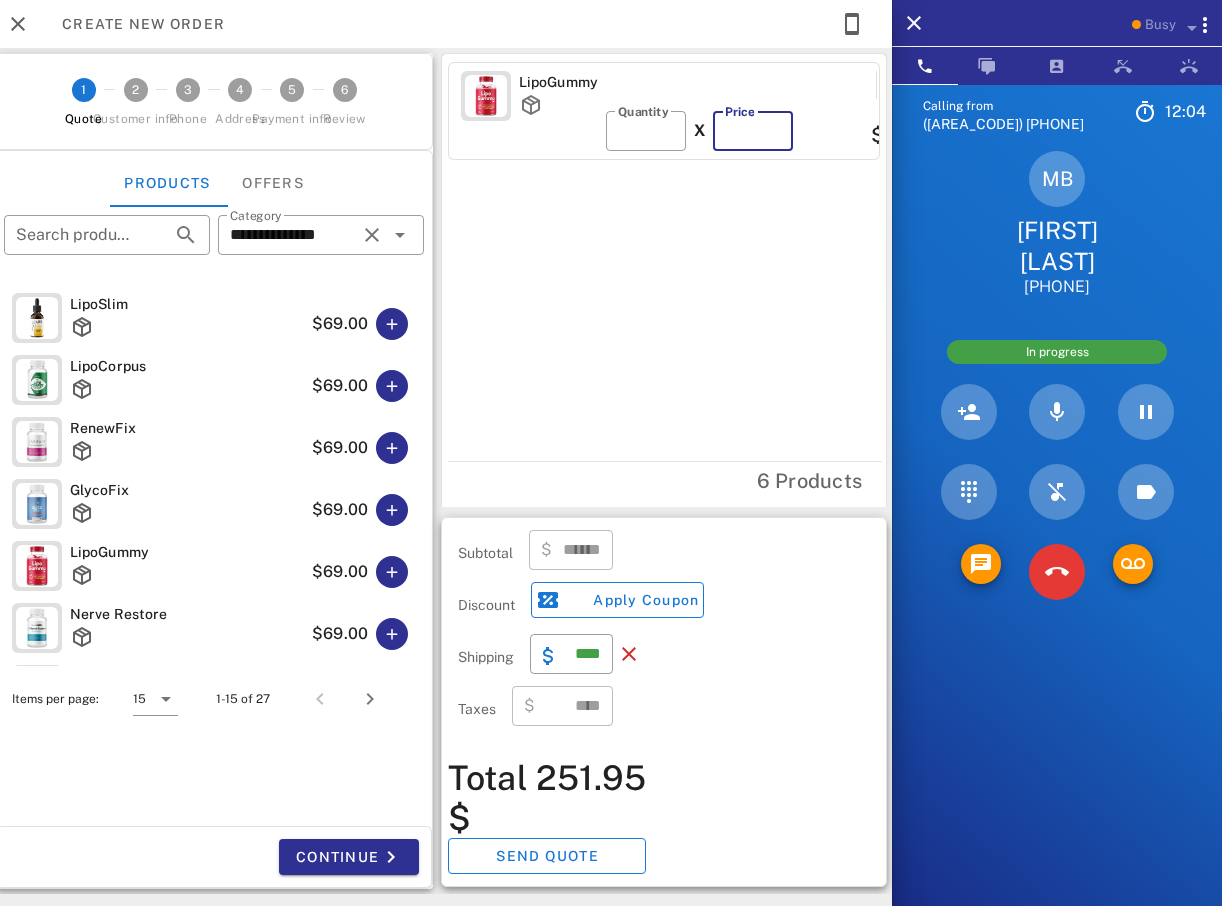 type on "******" 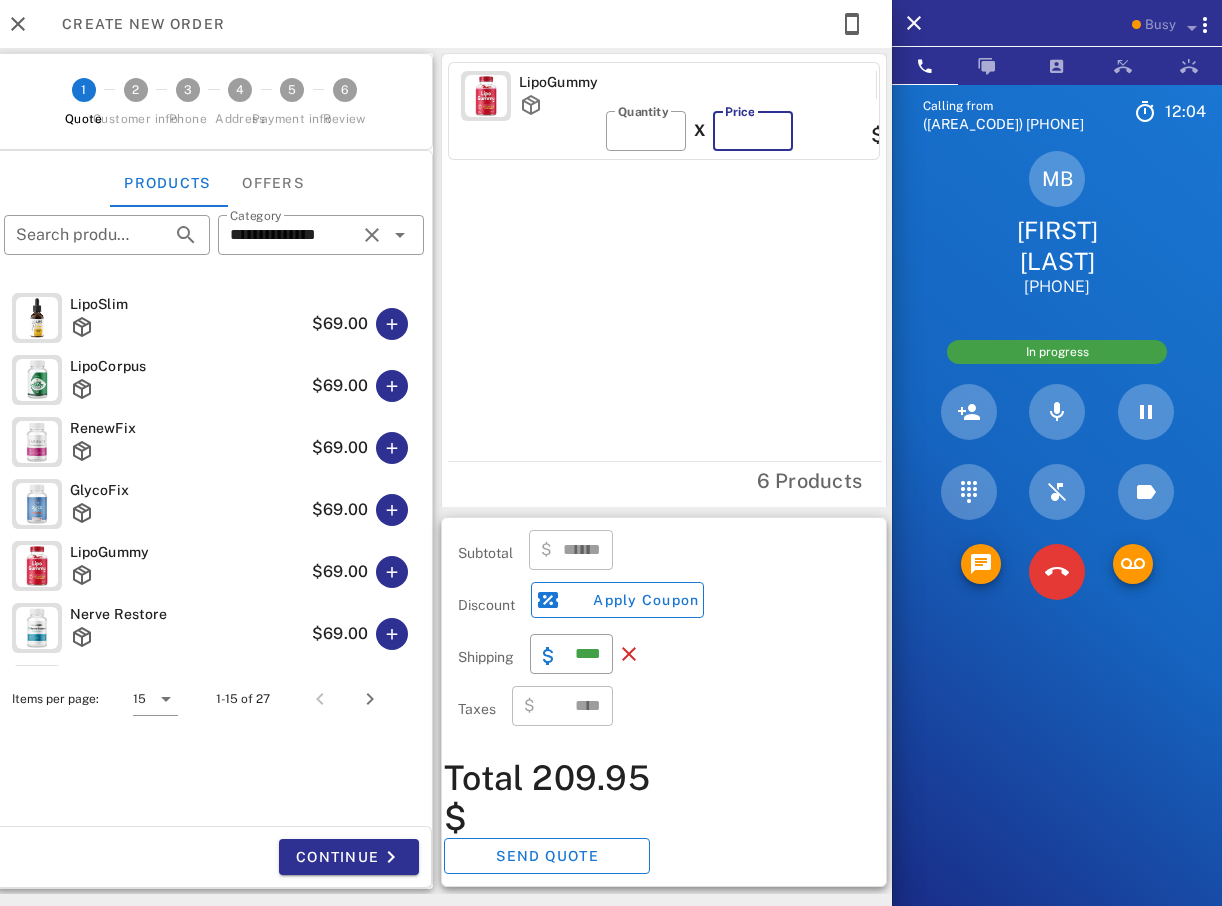 click on "**" at bounding box center [753, 131] 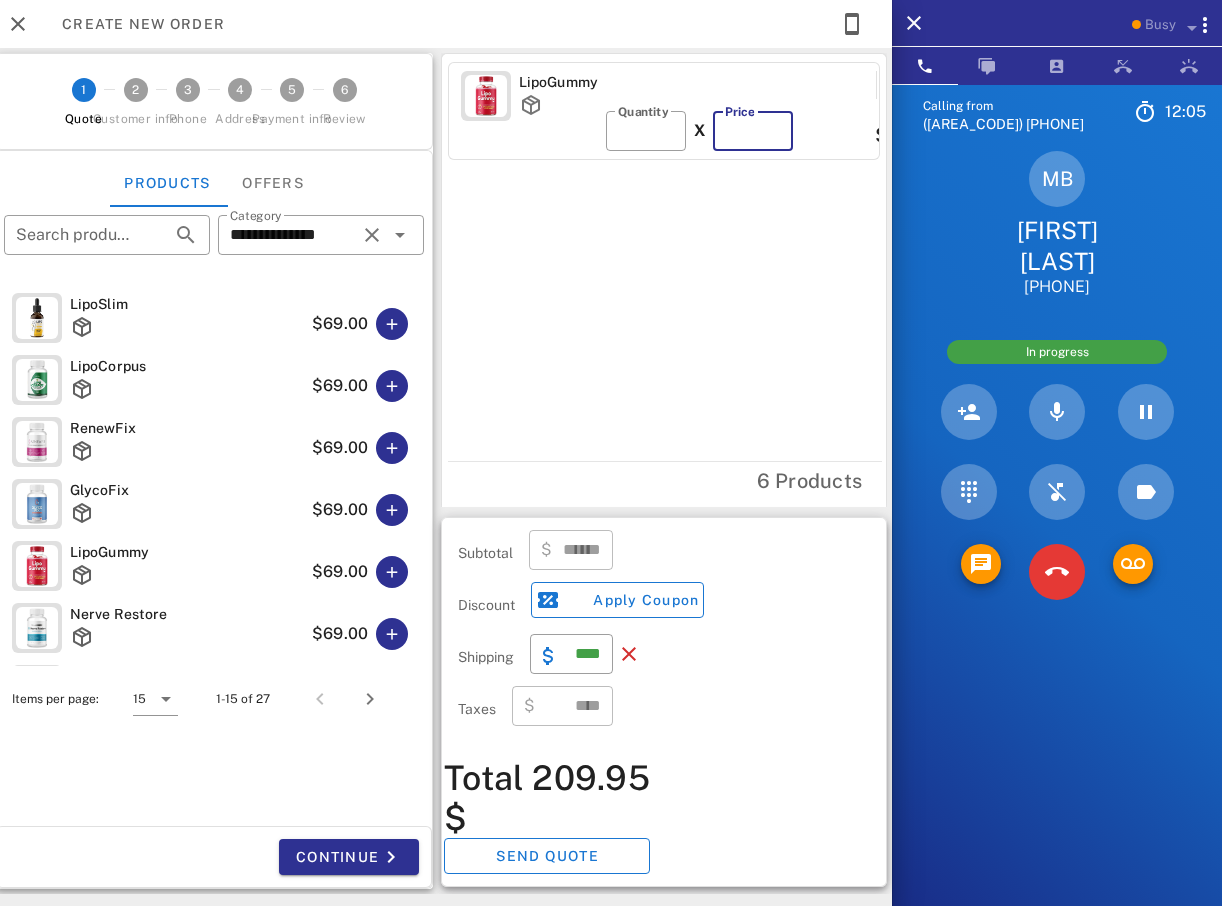 click on "**" at bounding box center (753, 131) 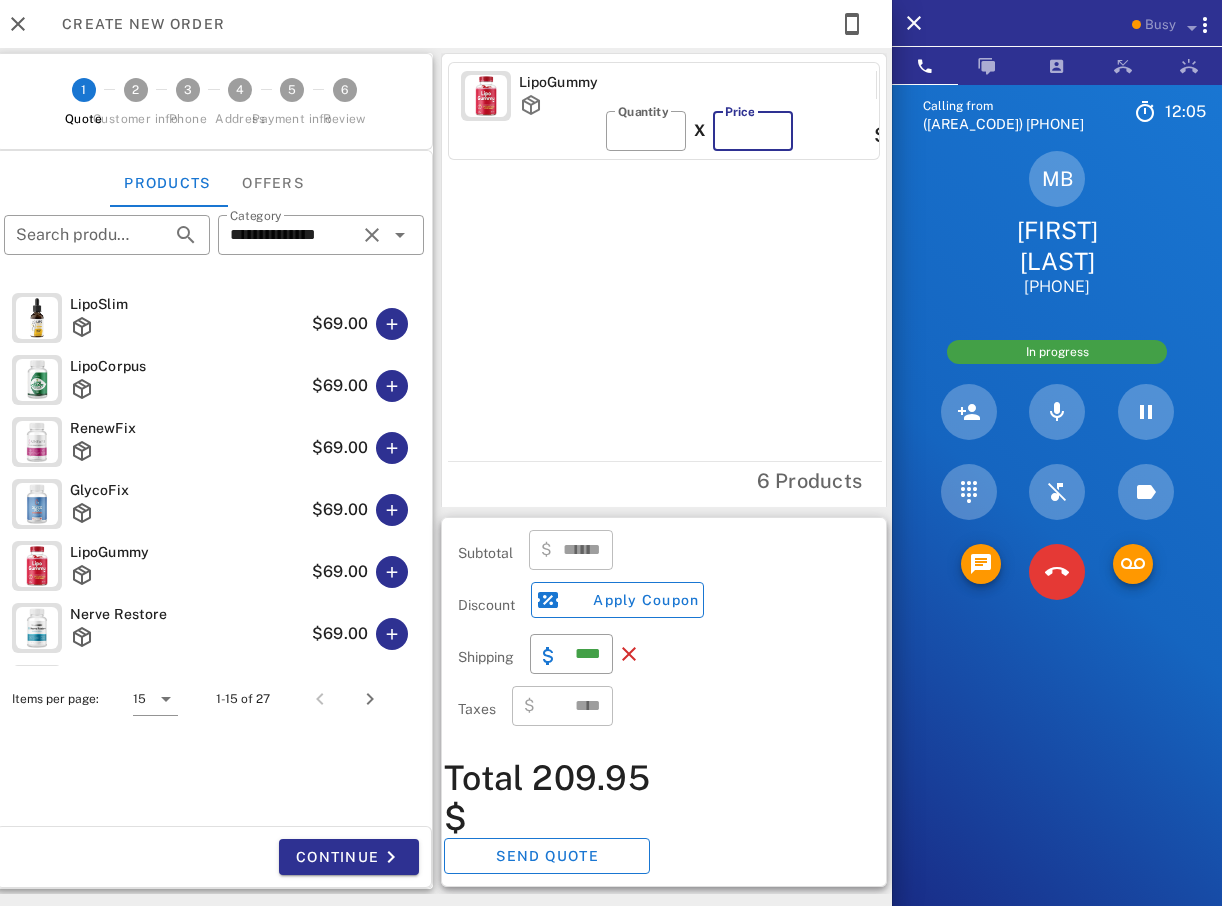 type on "**" 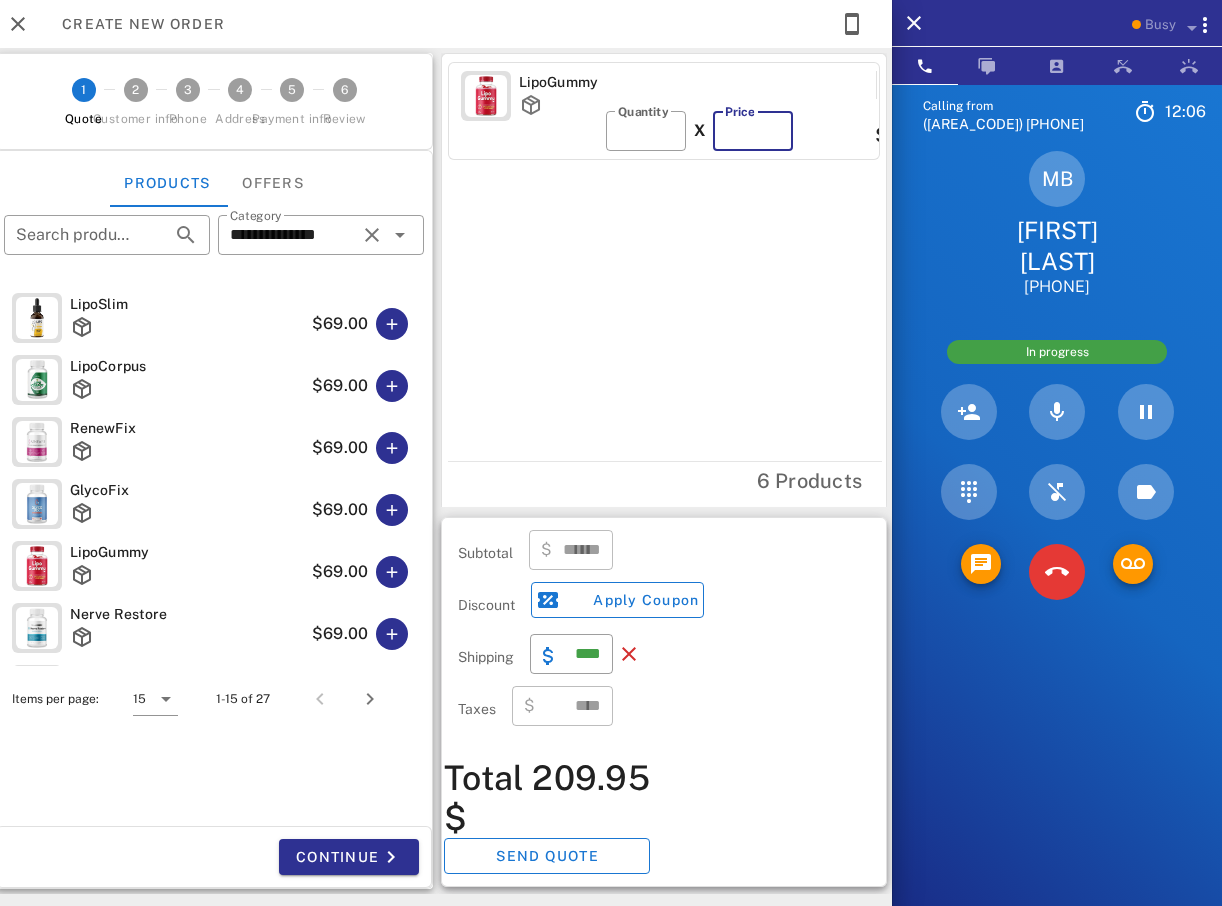 type on "******" 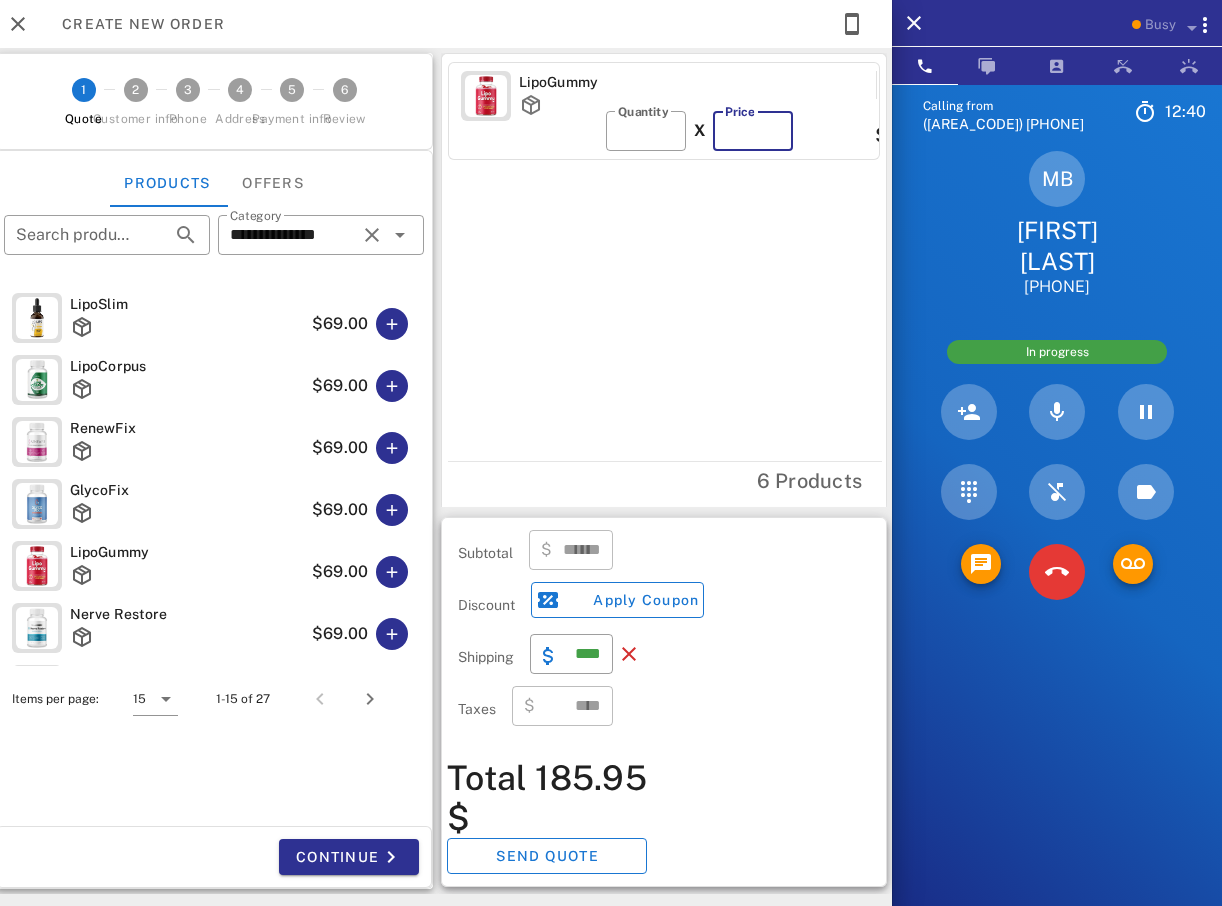 click on "**" at bounding box center (753, 131) 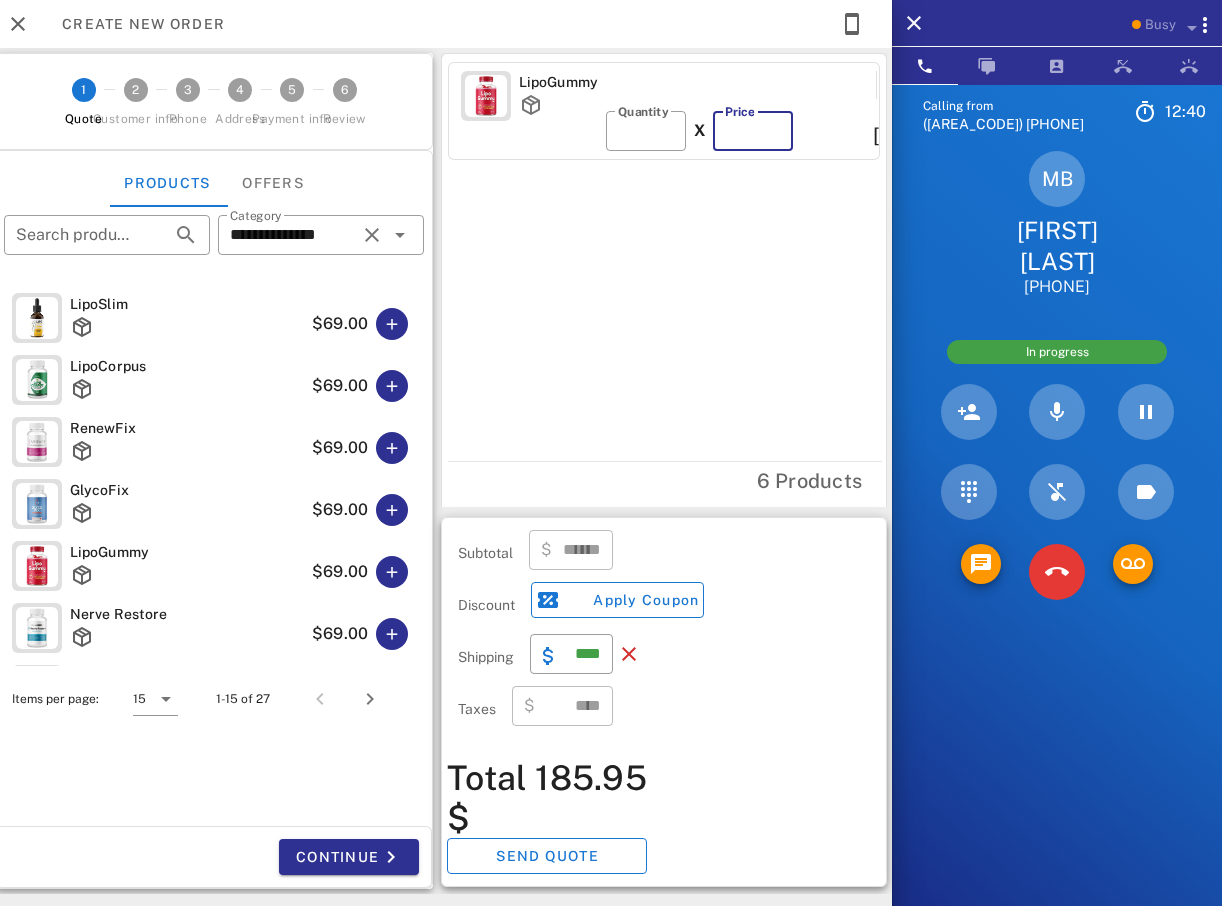 click on "**" at bounding box center [753, 131] 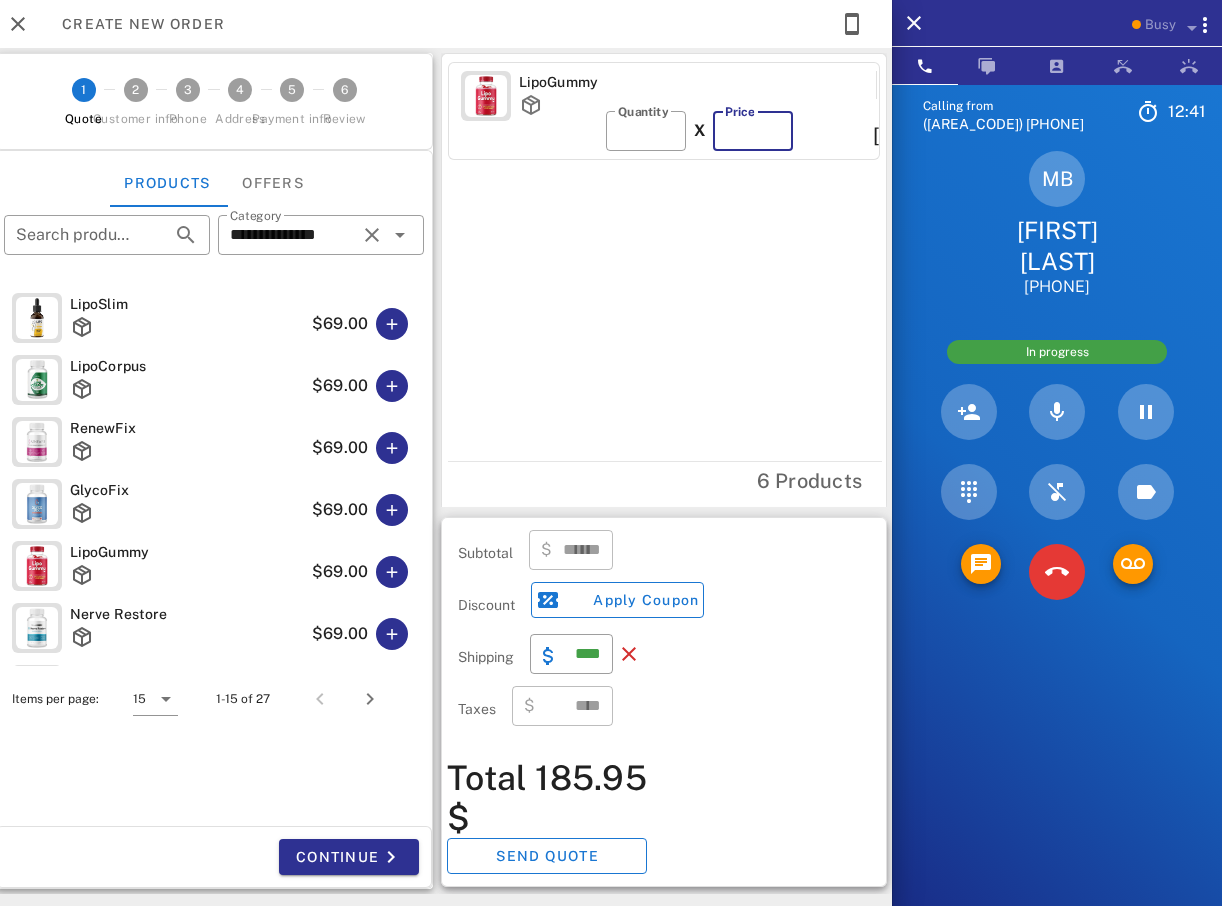 click on "**" at bounding box center [753, 131] 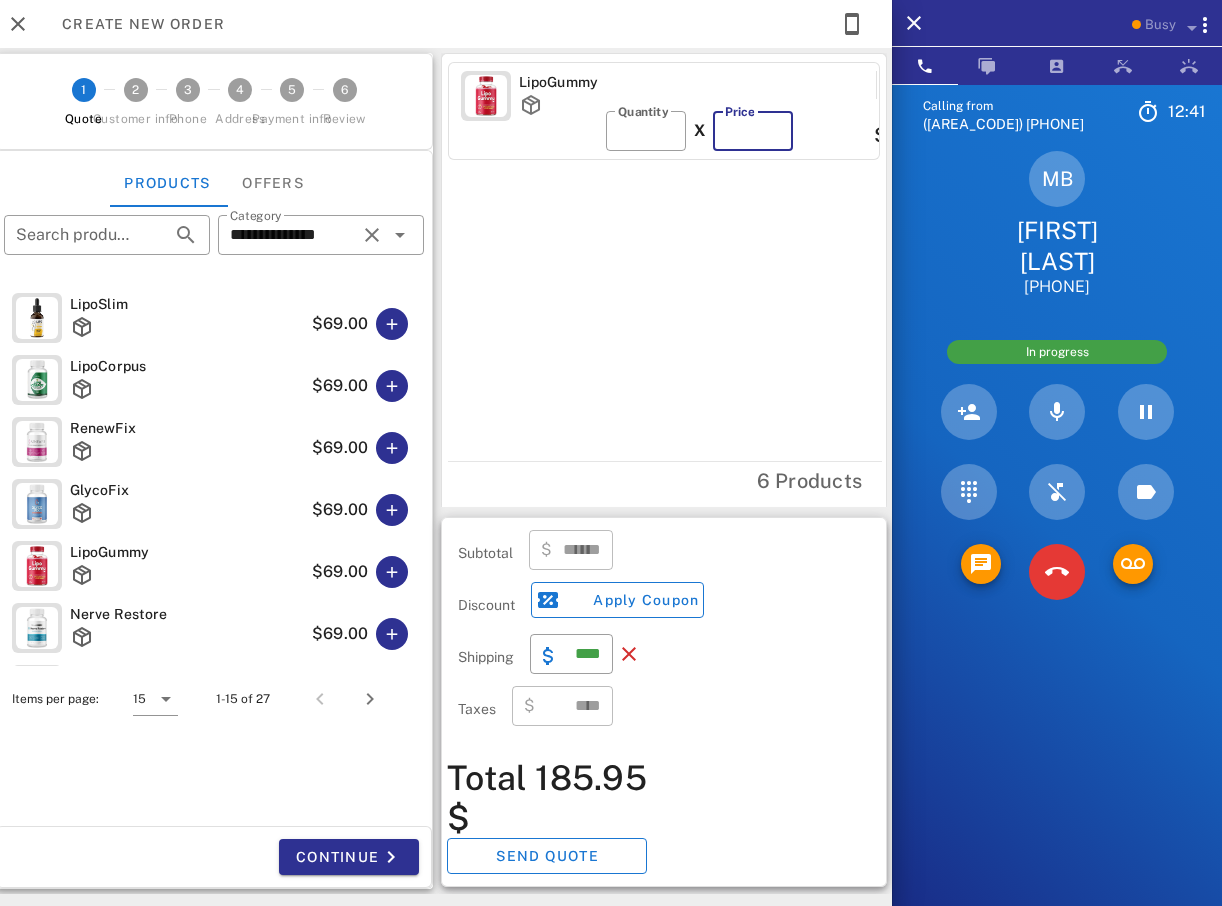 click on "**" at bounding box center (753, 131) 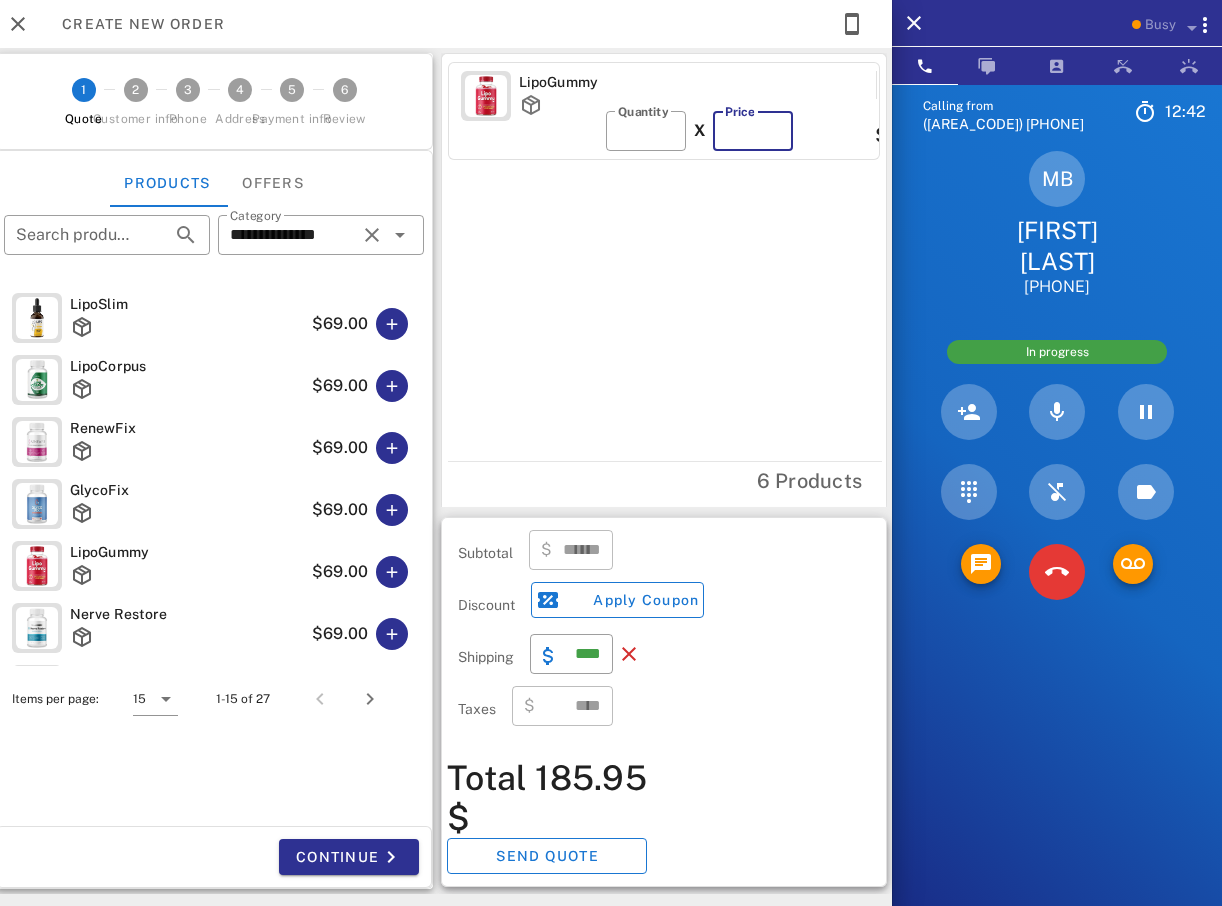 click on "**" at bounding box center (753, 131) 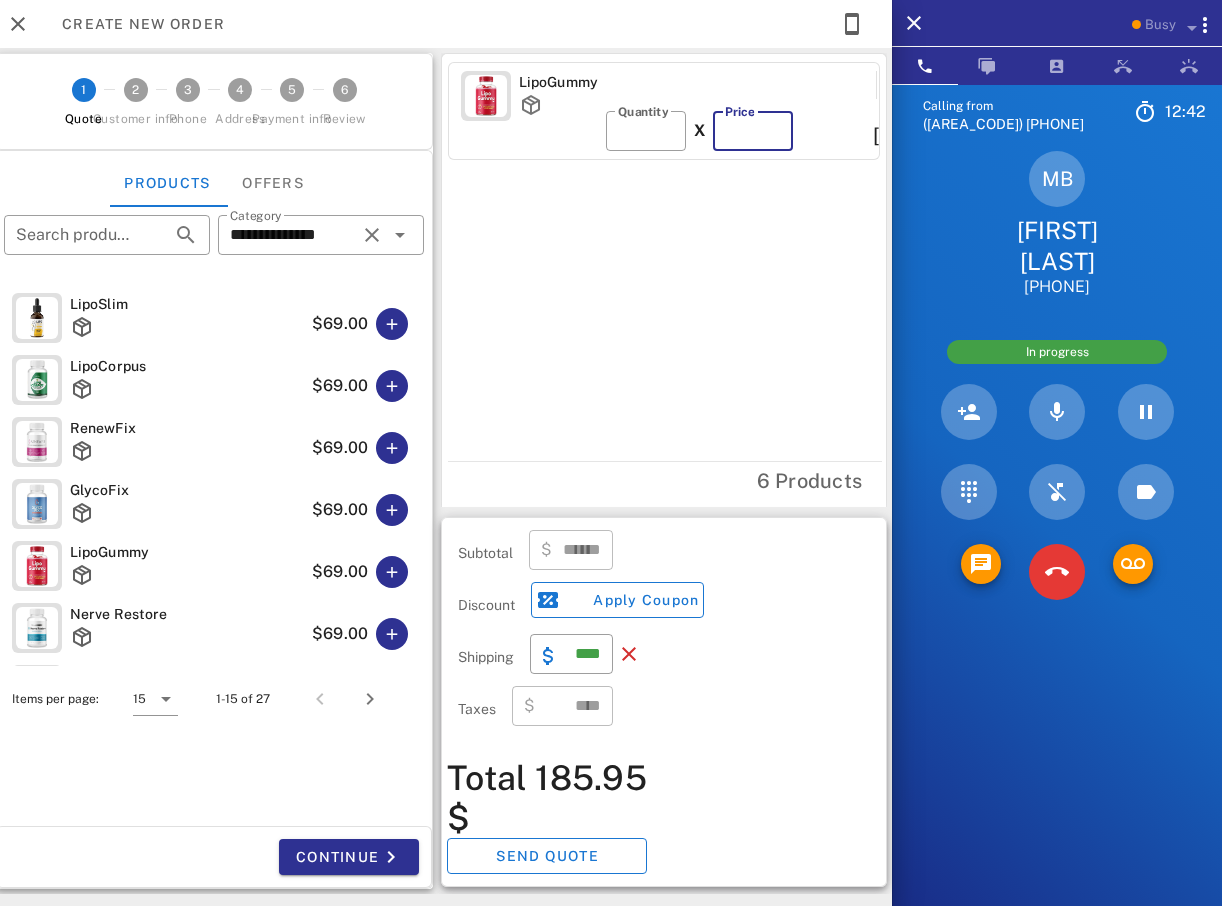 type on "**" 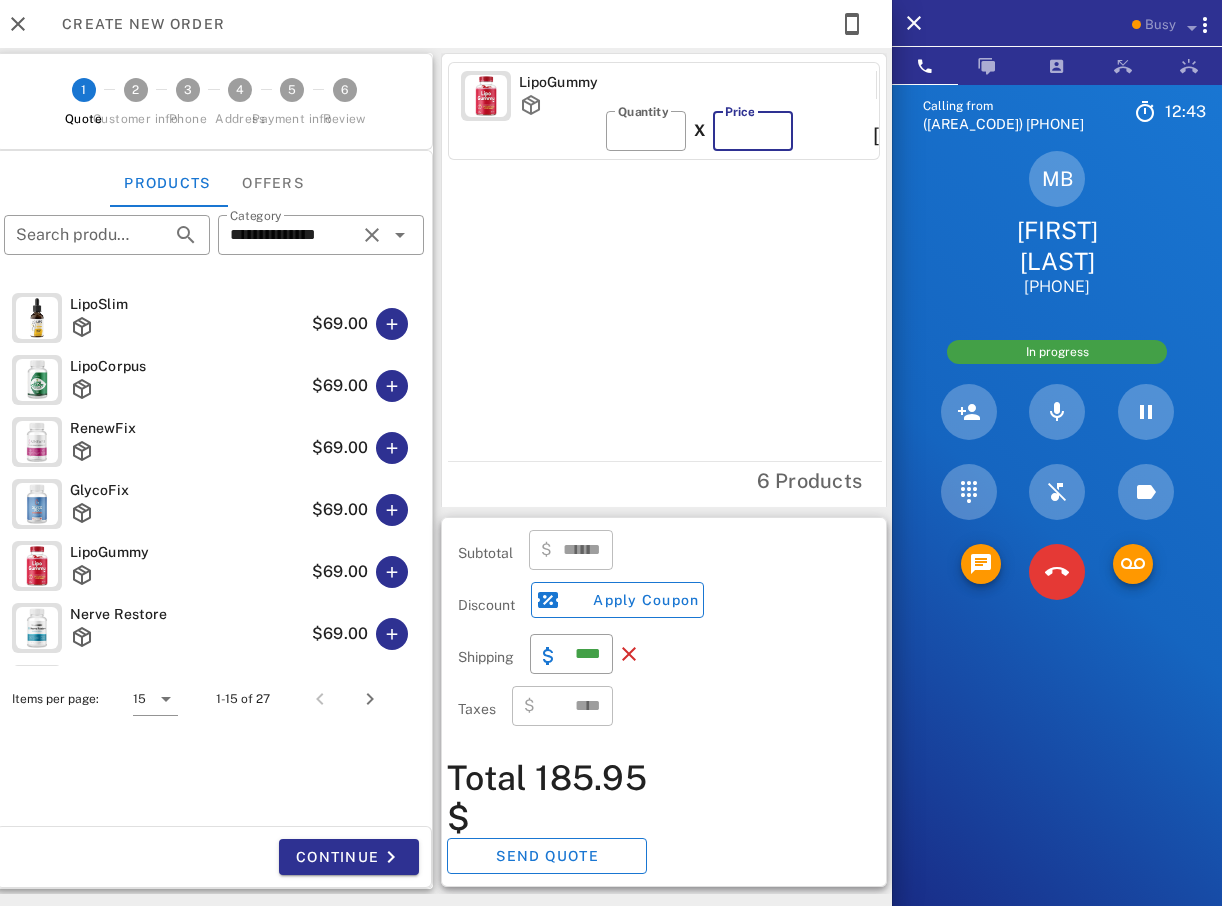 type on "******" 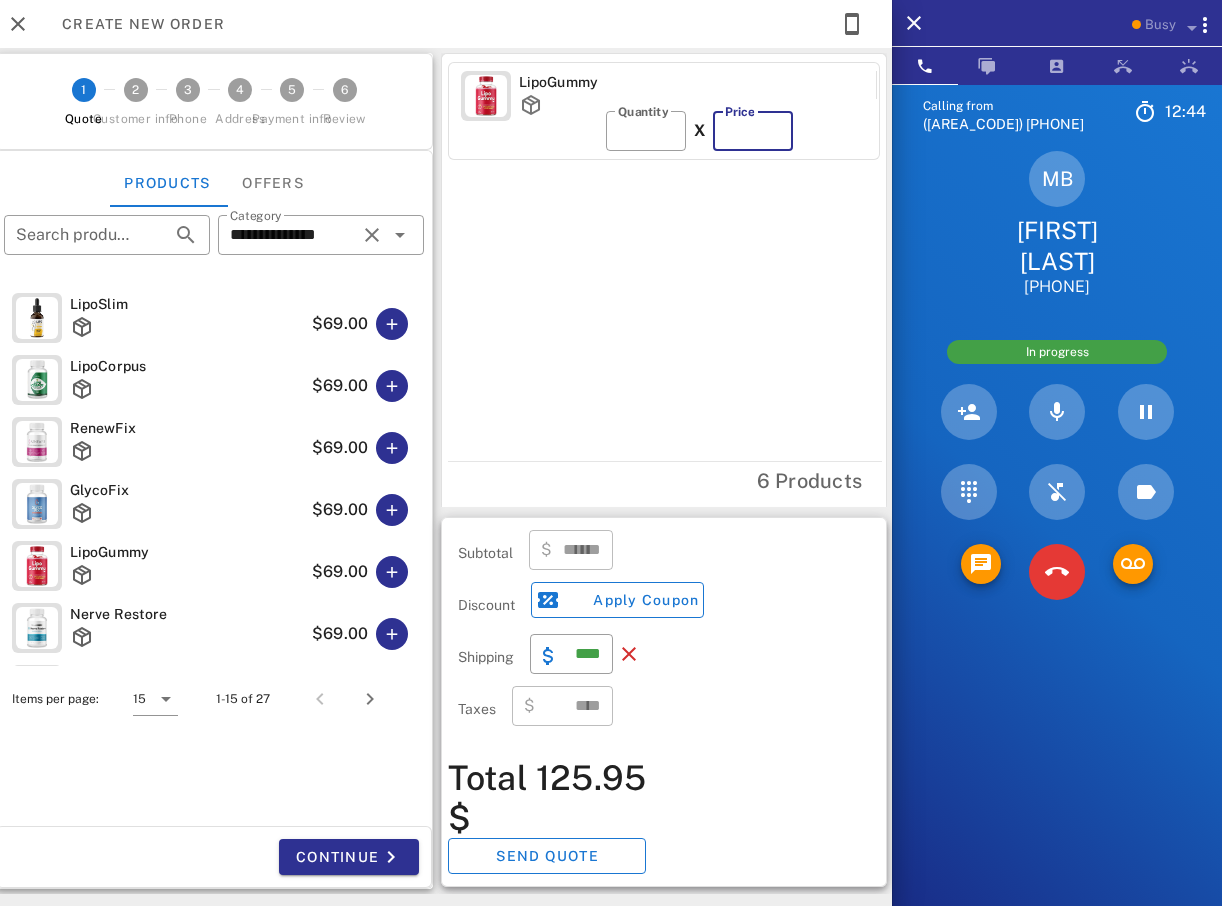 click on "**" at bounding box center [753, 131] 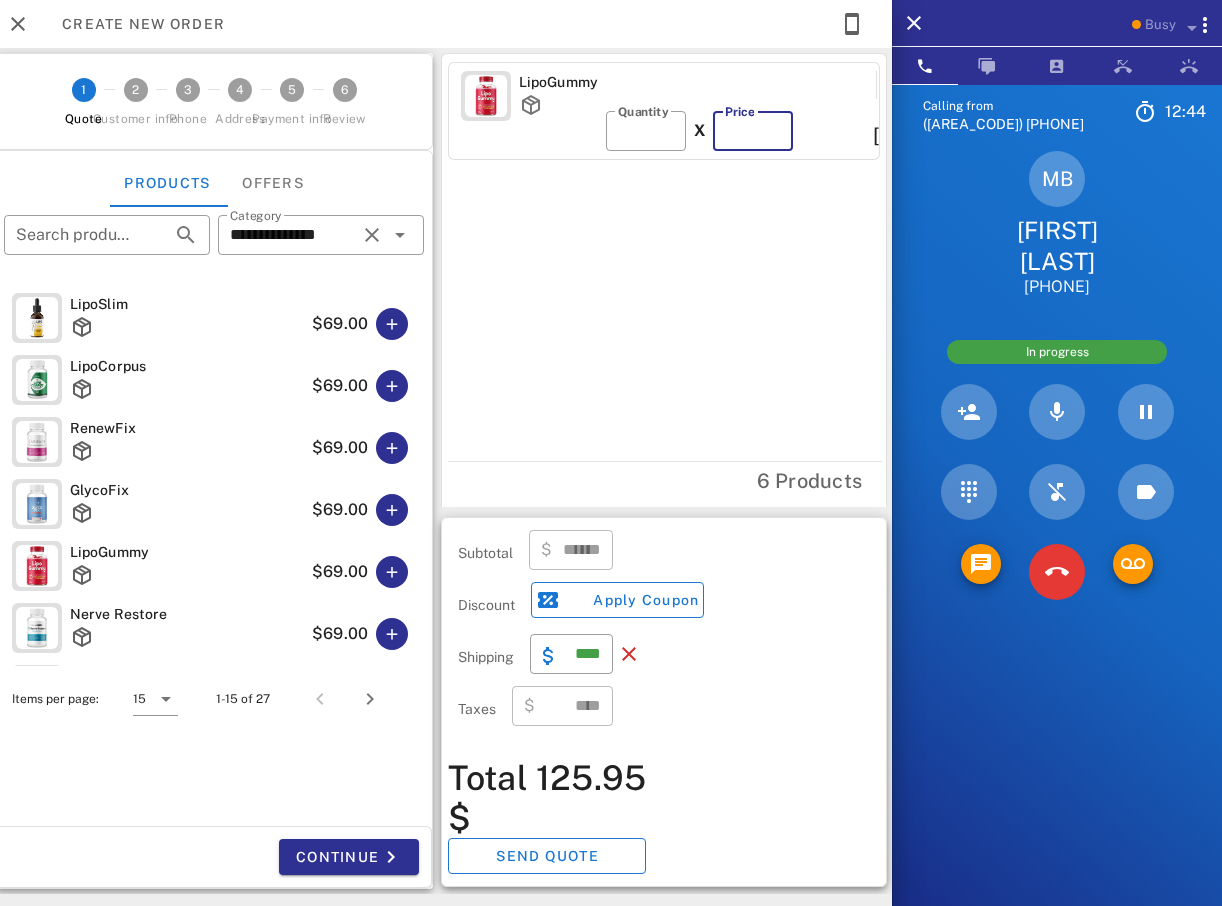click on "**" at bounding box center (753, 131) 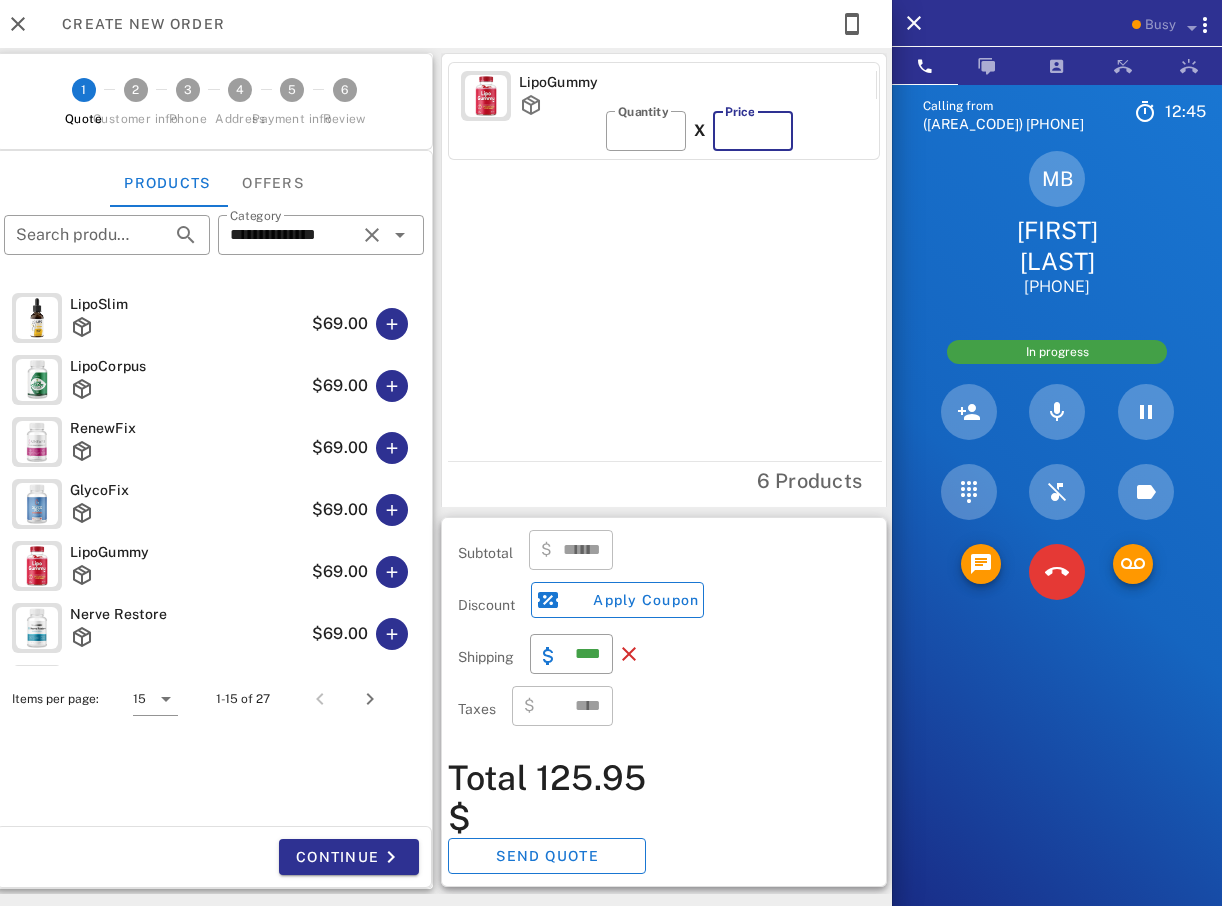 click on "**" at bounding box center (753, 131) 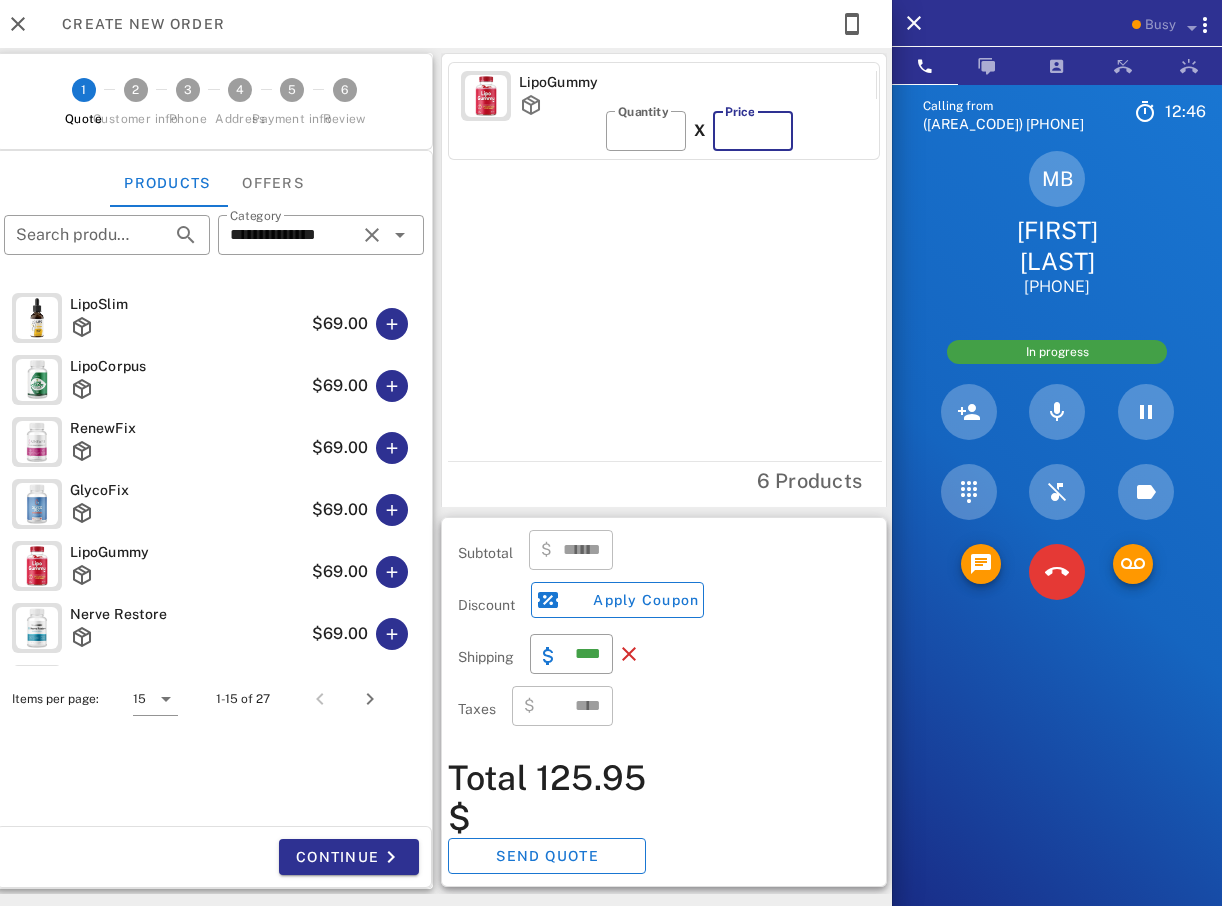 type on "*****" 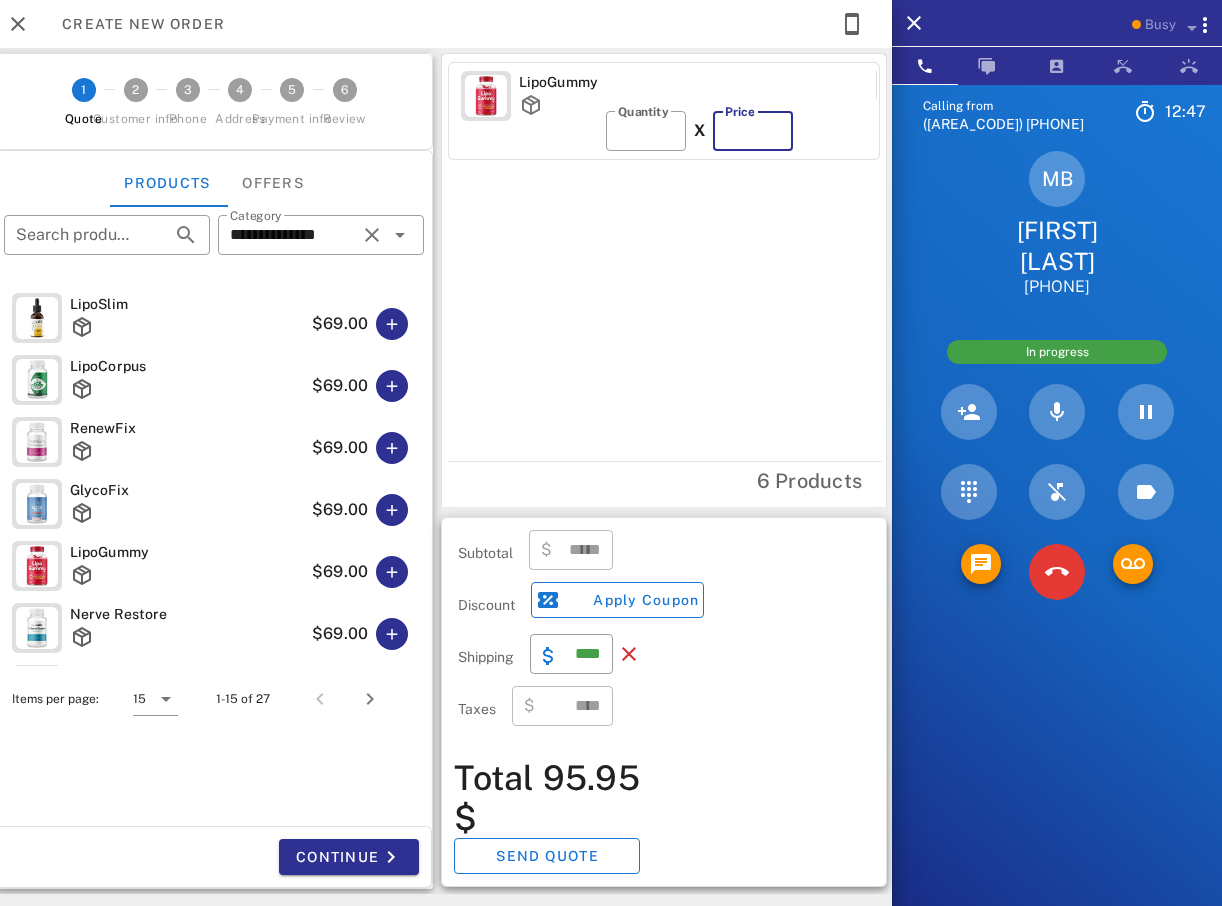 click on "**" at bounding box center (753, 131) 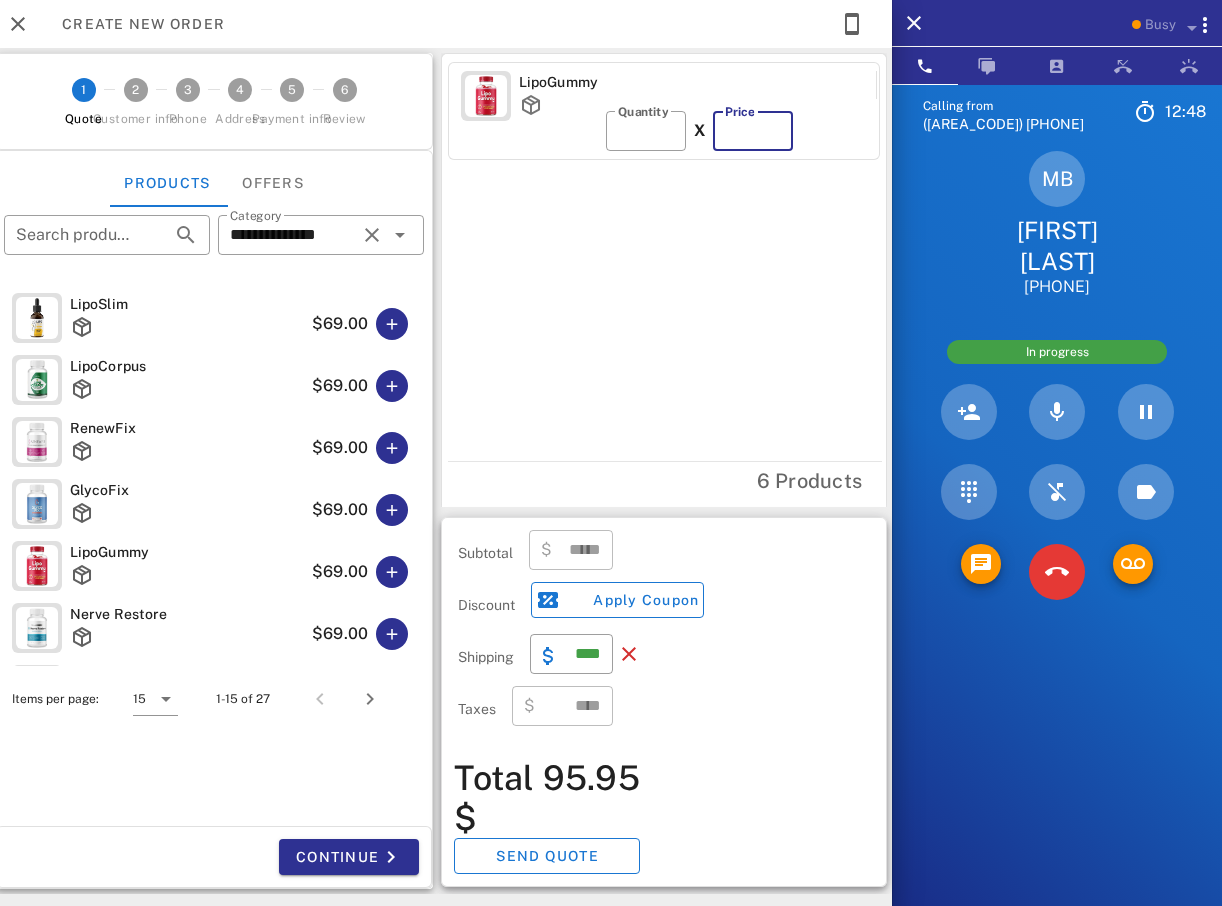 type on "**" 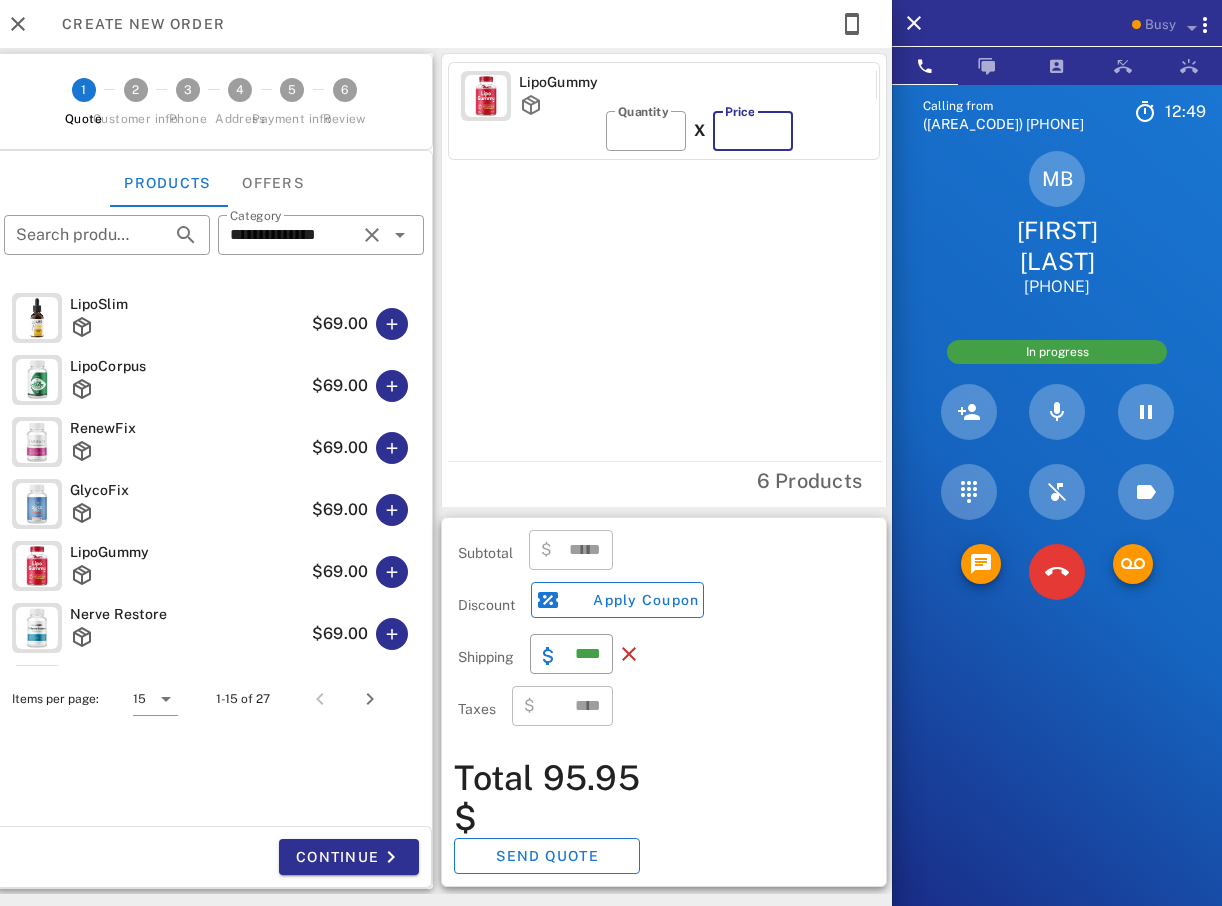 type on "*****" 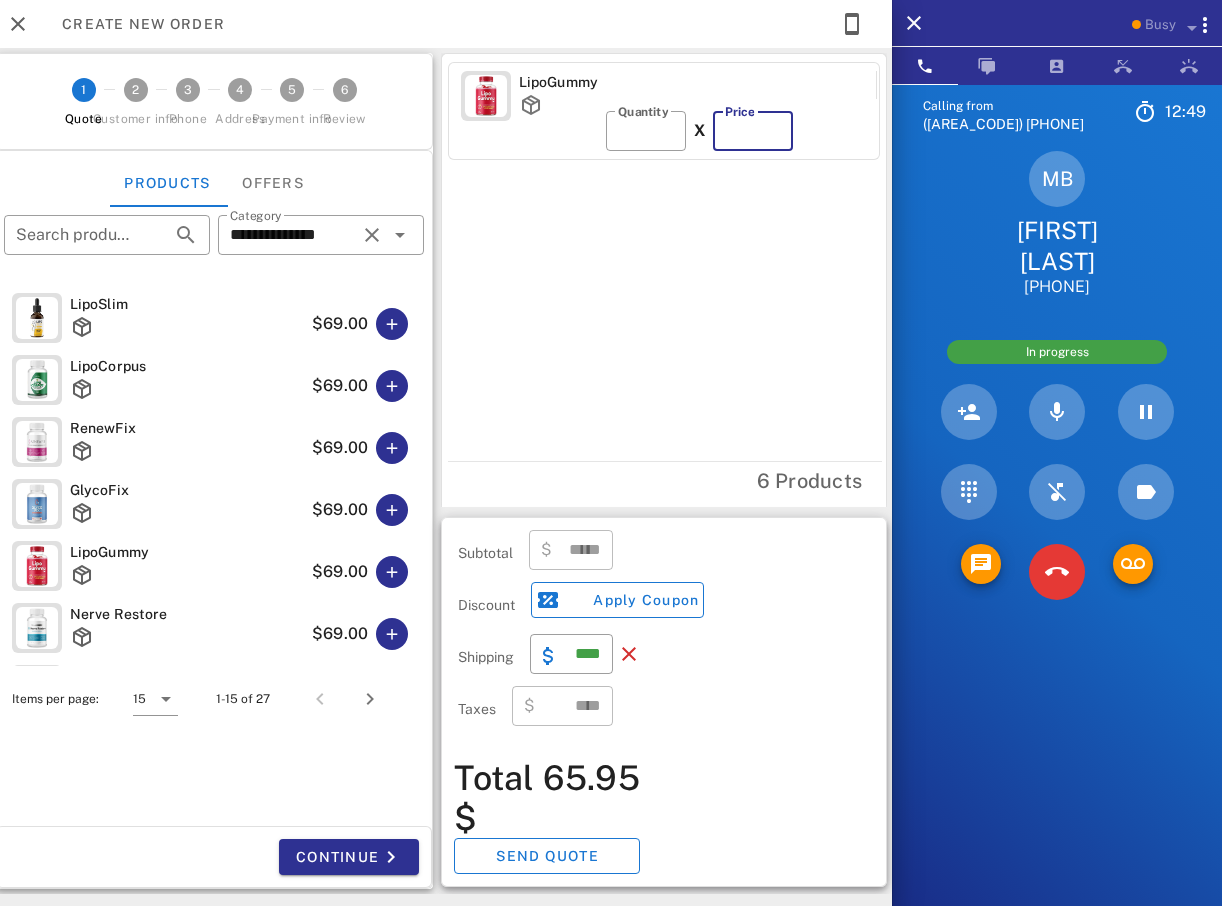 type on "**" 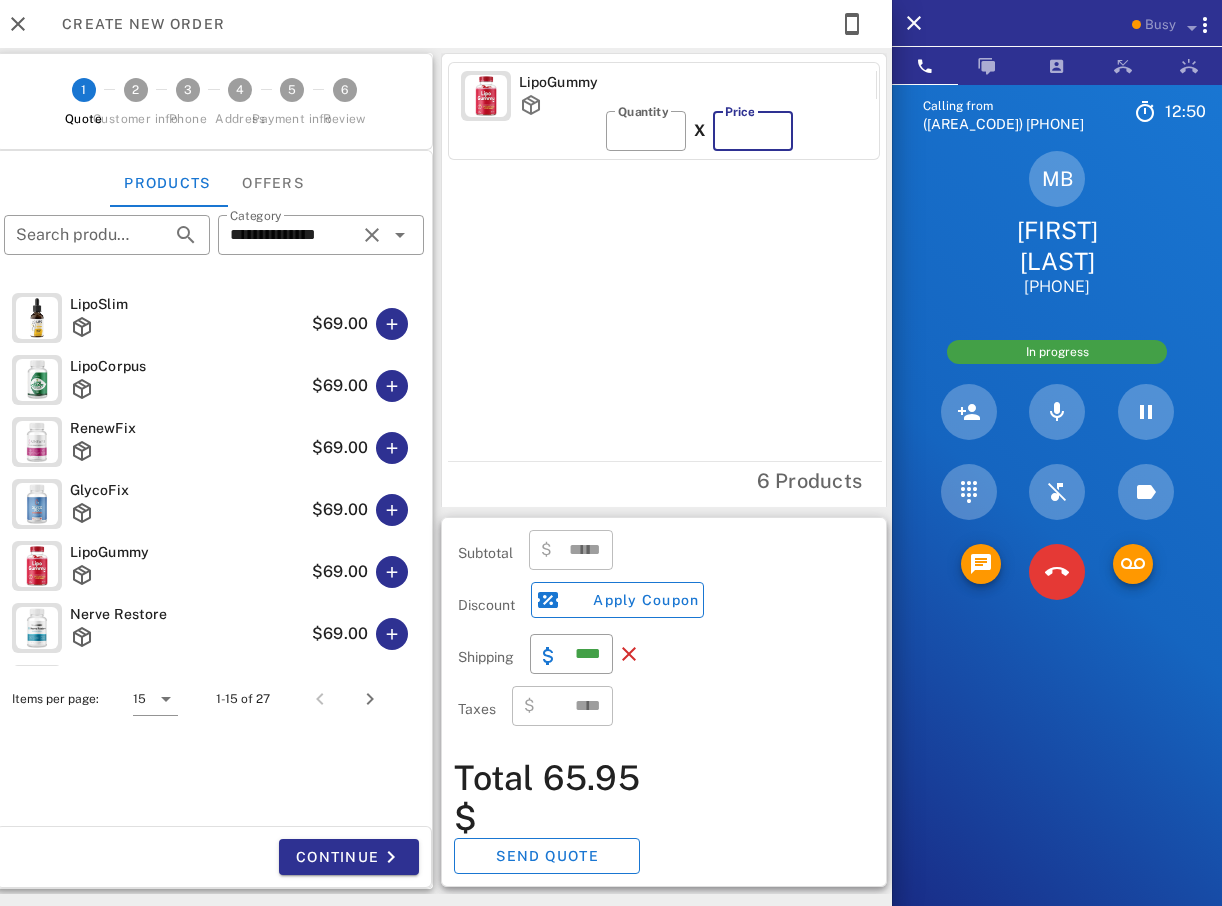 type on "*****" 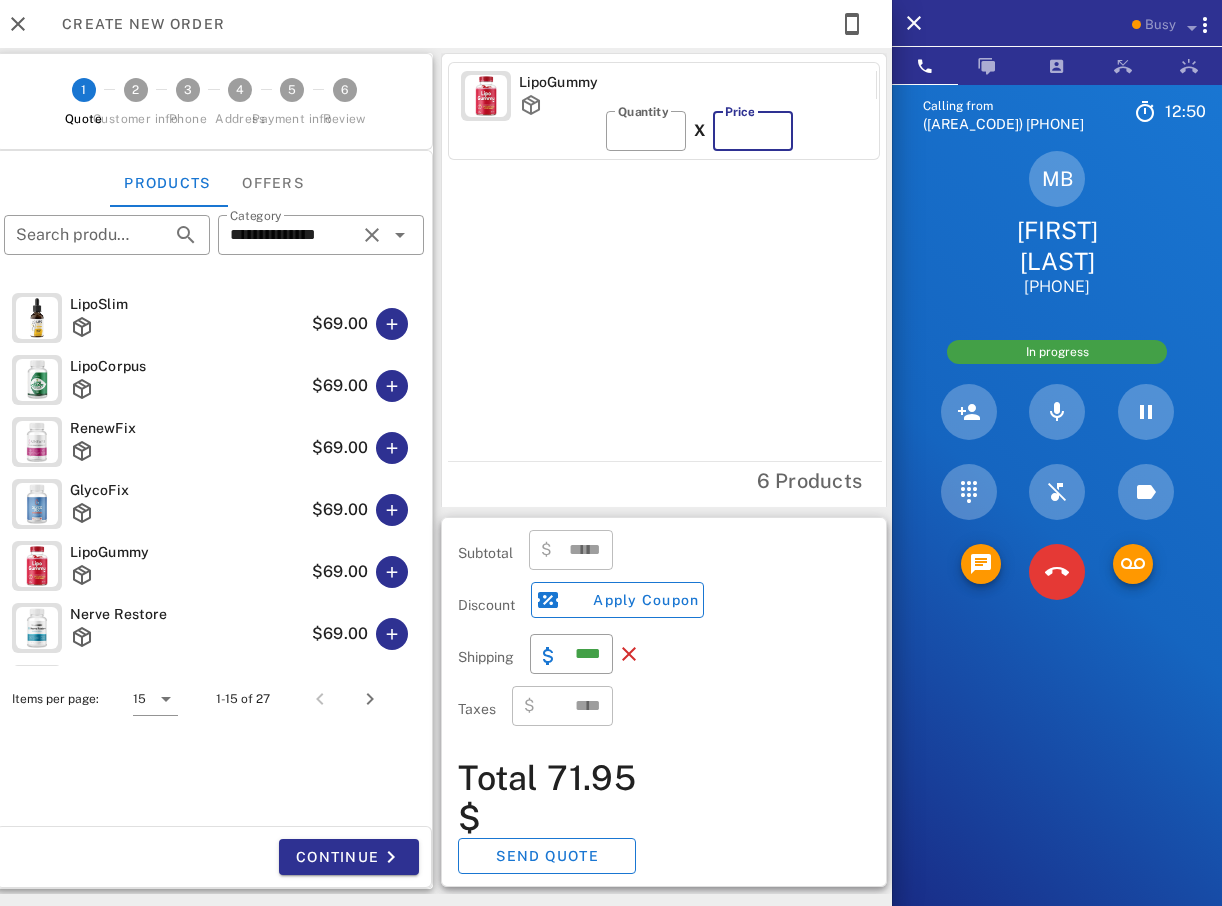 type on "**" 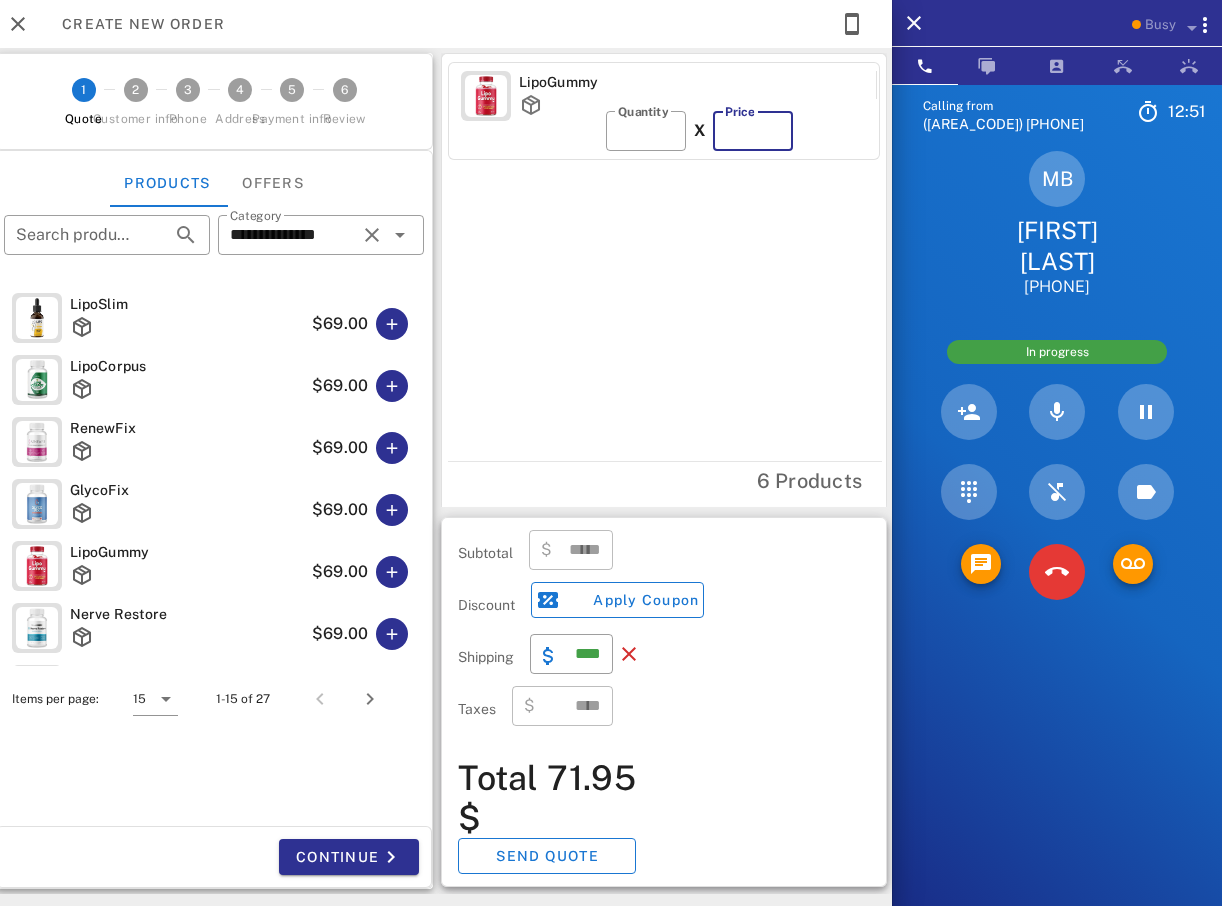 type on "*****" 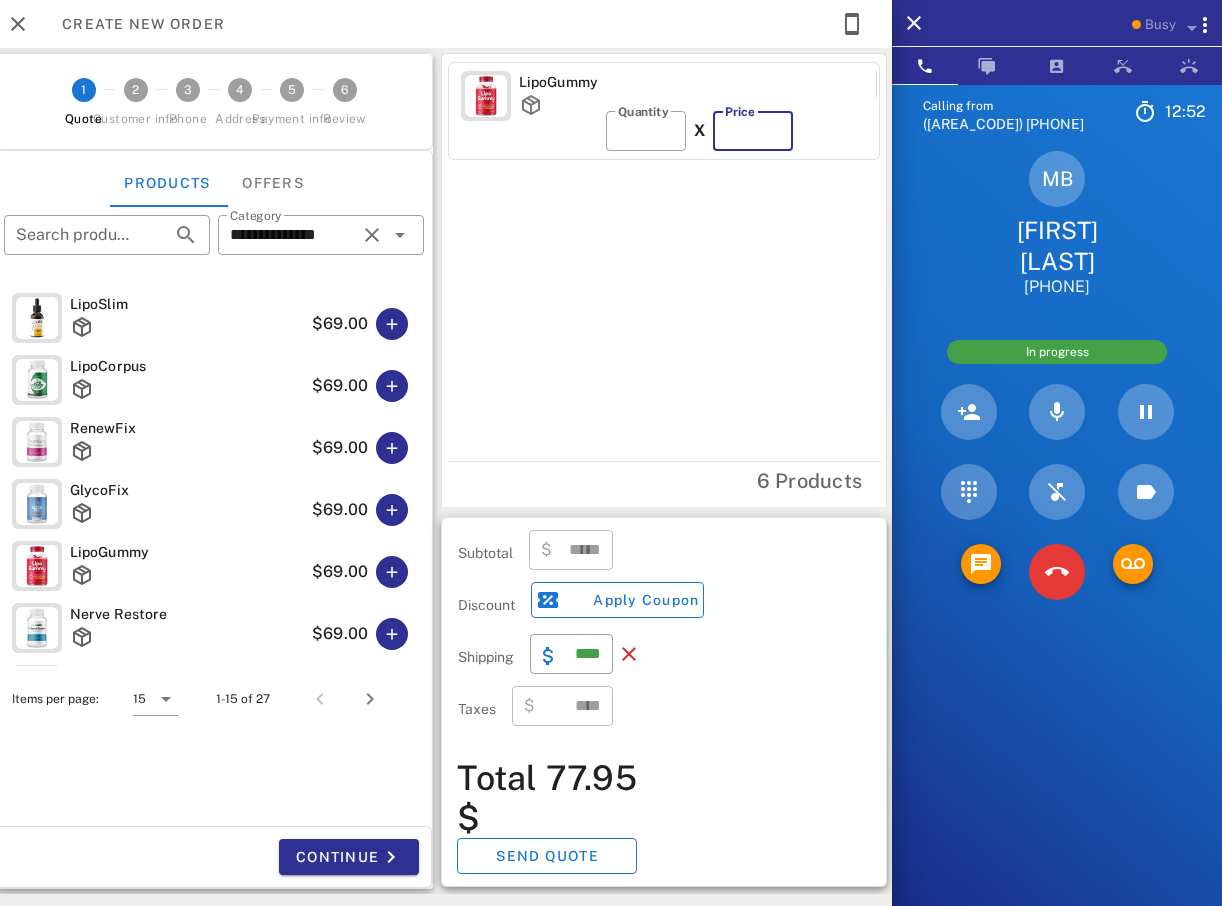 type on "**" 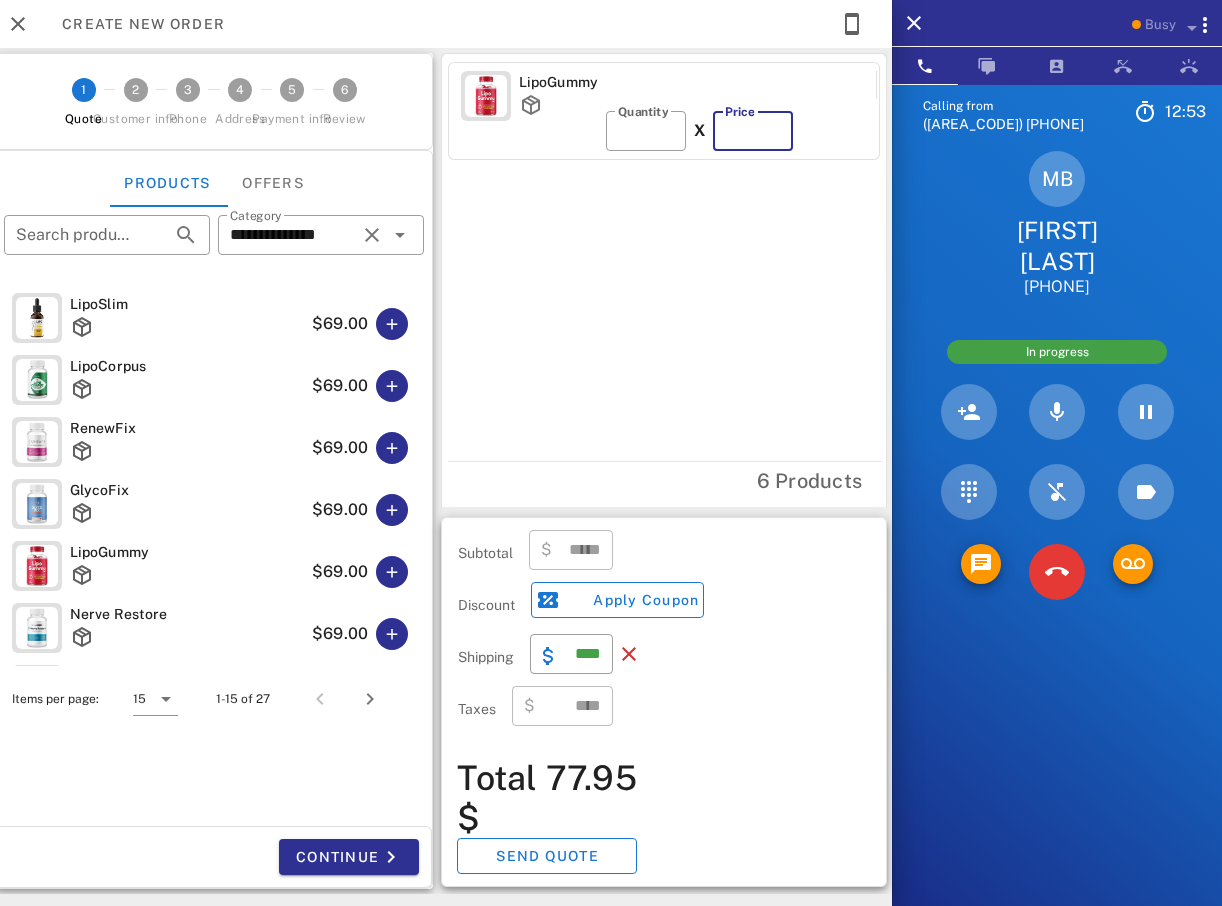 type on "*****" 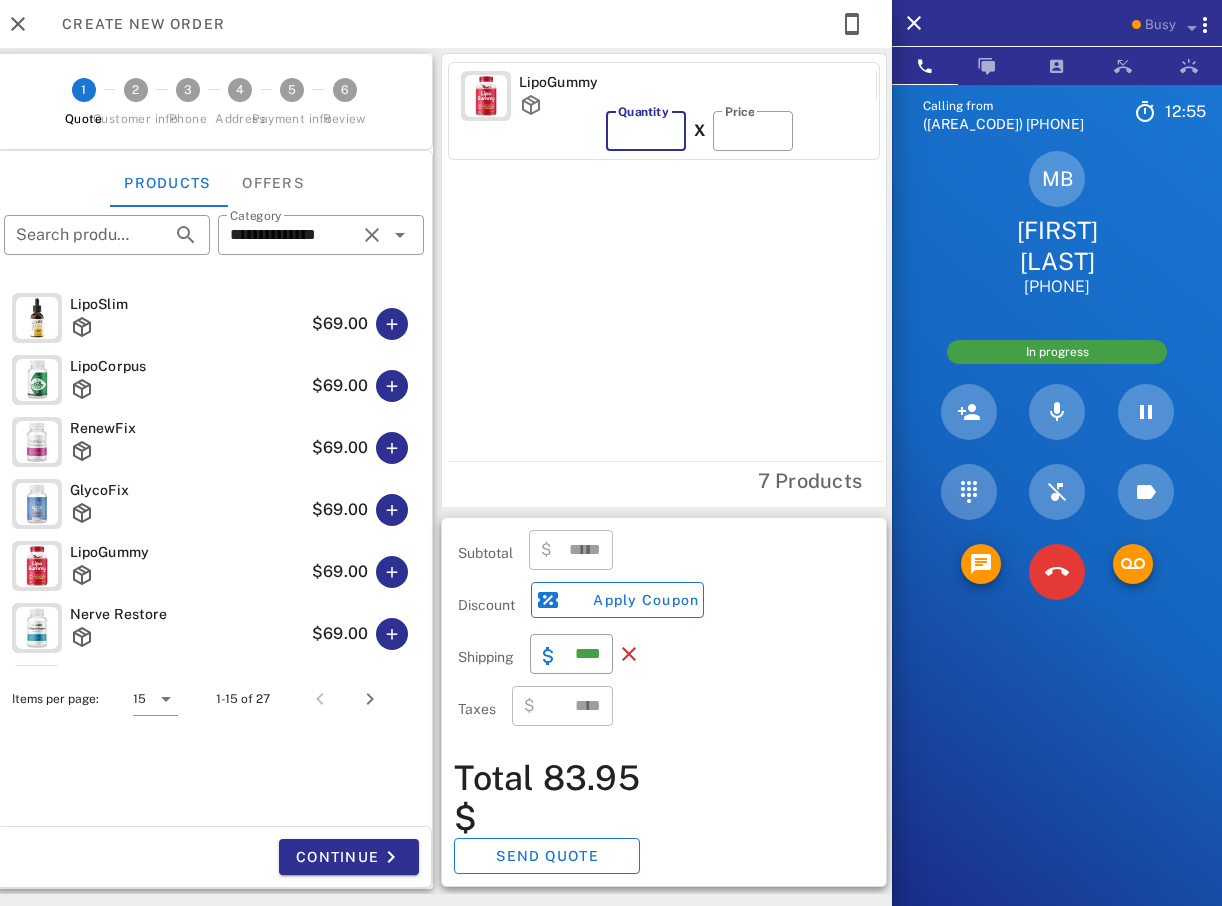 type on "*" 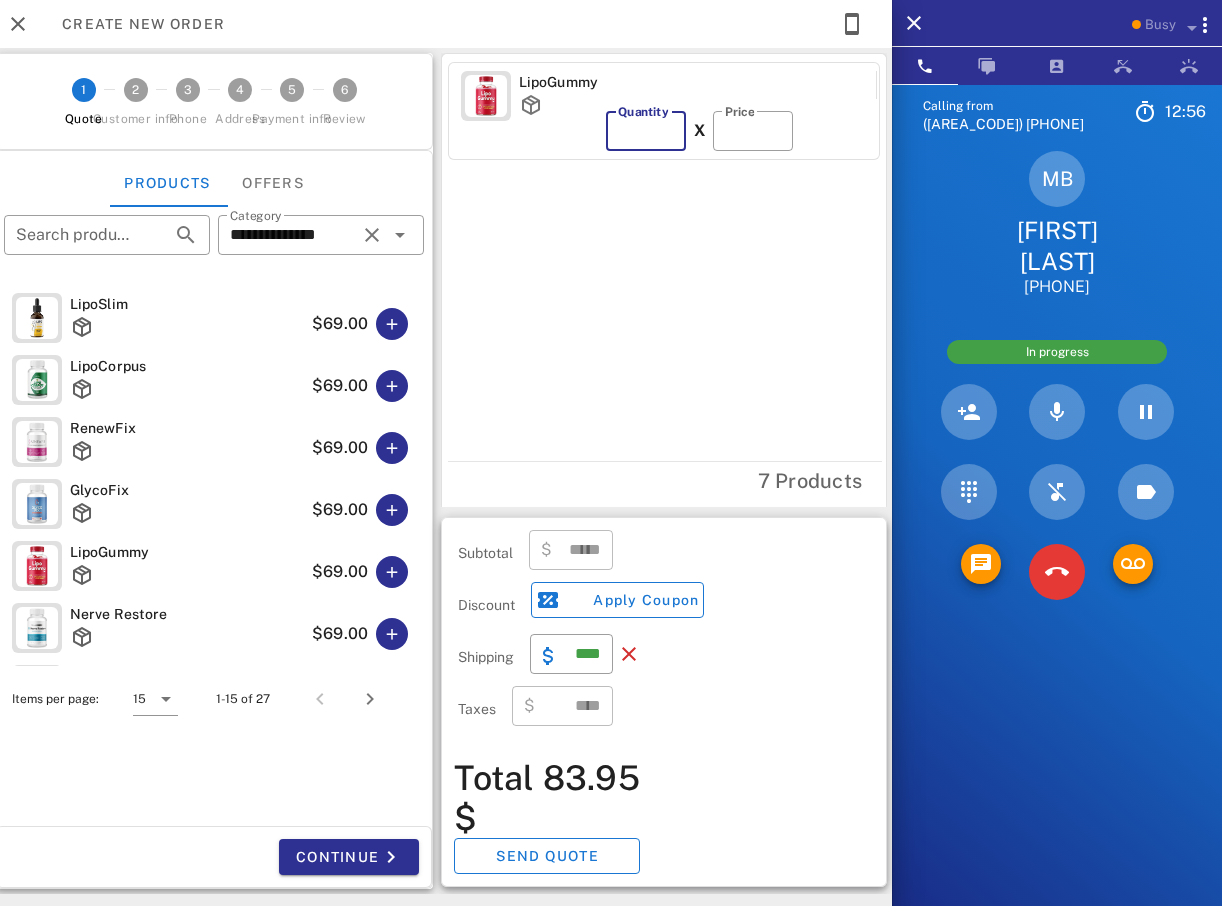type on "*****" 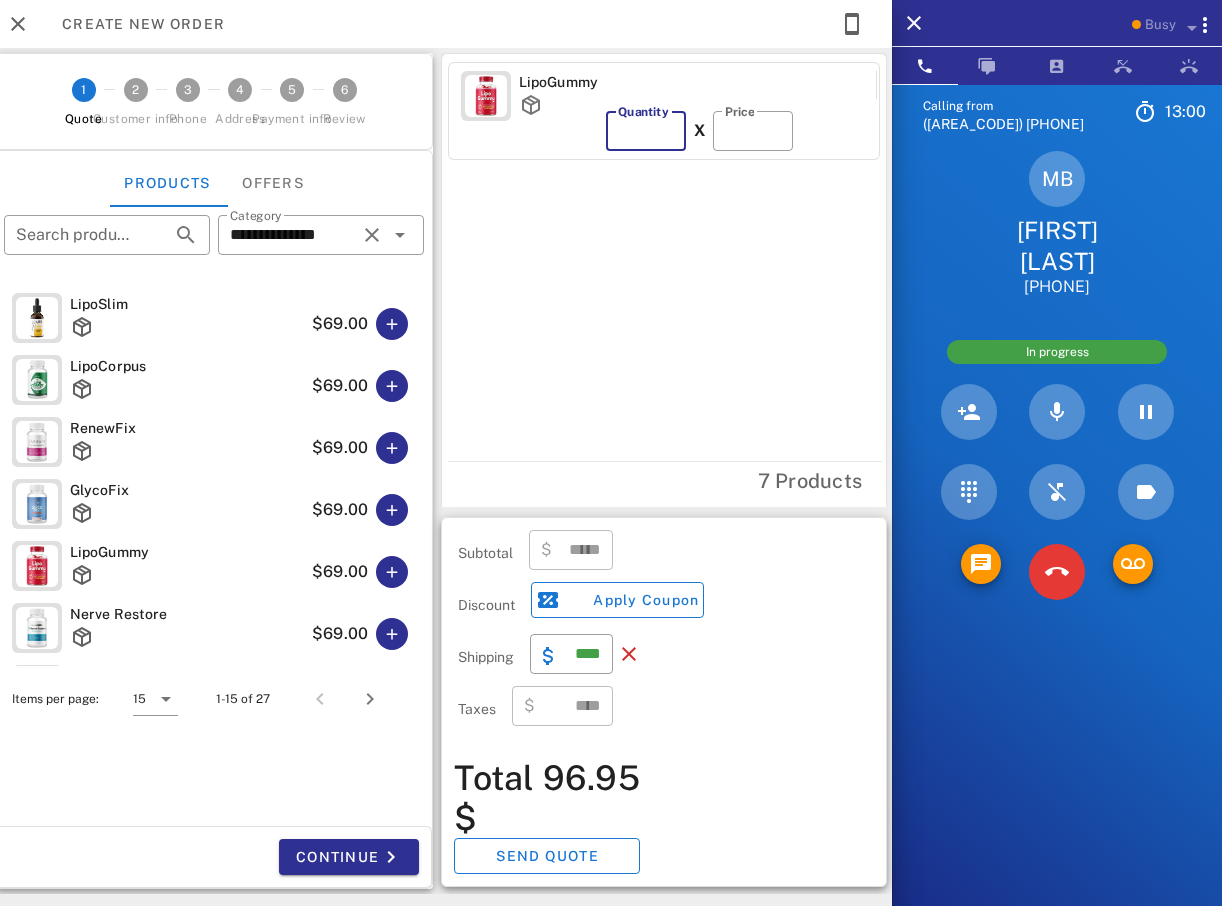 type on "*" 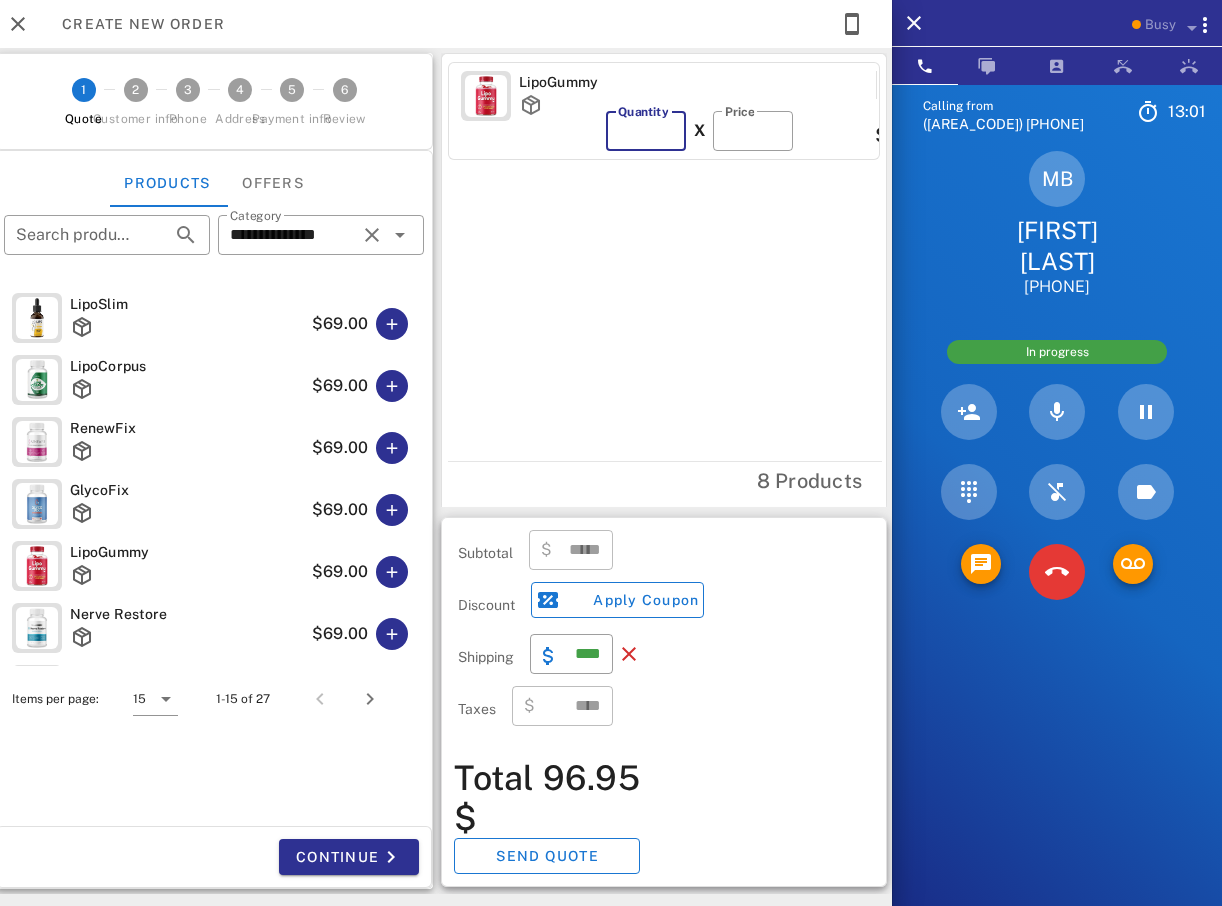 type on "******" 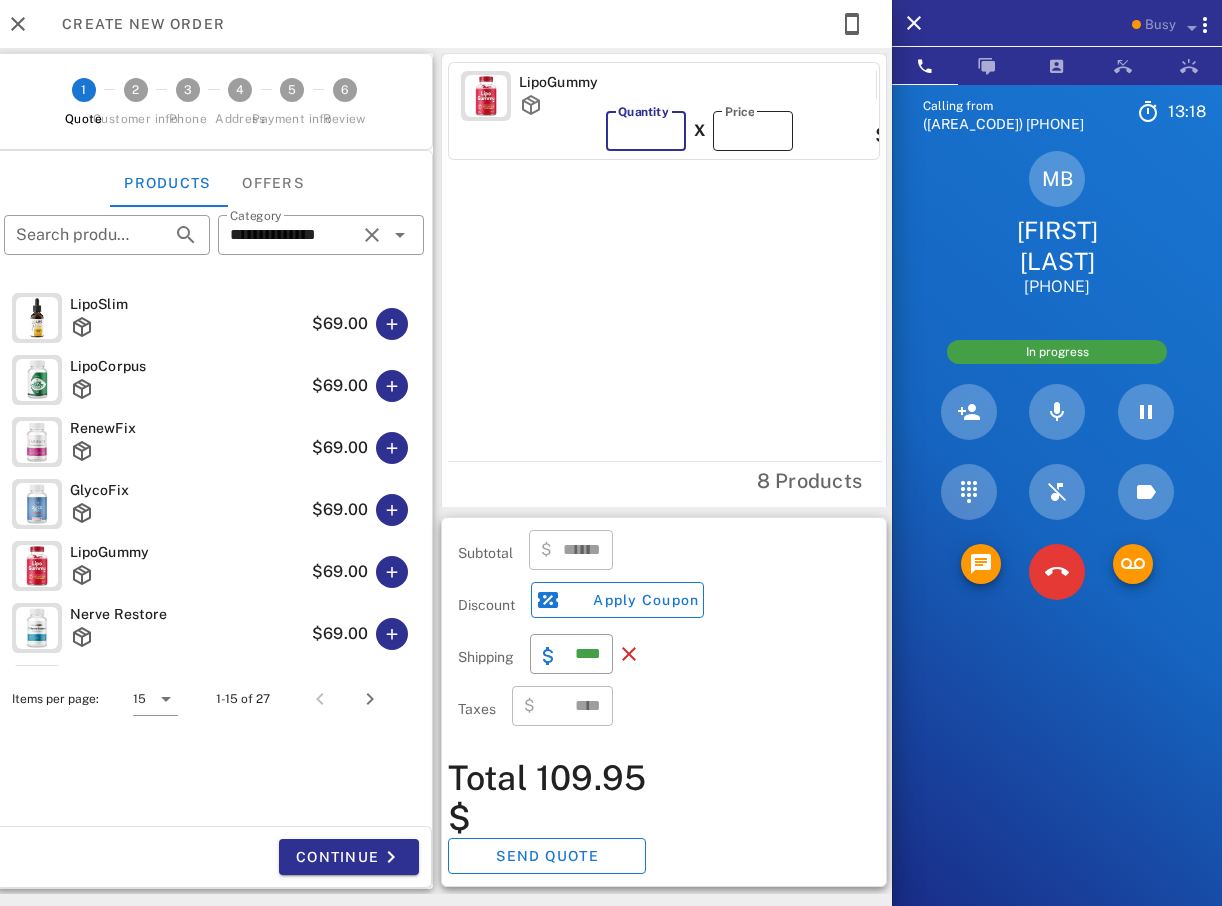 type on "**" 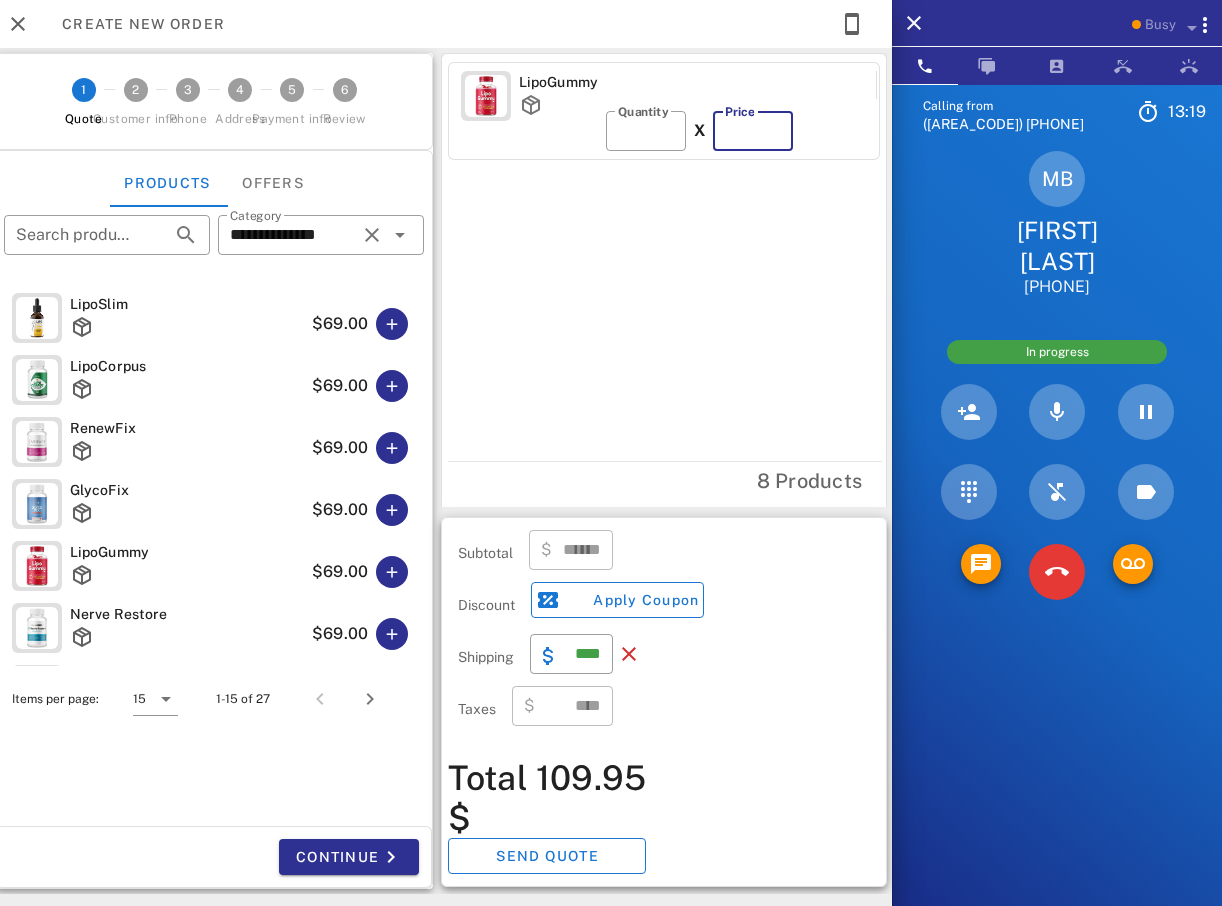 type on "*****" 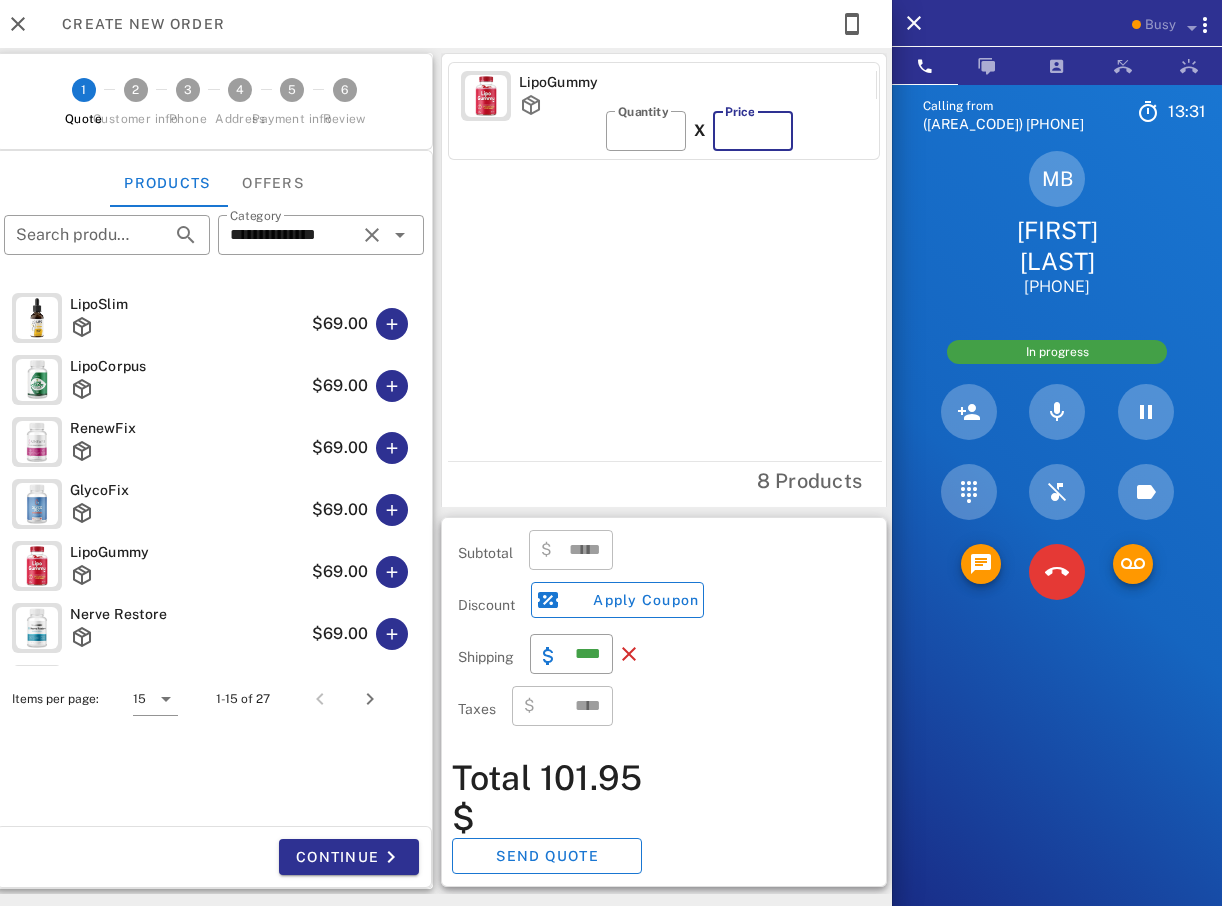 type on "**" 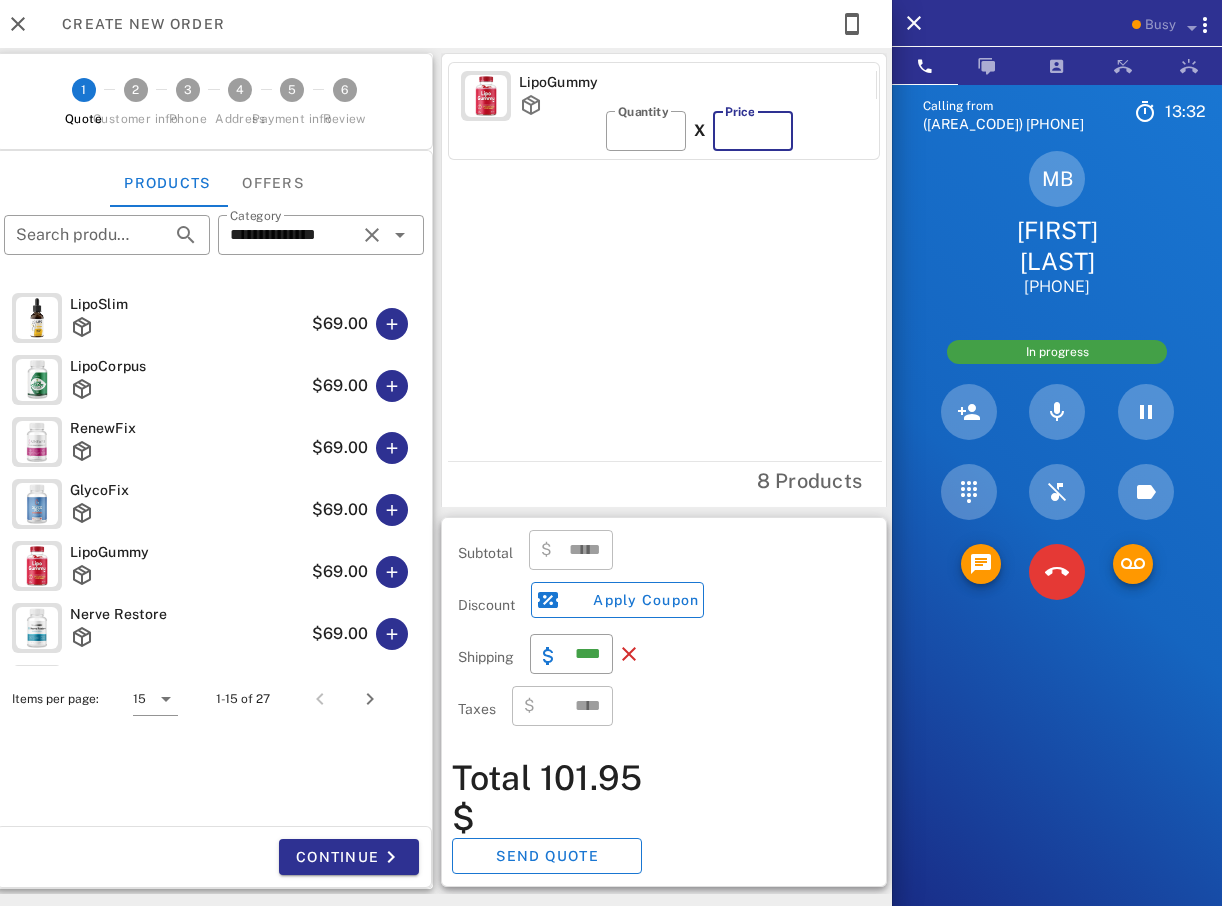 type on "*****" 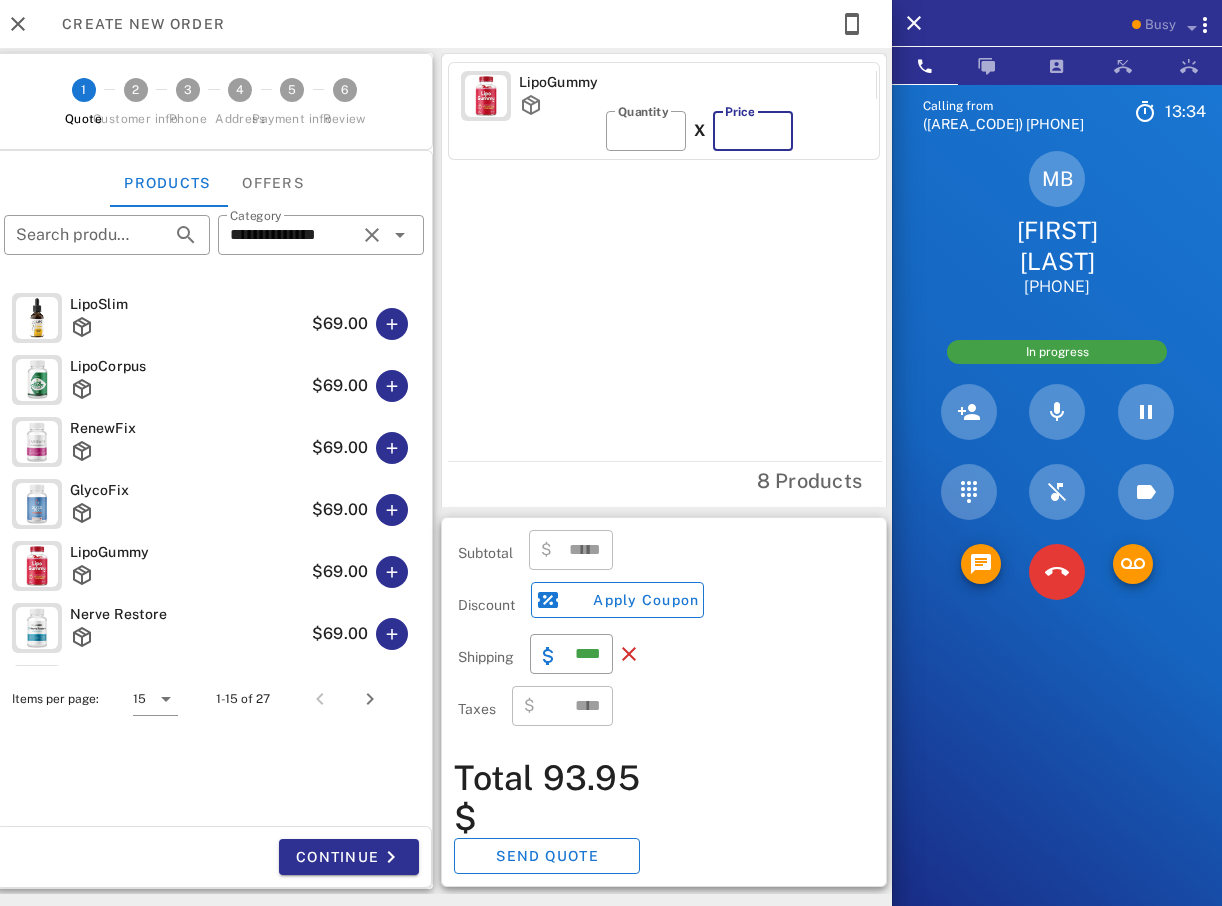 type on "**" 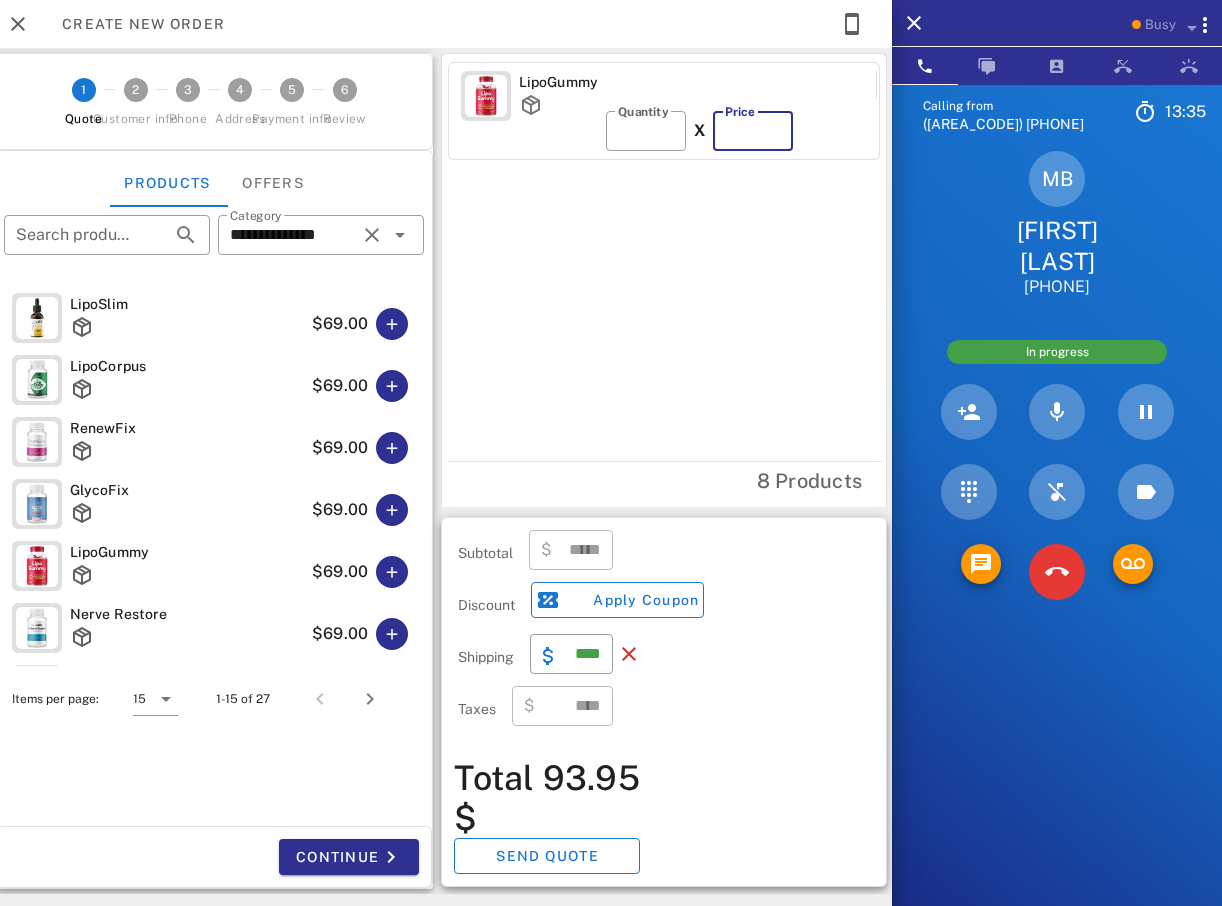 type on "*****" 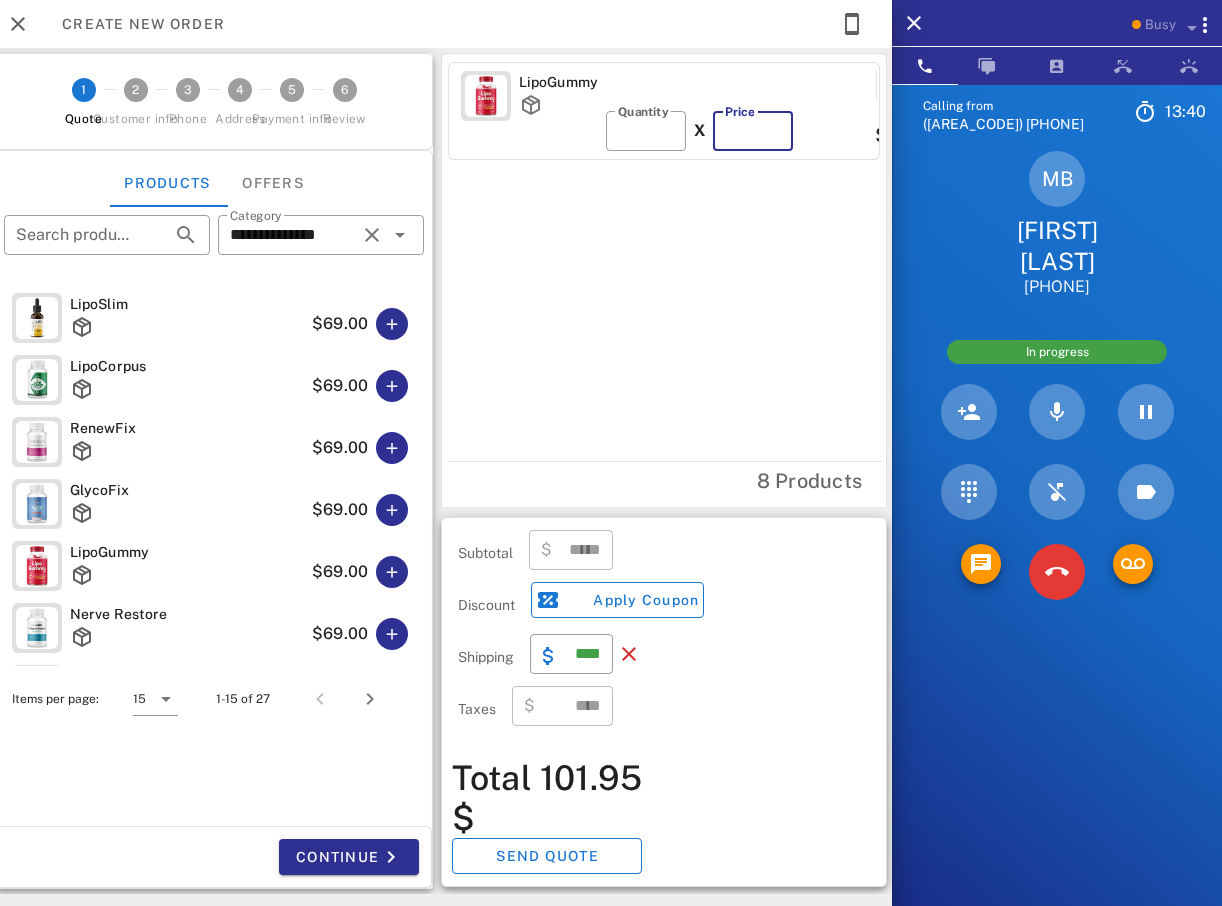 type on "**" 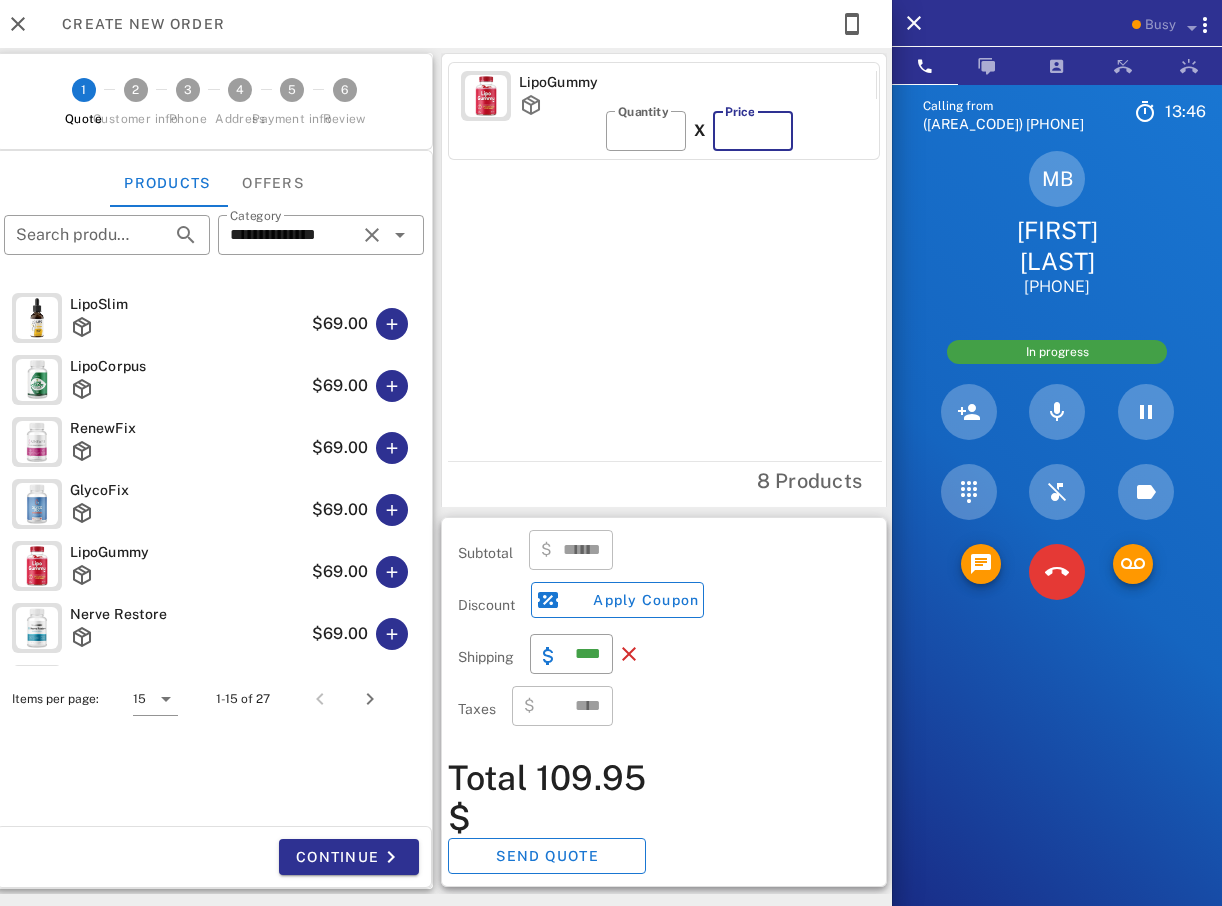 type on "**" 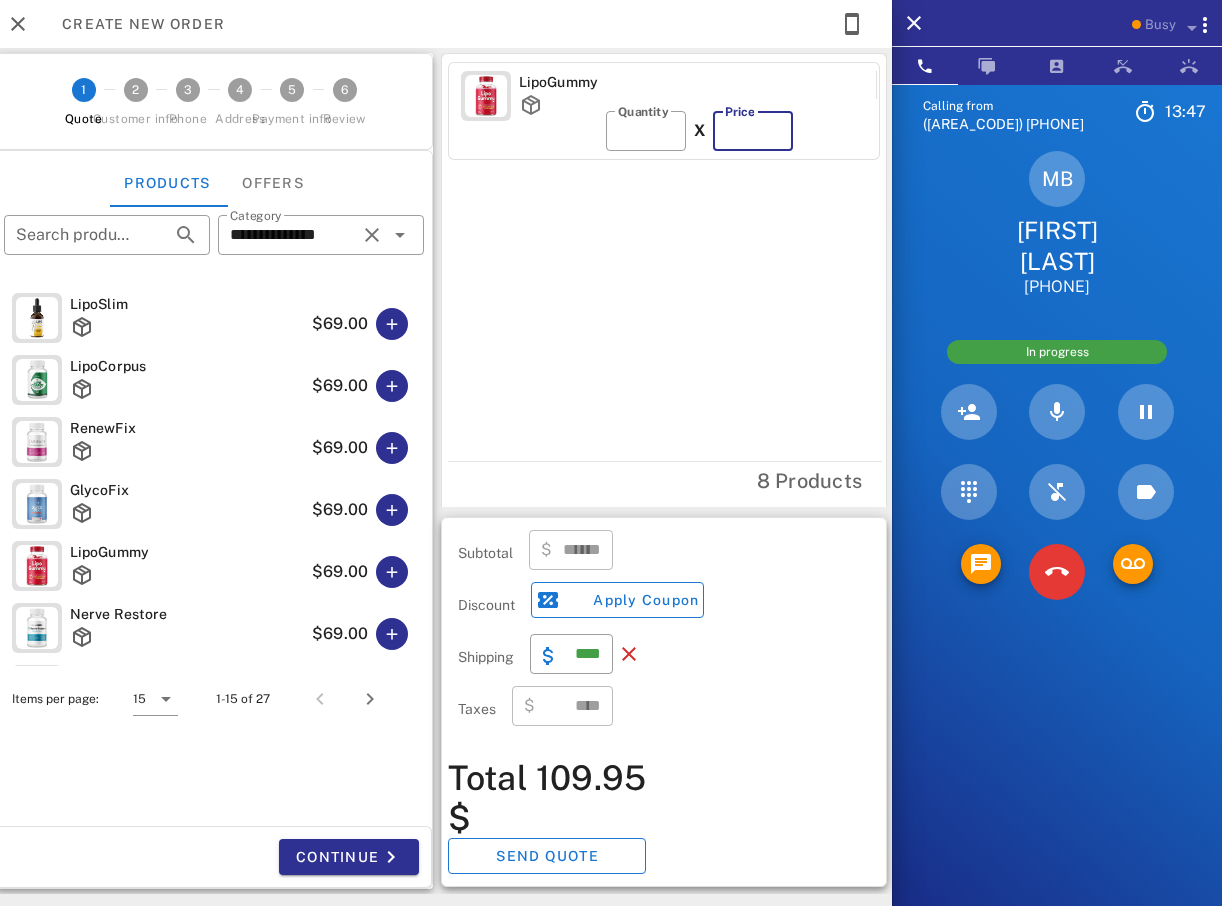 type on "*****" 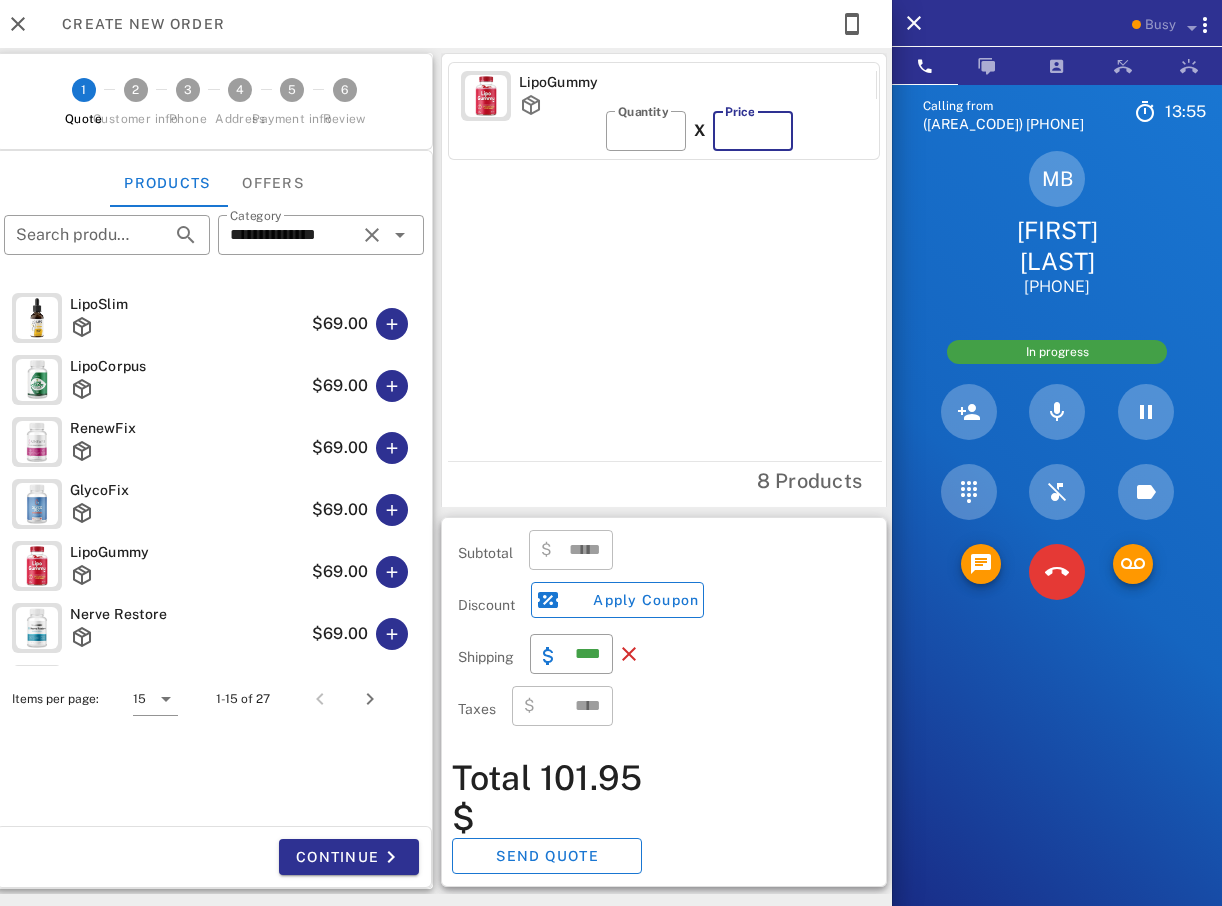 type on "**" 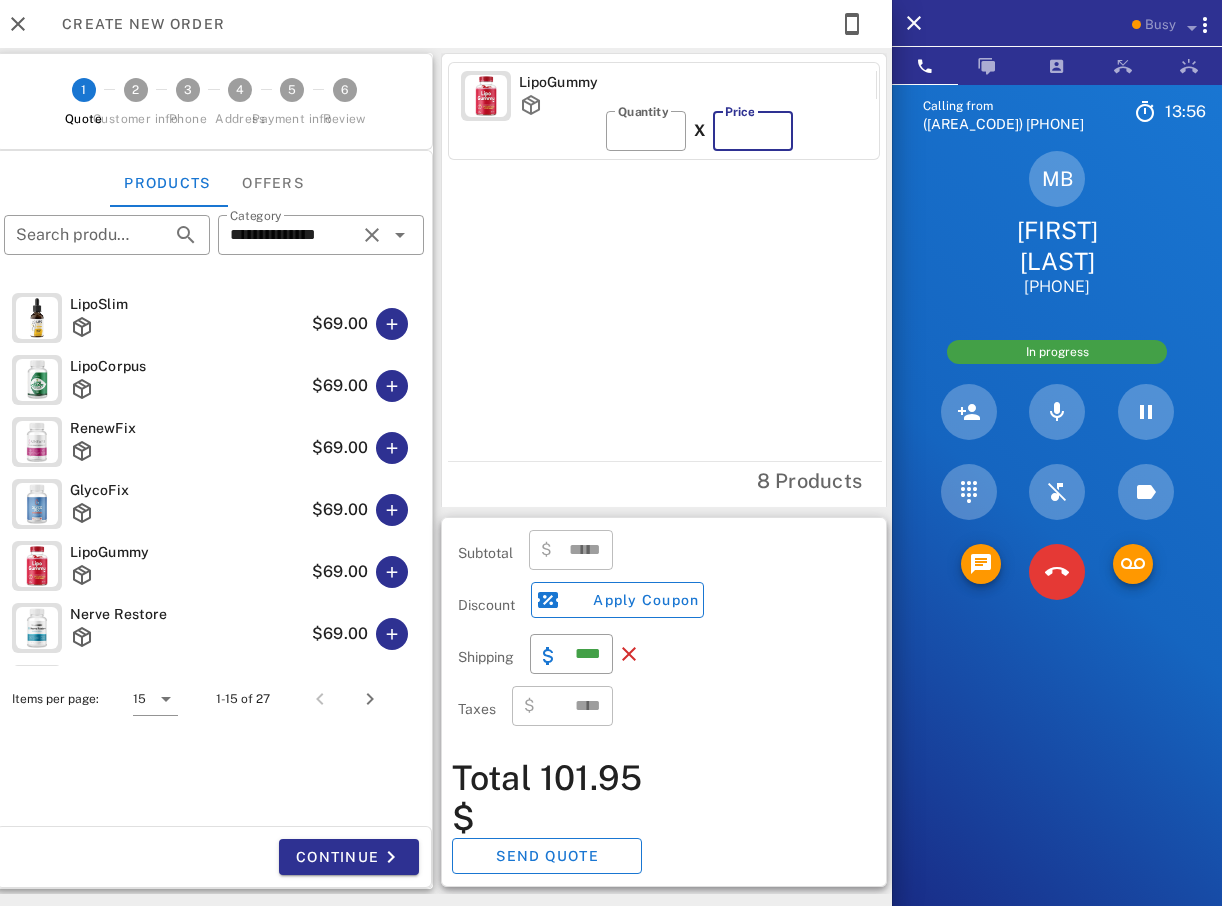 type on "*****" 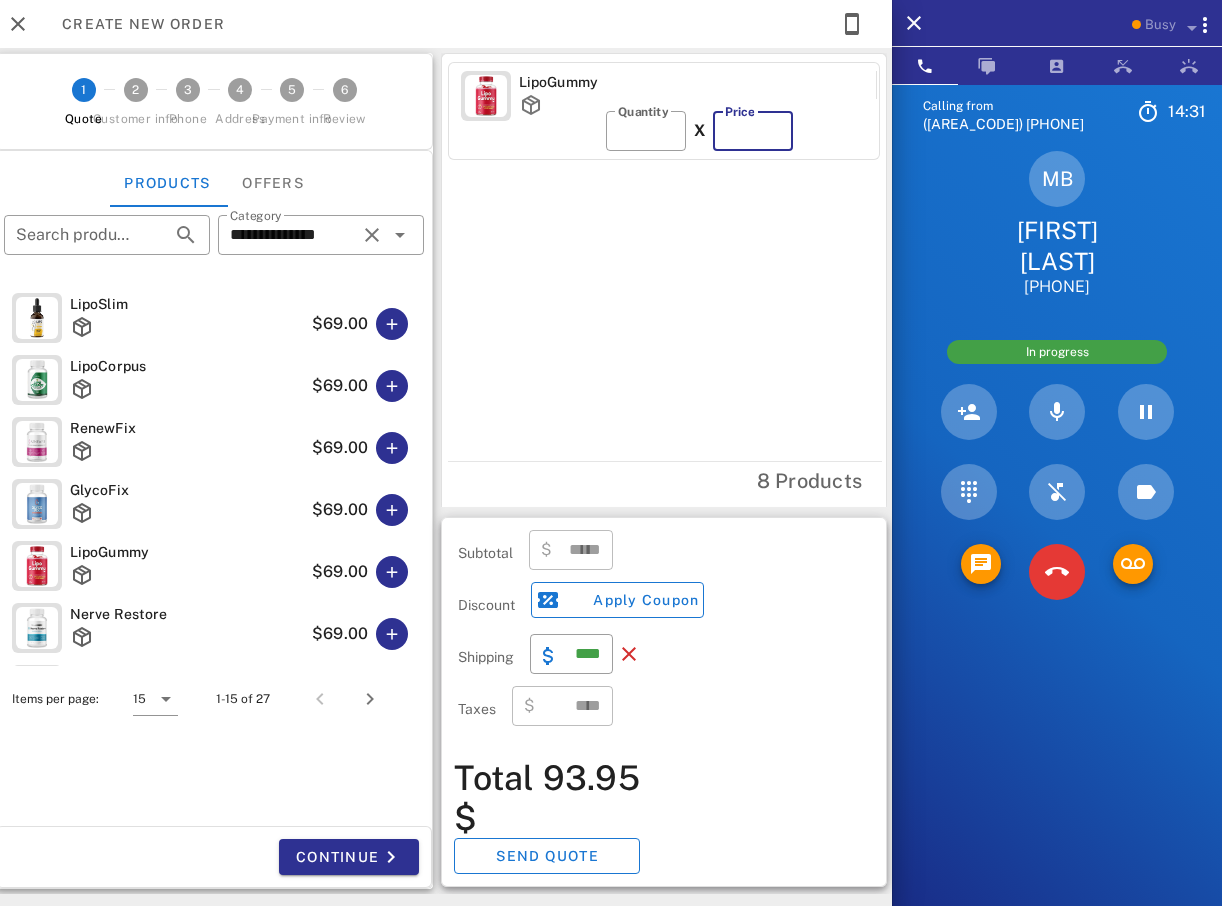 type on "**" 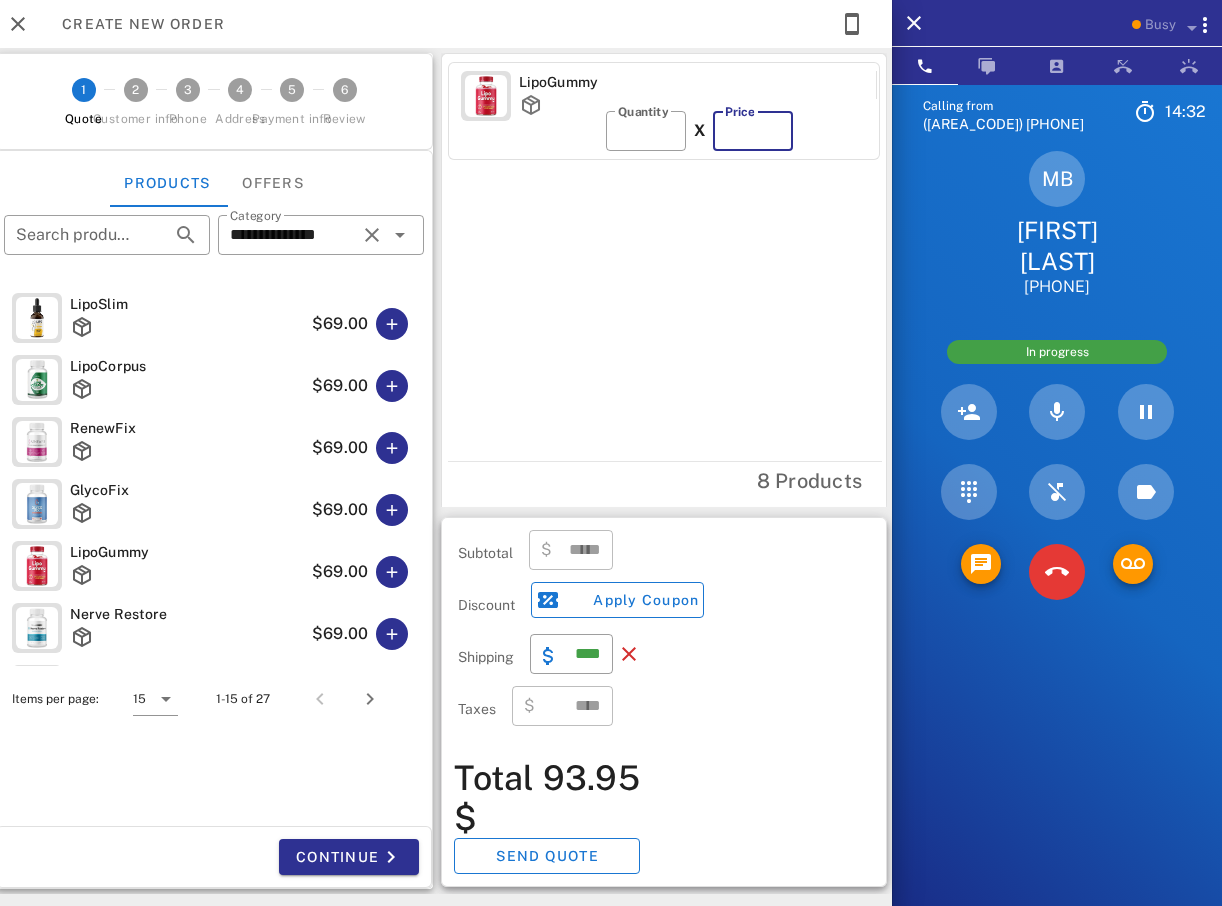 type on "*****" 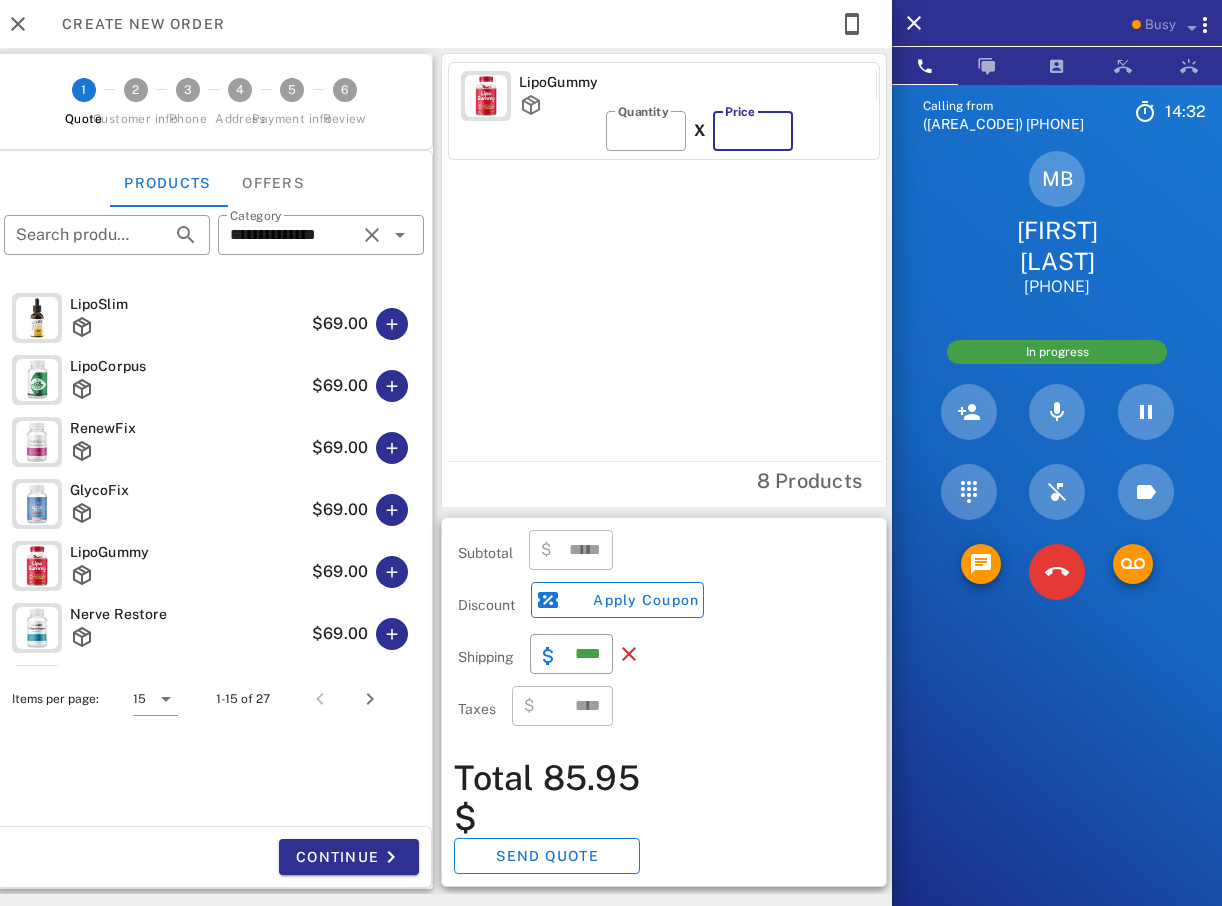 type on "*" 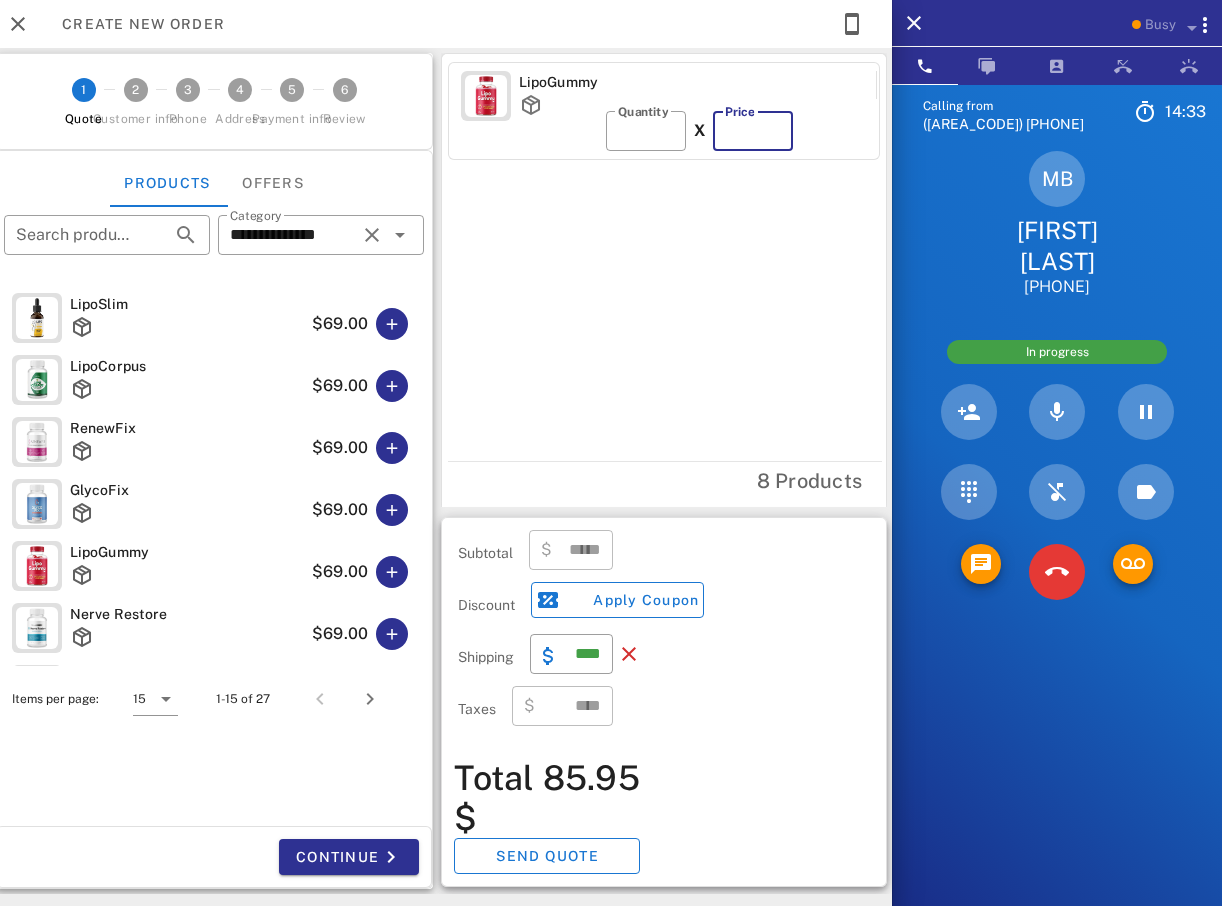 type on "*****" 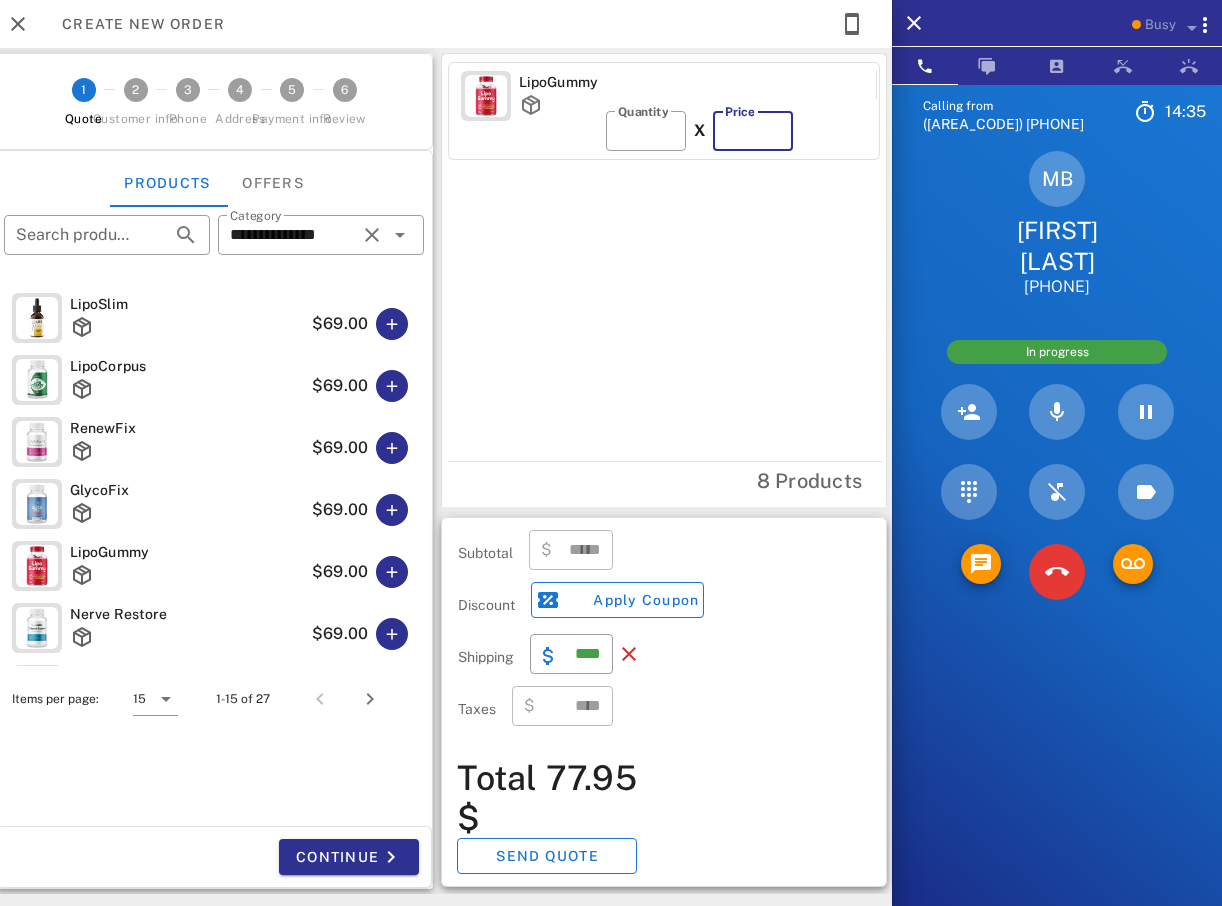 type on "**" 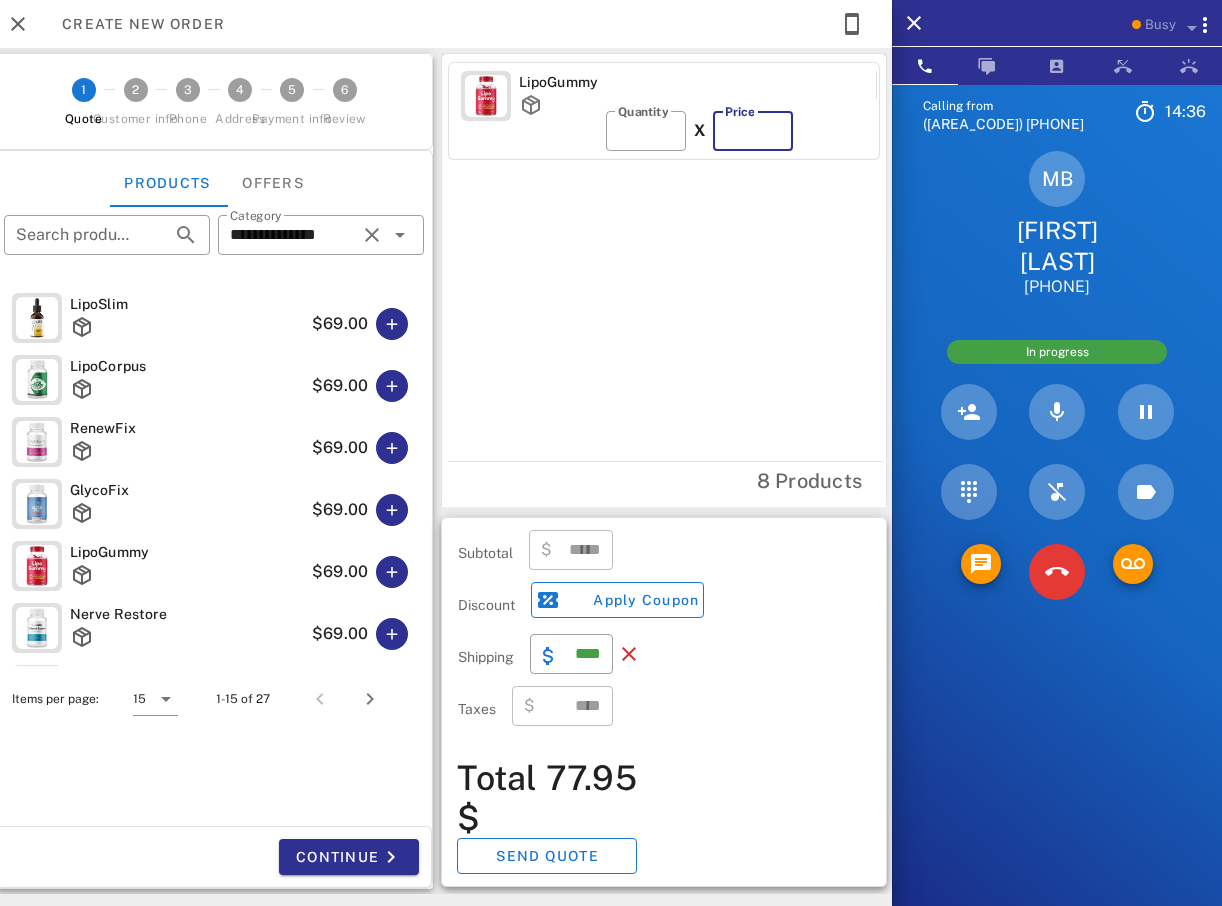 type on "*****" 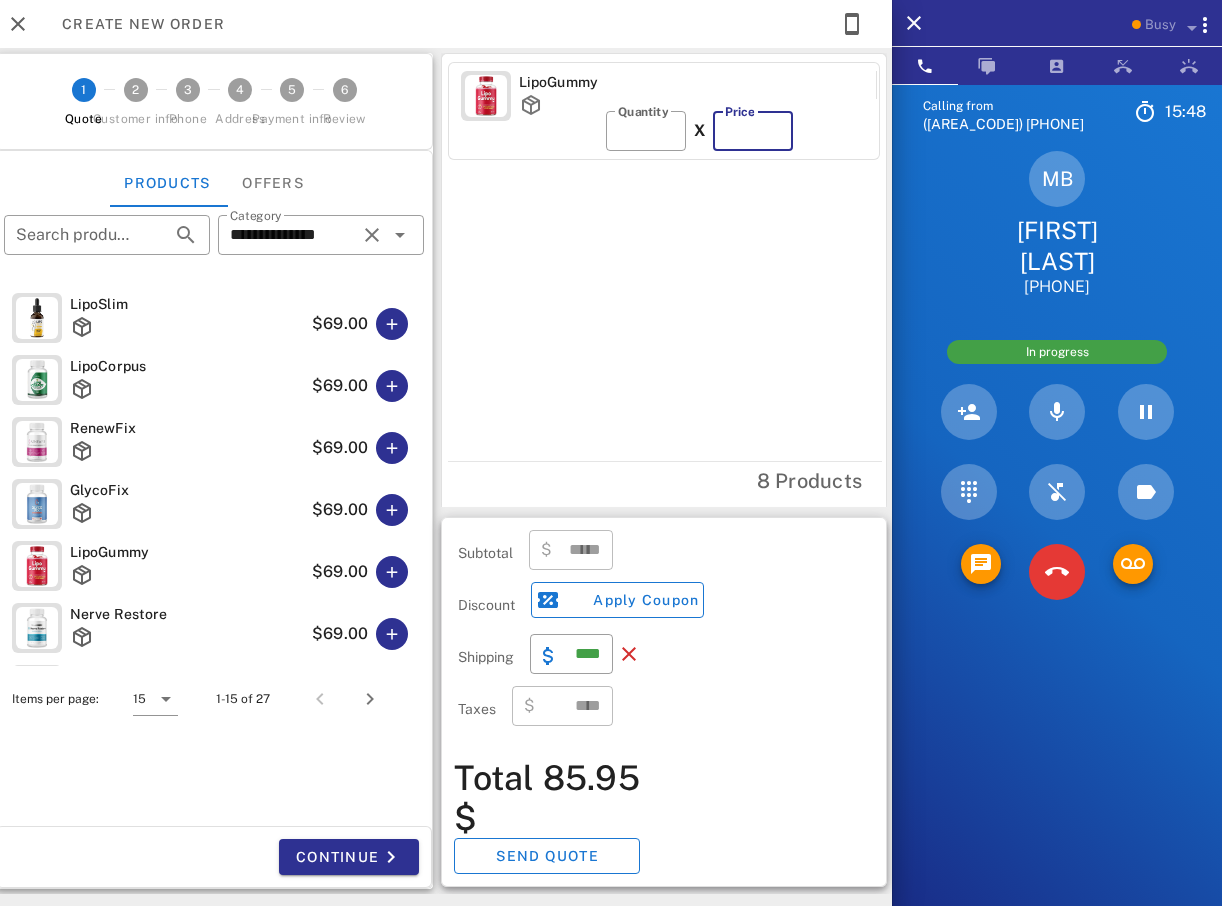 type on "*" 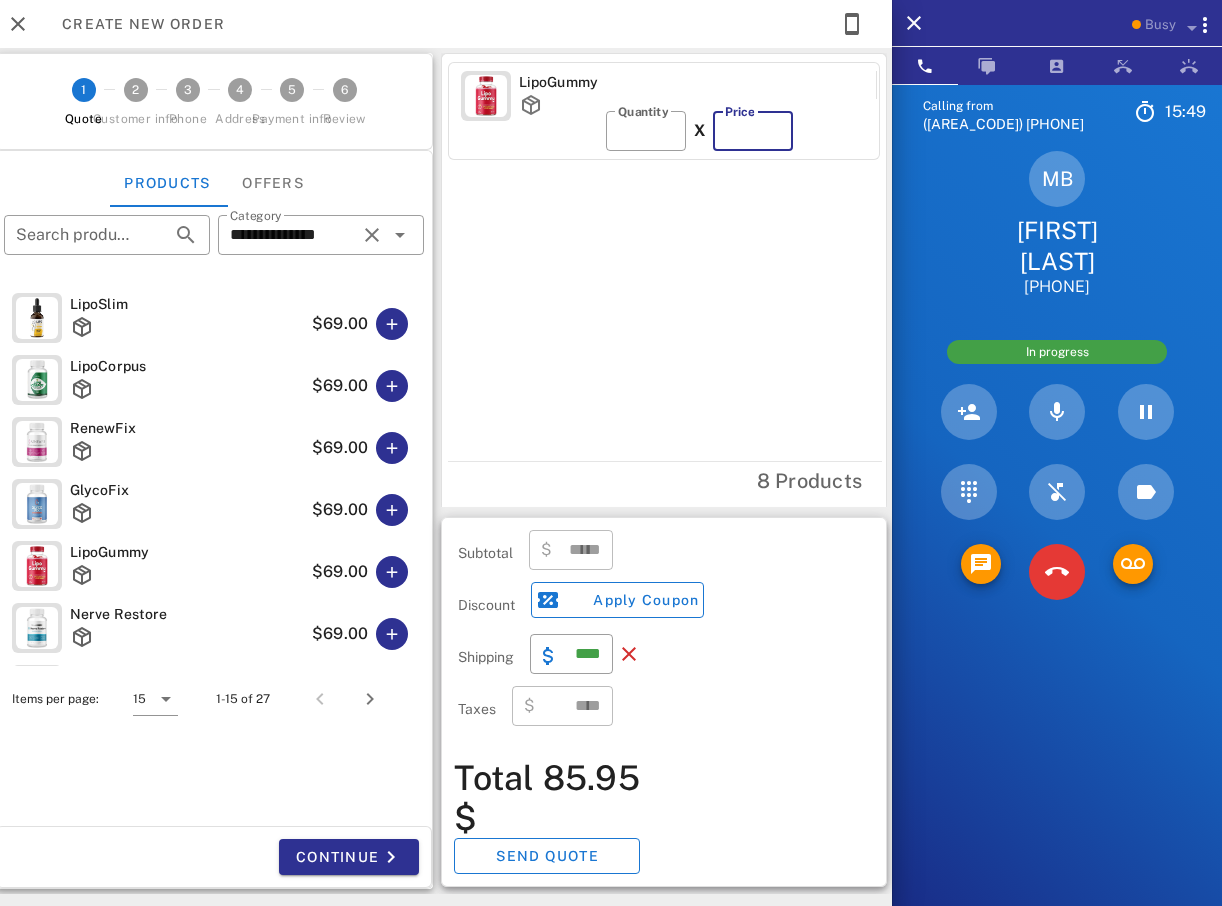 type on "*****" 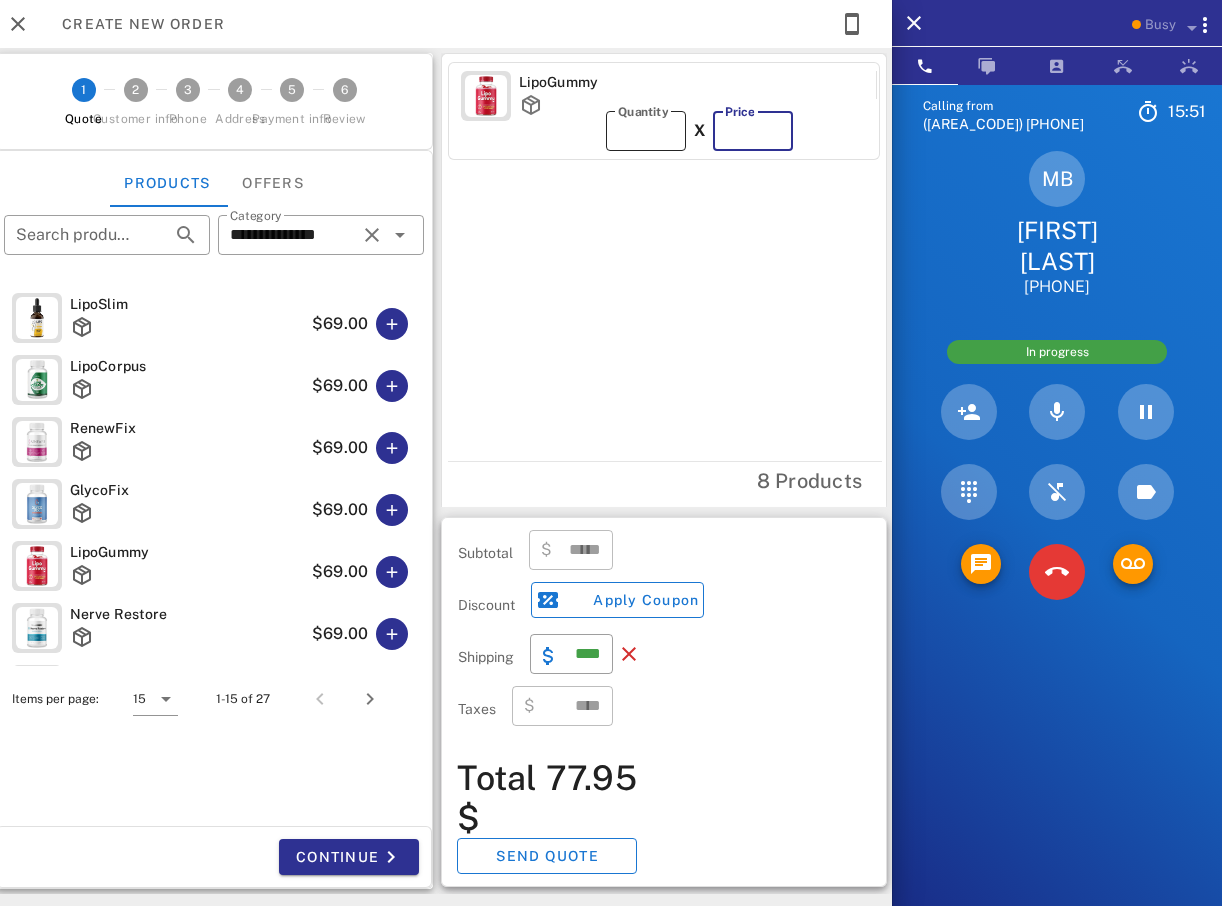 type on "*" 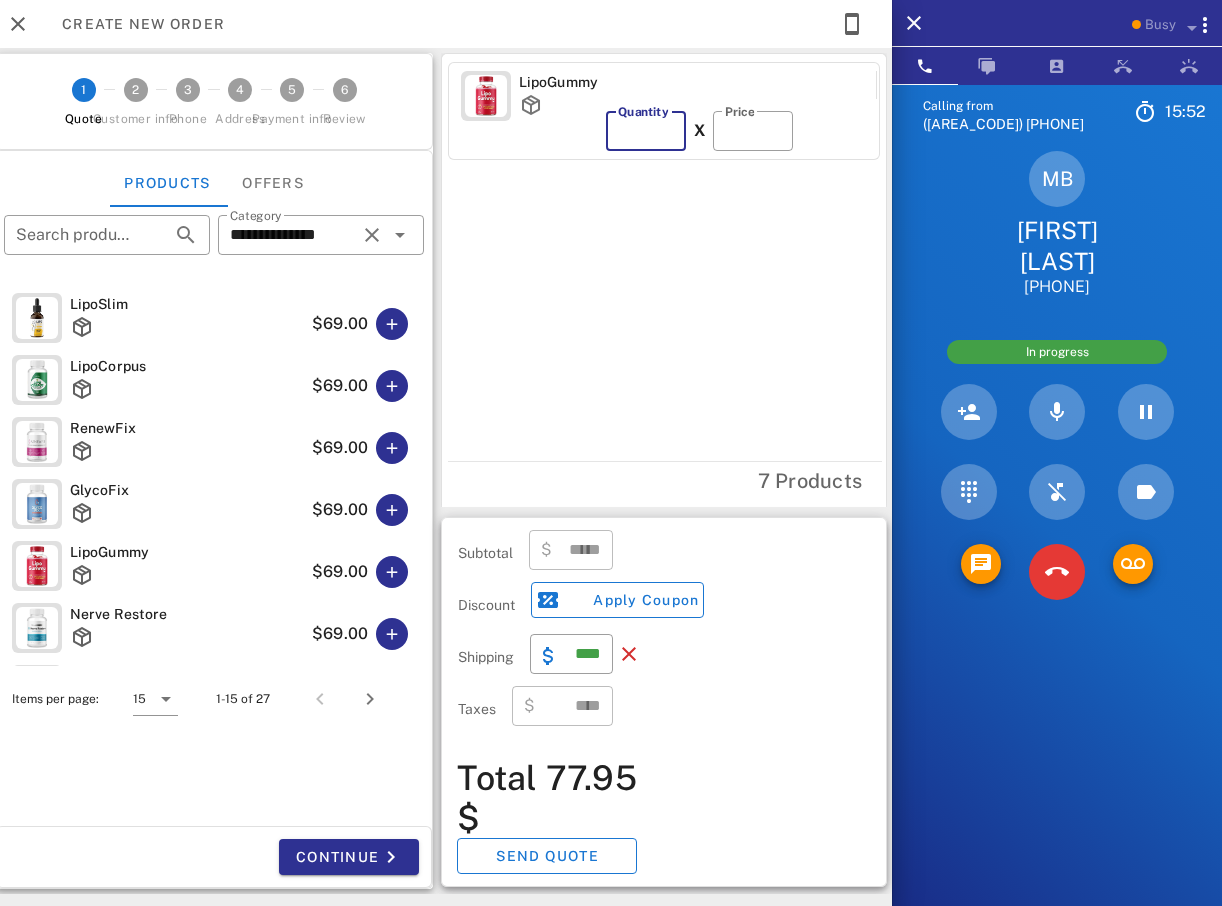 type on "*****" 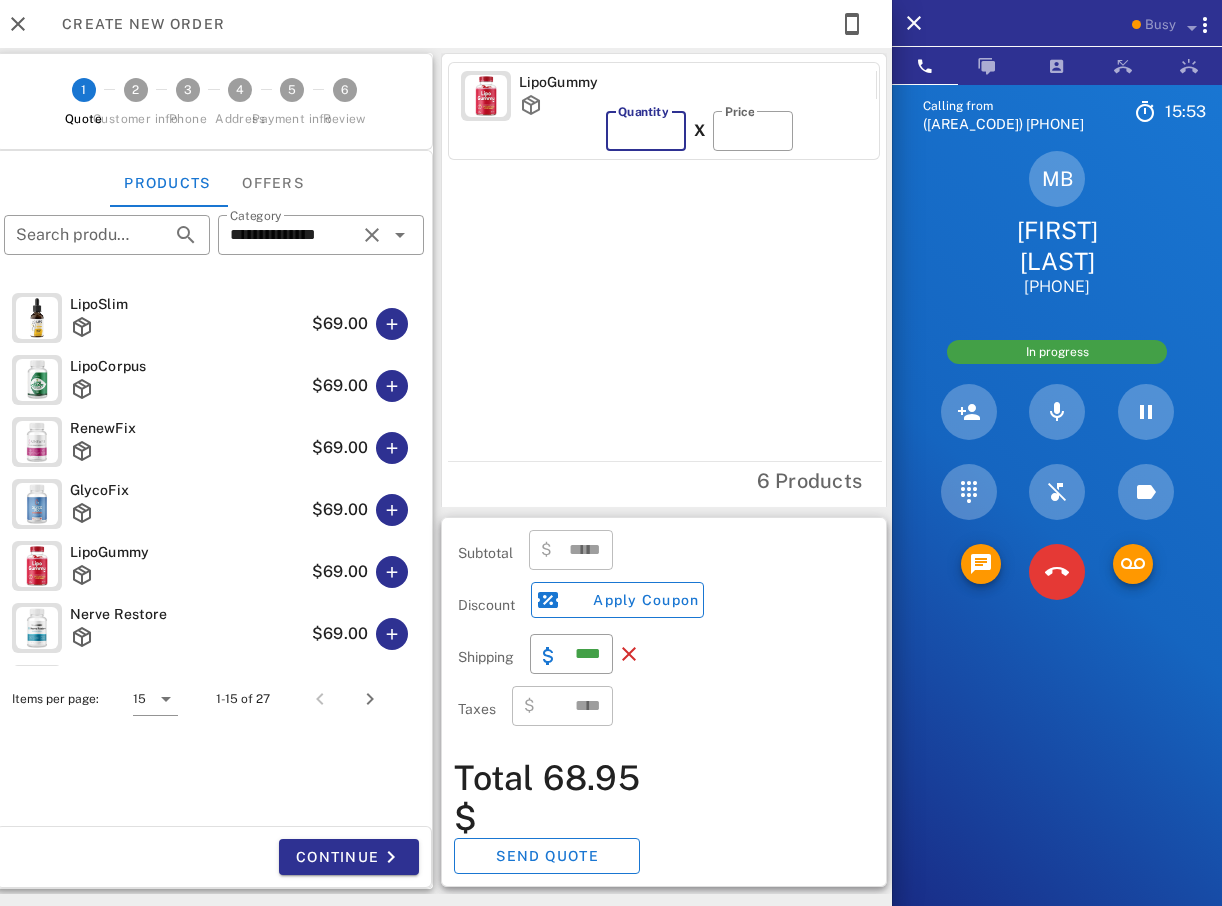 type on "*" 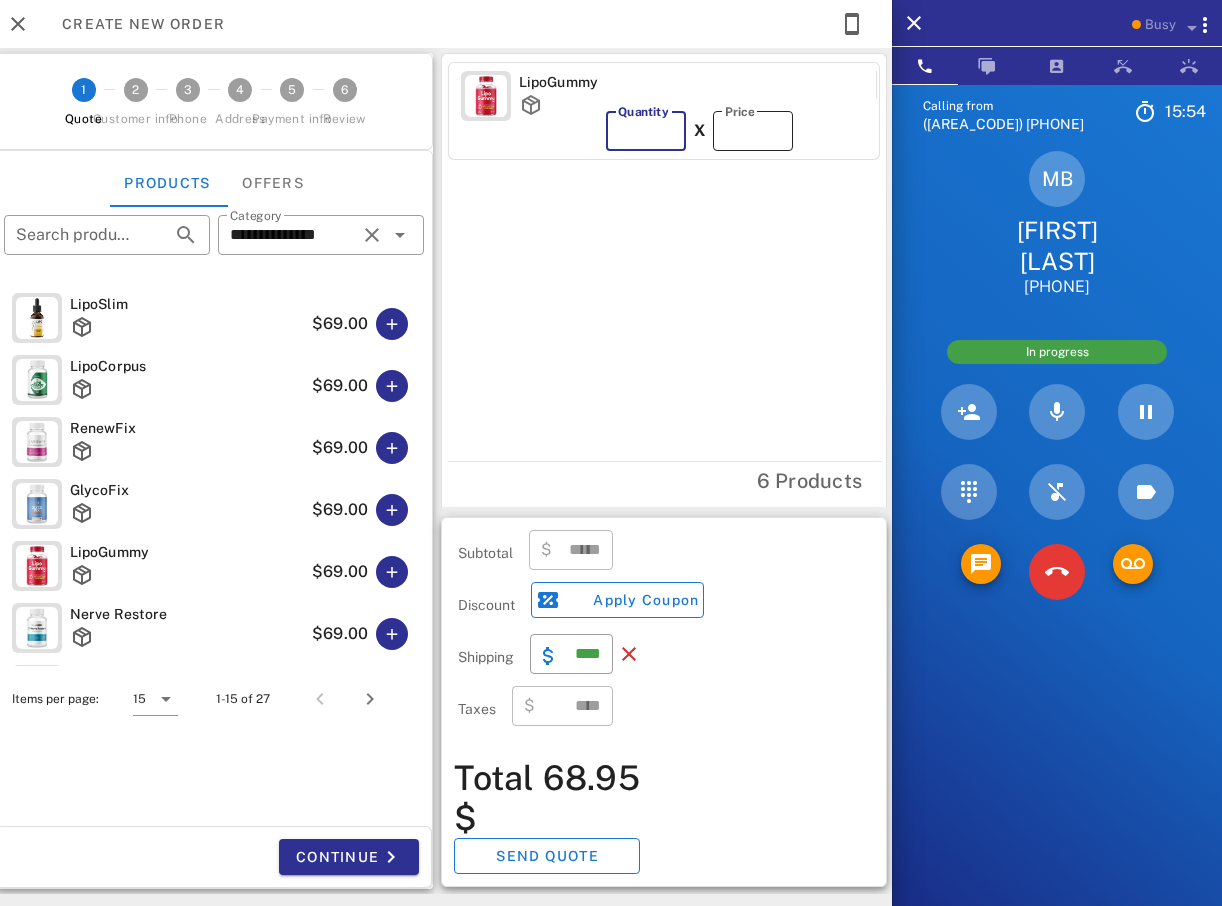 type on "*****" 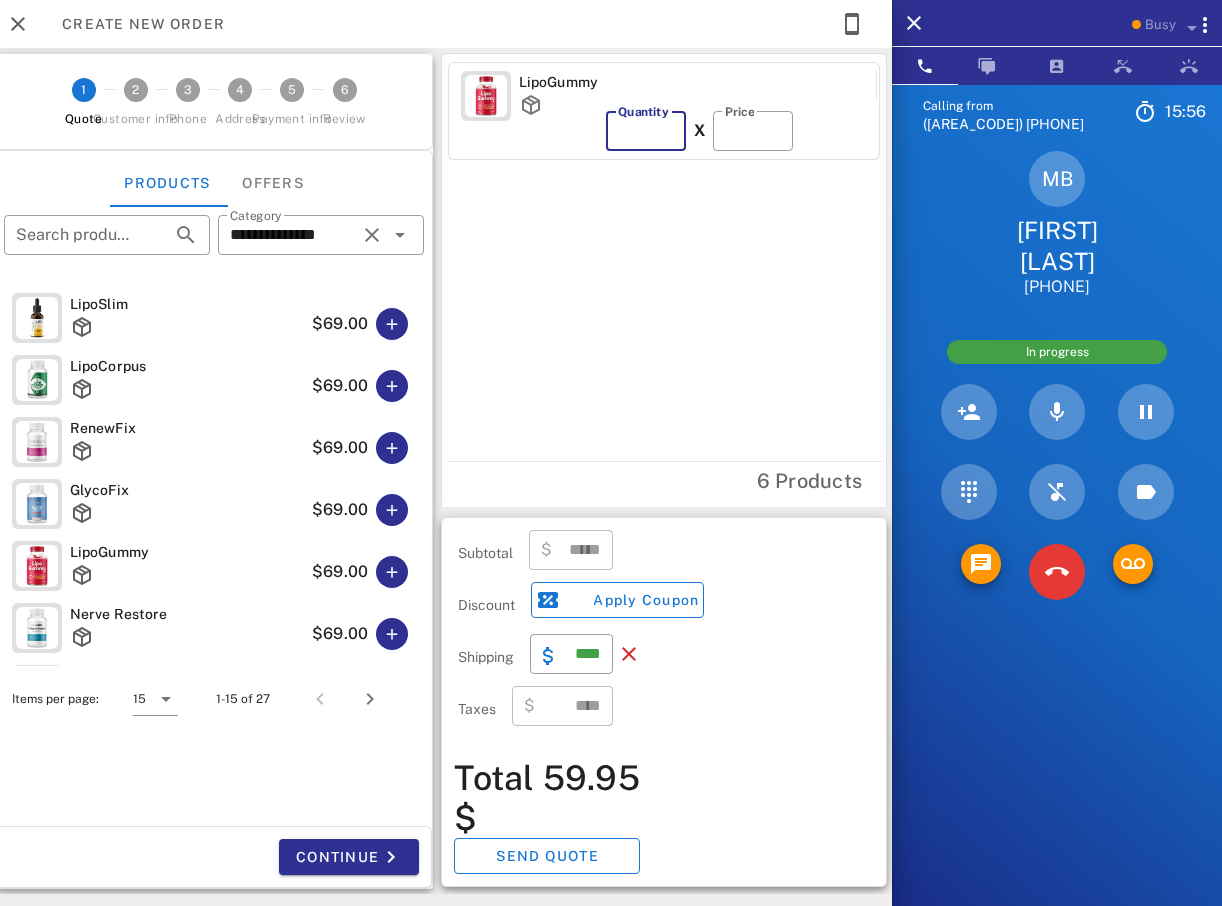 type on "*" 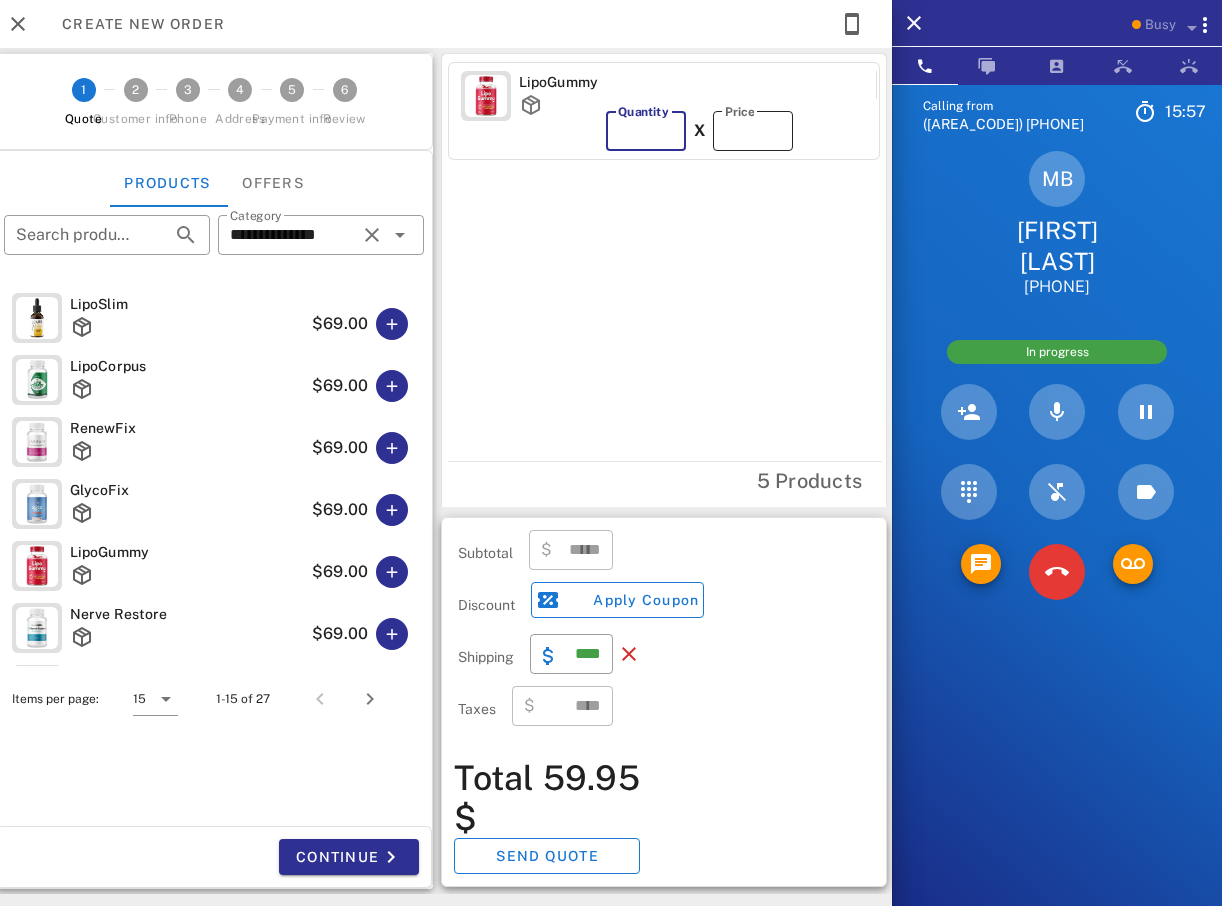 type on "*****" 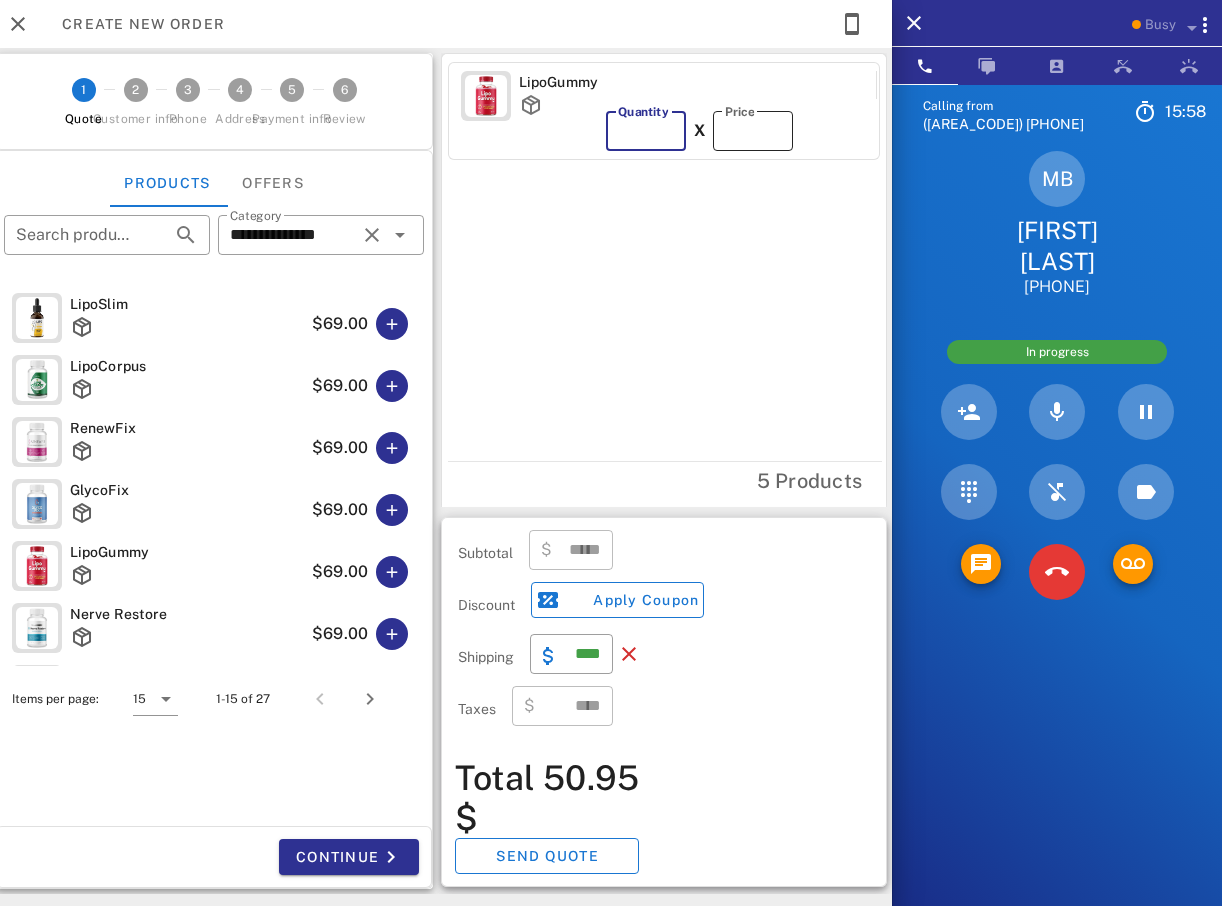type on "**" 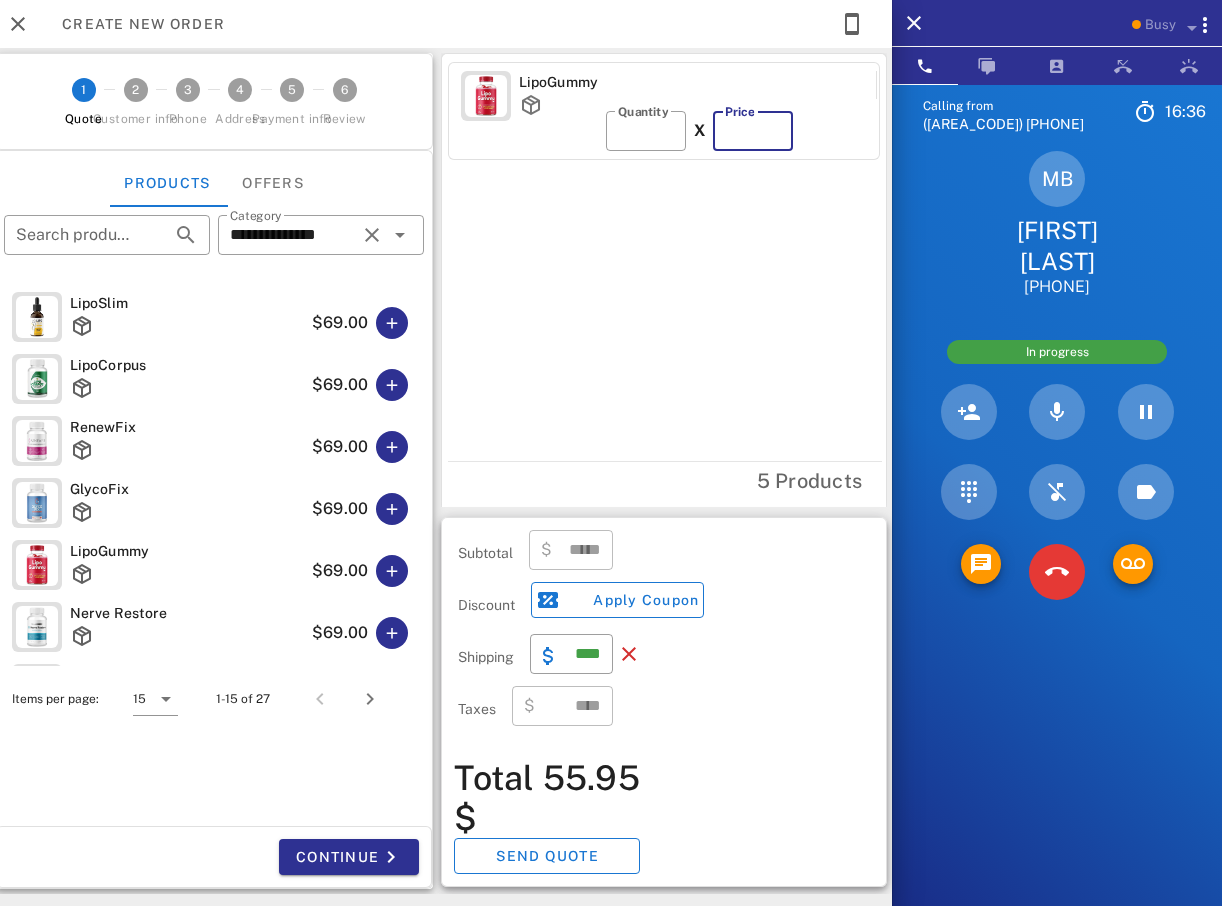 scroll, scrollTop: 0, scrollLeft: 0, axis: both 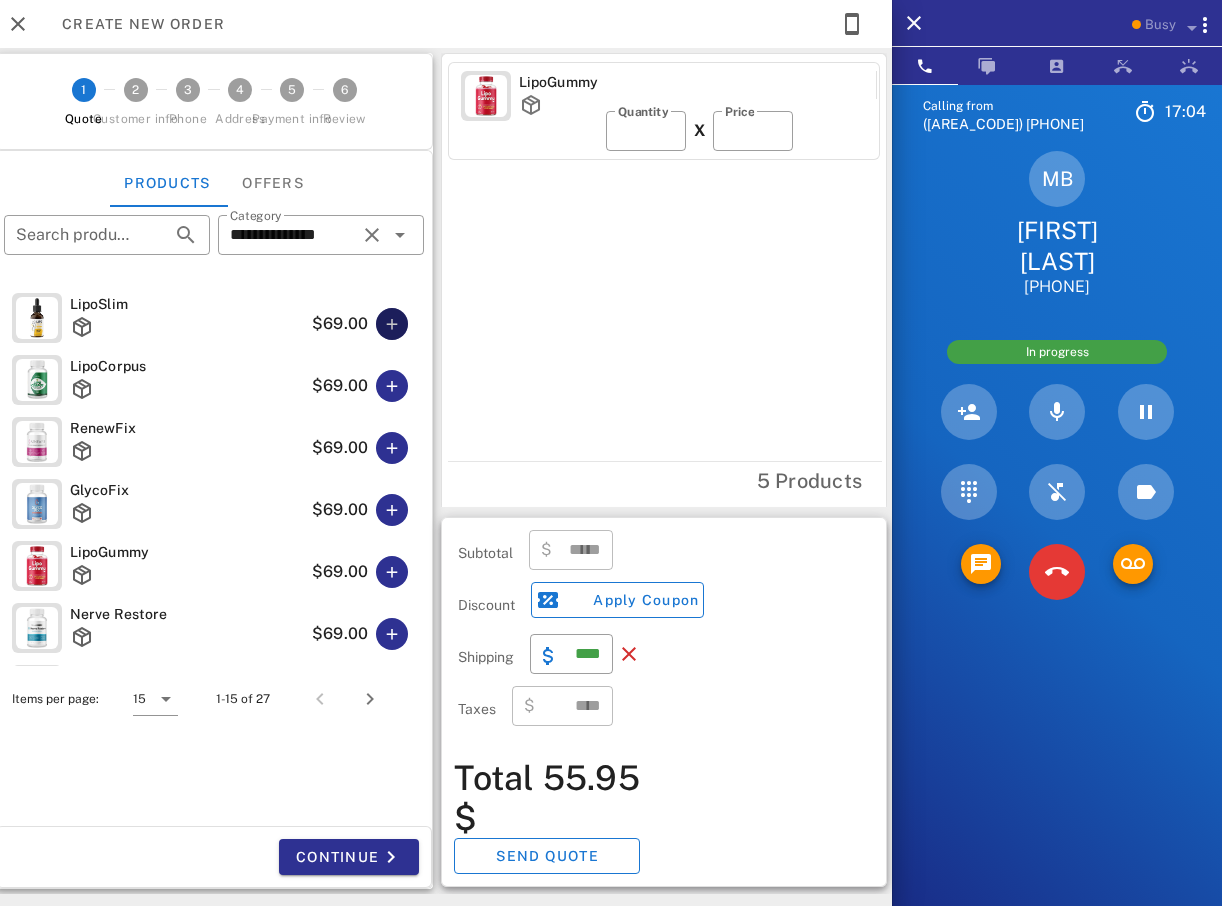 click at bounding box center (392, 324) 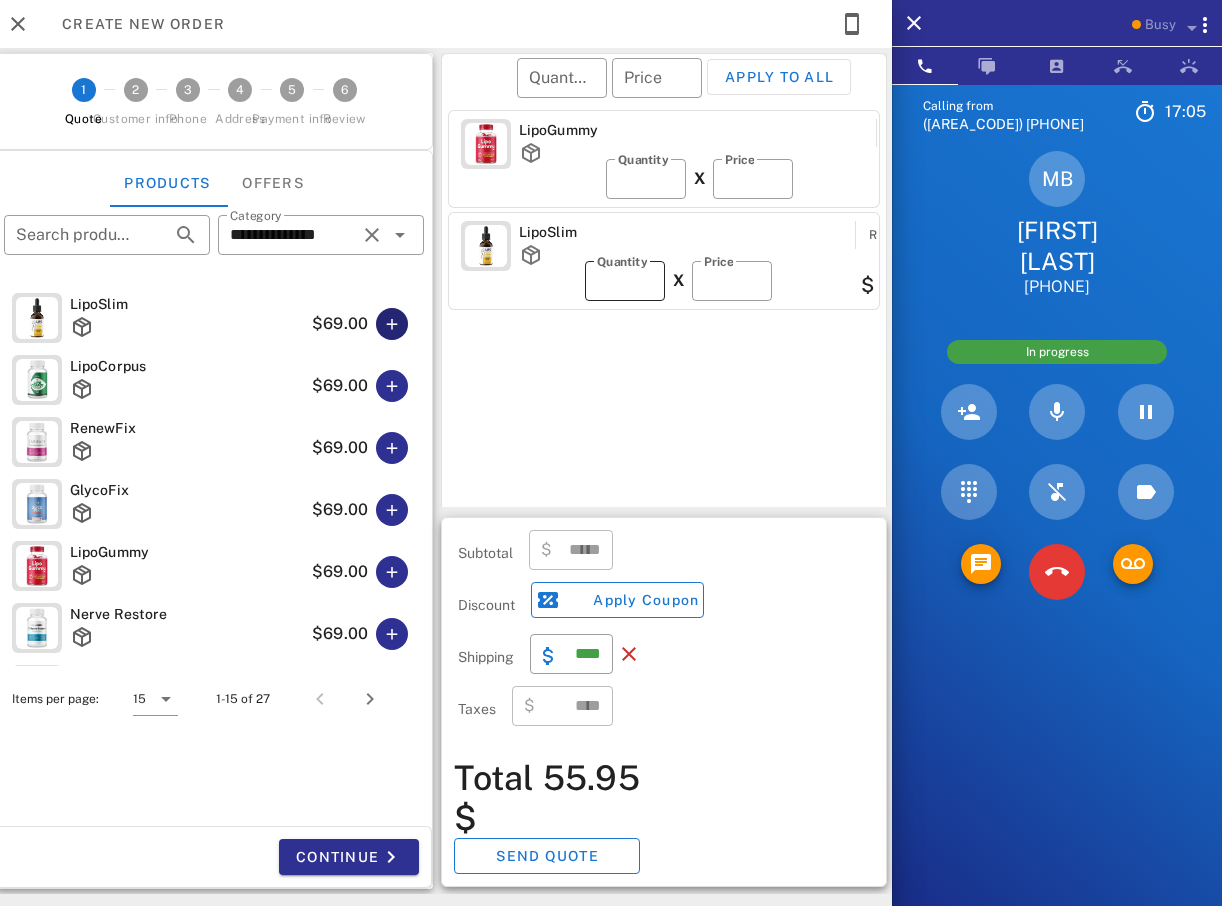 type on "******" 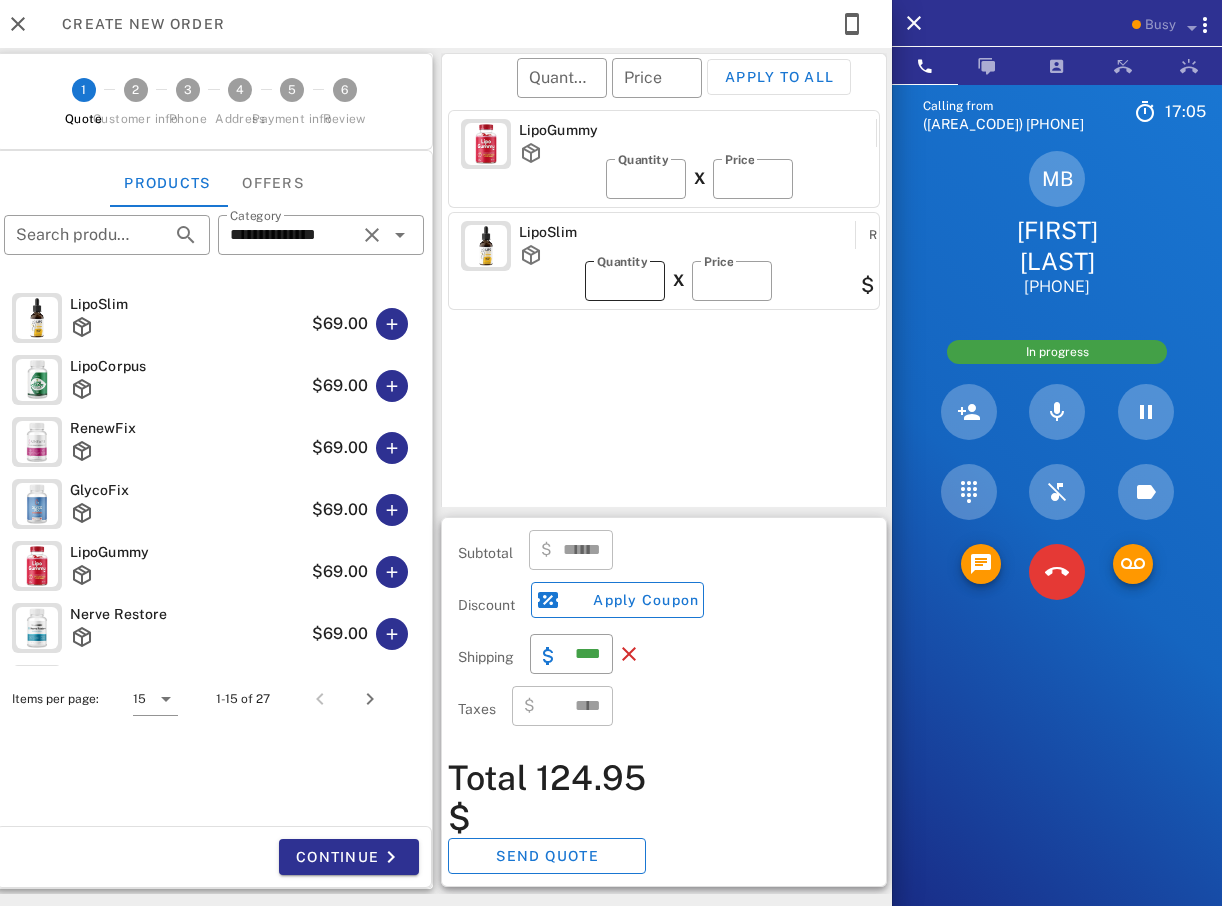 click on "*" at bounding box center (625, 281) 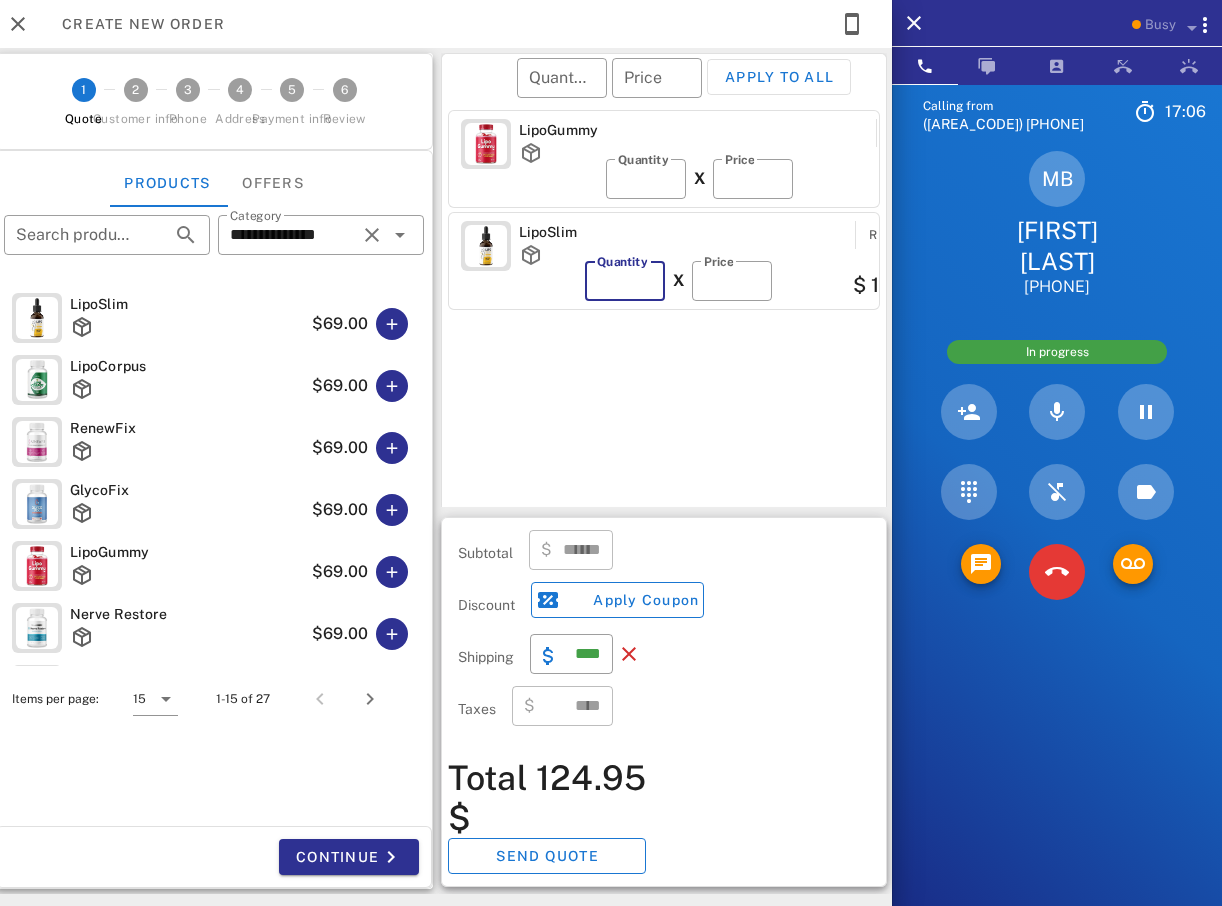 click on "*" at bounding box center (625, 281) 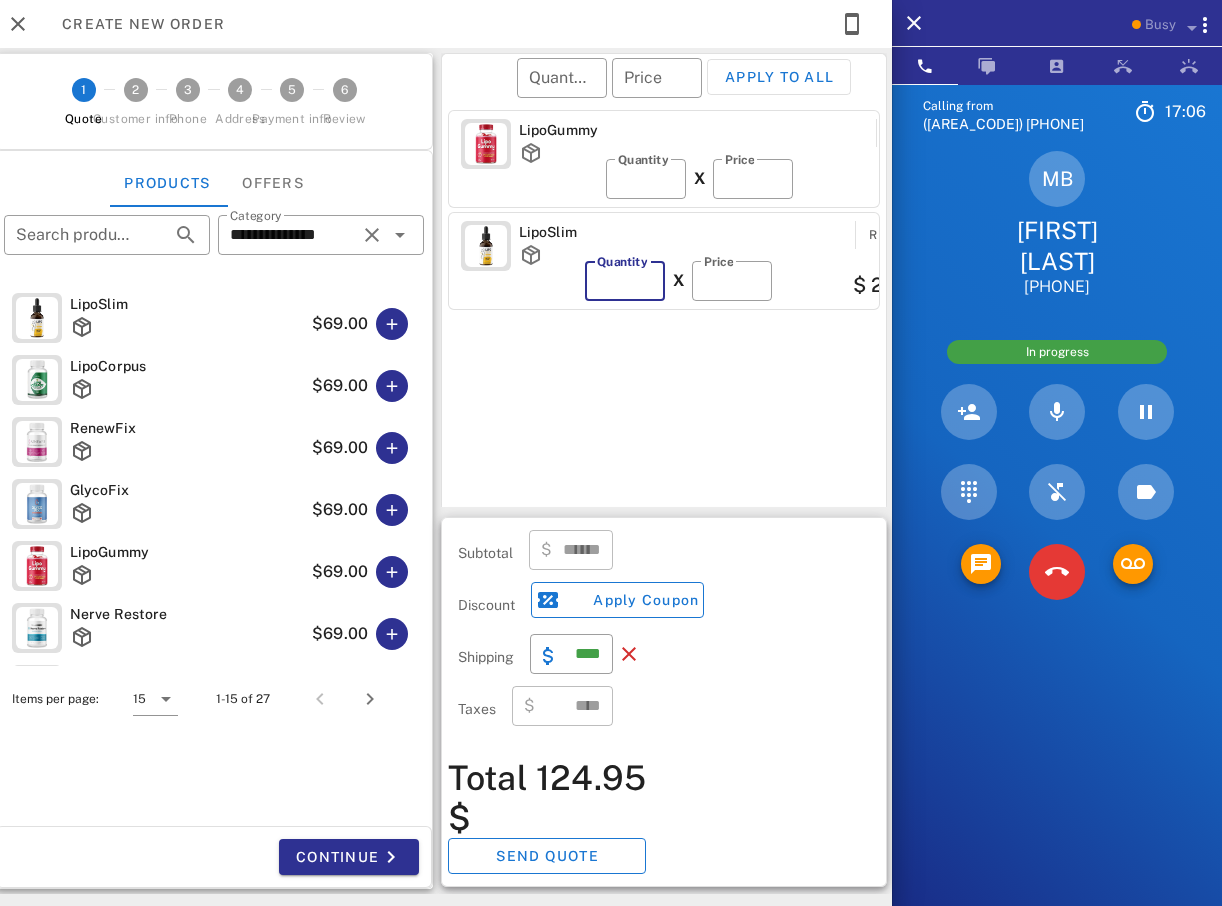 click on "*" at bounding box center (625, 281) 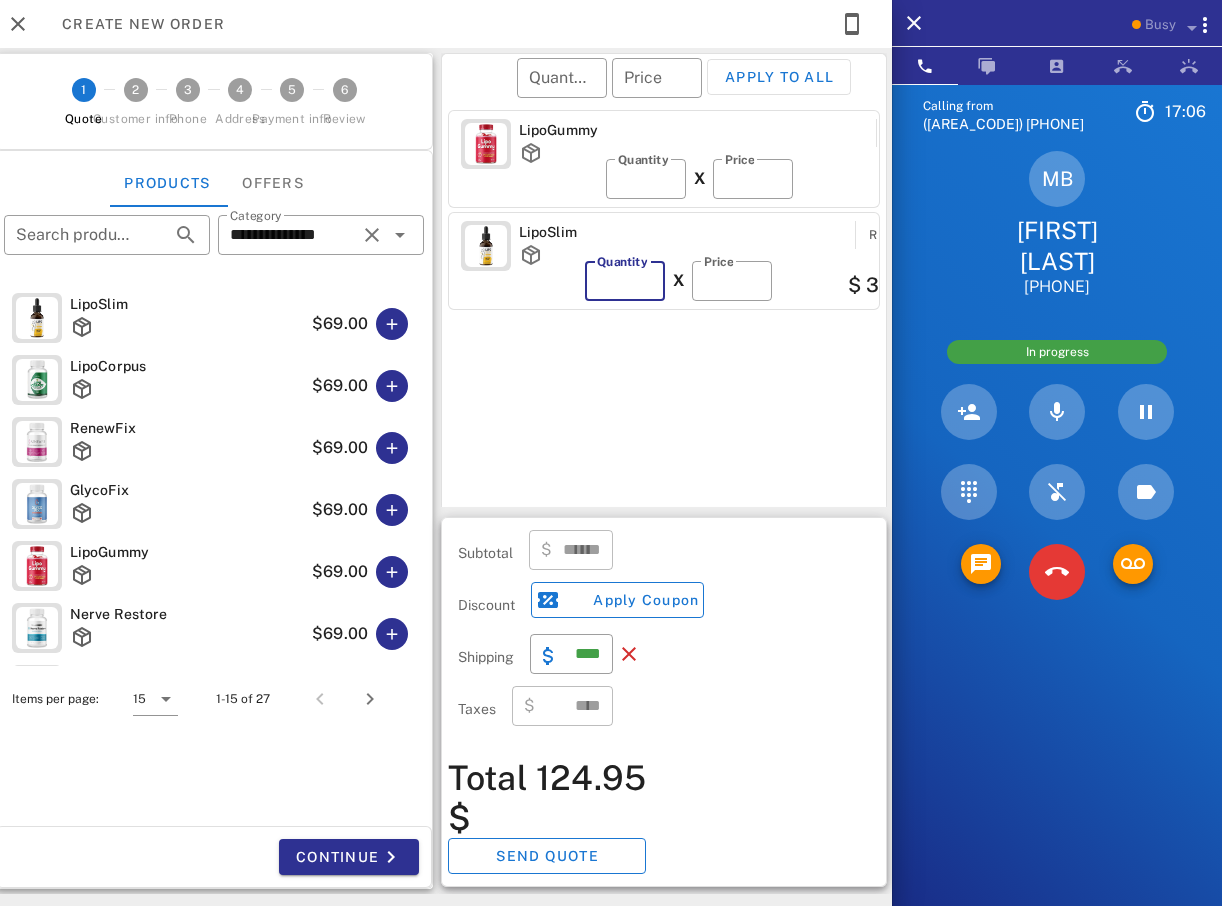 click on "*" at bounding box center [625, 281] 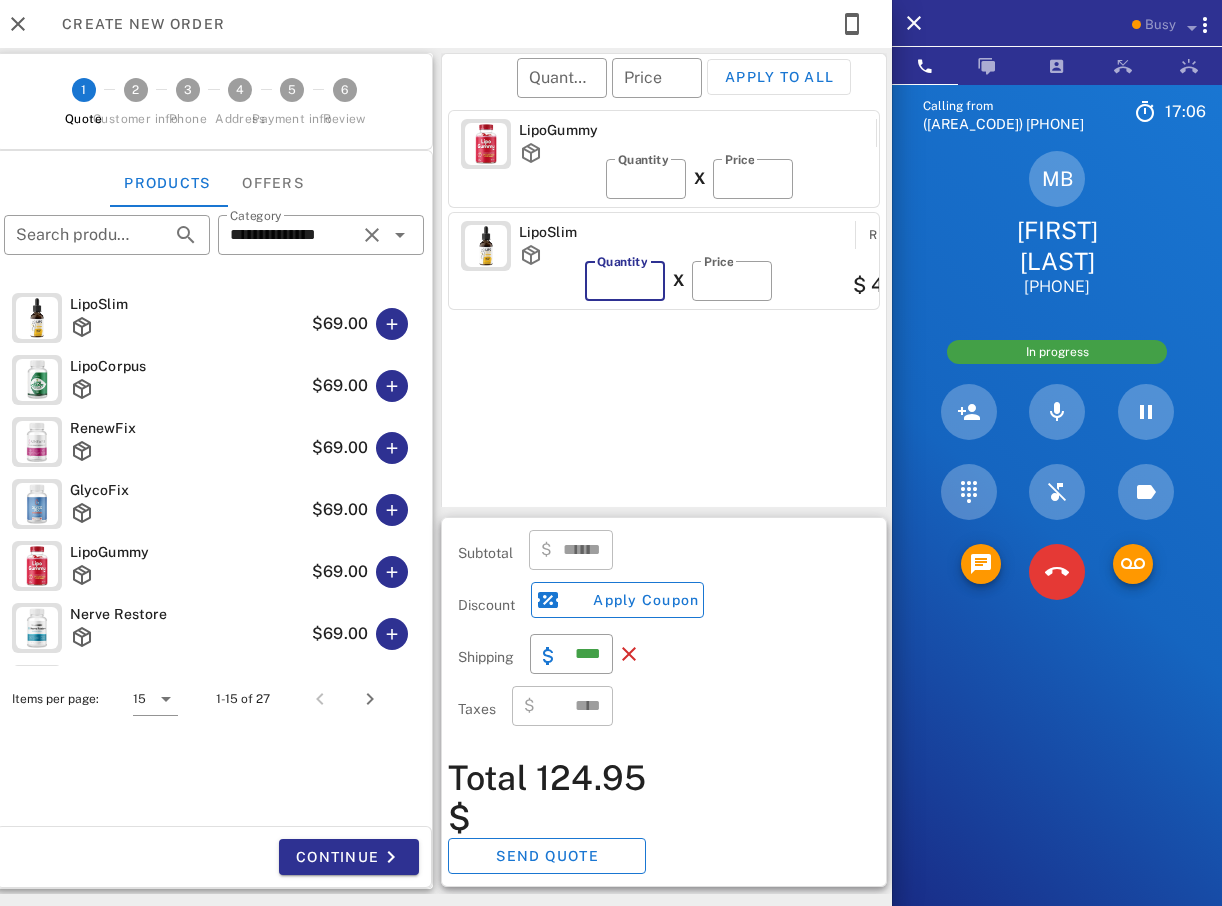 click on "*" at bounding box center (625, 281) 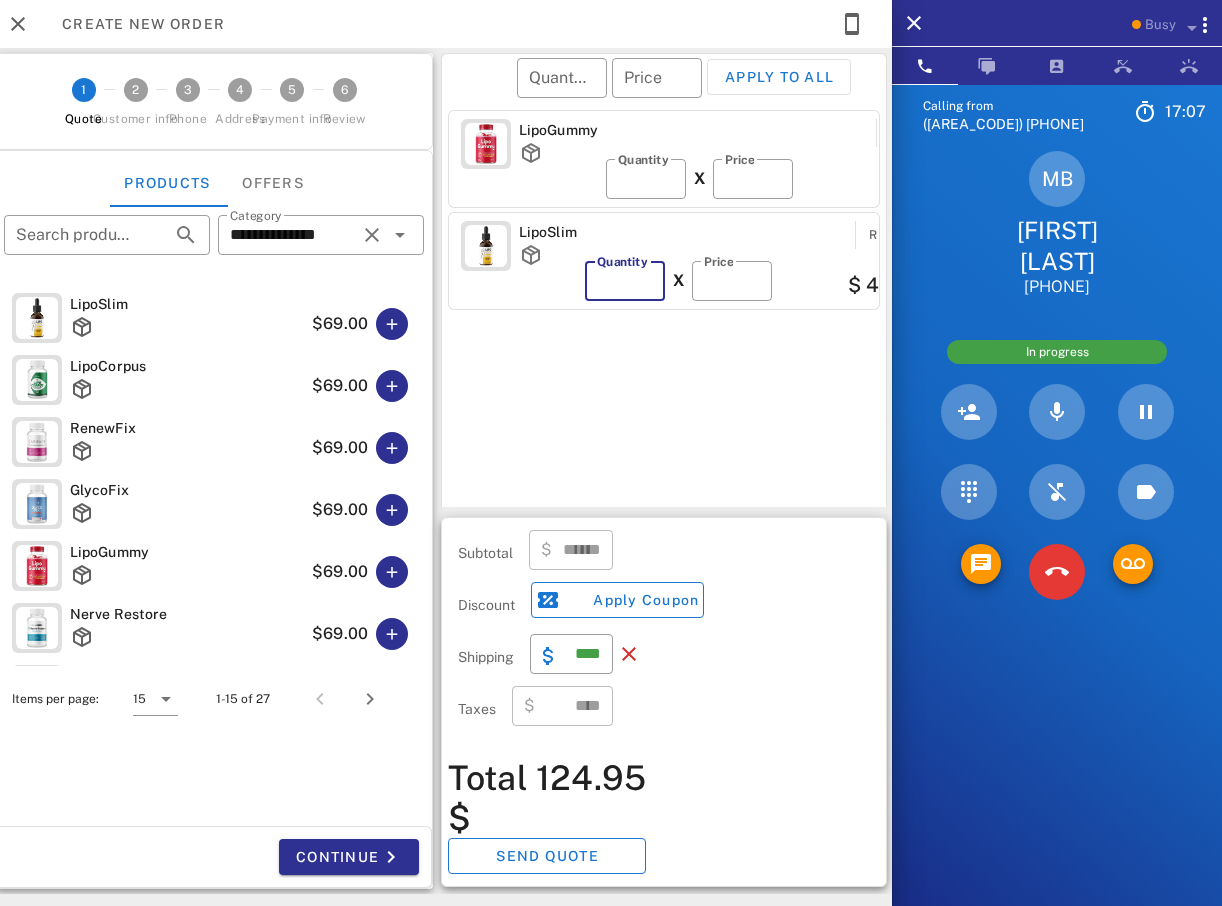 click on "*" at bounding box center (625, 281) 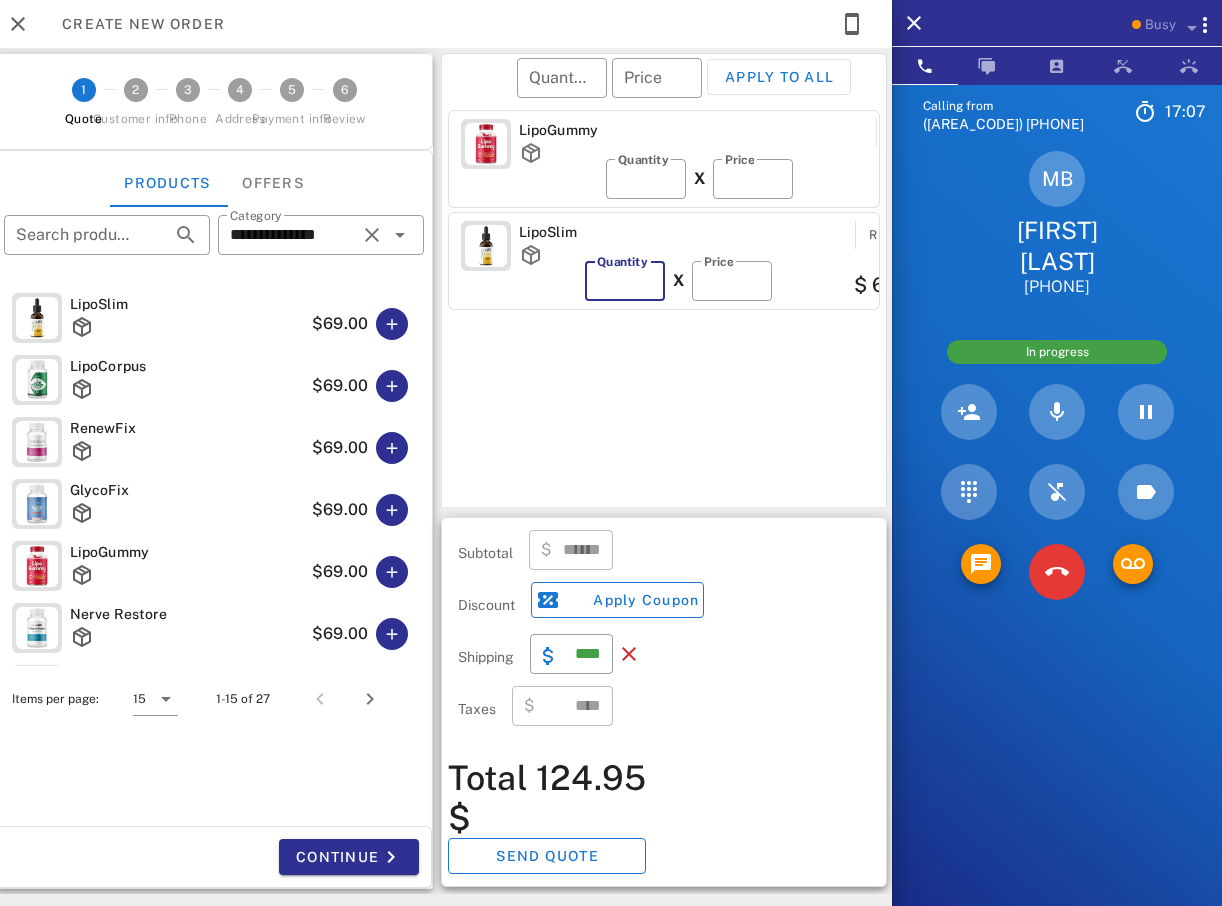 click on "*" at bounding box center [625, 281] 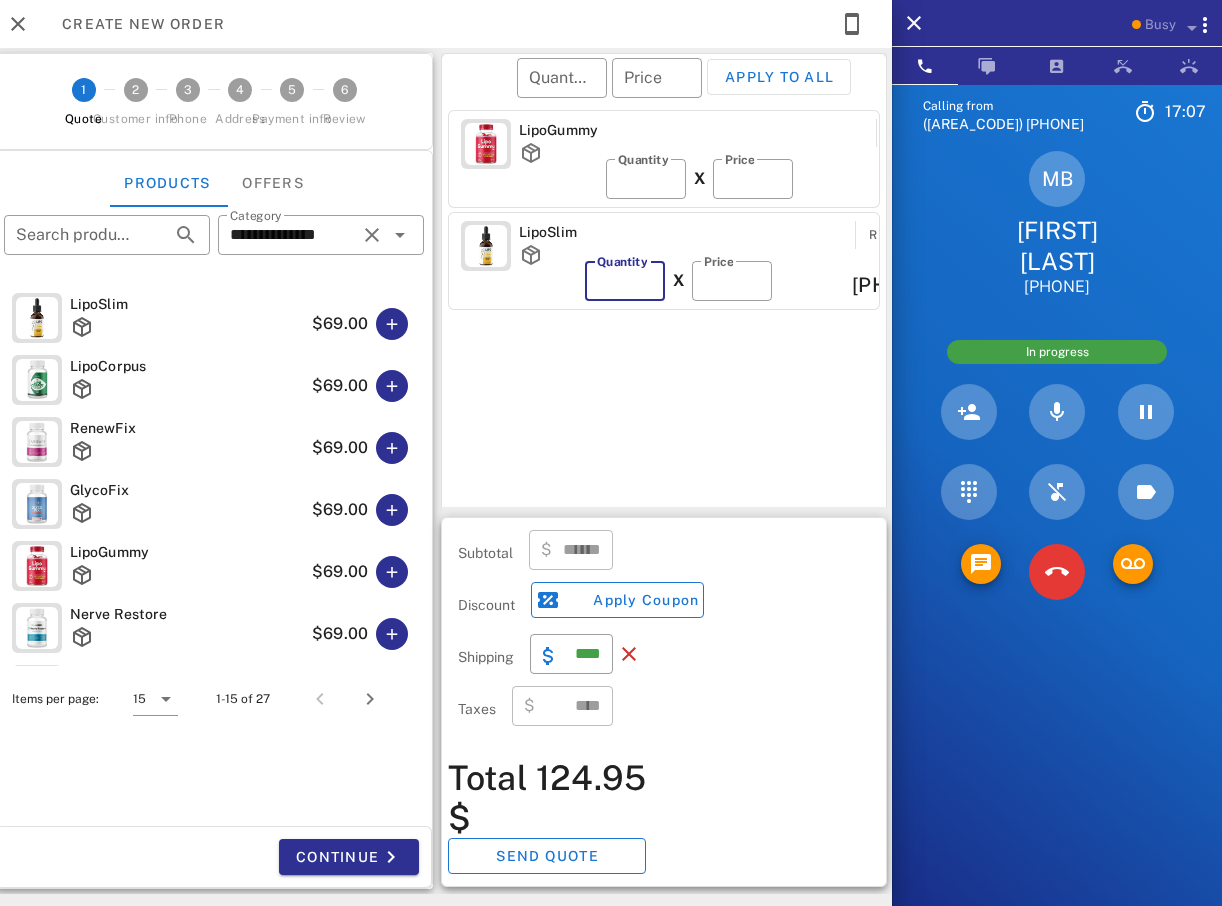 click on "**" at bounding box center [625, 281] 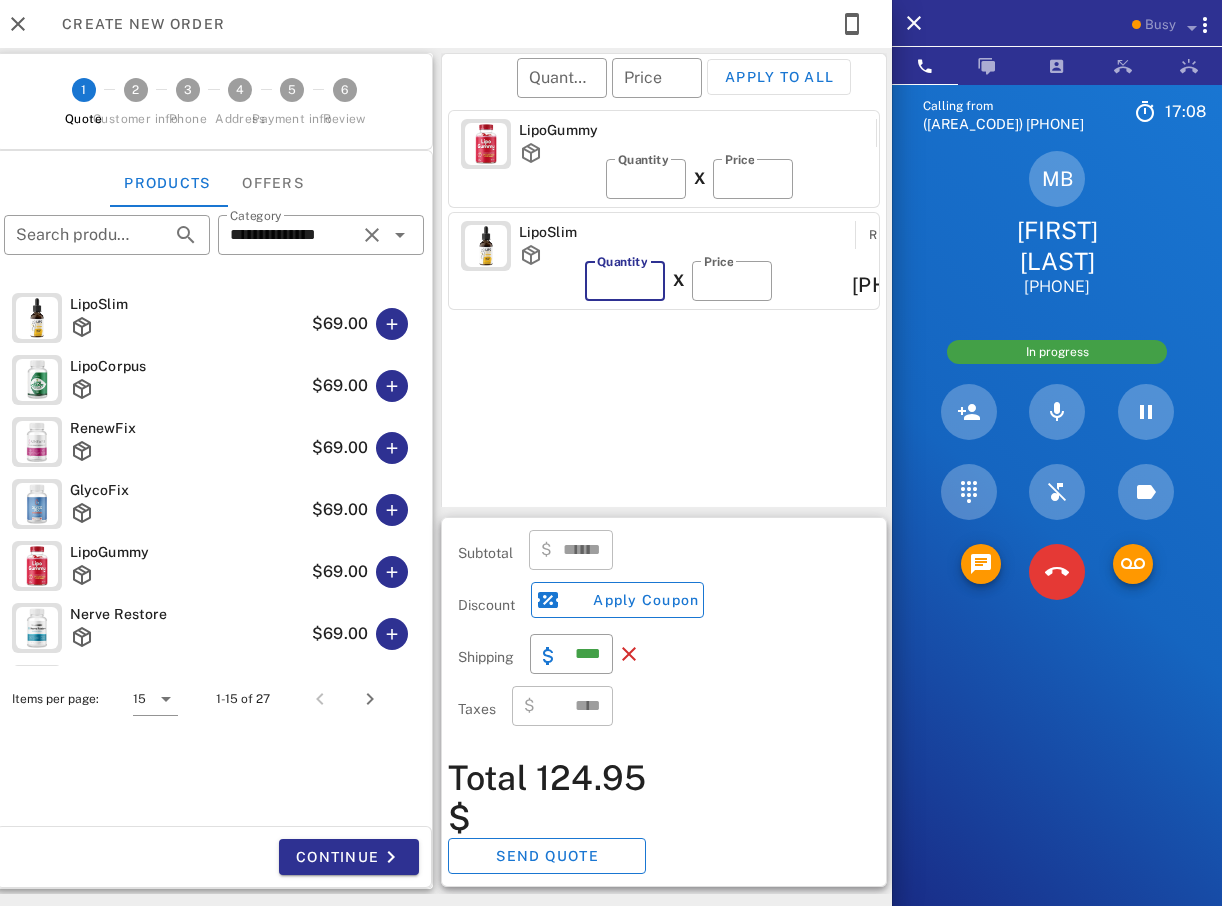 click on "**" at bounding box center [625, 281] 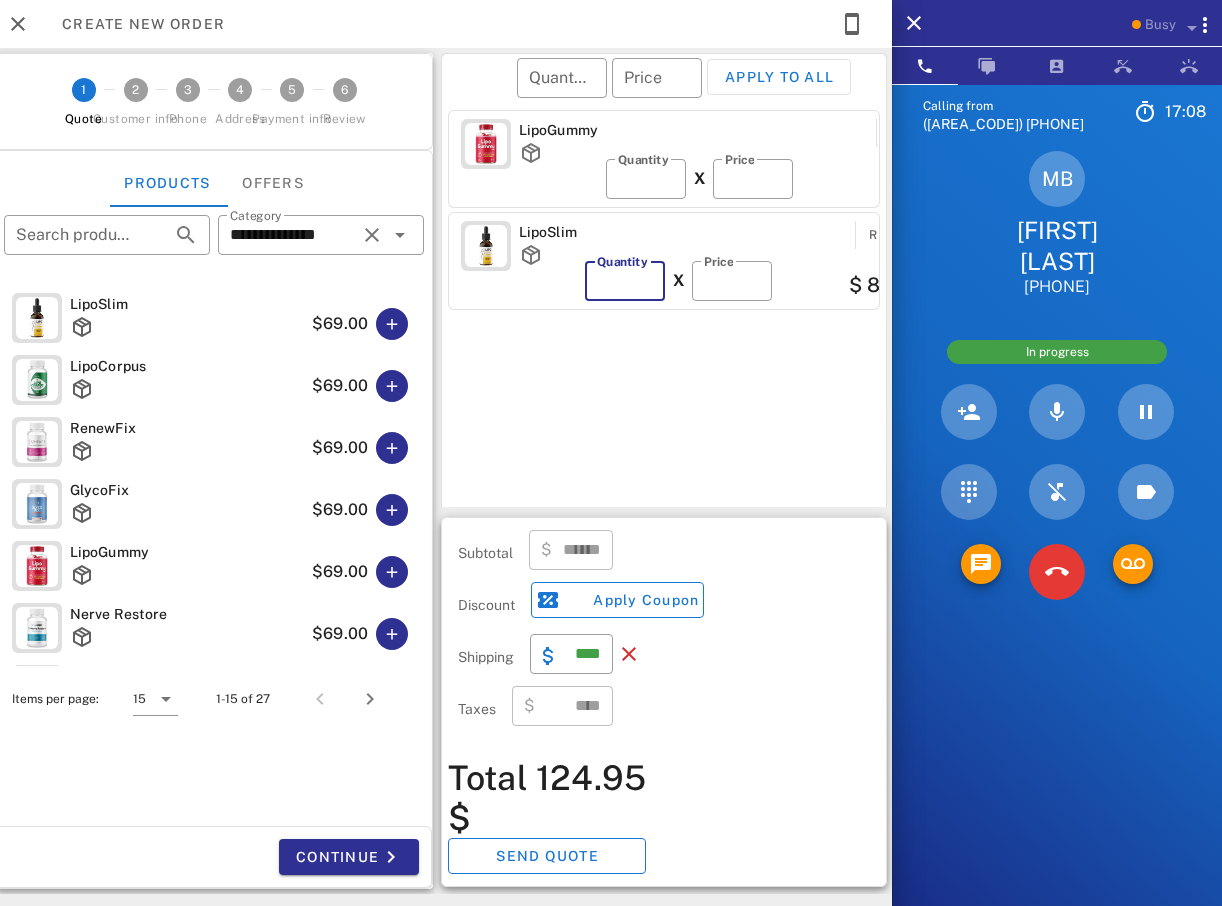 type on "**" 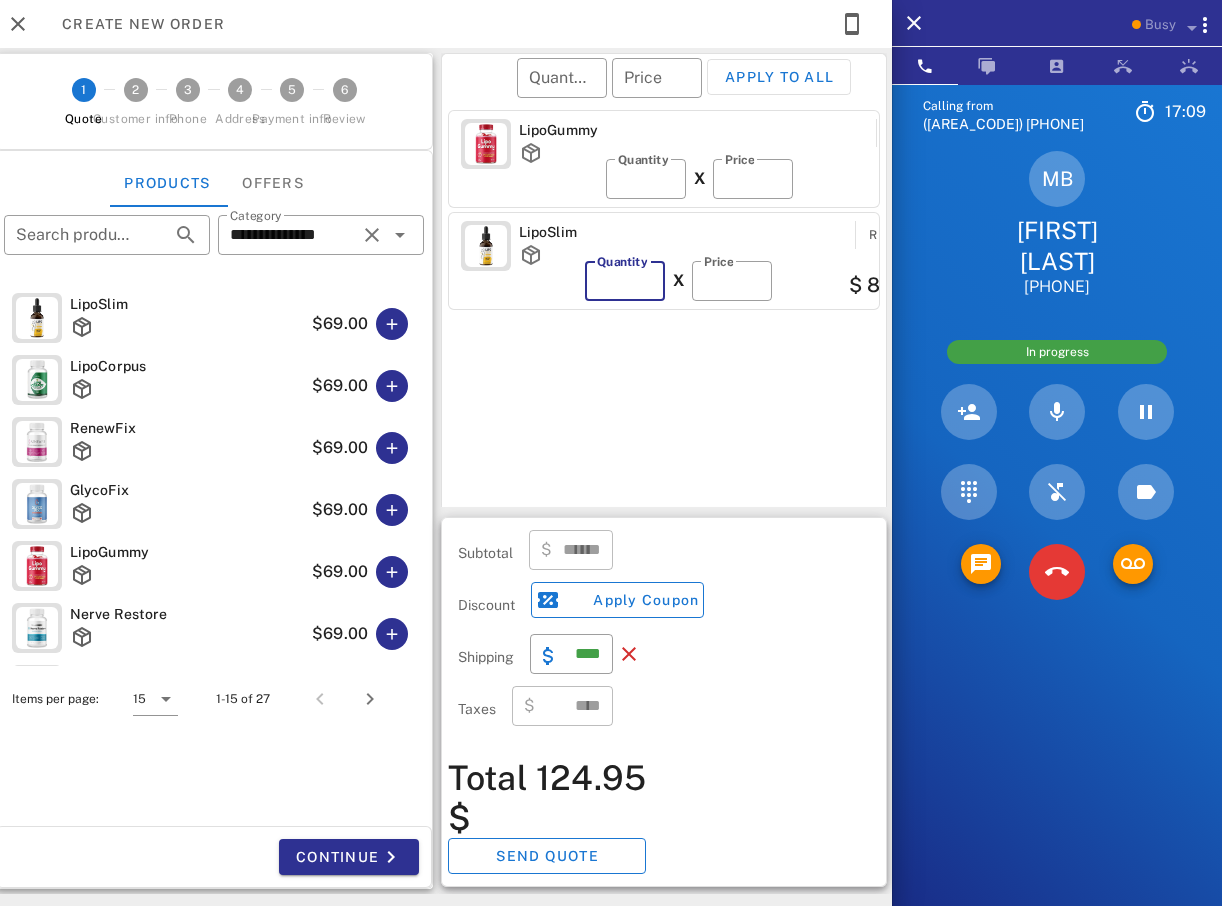 type on "******" 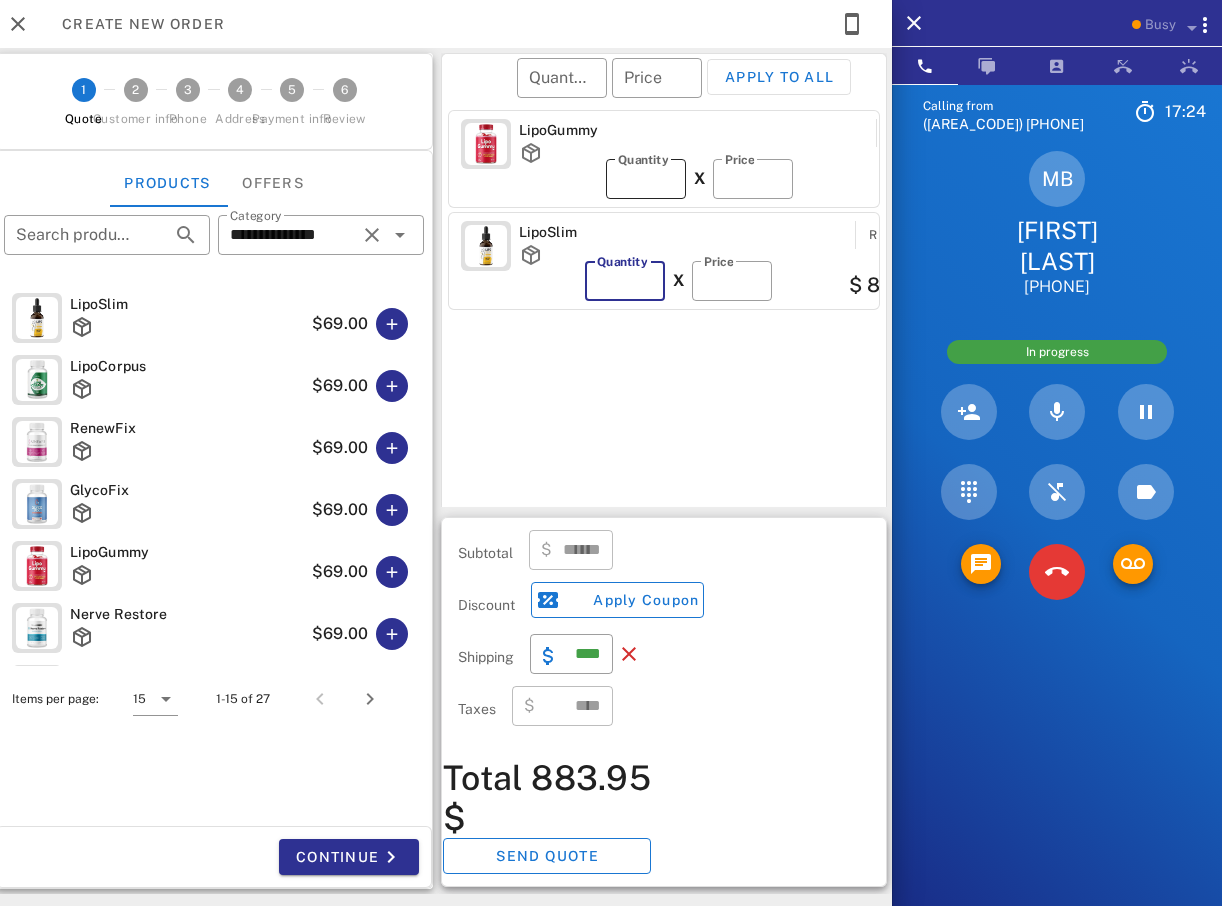 click on "*" at bounding box center [646, 179] 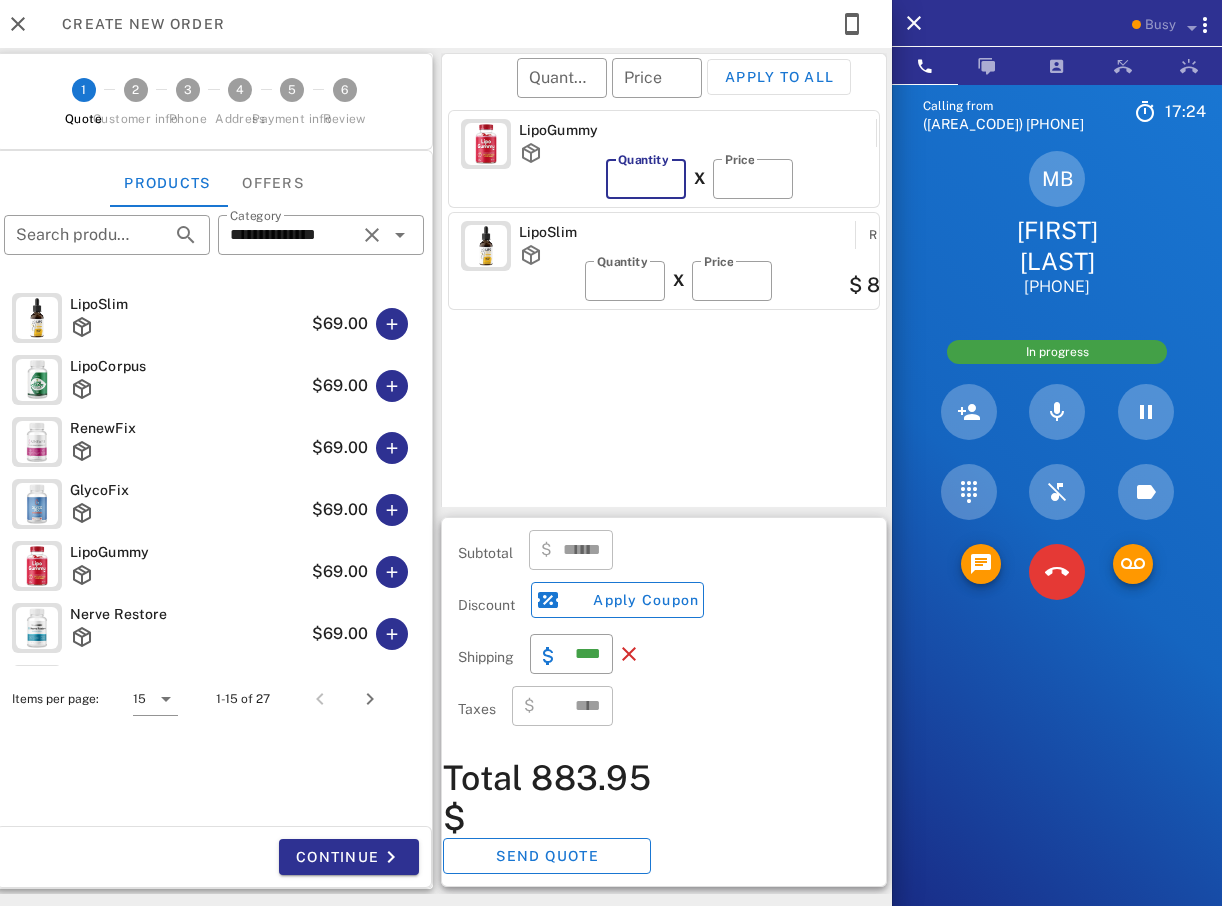 click on "*" at bounding box center [646, 179] 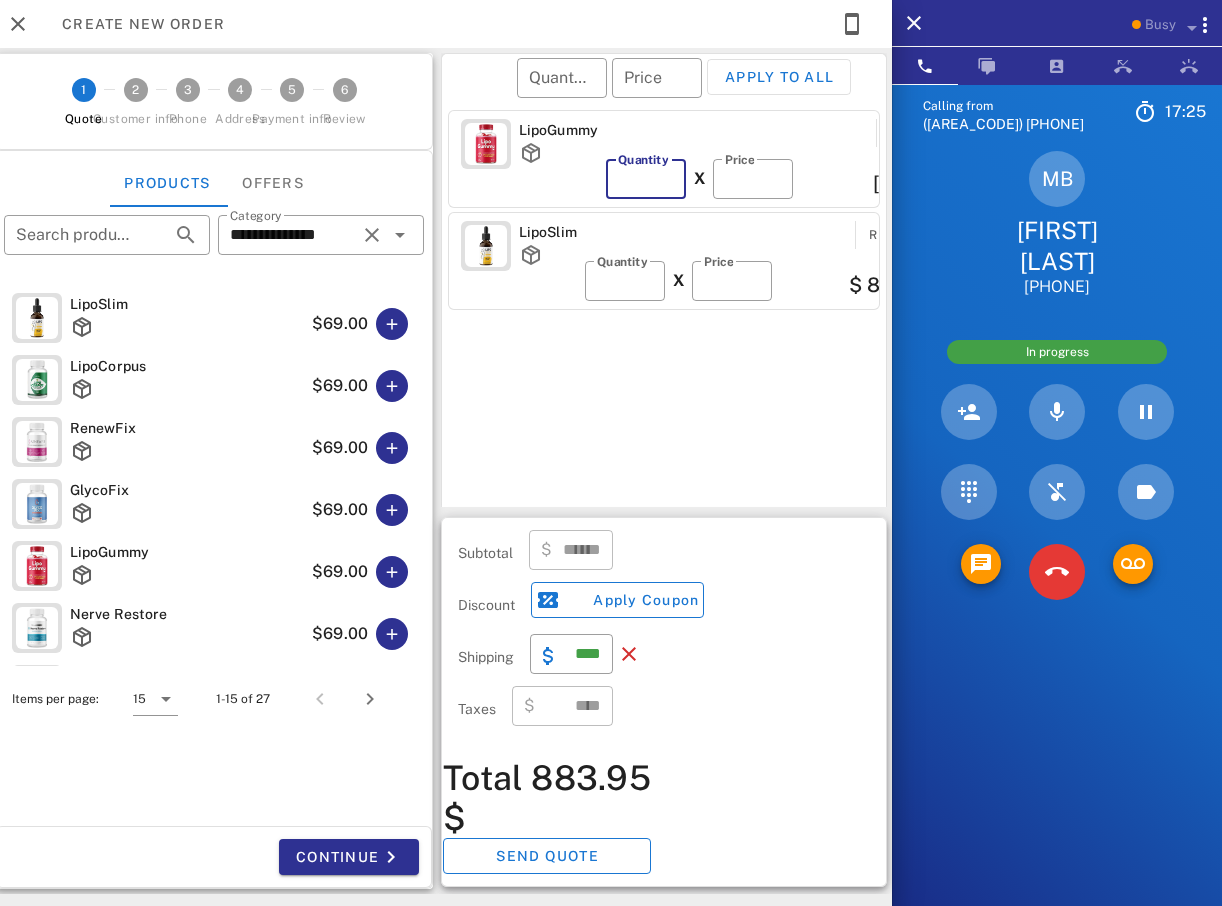 type on "*" 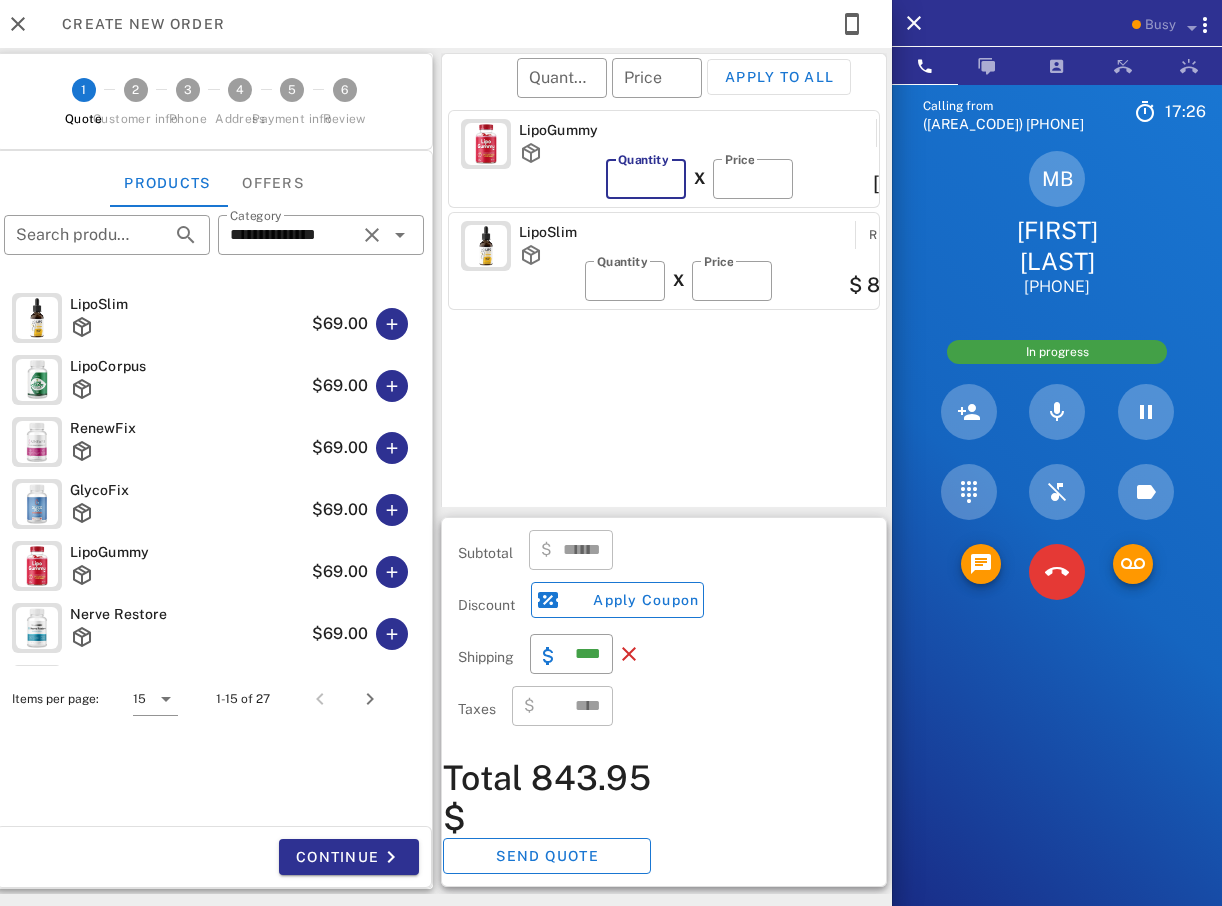 click on "*" at bounding box center (646, 179) 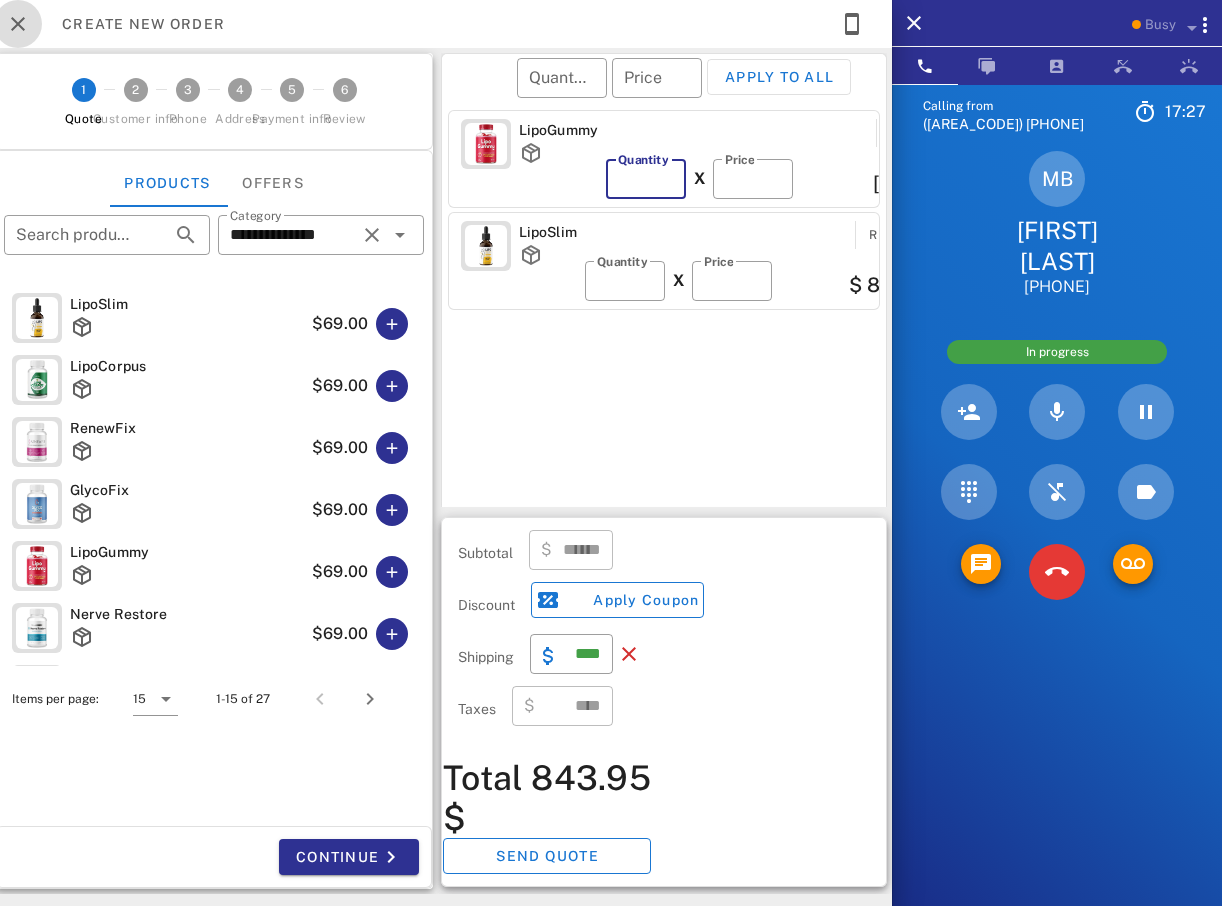 click at bounding box center [18, 24] 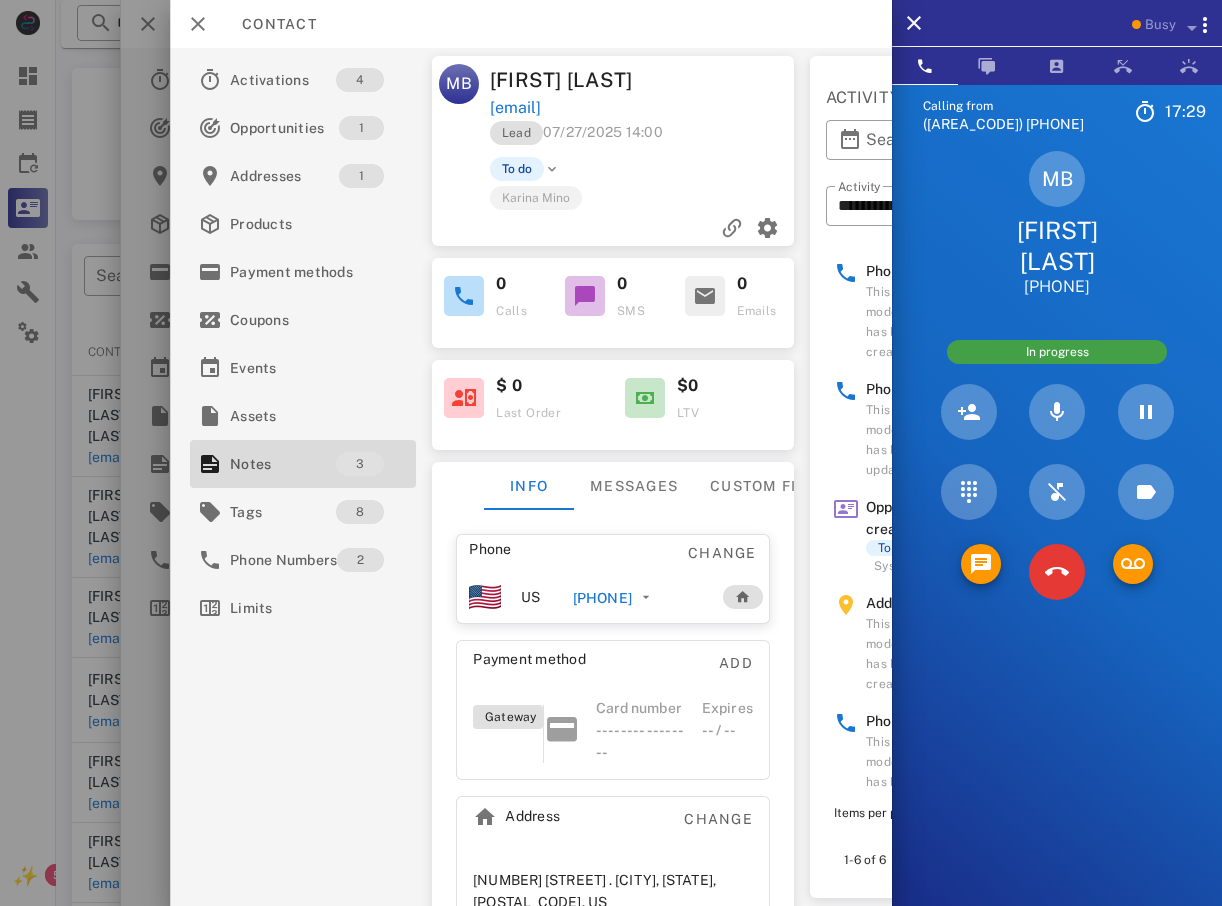 click on "babb@zoominternet.net" at bounding box center [515, 108] 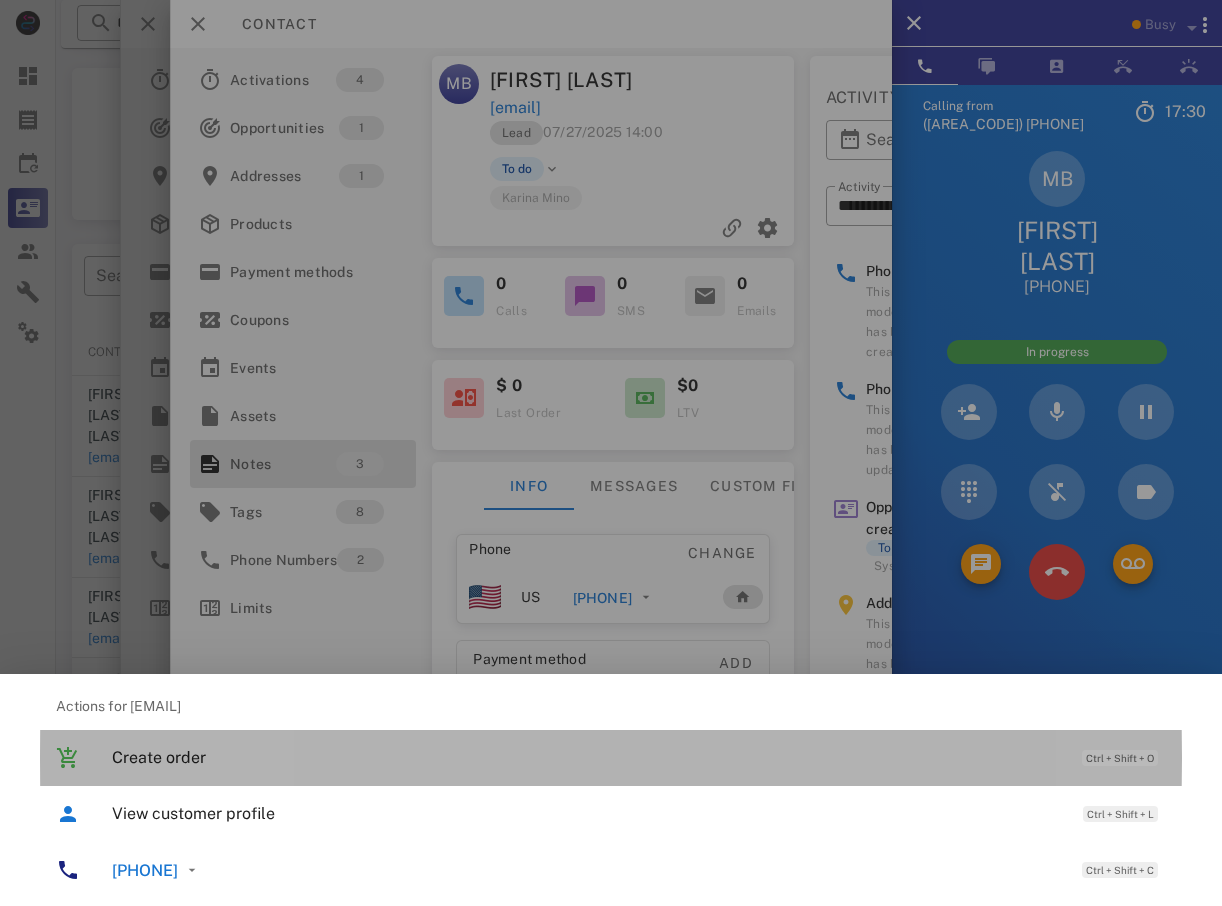 click on "Create order" at bounding box center [587, 757] 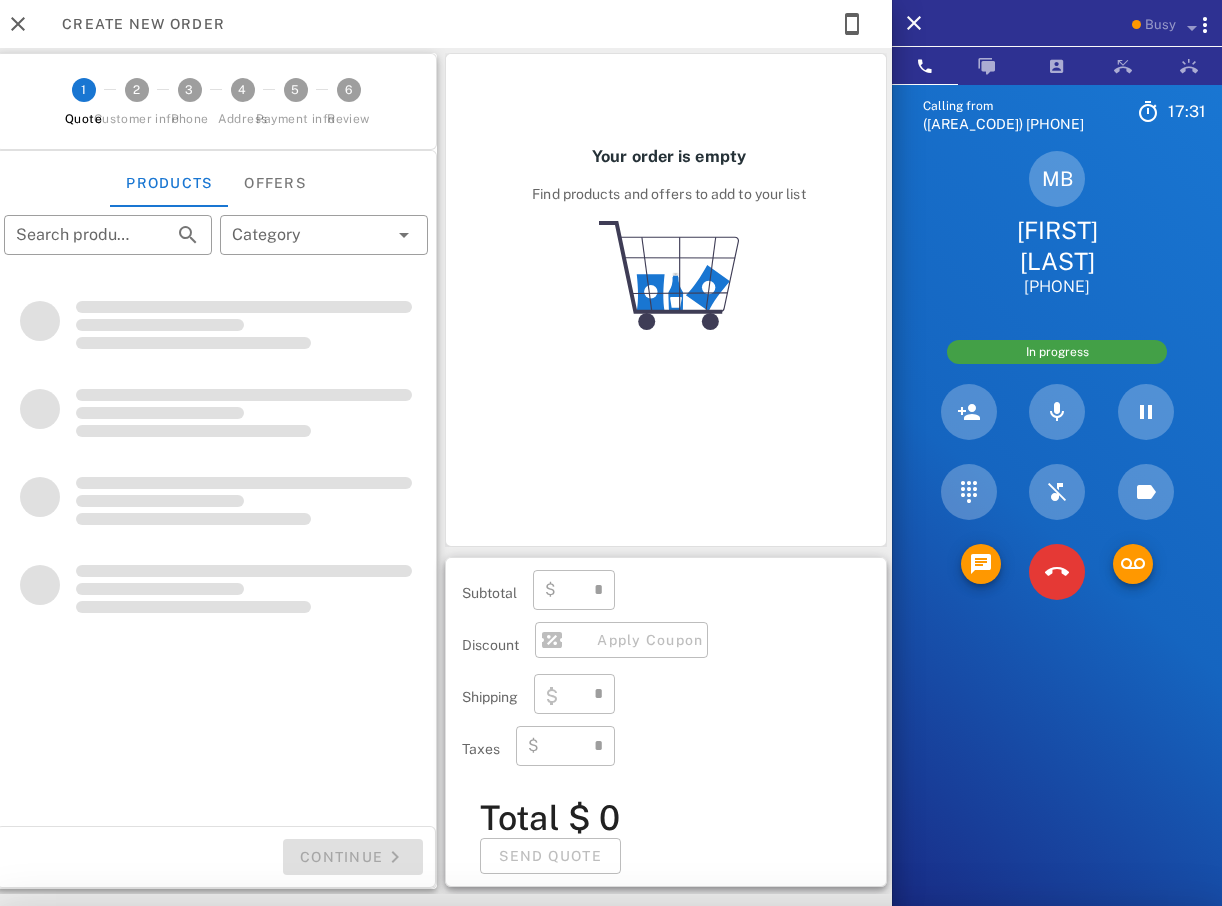 type on "**********" 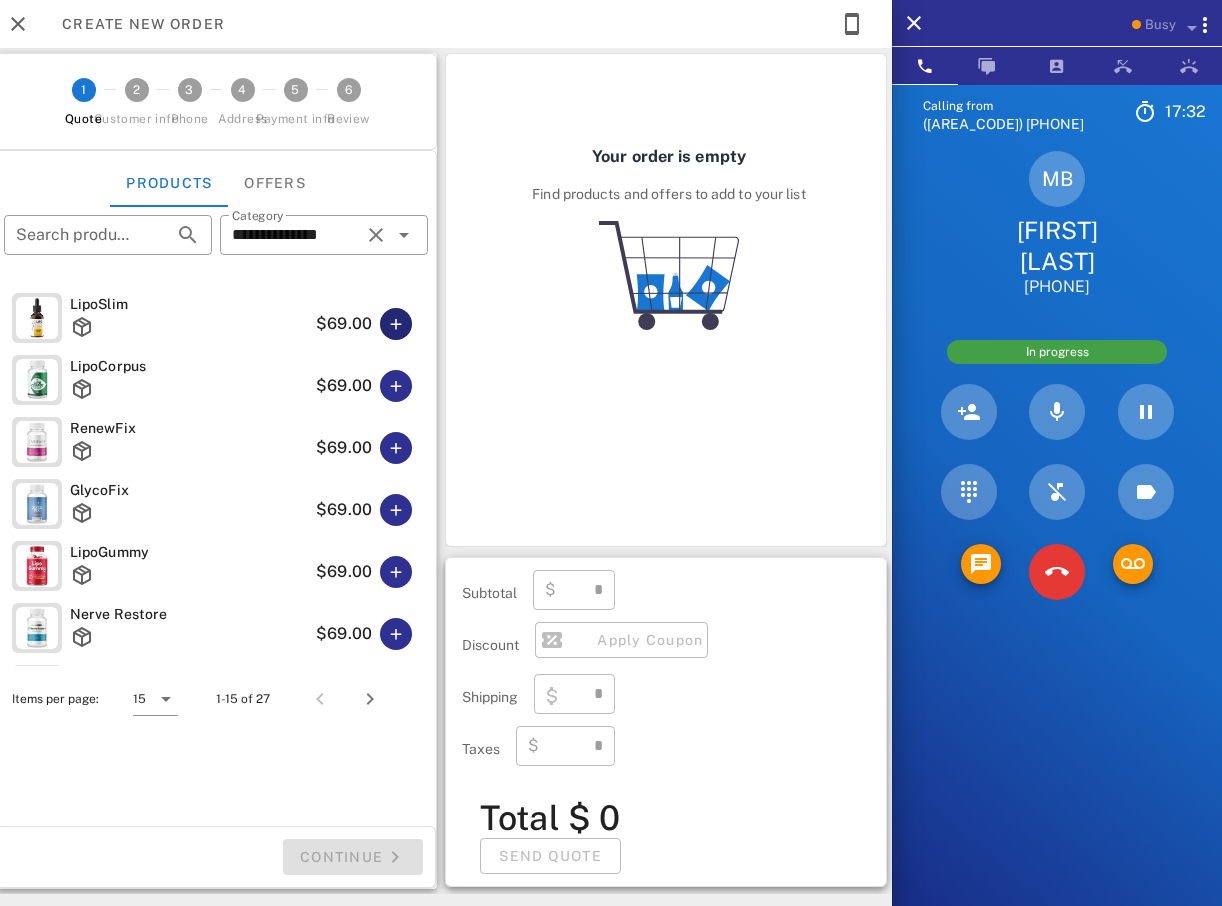 click at bounding box center [396, 324] 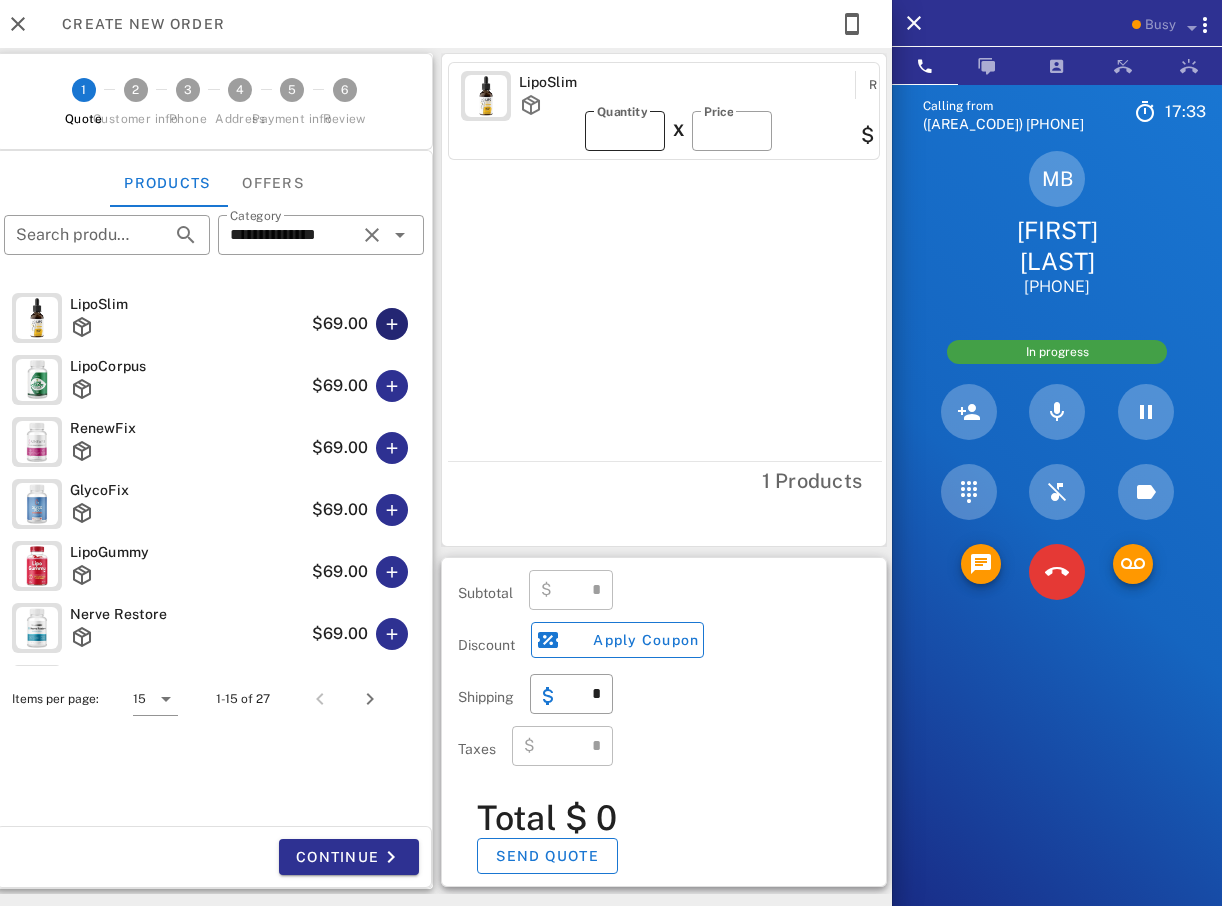 type on "*****" 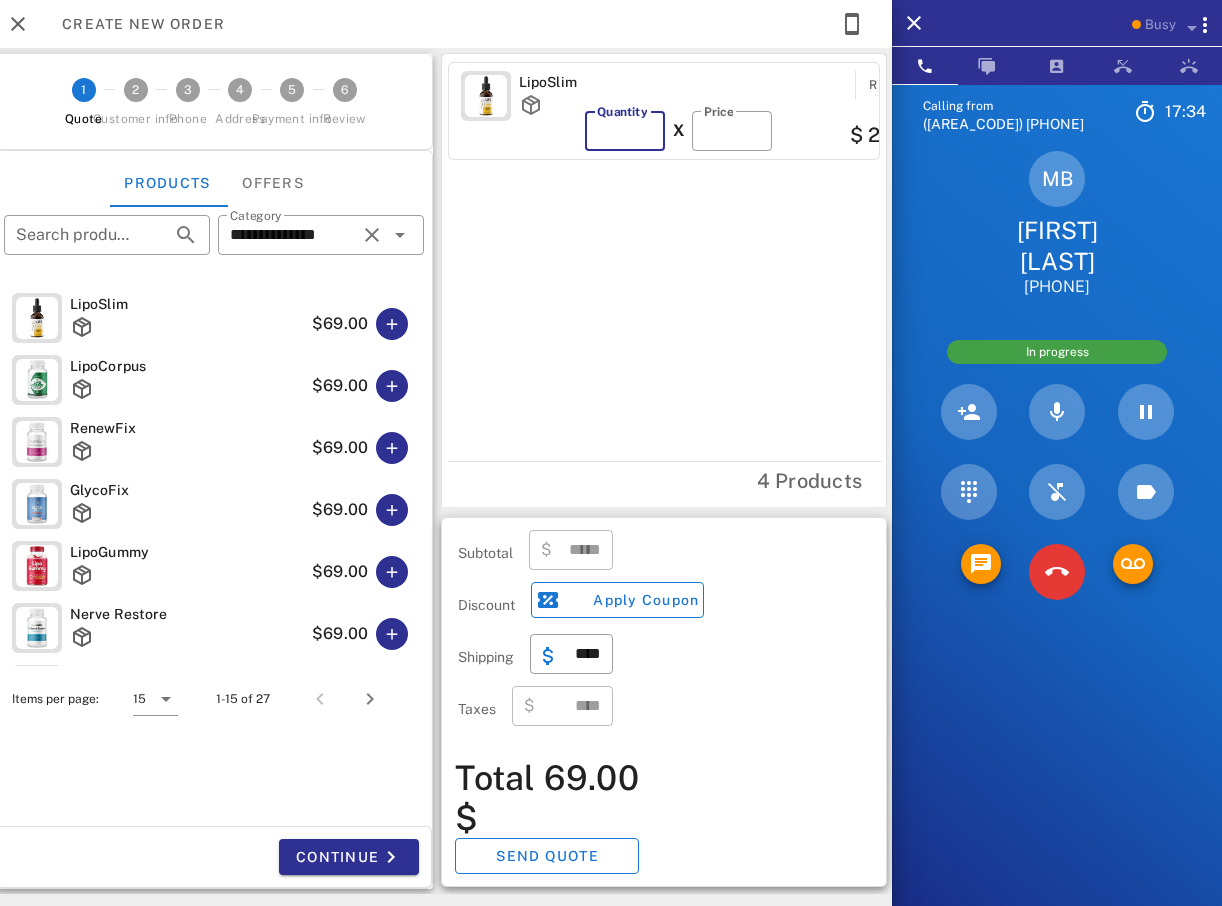 click on "*" at bounding box center (625, 131) 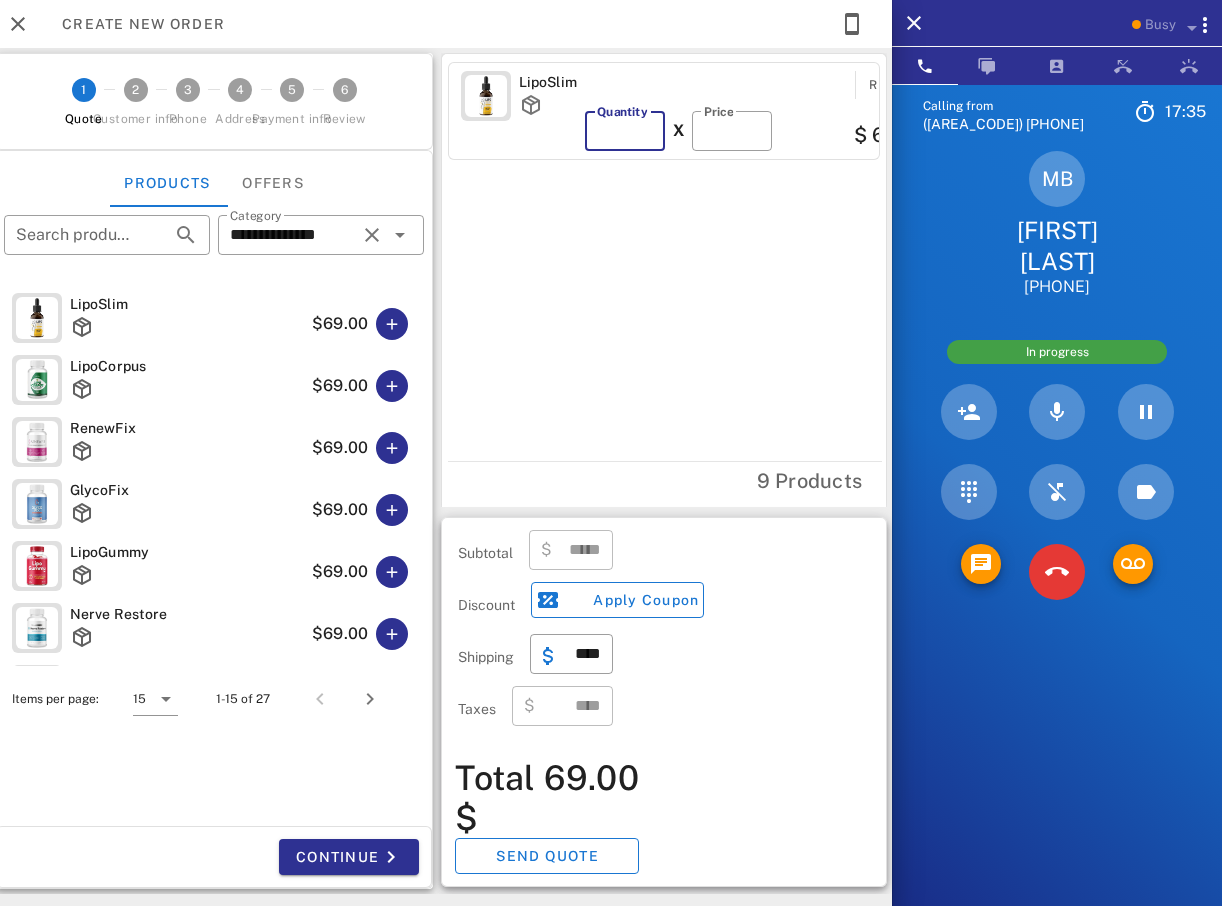 click on "**" at bounding box center (625, 131) 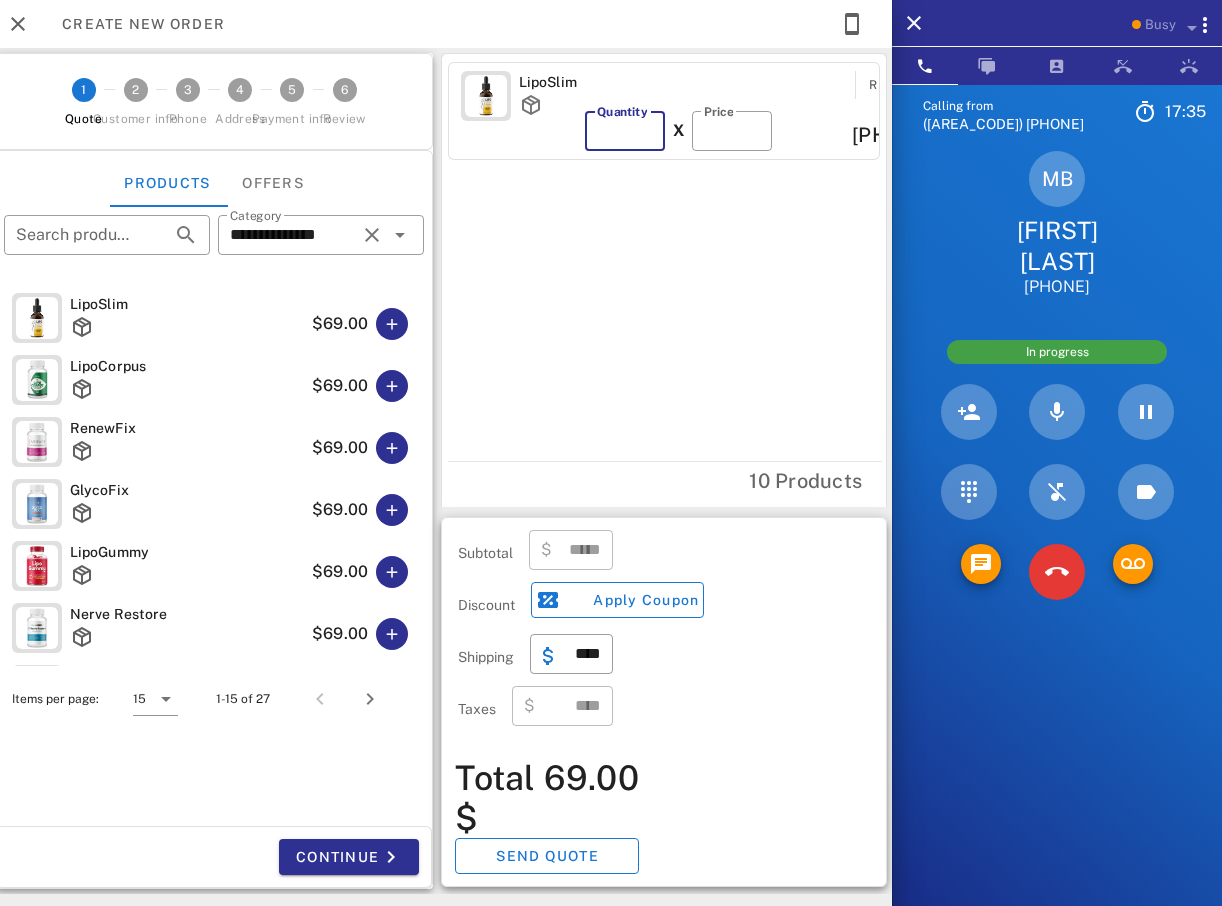 click on "**" at bounding box center [625, 131] 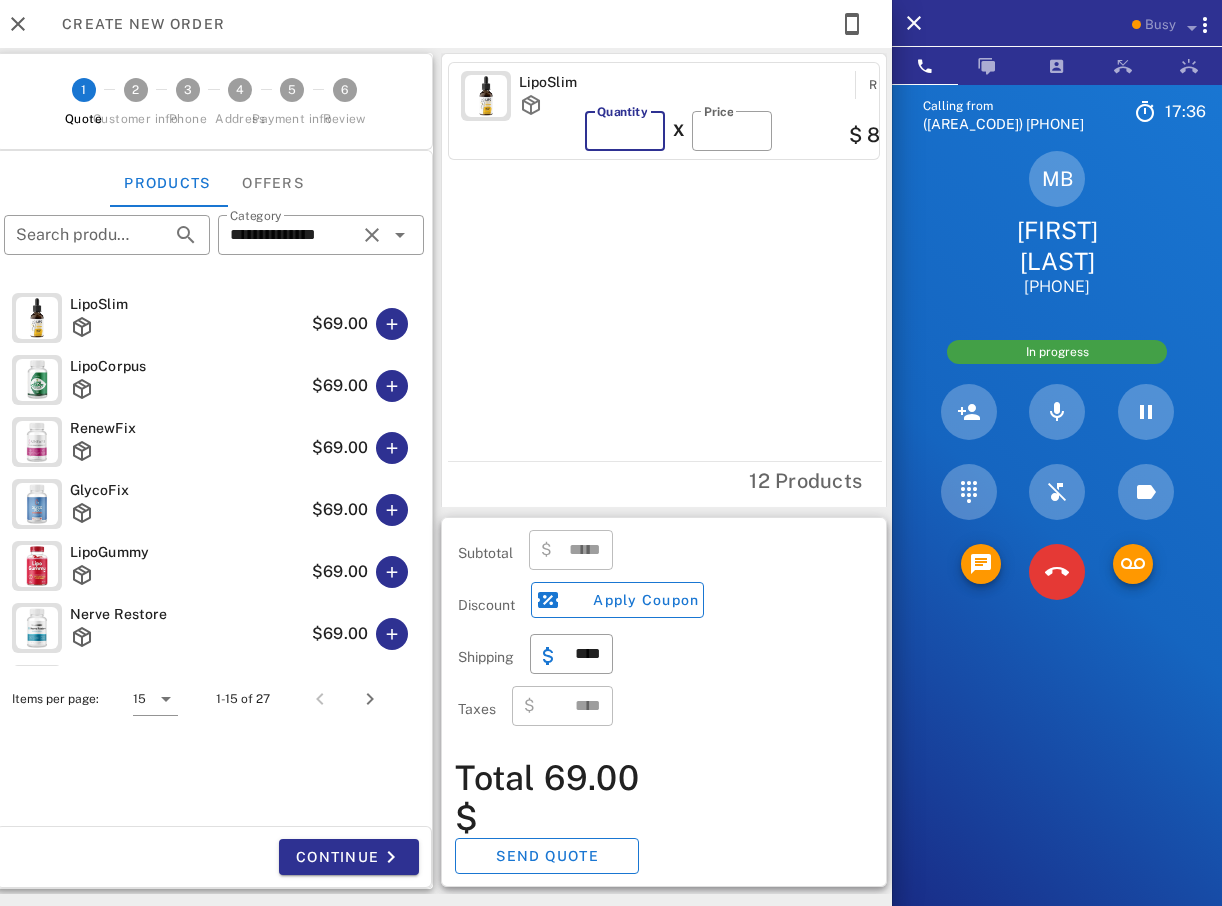 type on "**" 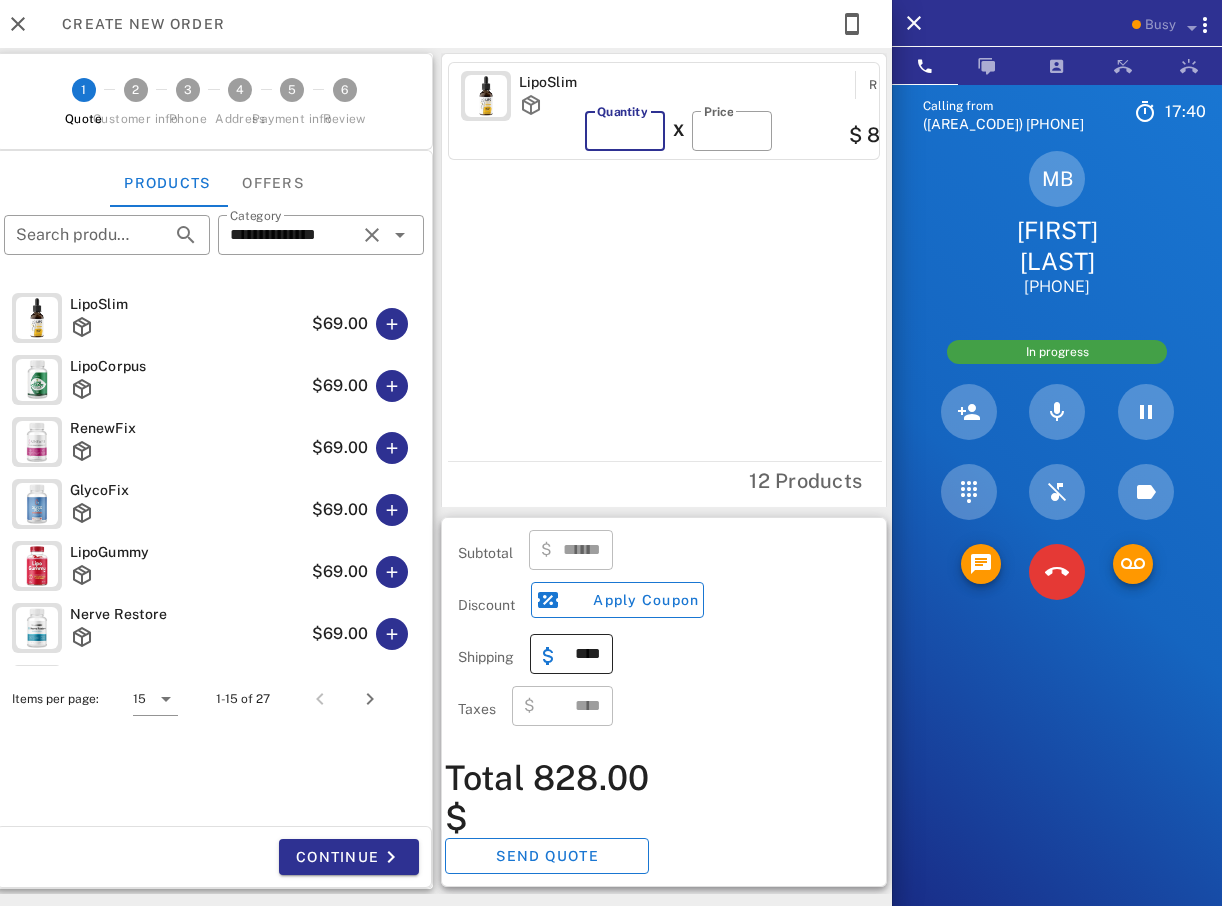 click on "​ ****" at bounding box center [571, 654] 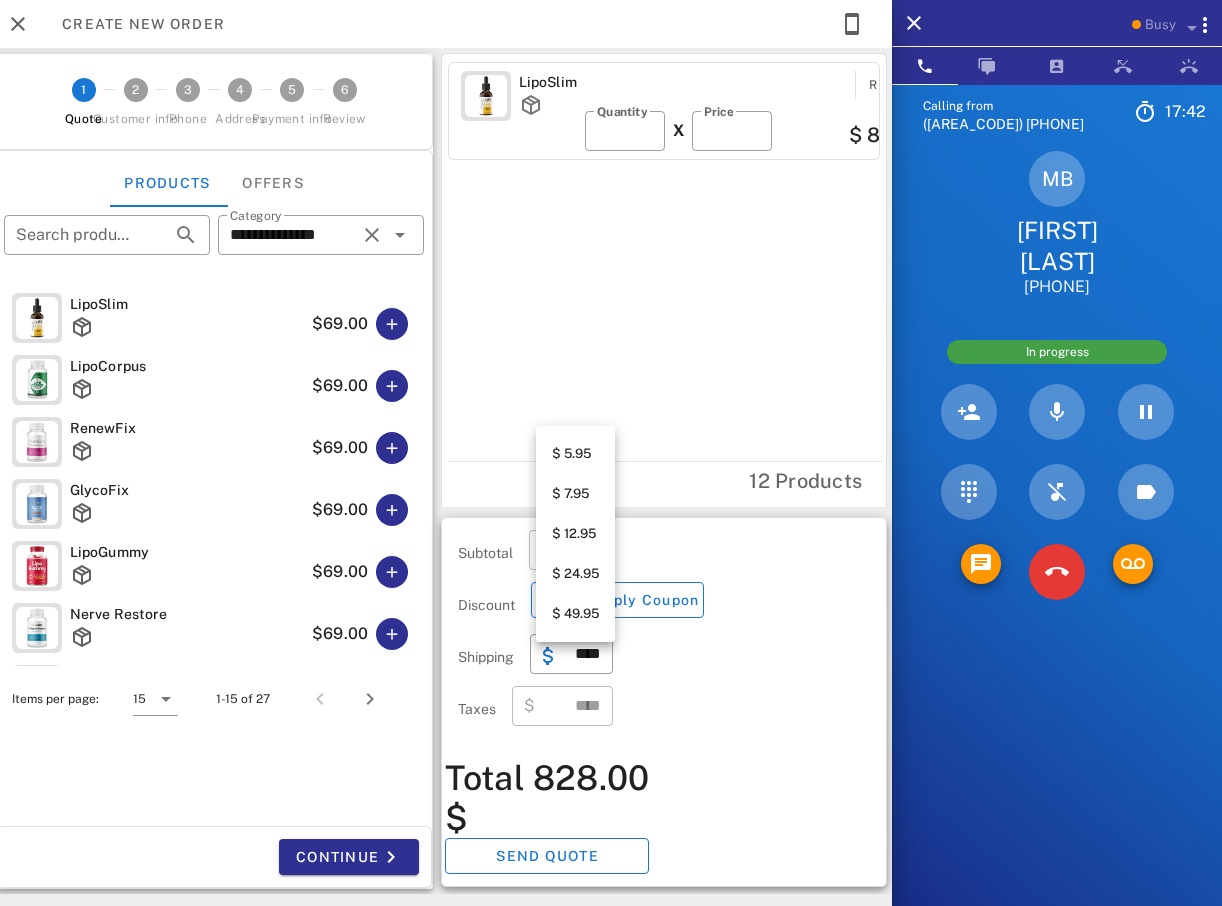 click on "$ 5.95" at bounding box center [575, 454] 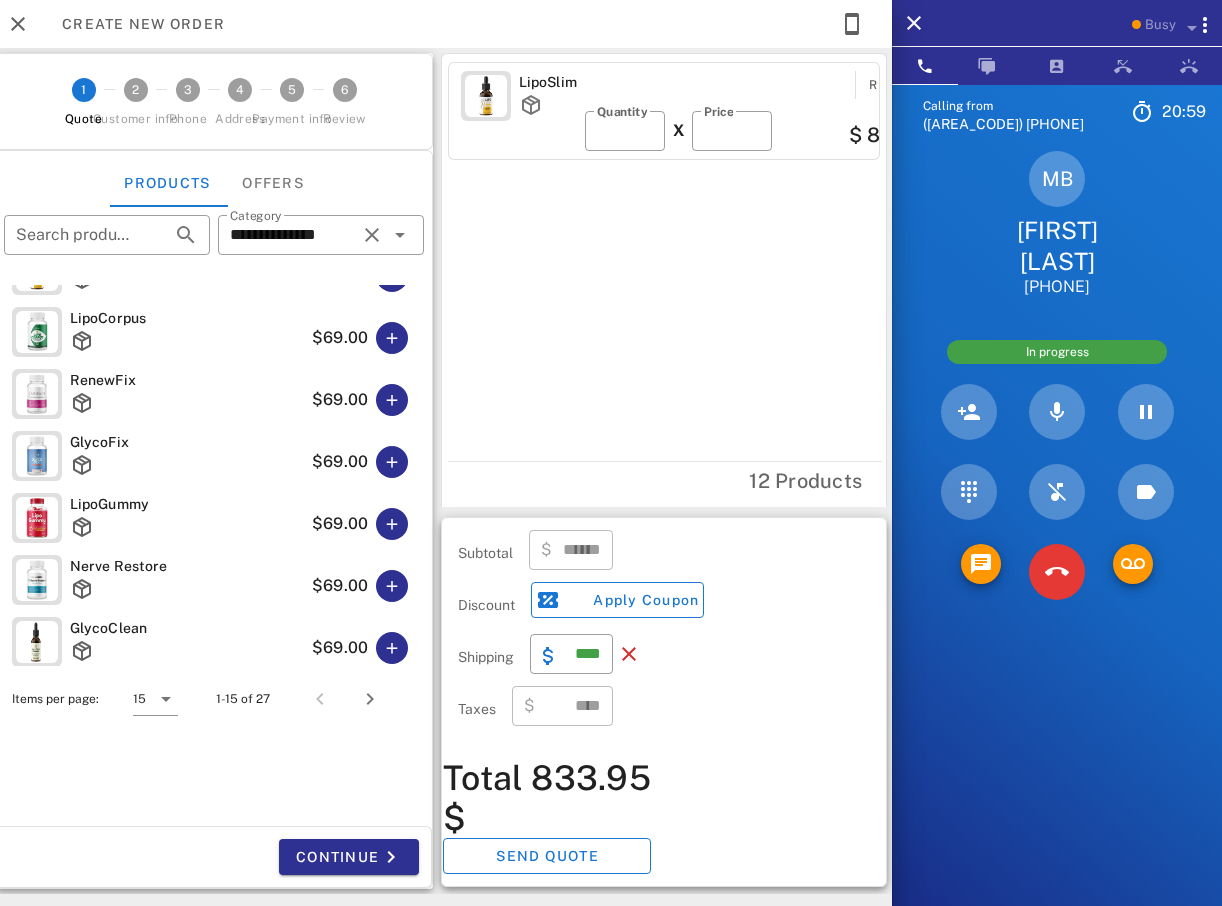 scroll, scrollTop: 0, scrollLeft: 0, axis: both 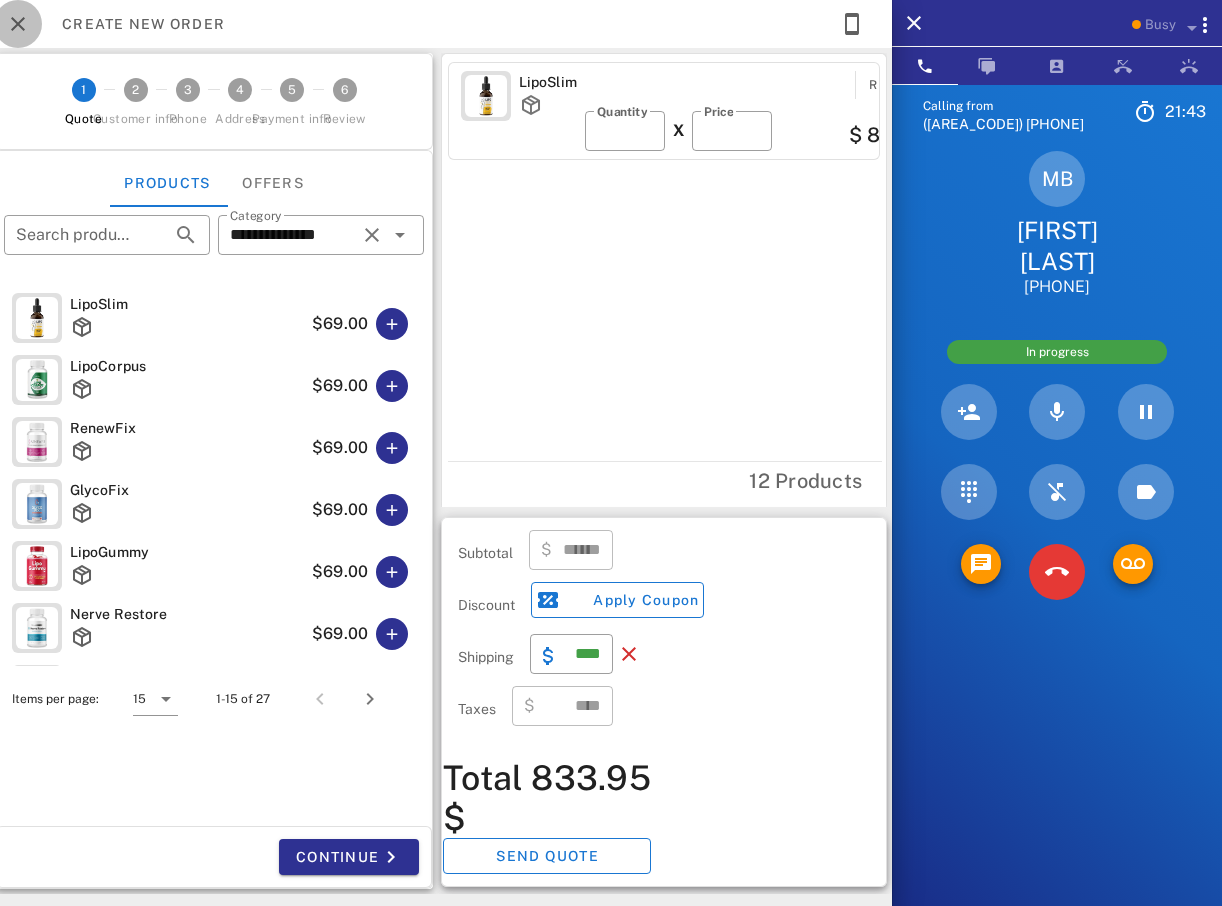 click at bounding box center [18, 24] 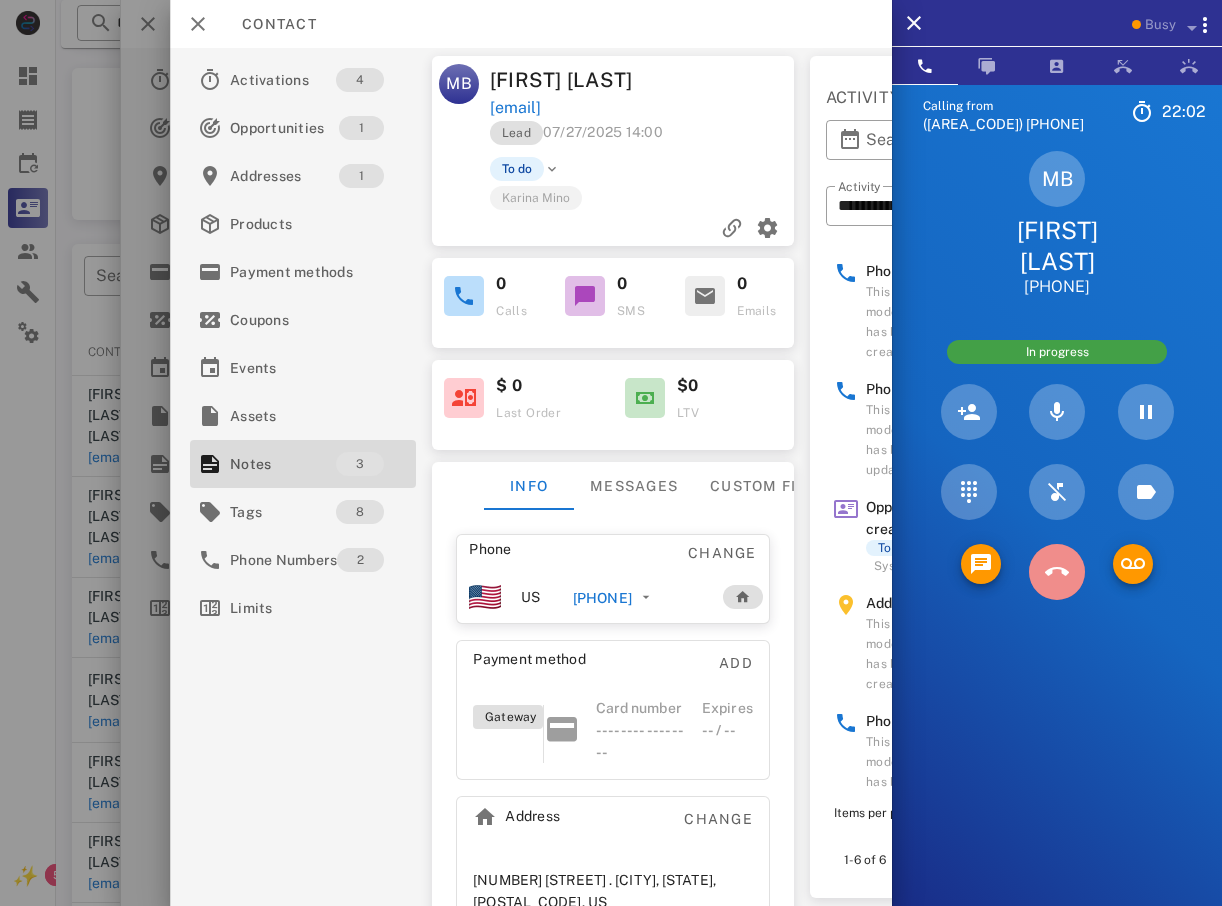 click at bounding box center (1057, 572) 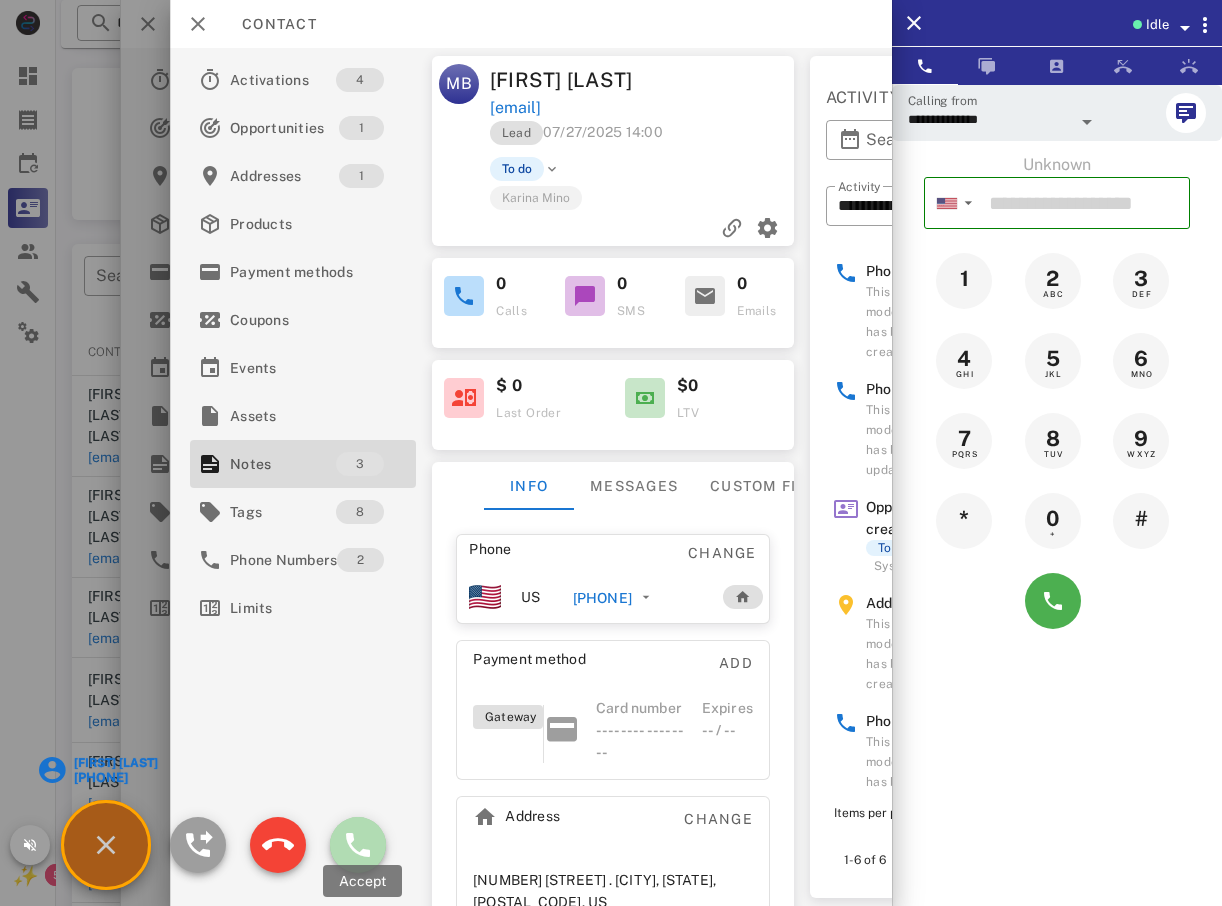 click at bounding box center (358, 845) 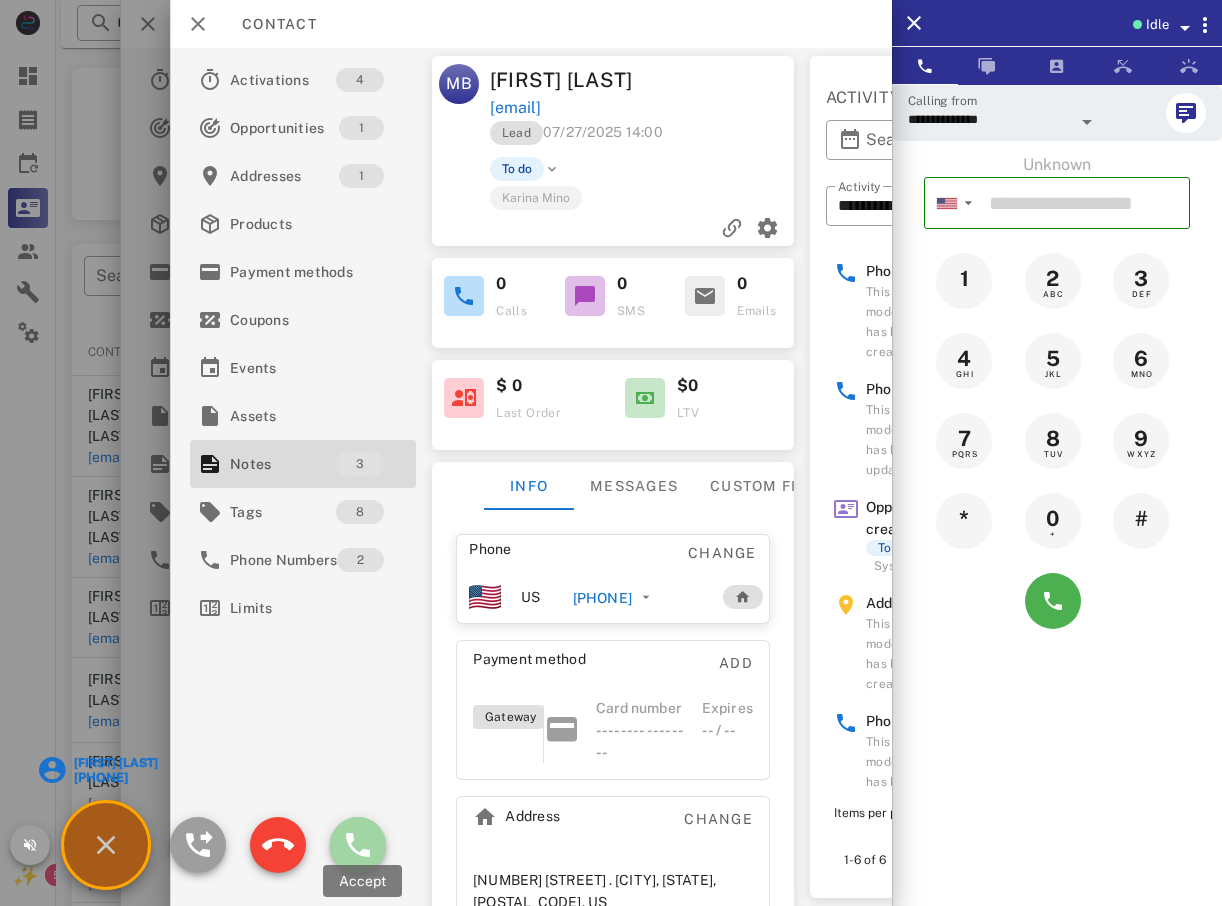 type on "**********" 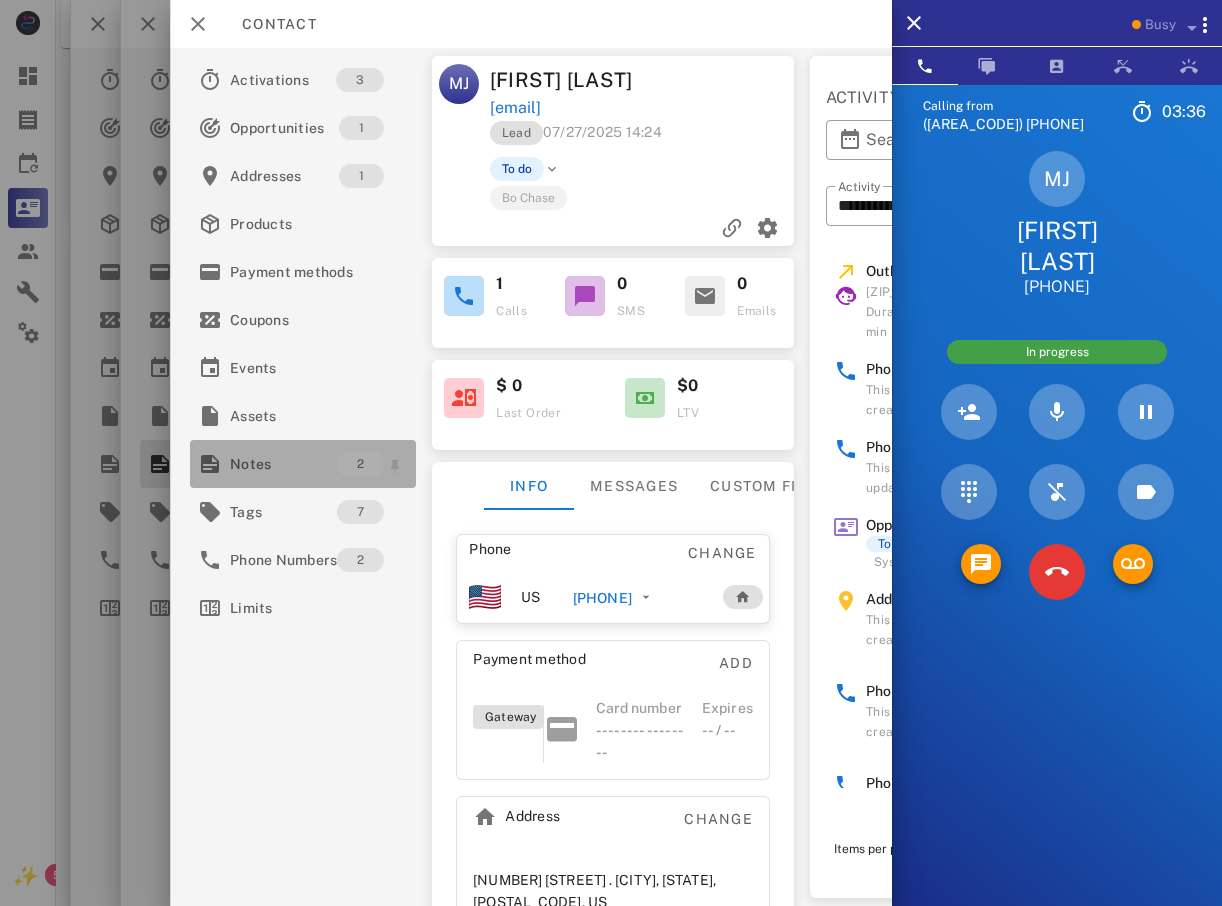 click on "Notes" at bounding box center [283, 464] 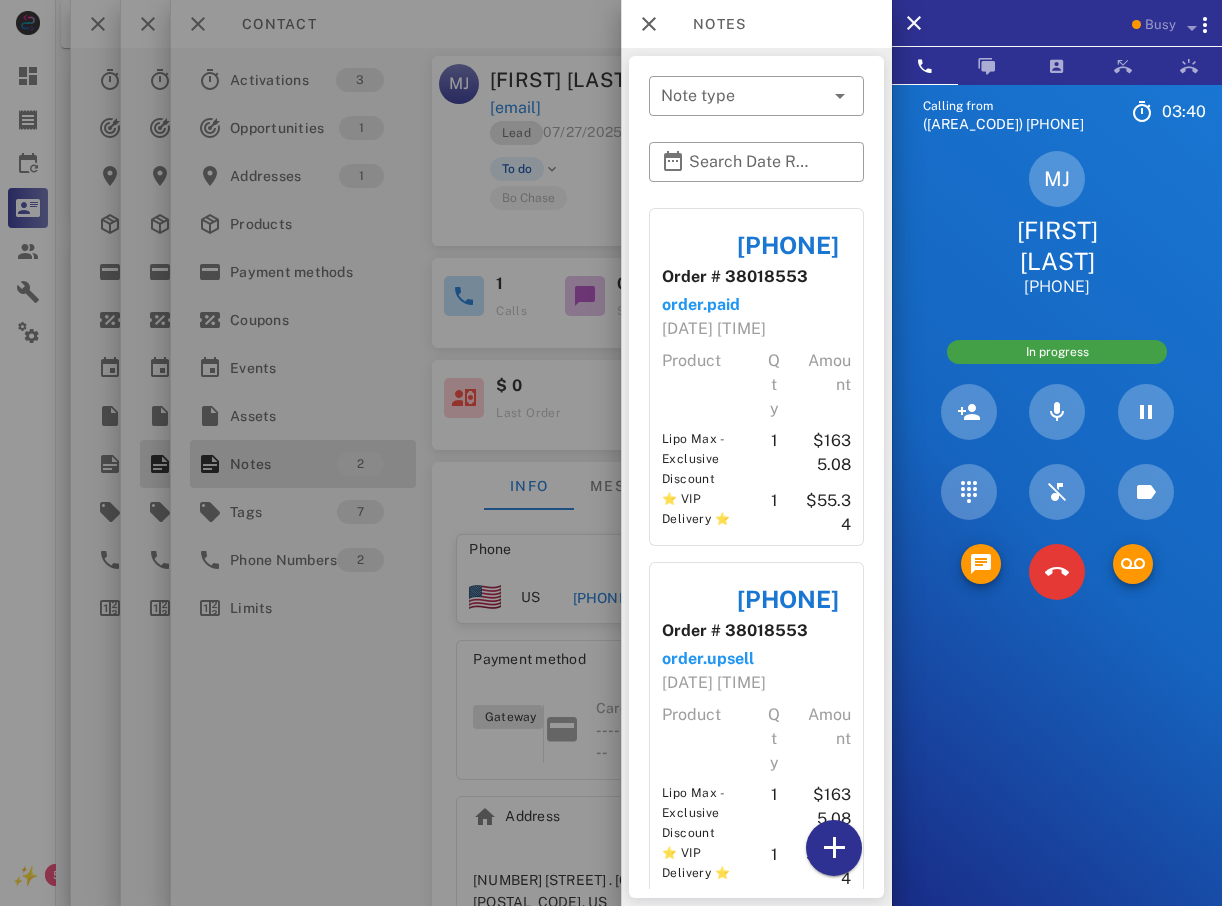 click at bounding box center (611, 453) 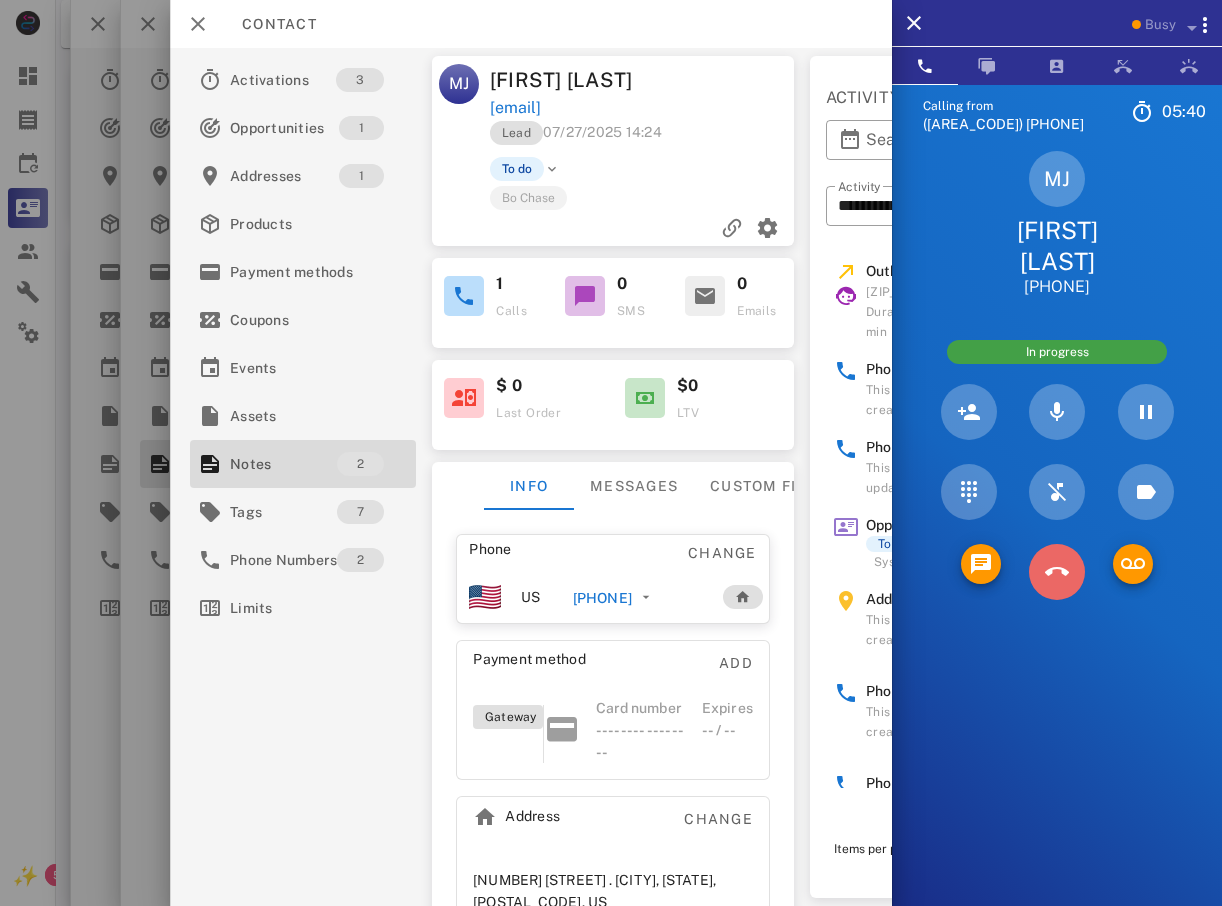 click at bounding box center (1057, 572) 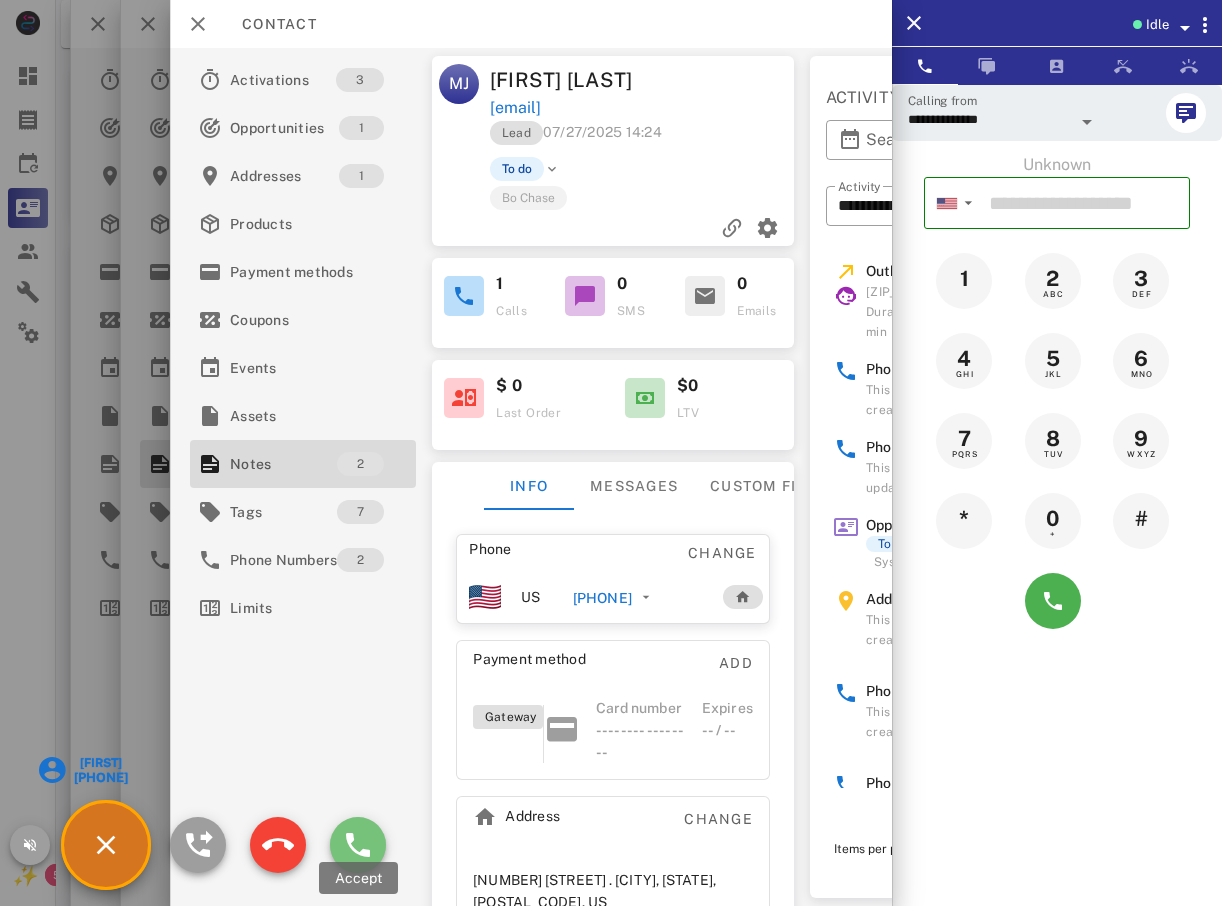 click at bounding box center [358, 845] 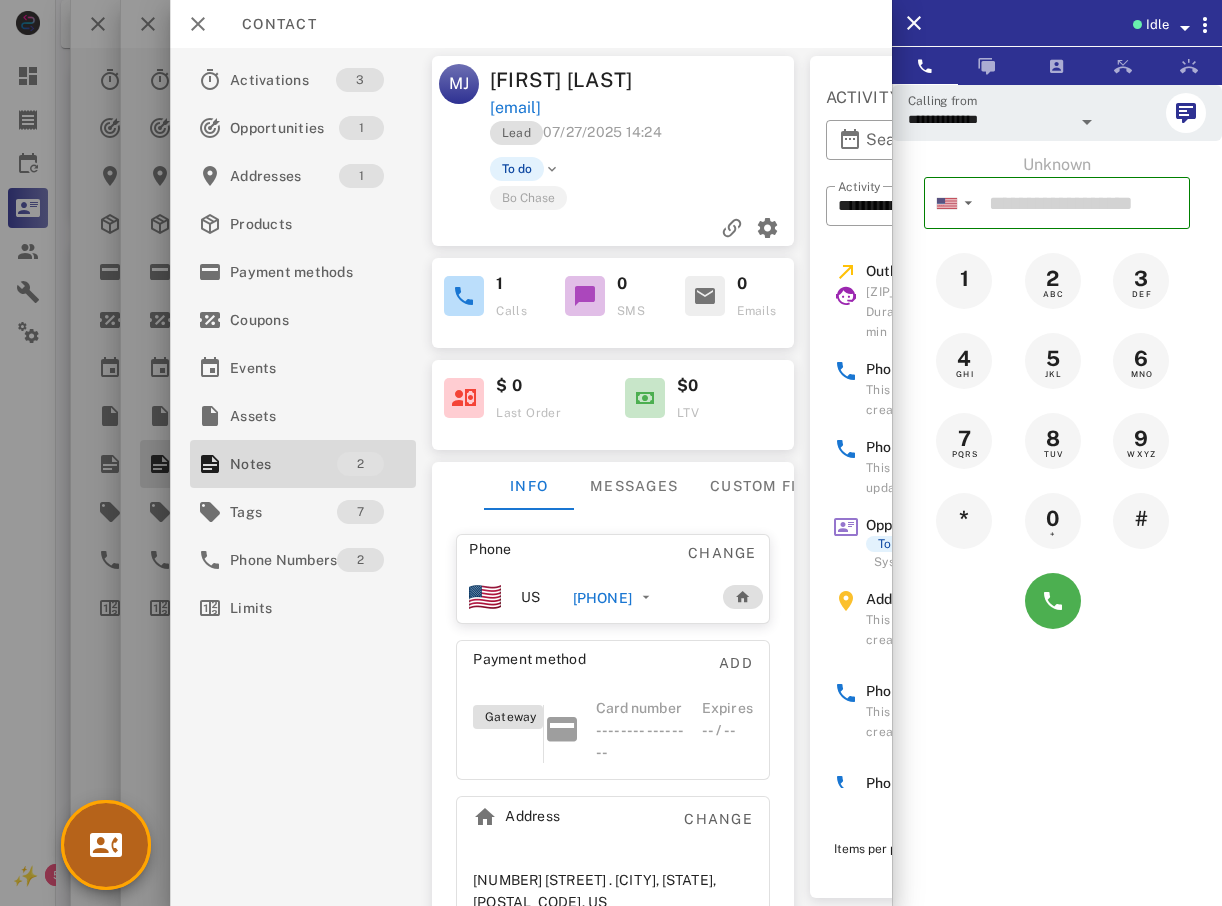 click at bounding box center (106, 845) 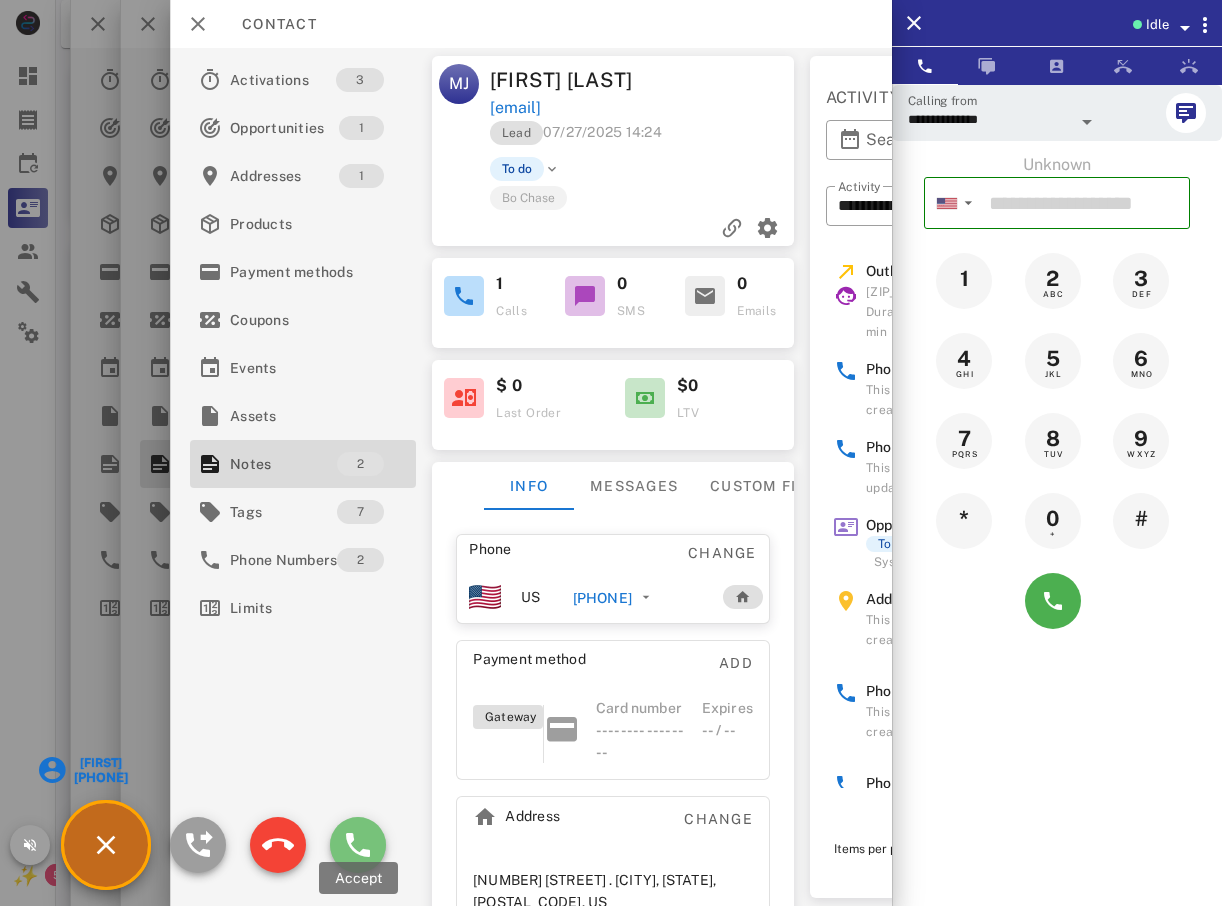 click at bounding box center [358, 845] 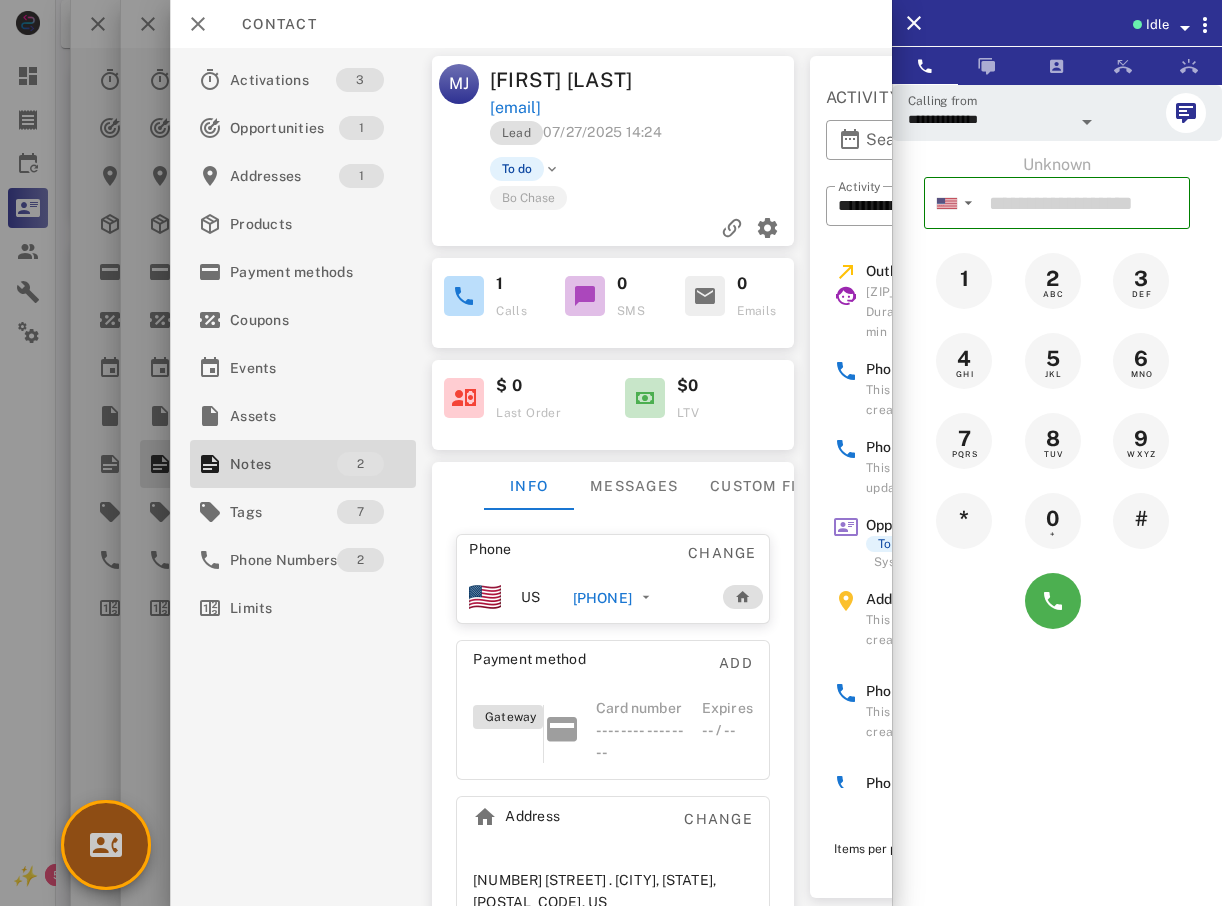 click at bounding box center (106, 845) 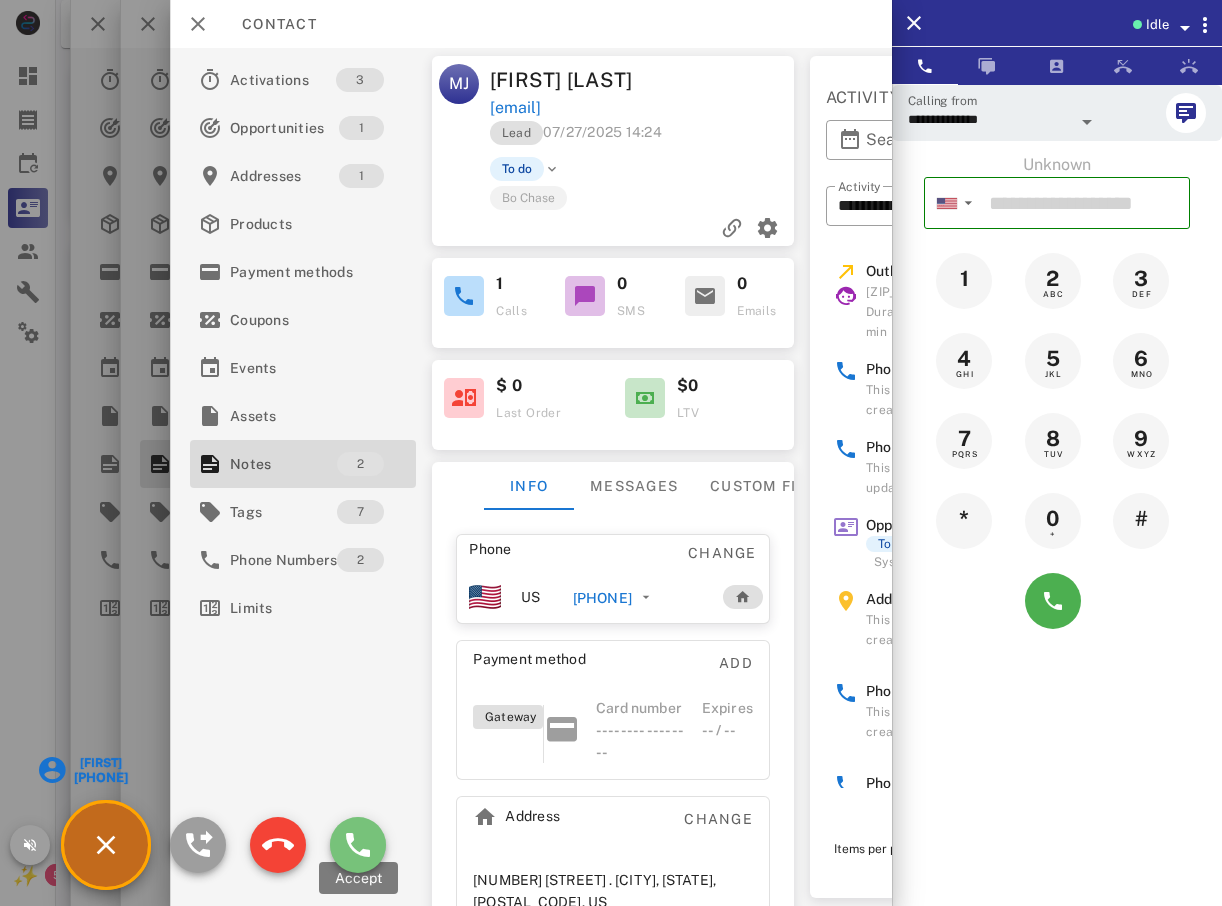 click at bounding box center [358, 845] 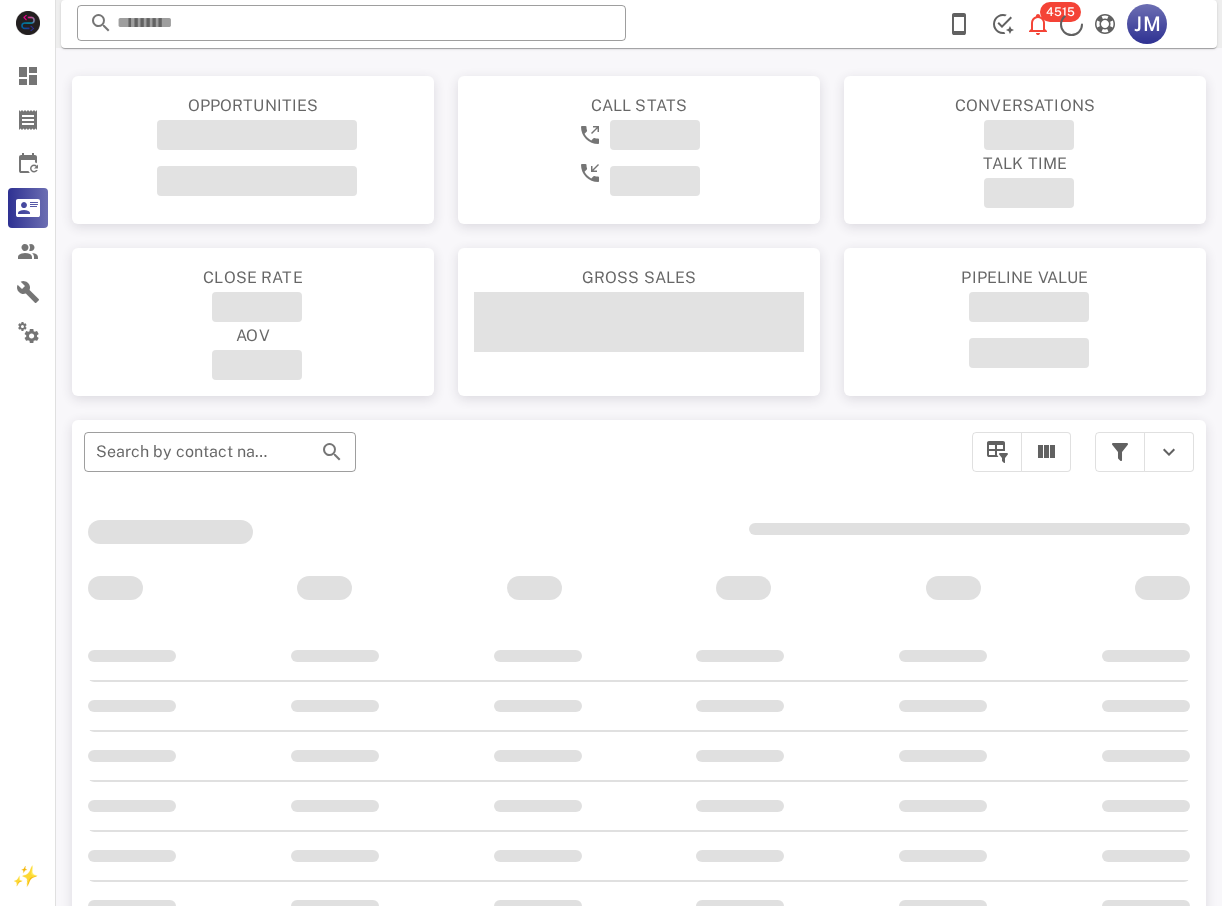 scroll, scrollTop: 200, scrollLeft: 0, axis: vertical 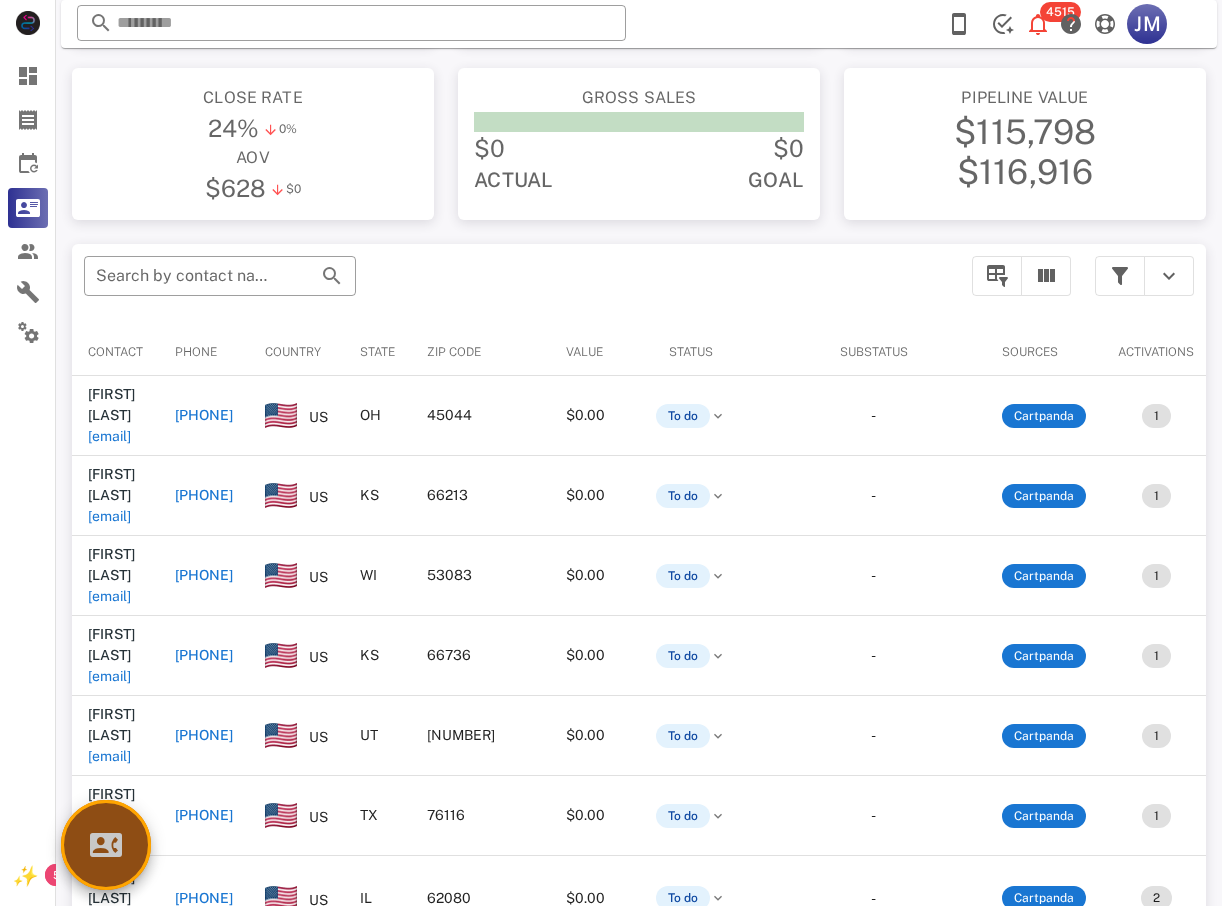 click at bounding box center (106, 845) 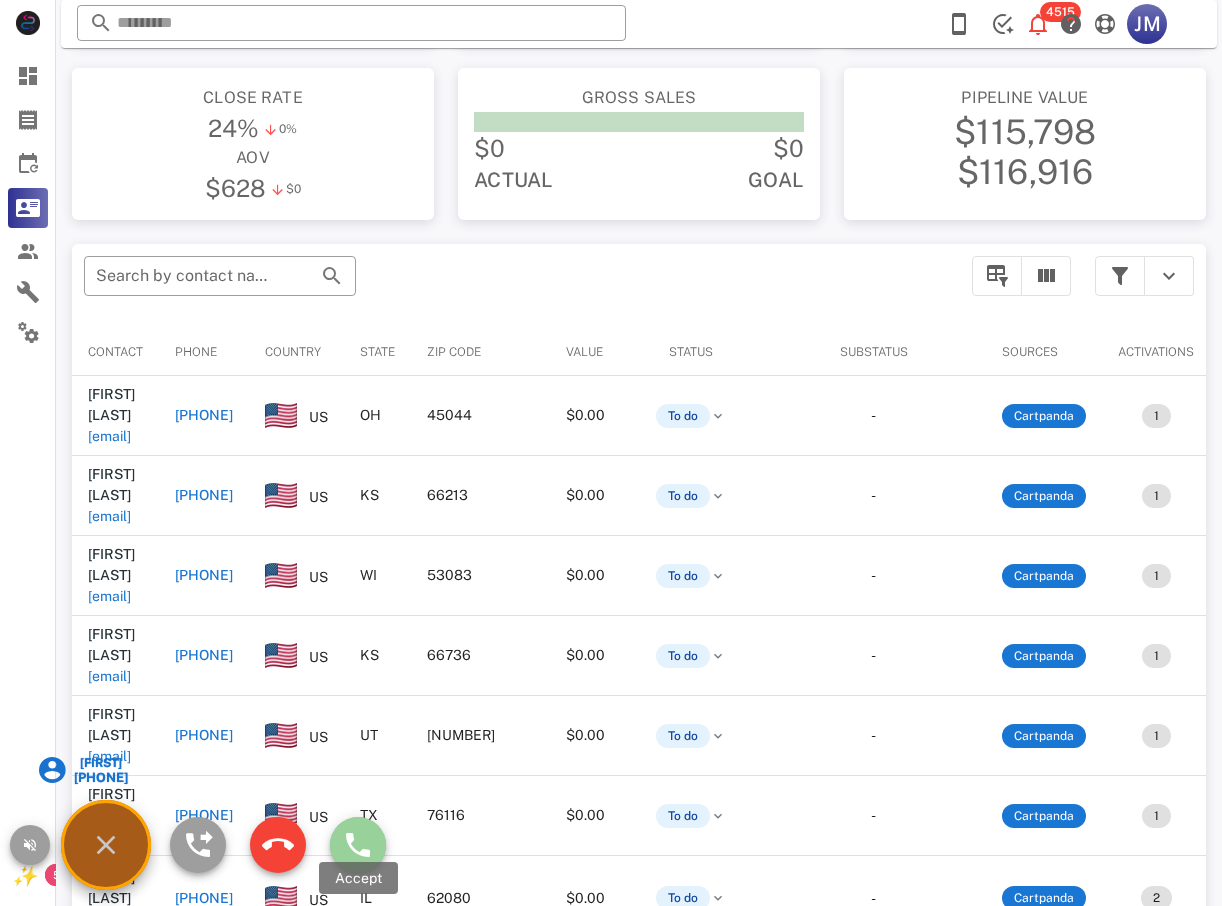 click at bounding box center [358, 845] 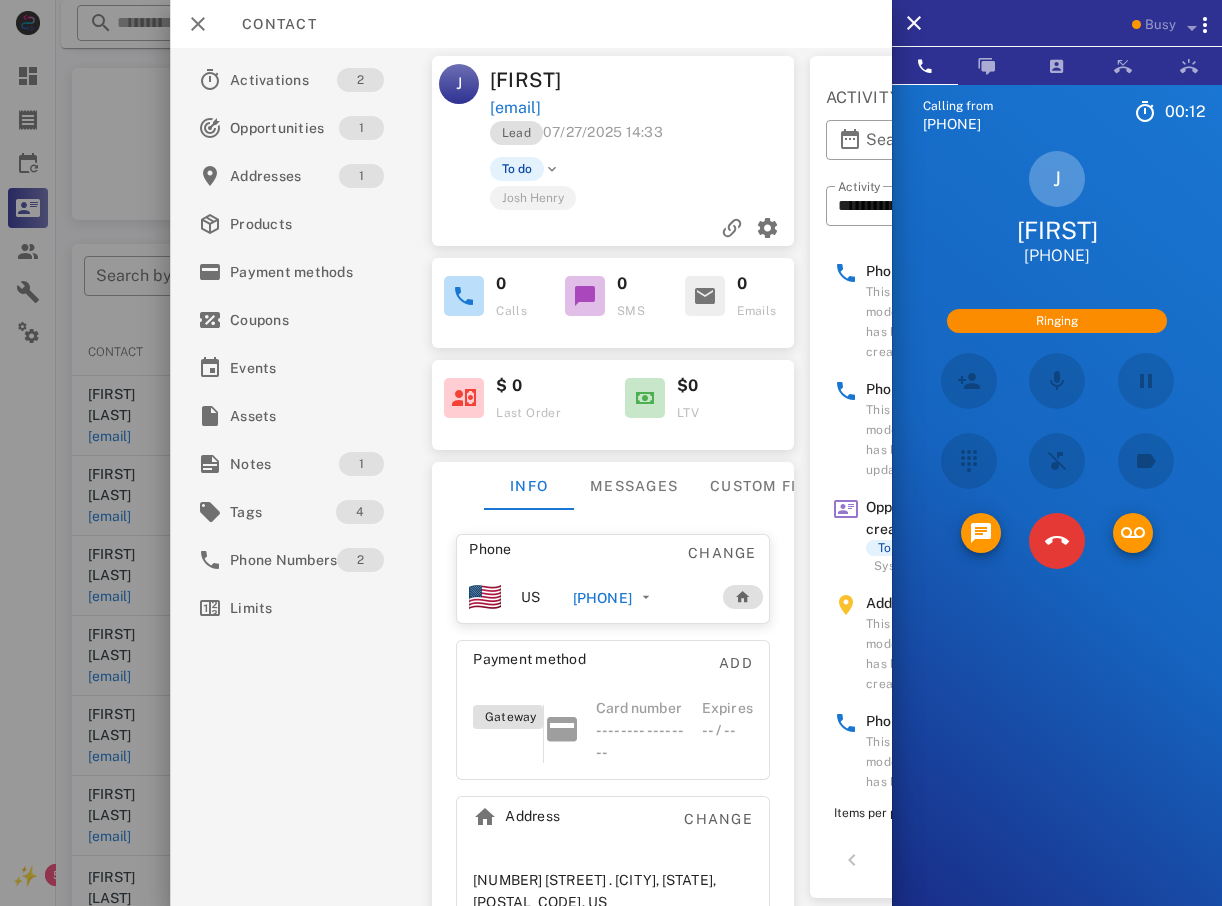 click at bounding box center (1057, 541) 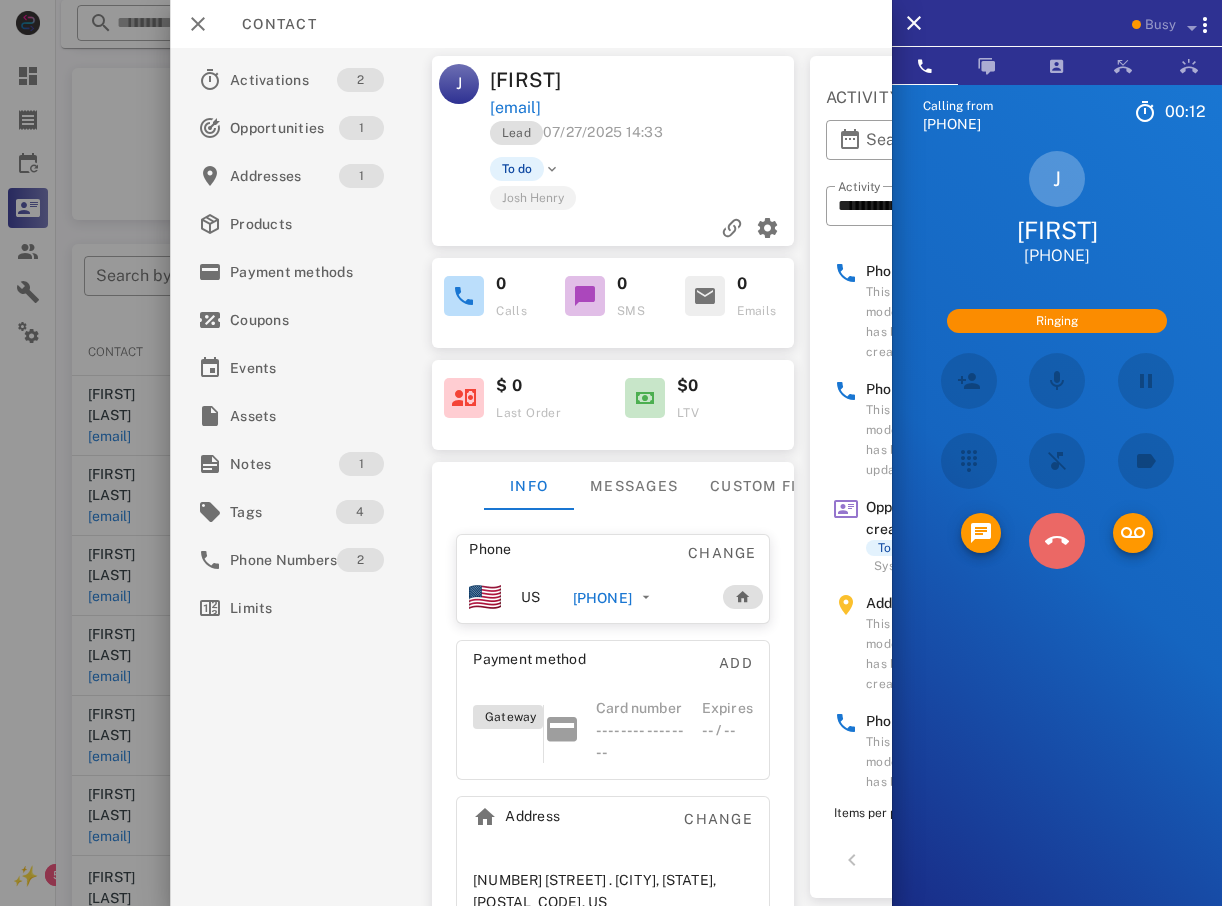drag, startPoint x: 1056, startPoint y: 534, endPoint x: 1046, endPoint y: 541, distance: 12.206555 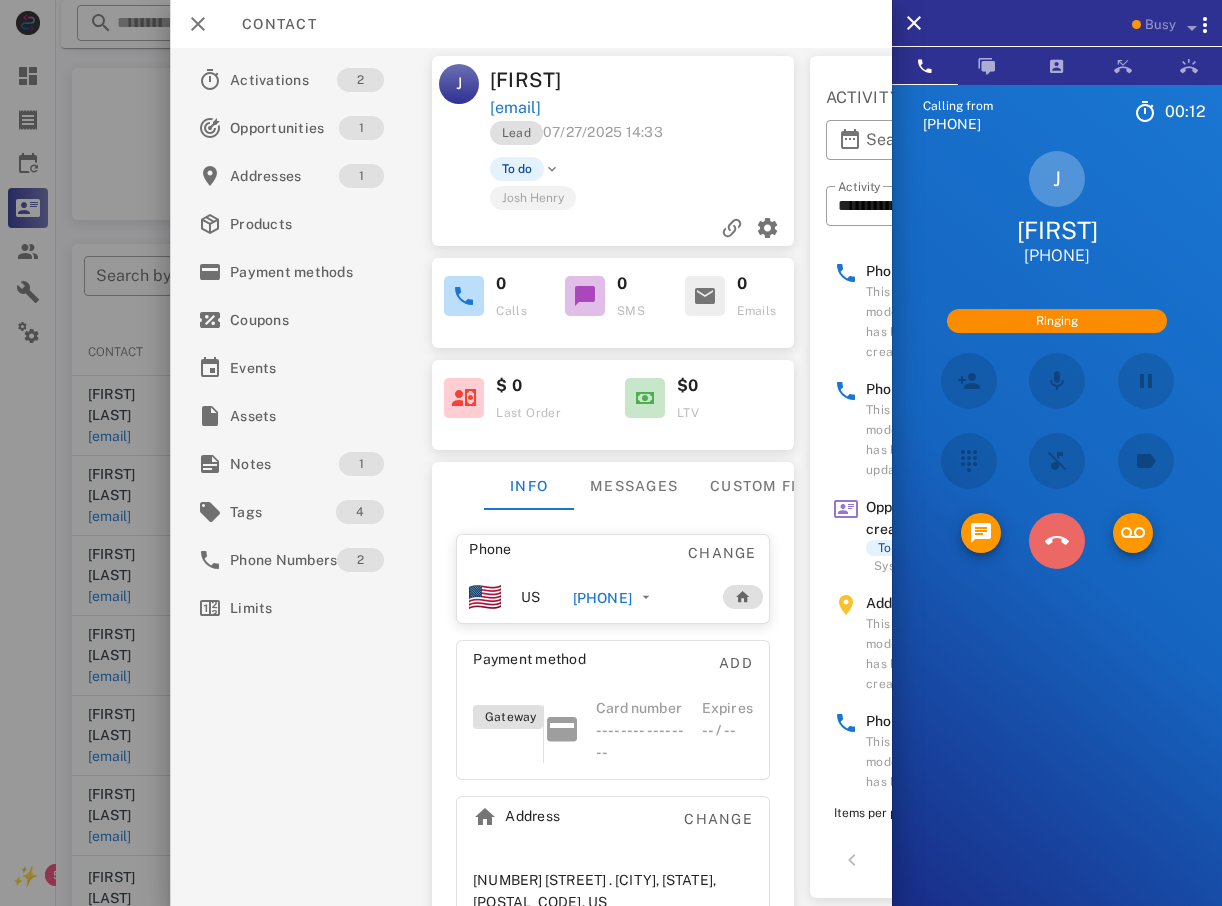 click at bounding box center (1057, 541) 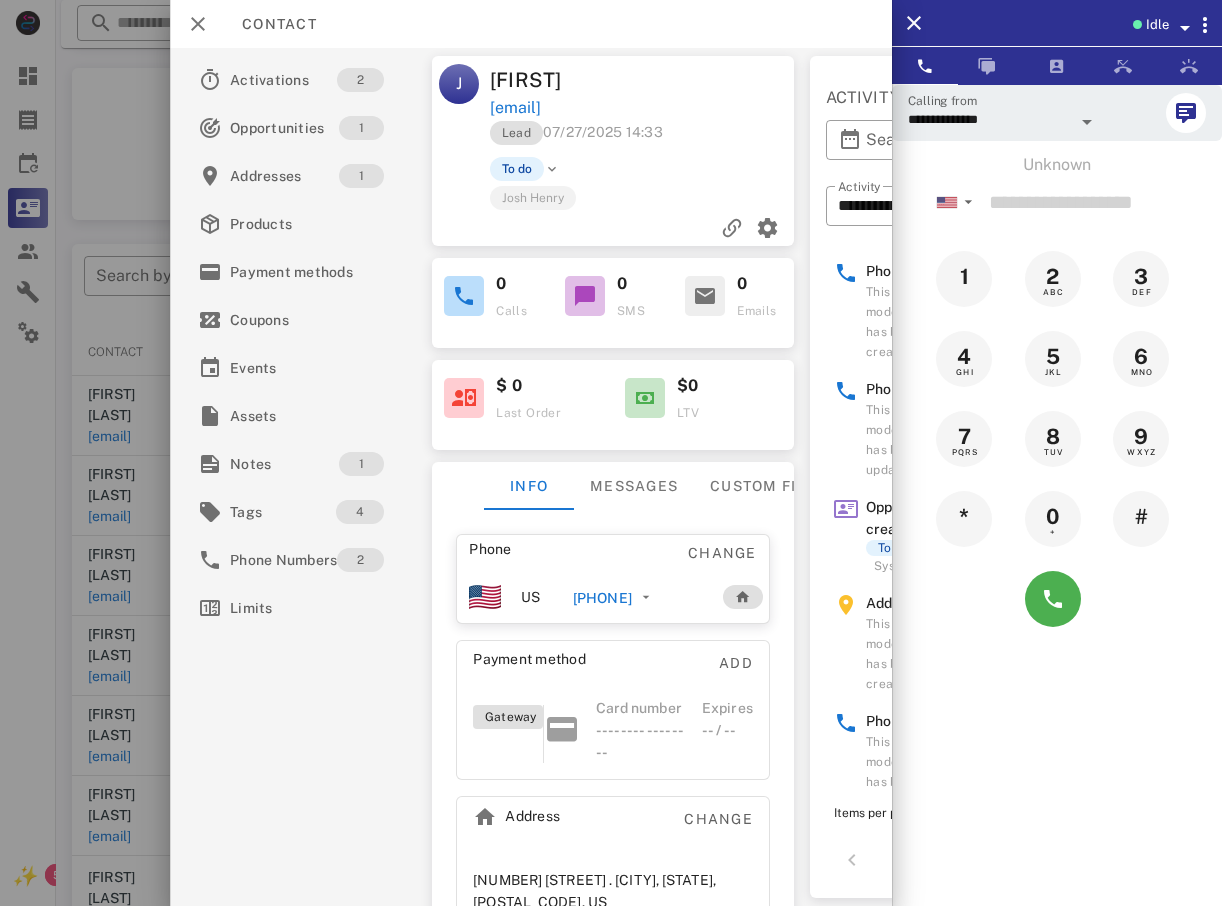 click at bounding box center [611, 453] 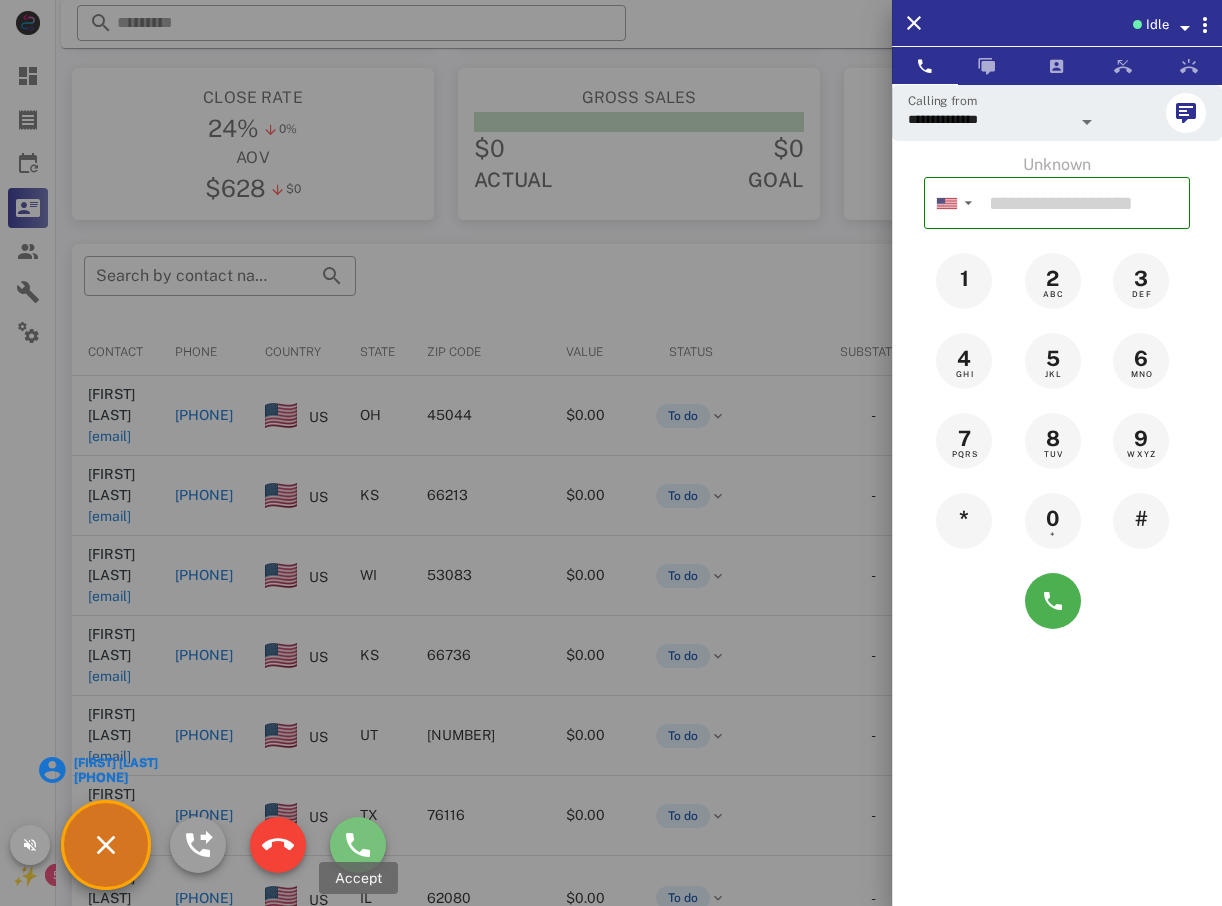 click at bounding box center [358, 845] 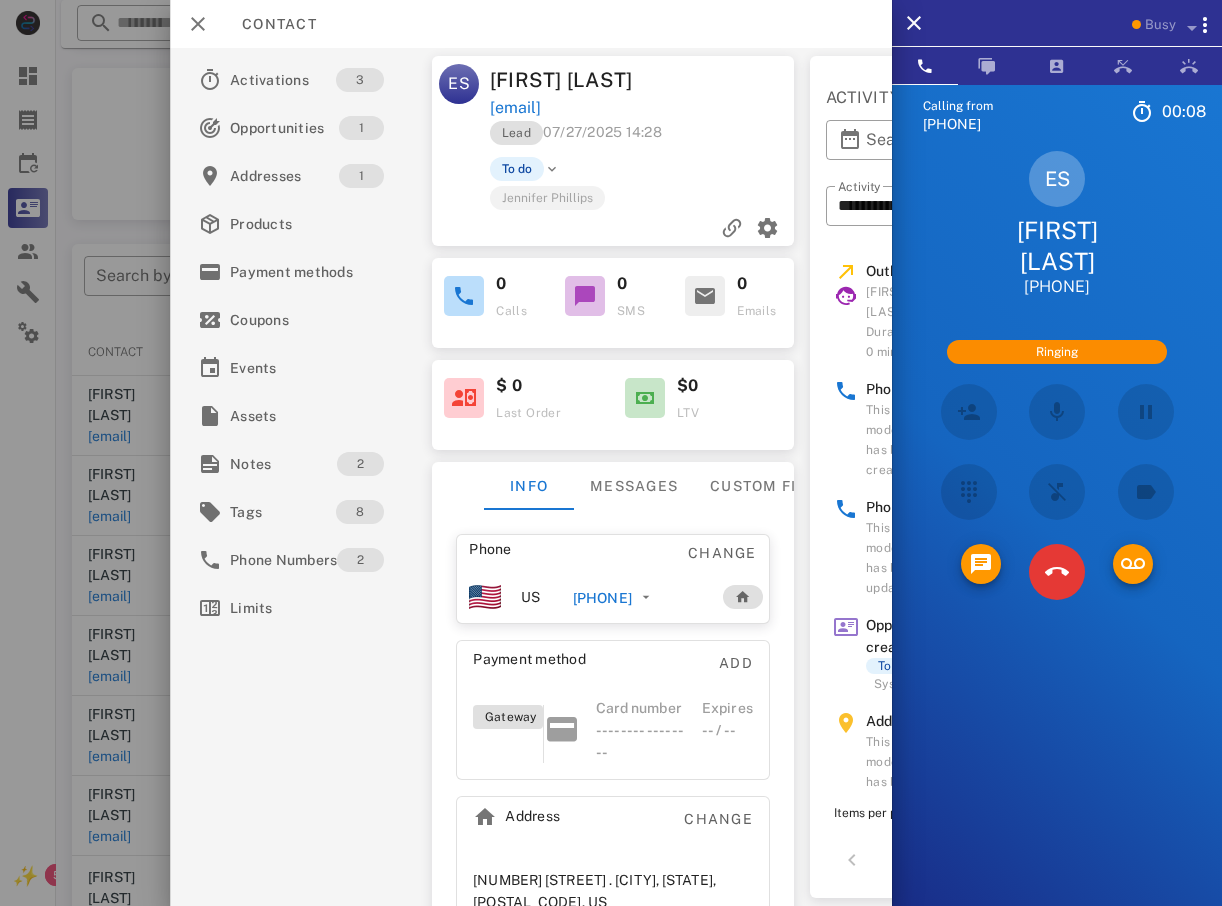scroll, scrollTop: 74, scrollLeft: 0, axis: vertical 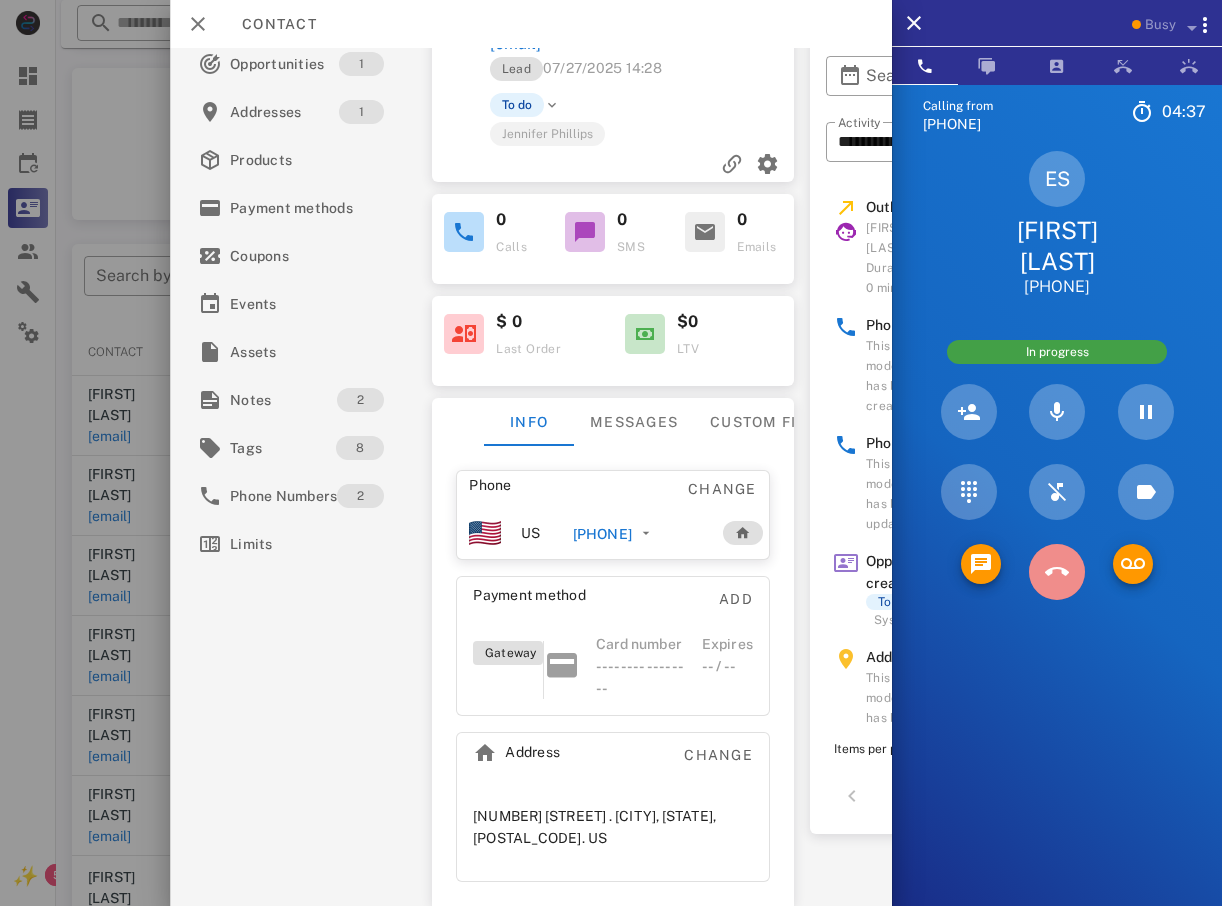 click at bounding box center [1056, 572] 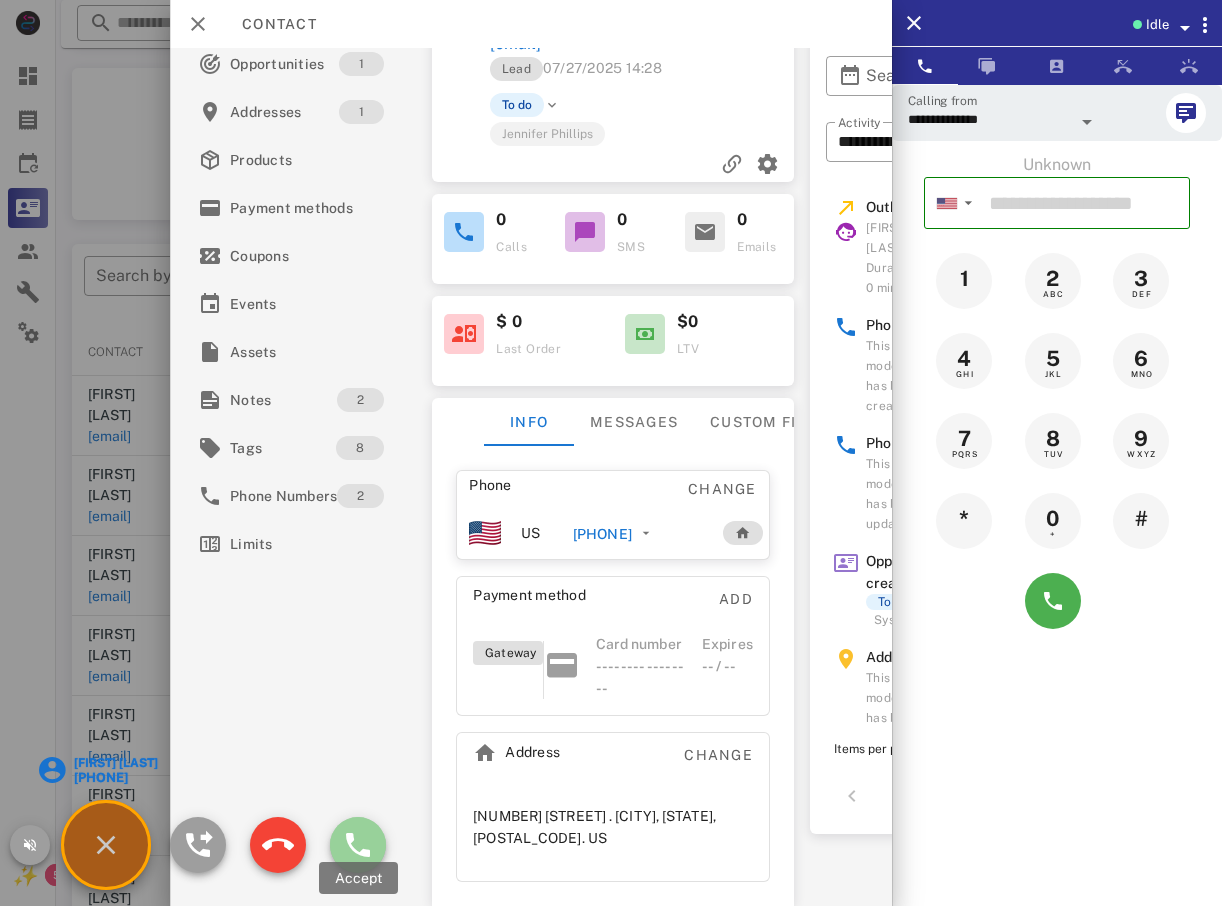 click at bounding box center (358, 845) 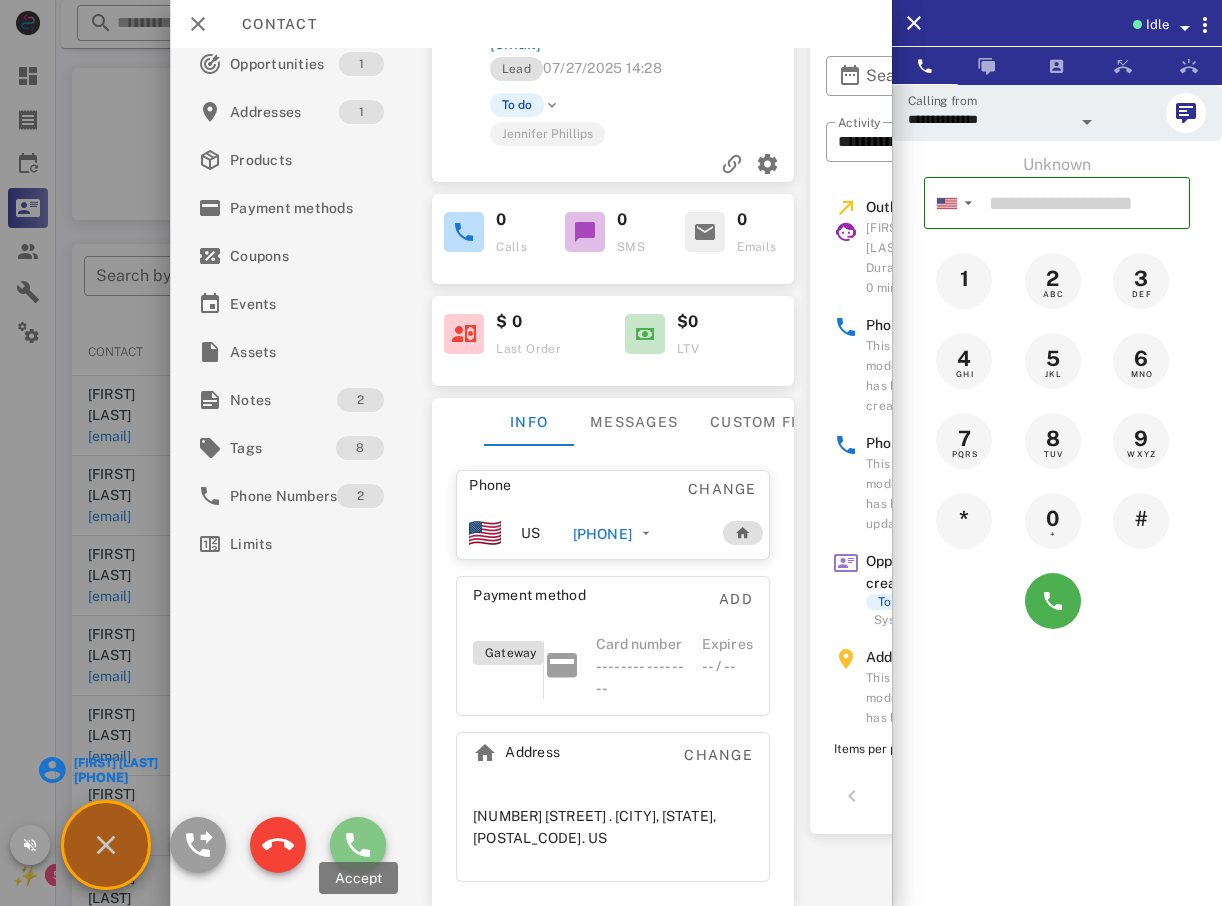 type on "**********" 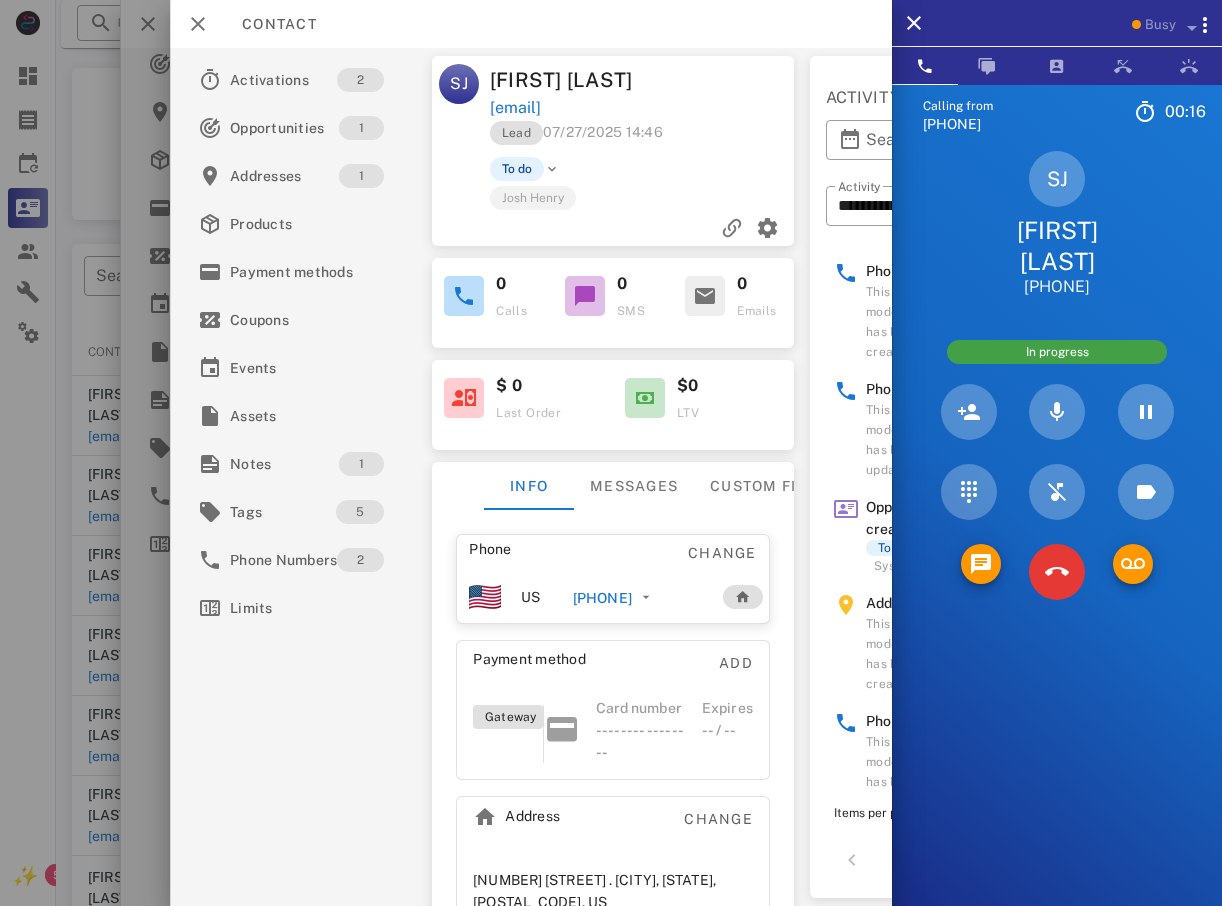 drag, startPoint x: 199, startPoint y: 772, endPoint x: 256, endPoint y: 763, distance: 57.706154 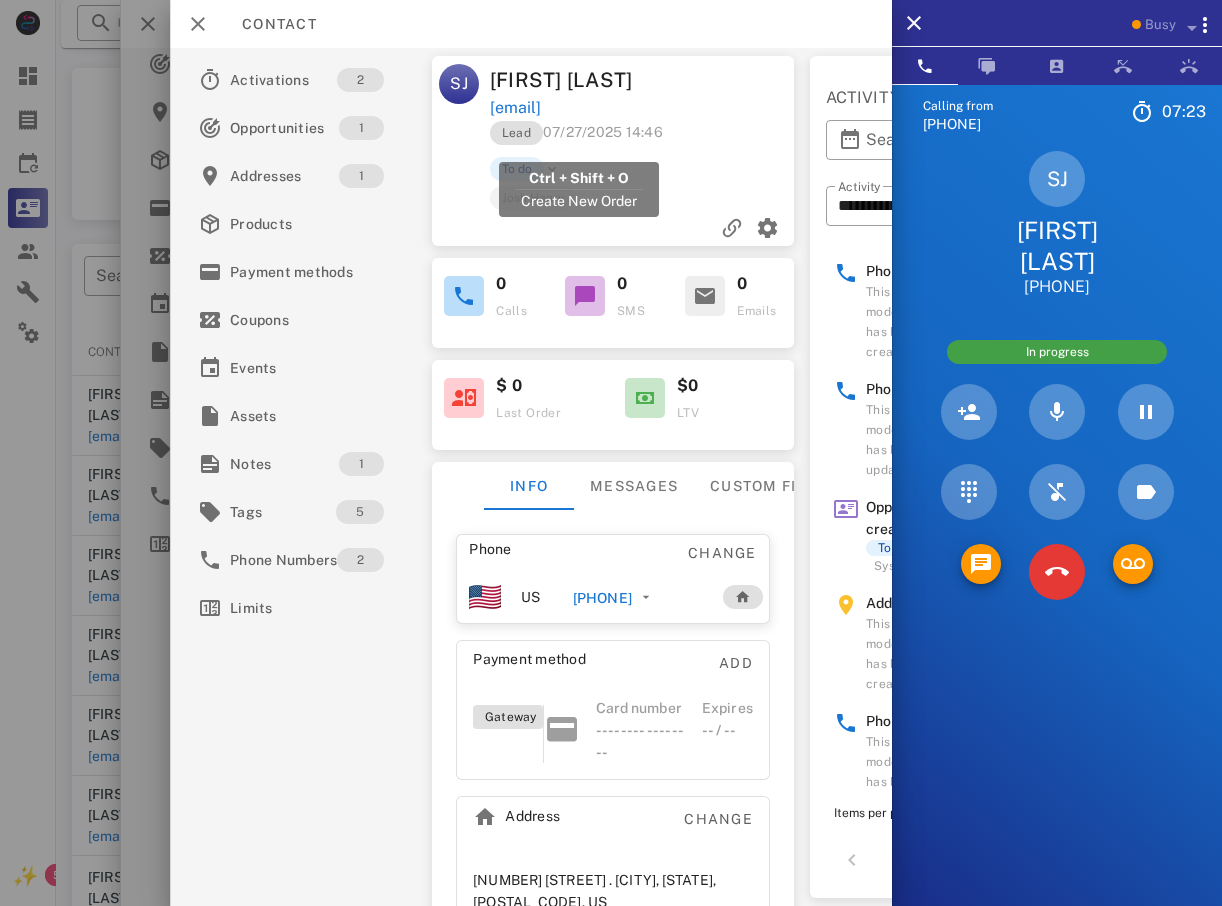 click on "sljeffers@sbcglobal.net" at bounding box center (515, 108) 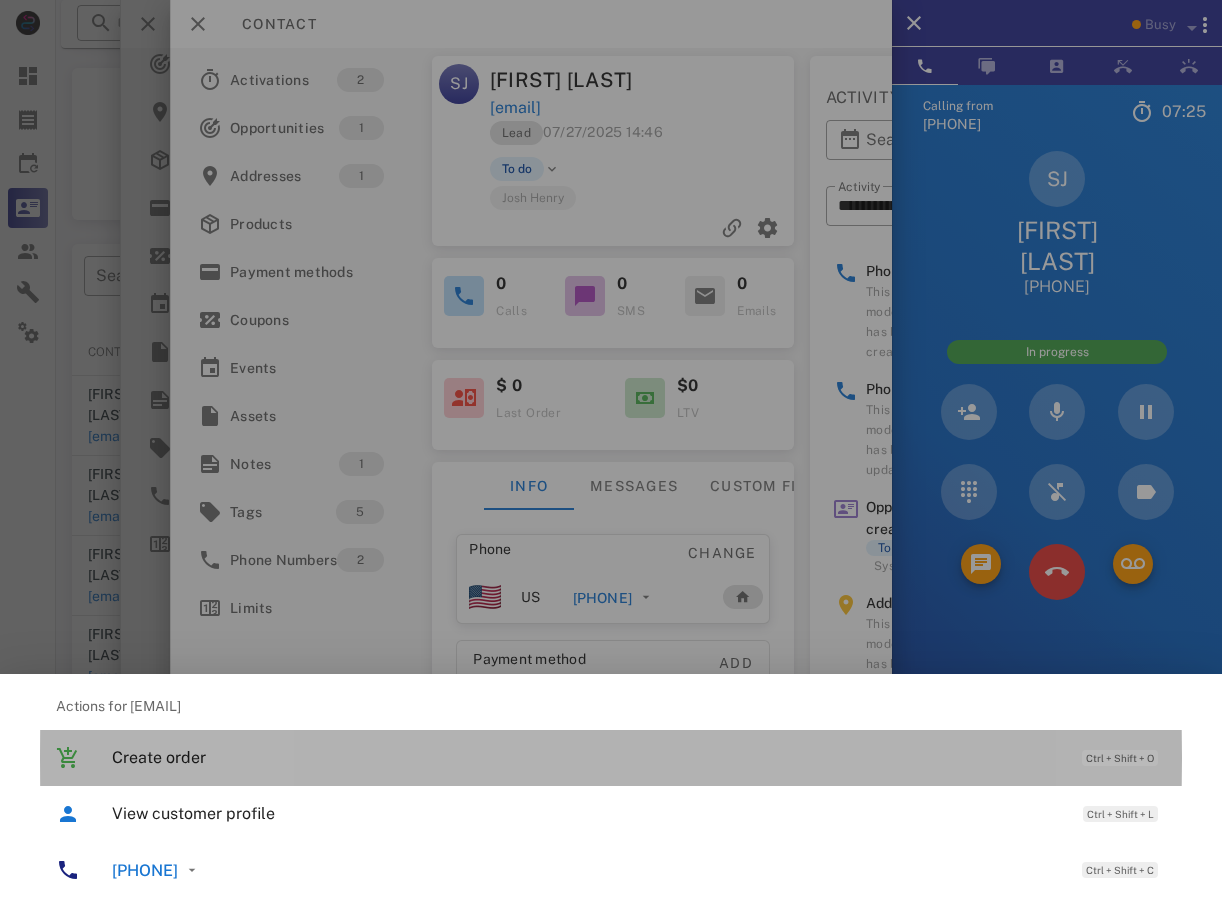 click on "Create order" at bounding box center [587, 757] 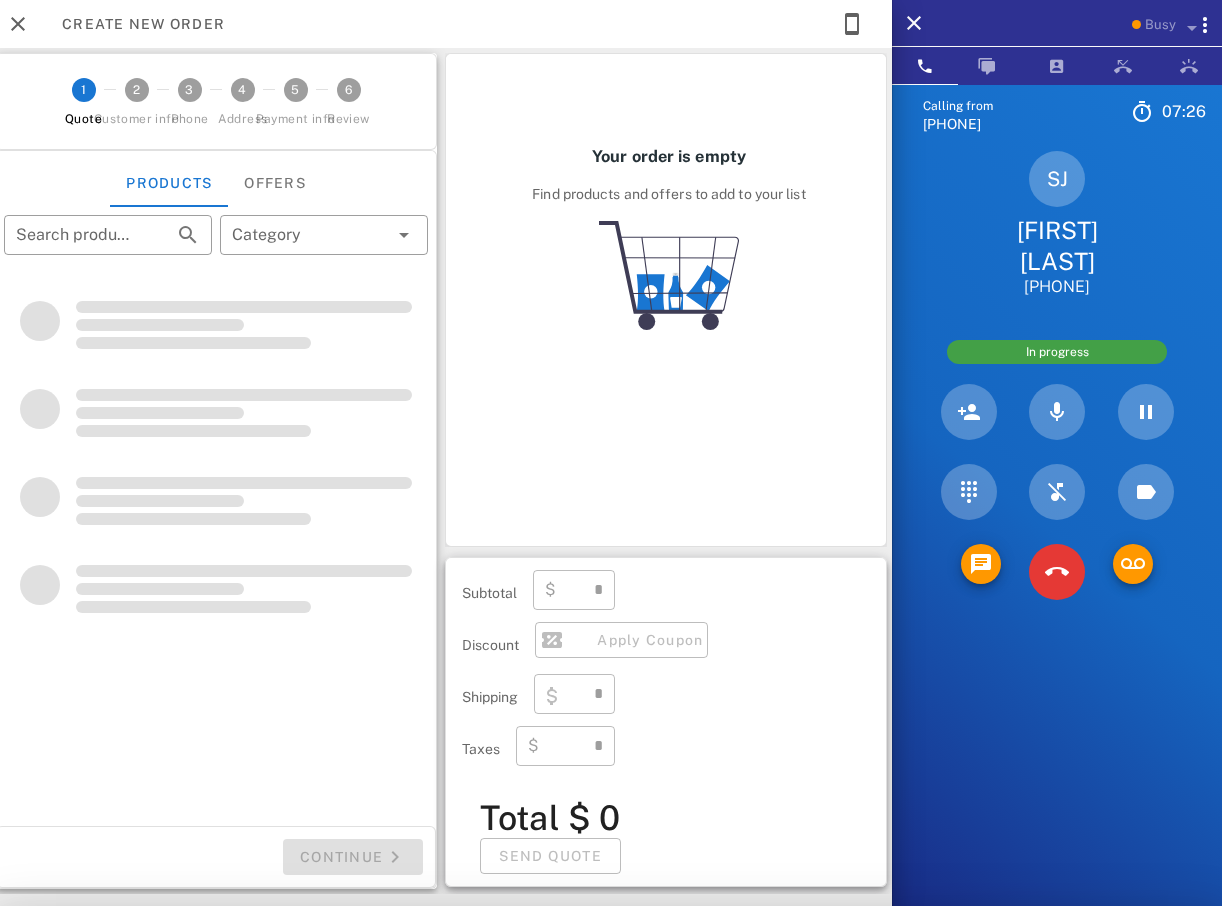 scroll, scrollTop: 42, scrollLeft: 0, axis: vertical 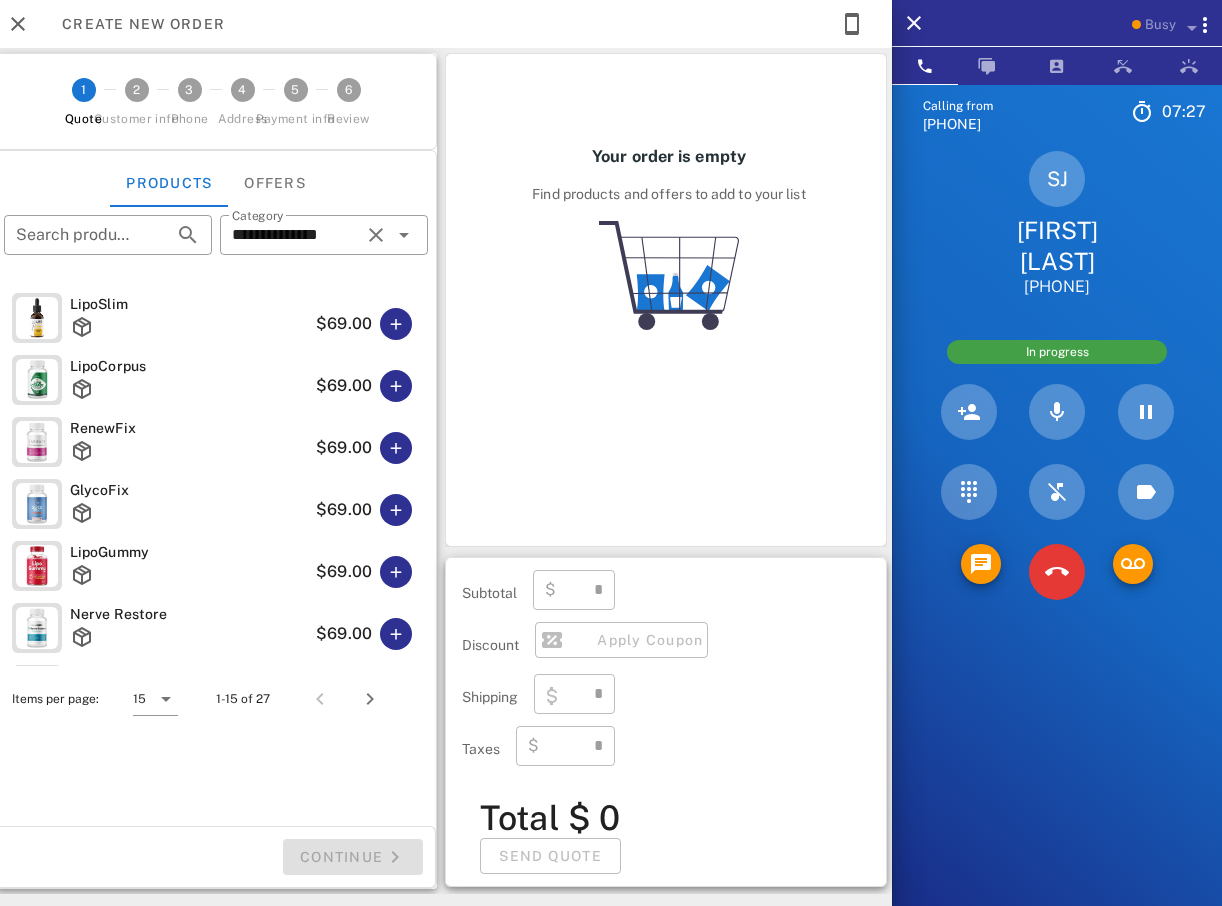 type on "****" 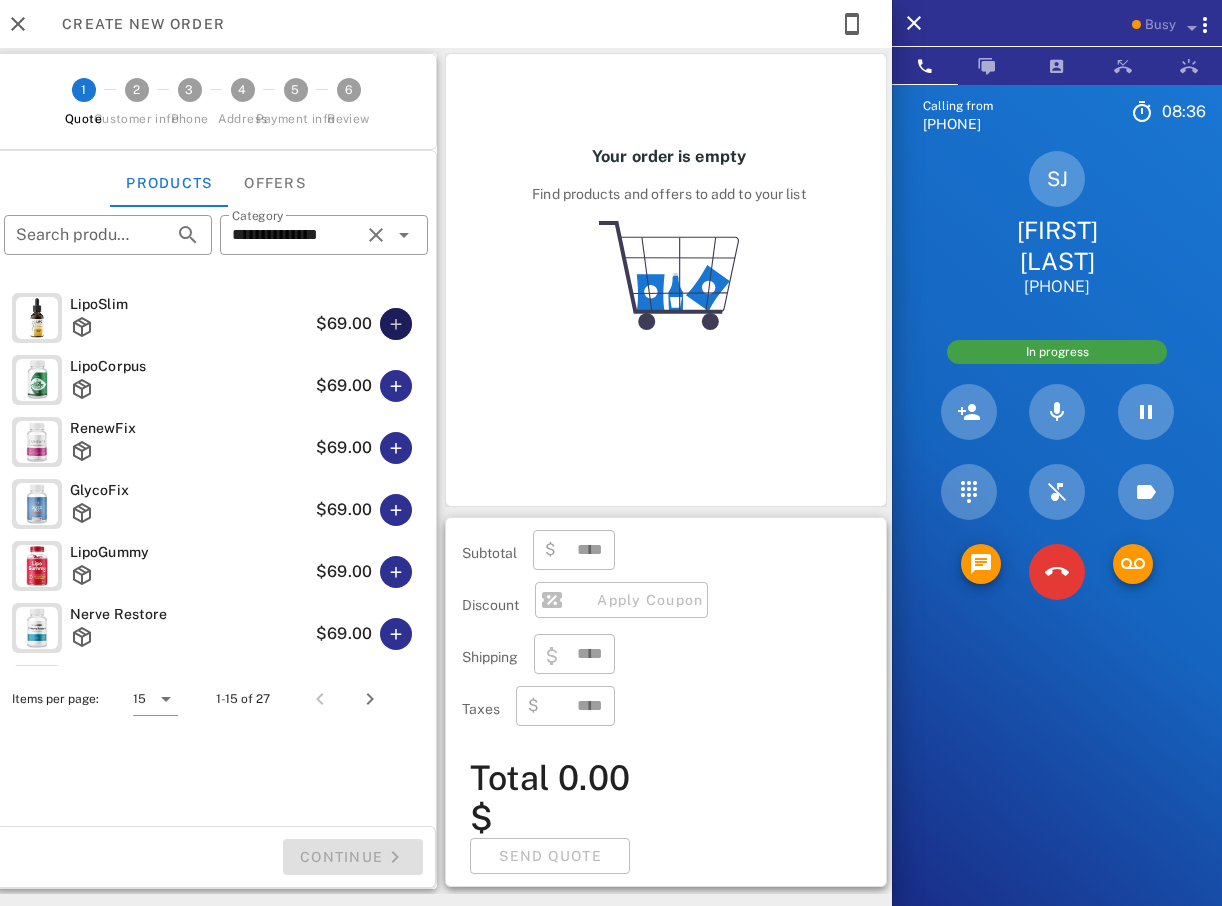 click at bounding box center [396, 324] 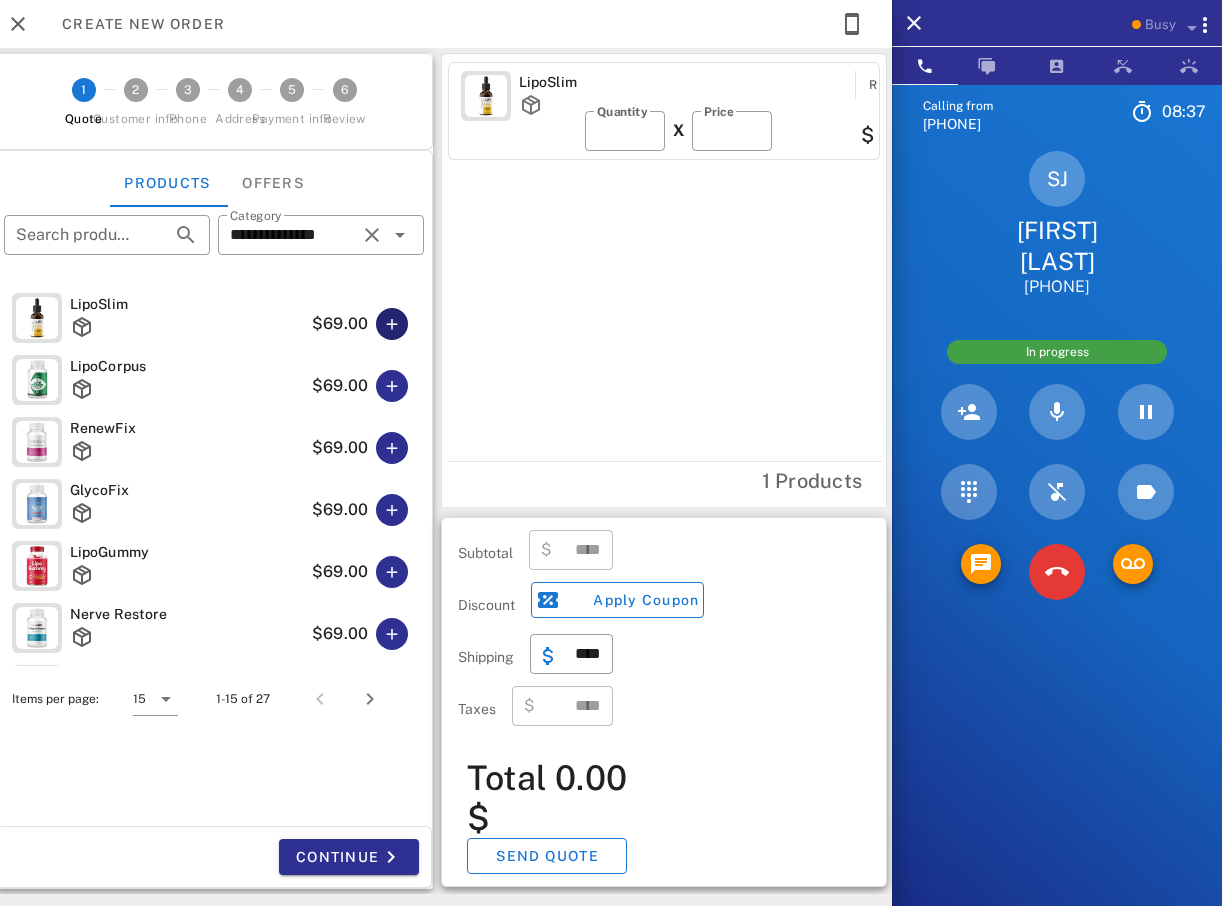 type on "*****" 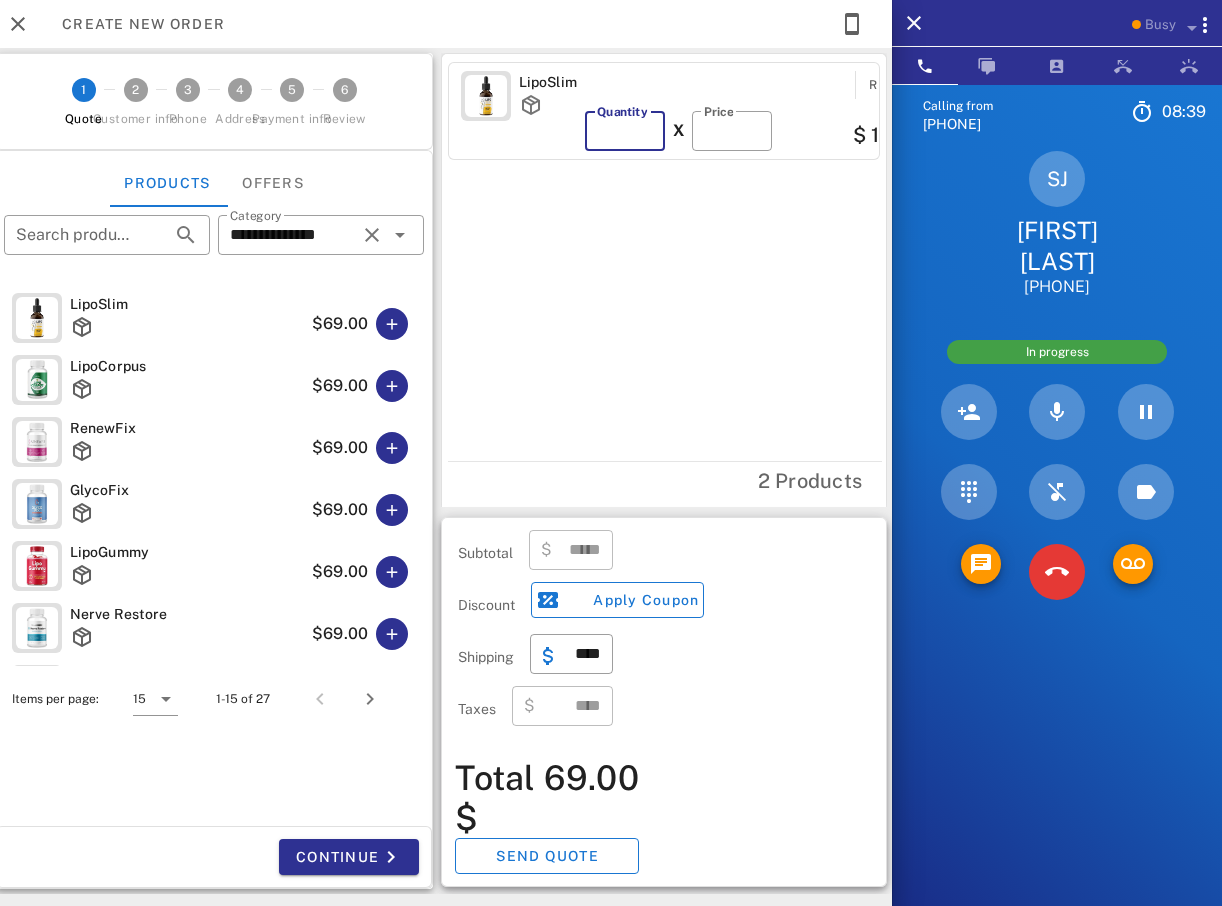 click on "*" at bounding box center (625, 131) 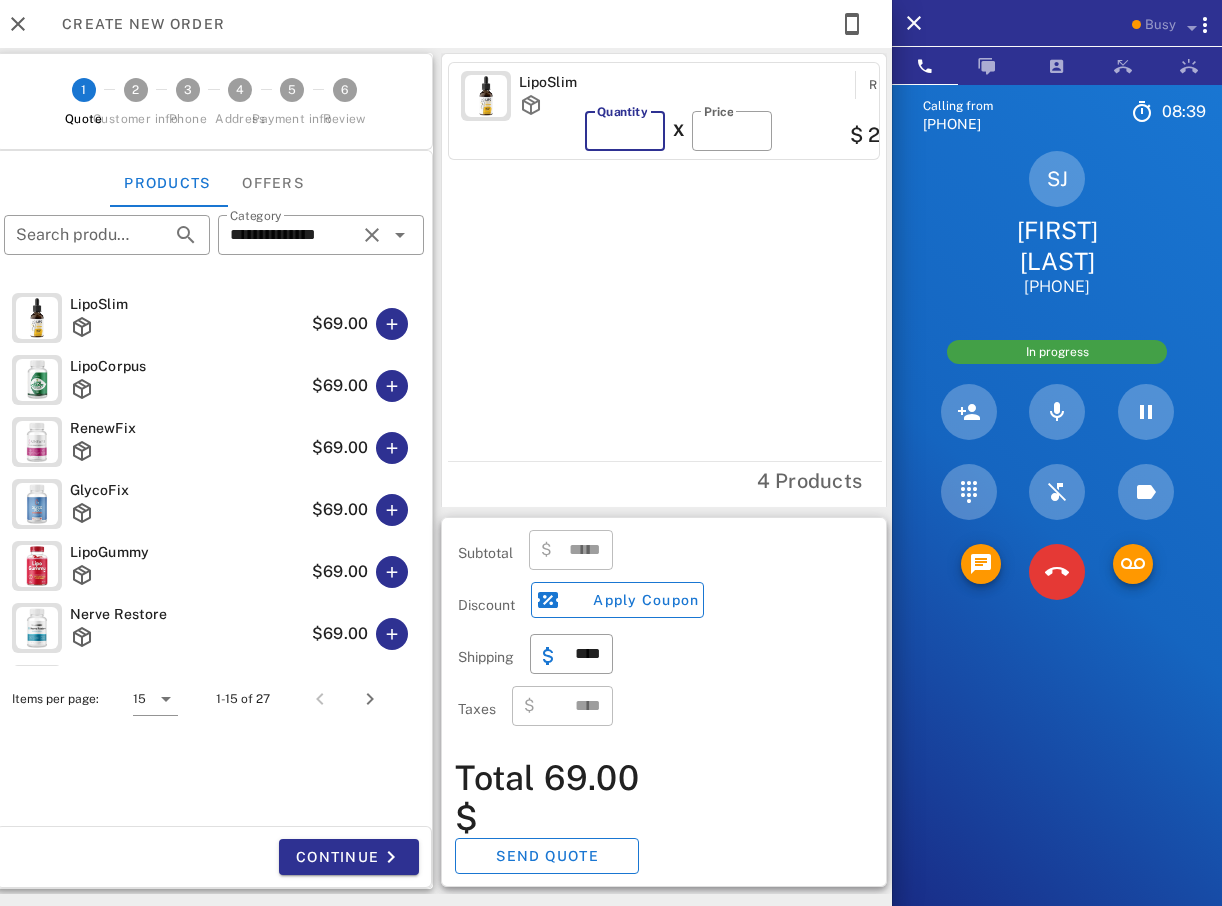 click on "*" at bounding box center [625, 131] 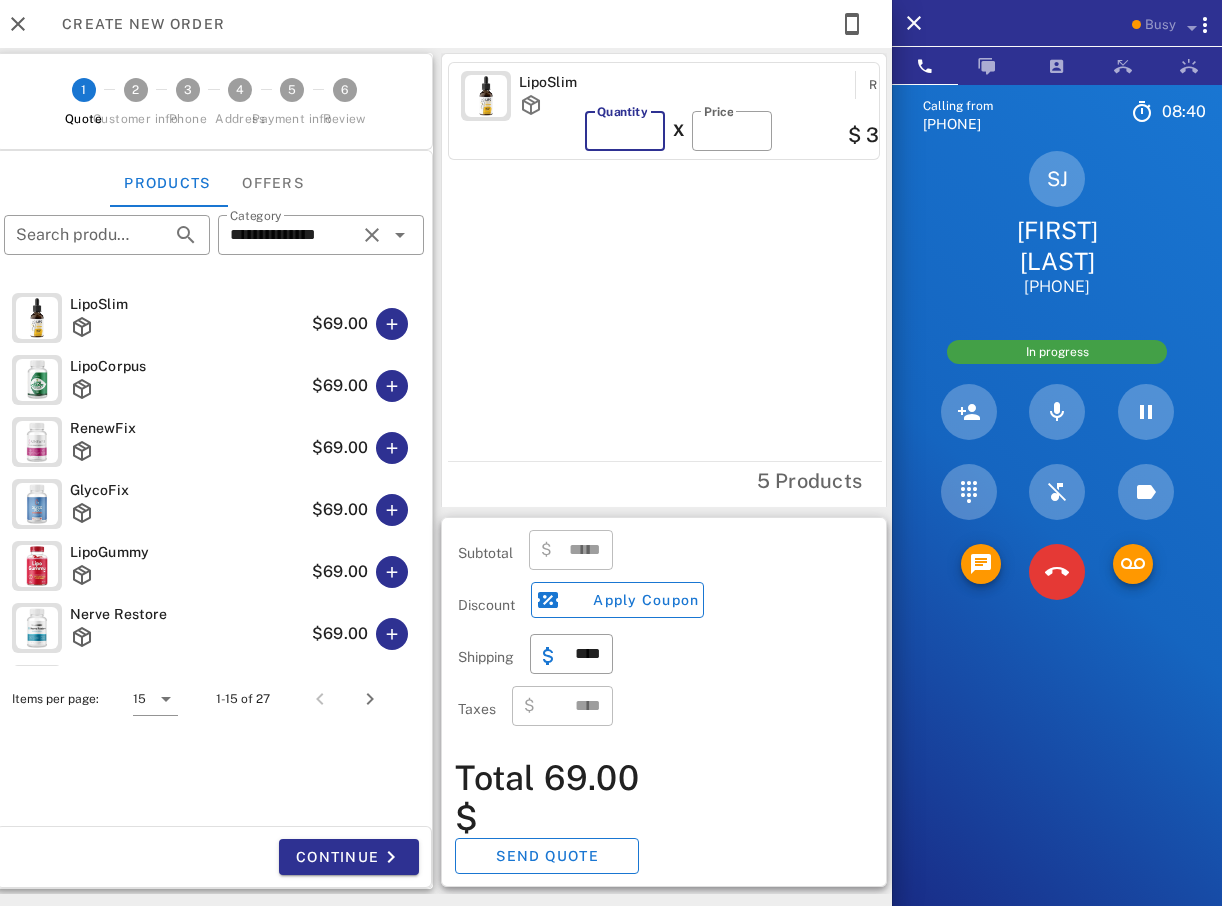 click on "*" at bounding box center [625, 131] 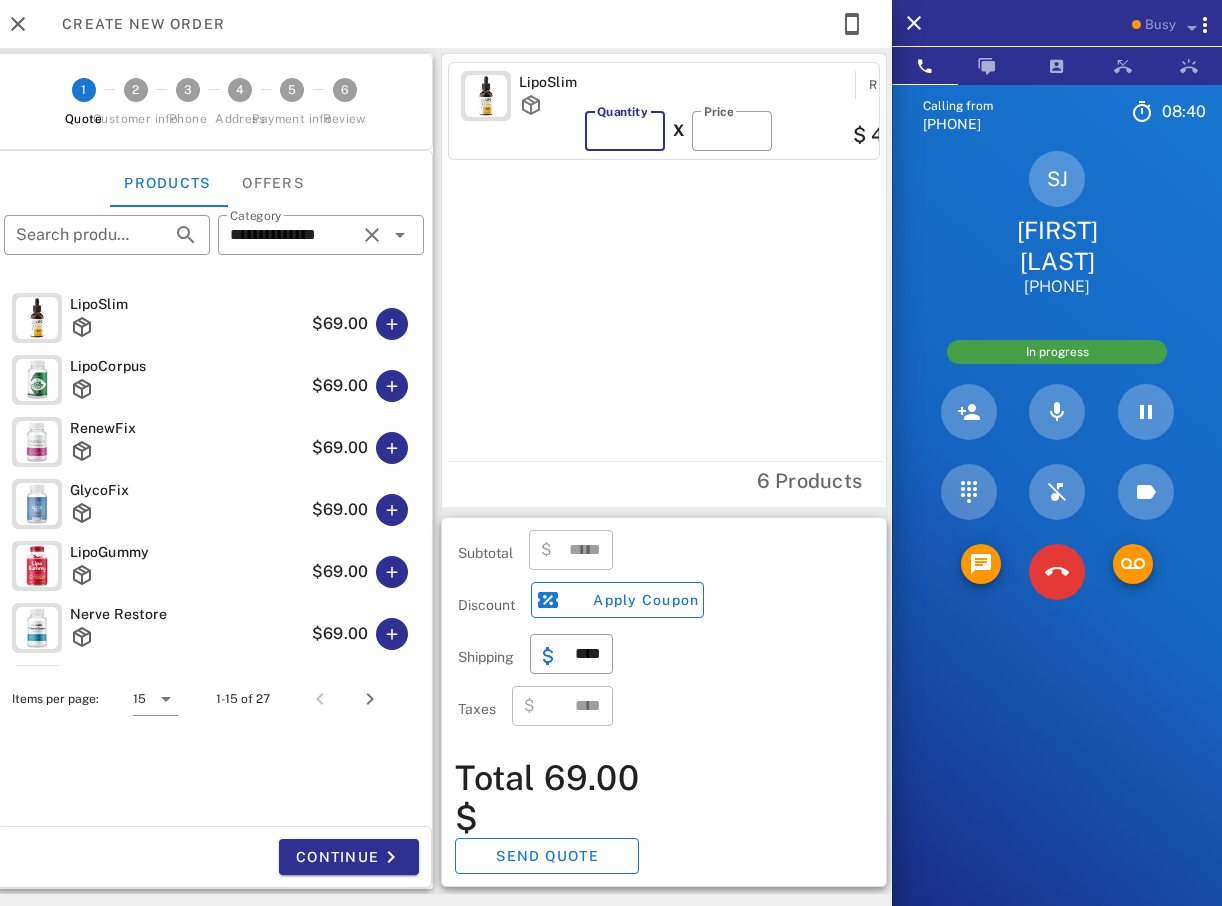 type on "*" 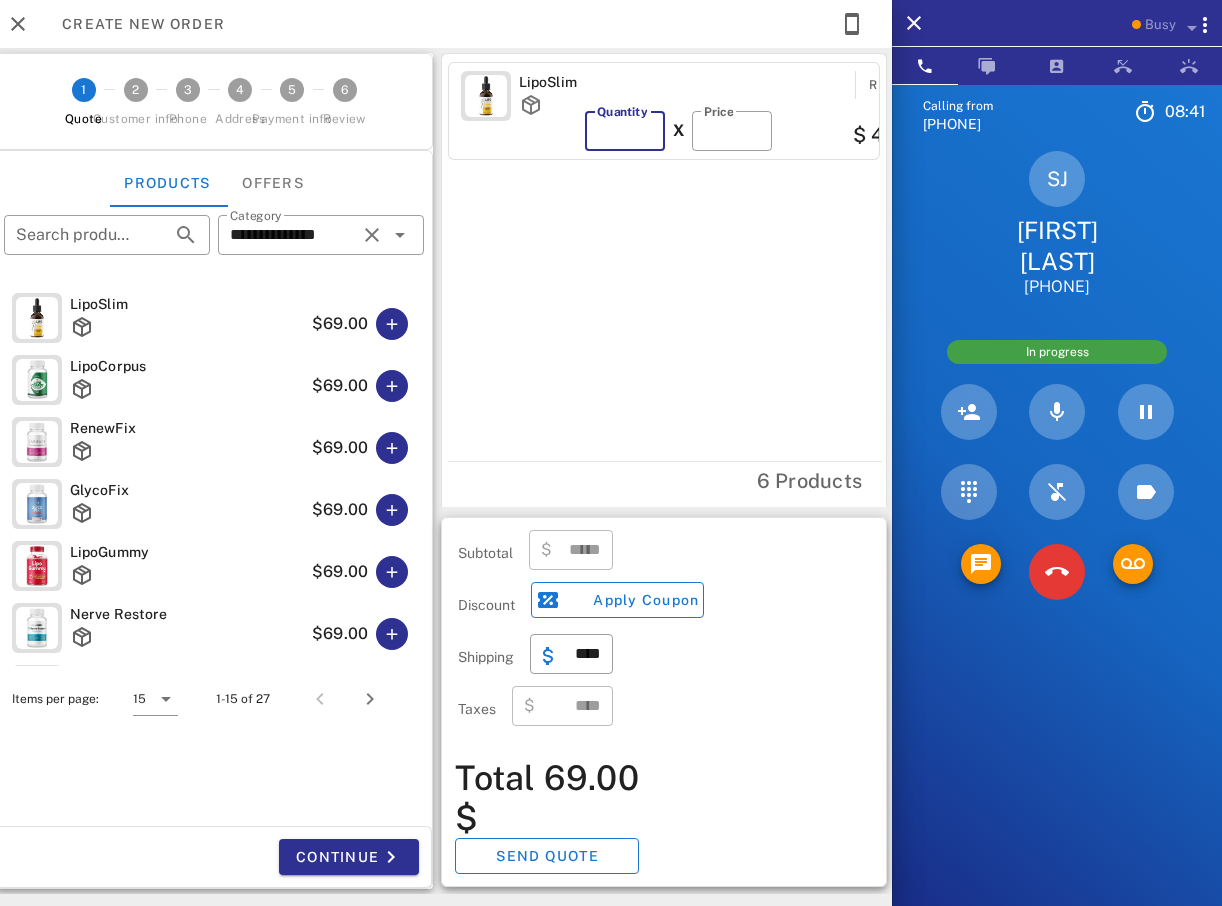 type on "******" 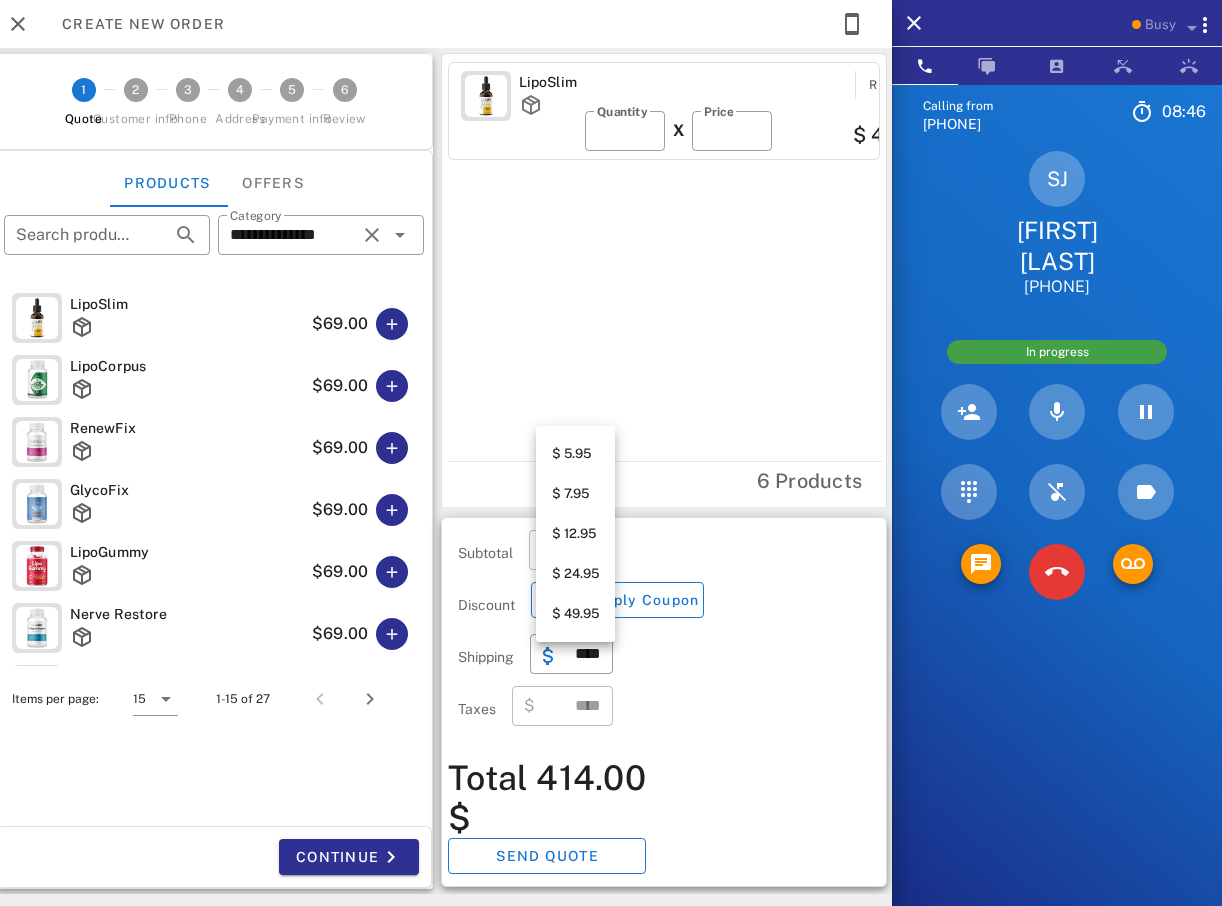 click on "$ 5.95" at bounding box center (575, 454) 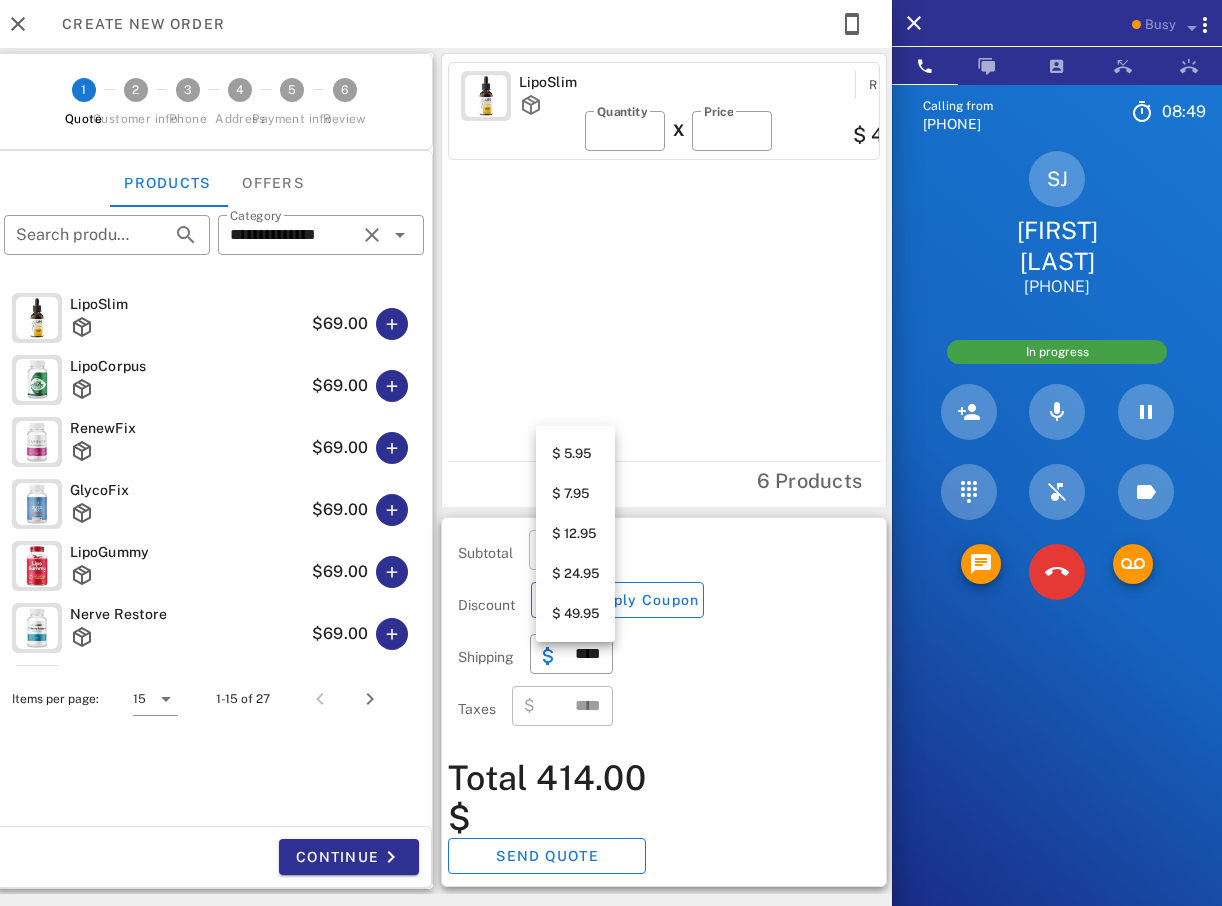 click on "$ 5.95" at bounding box center [575, 454] 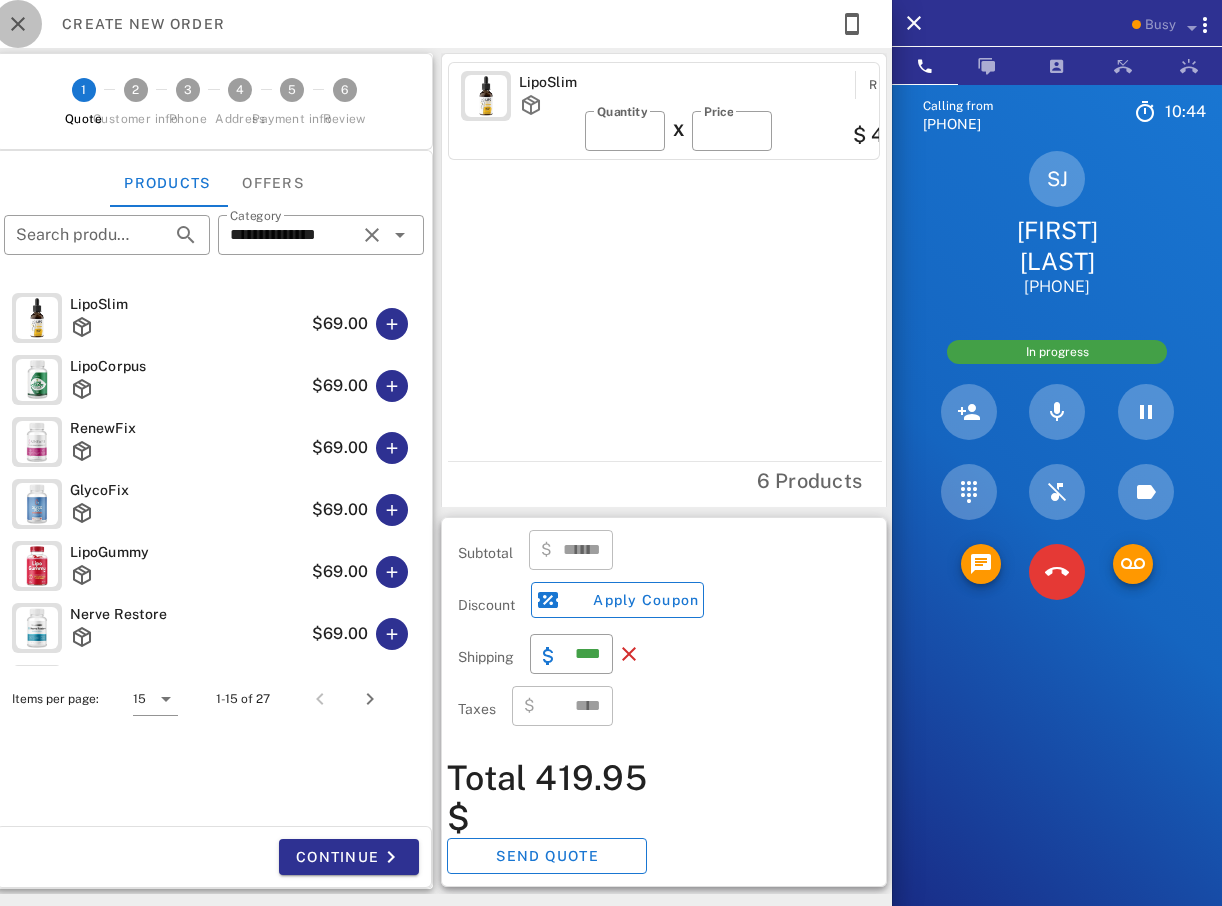 click at bounding box center (18, 24) 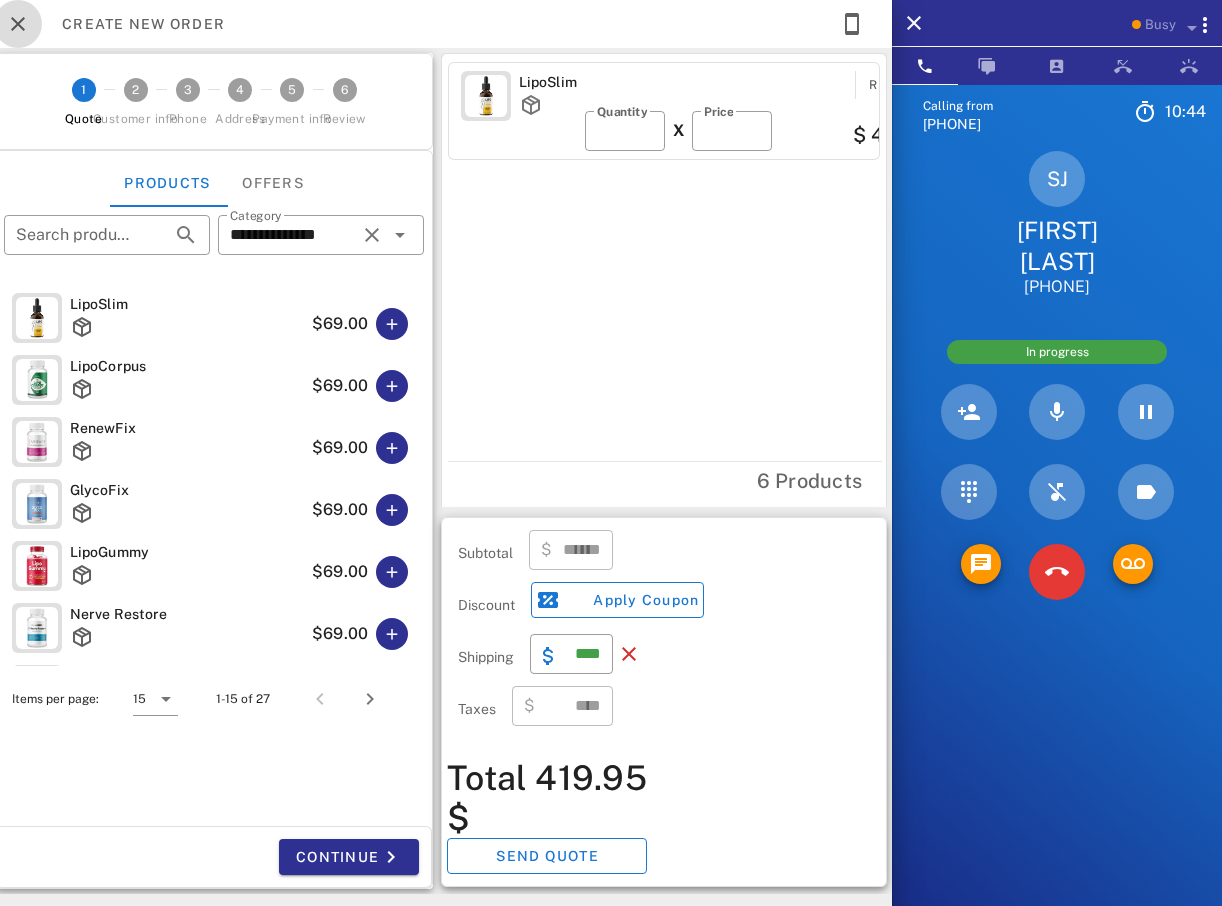 scroll, scrollTop: 74, scrollLeft: 0, axis: vertical 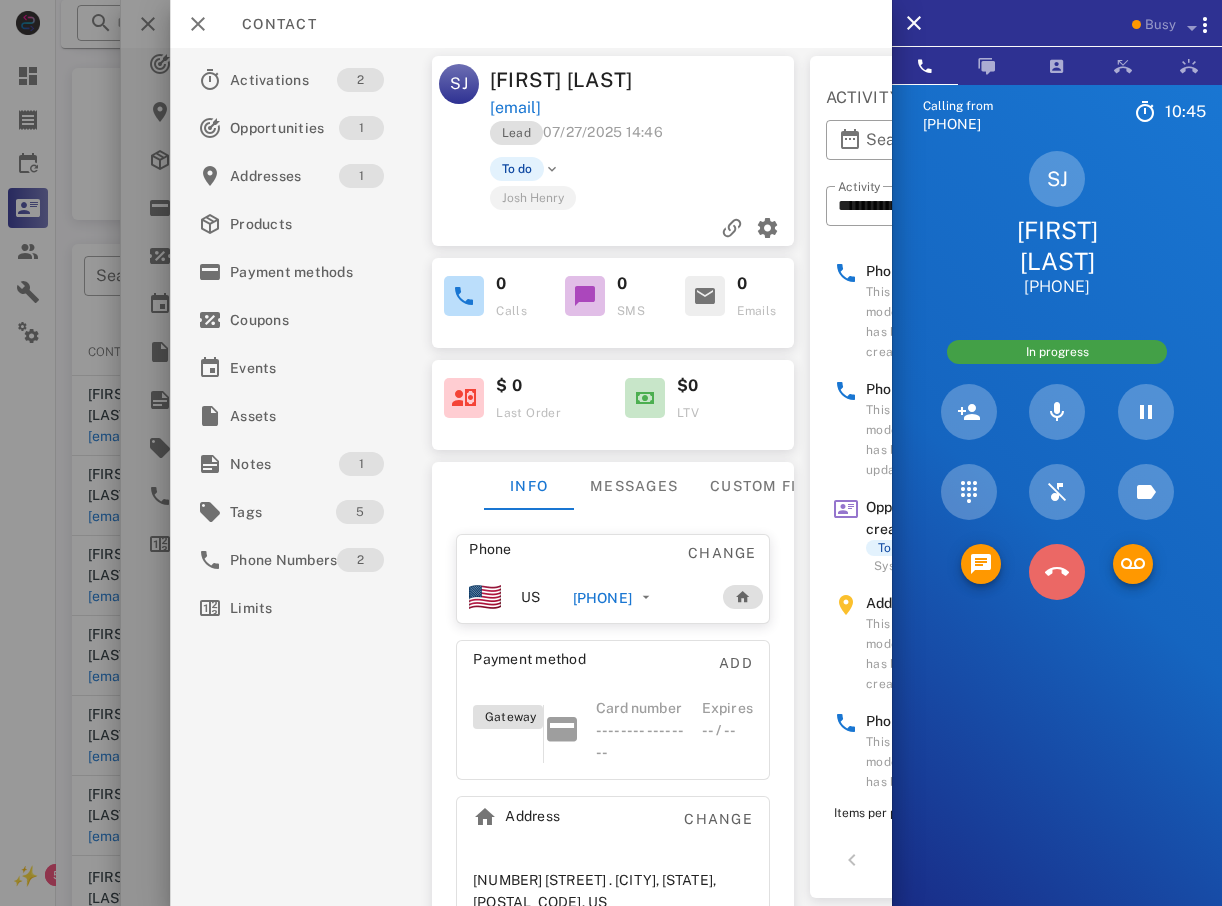 click at bounding box center [1057, 572] 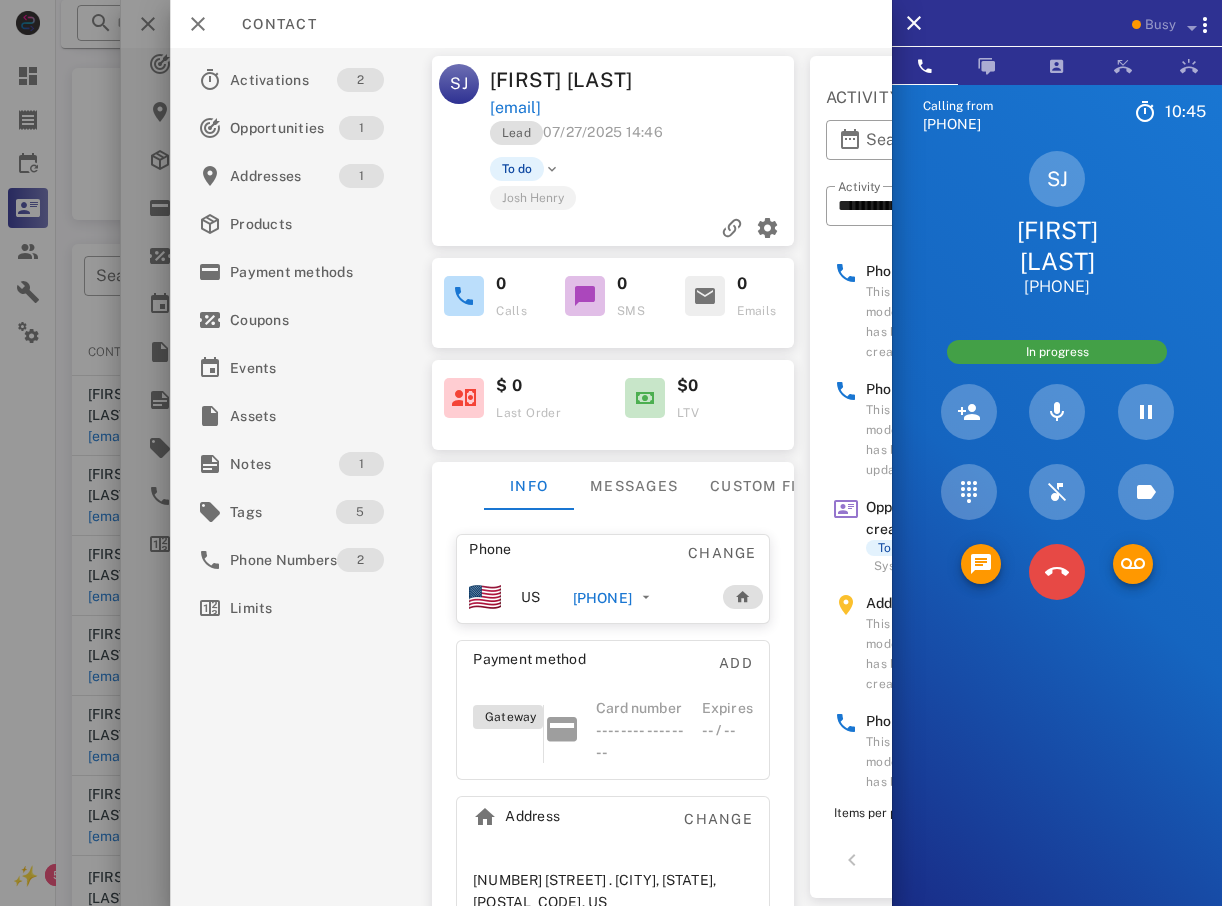 click on "Unknown      ▼     Australia
+61
Canada
+1
Guam
+1671
Mexico (México)
+52
New Zealand
+64
United Kingdom
+44
United States
+1
1 2 ABC 3 DEF 4 GHI 5 JKL 6 MNO 7 PQRS 8 TUV 9 WXYZ * 0 + #" at bounding box center [0, 0] 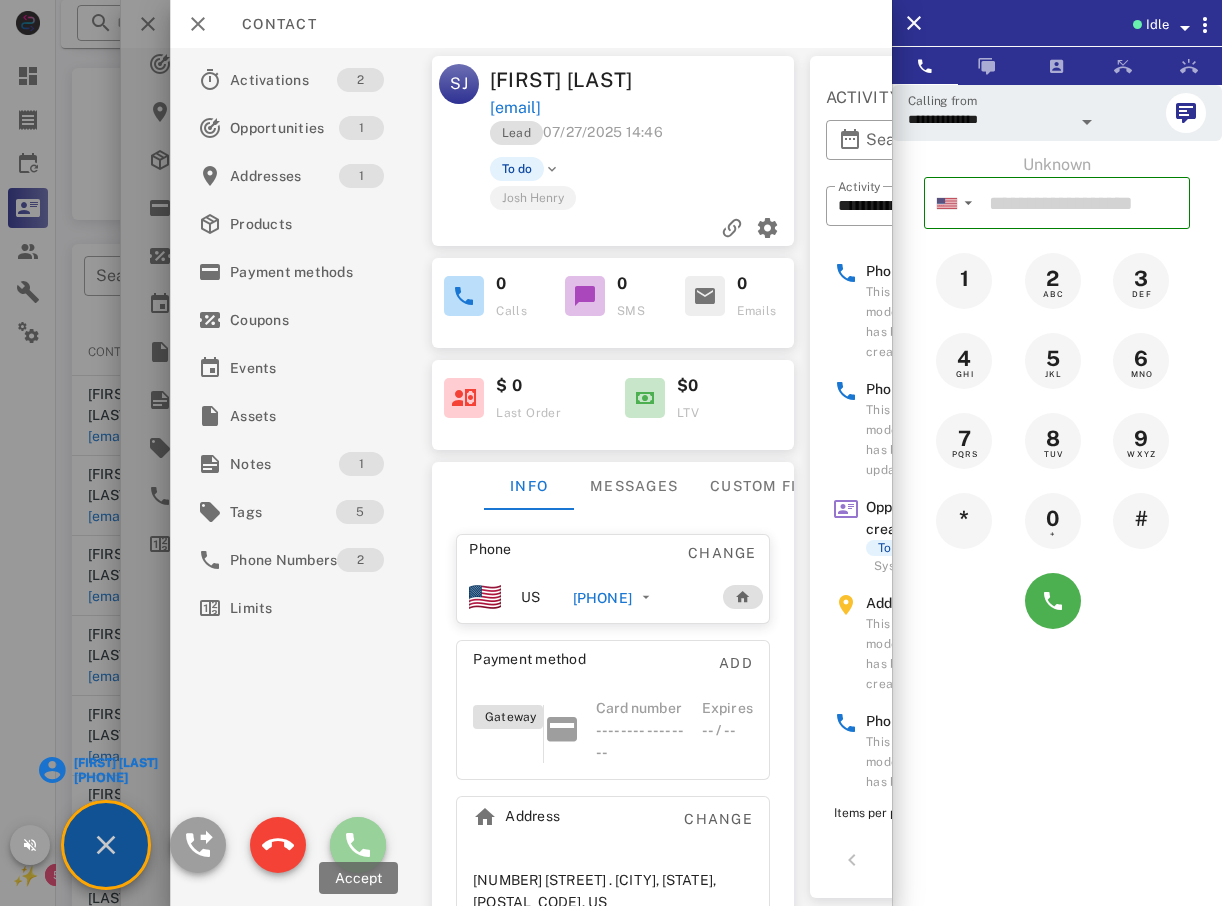 click at bounding box center (358, 845) 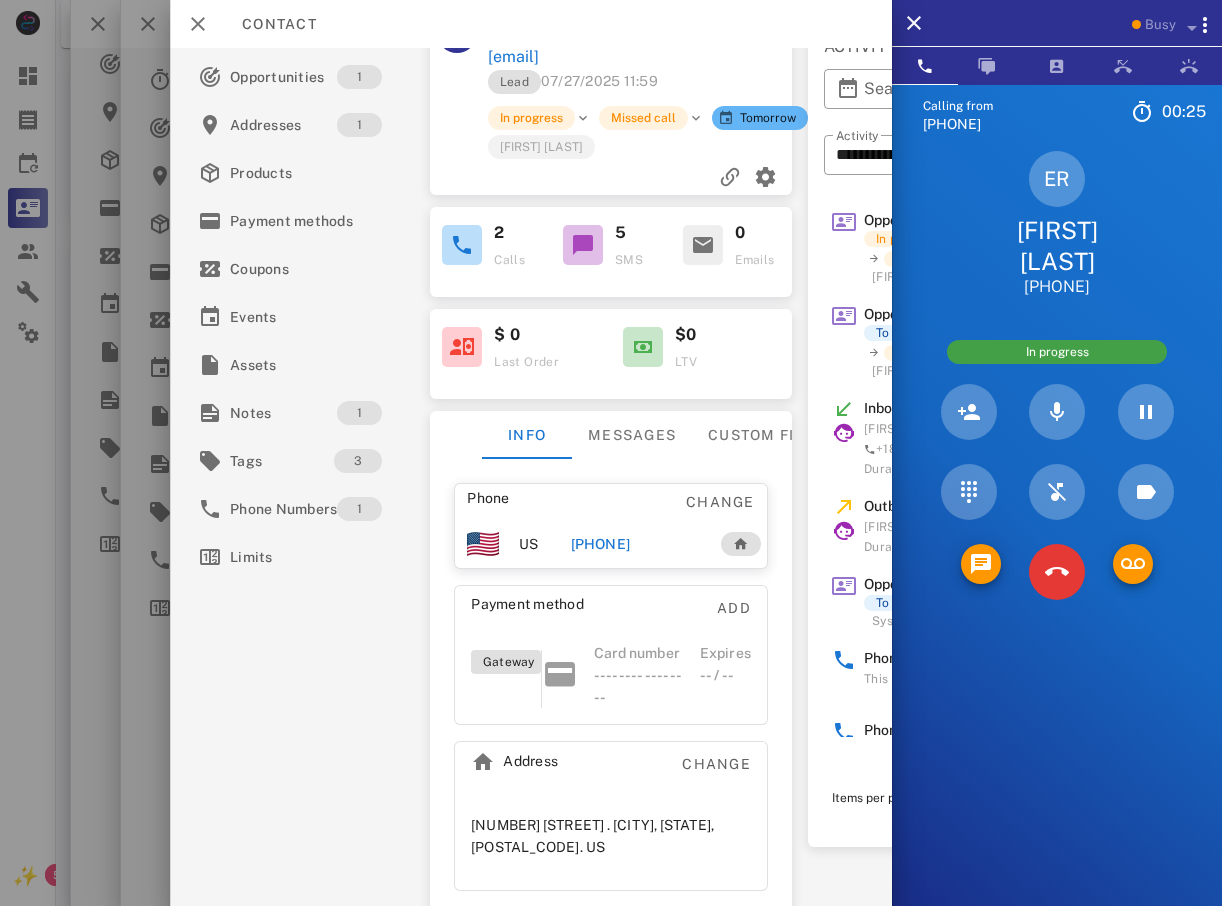 scroll, scrollTop: 102, scrollLeft: 0, axis: vertical 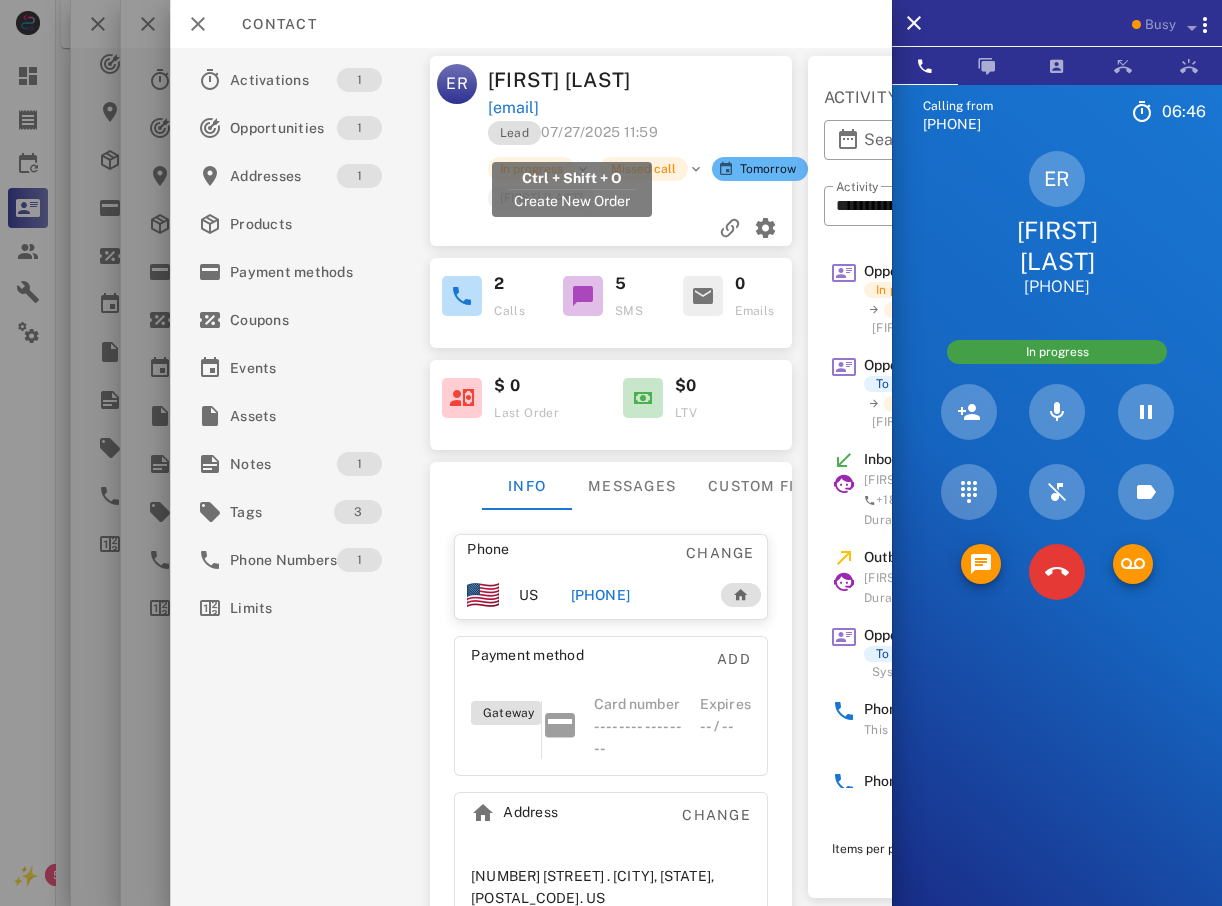 click on "rcggaston@gmail.com" at bounding box center (513, 108) 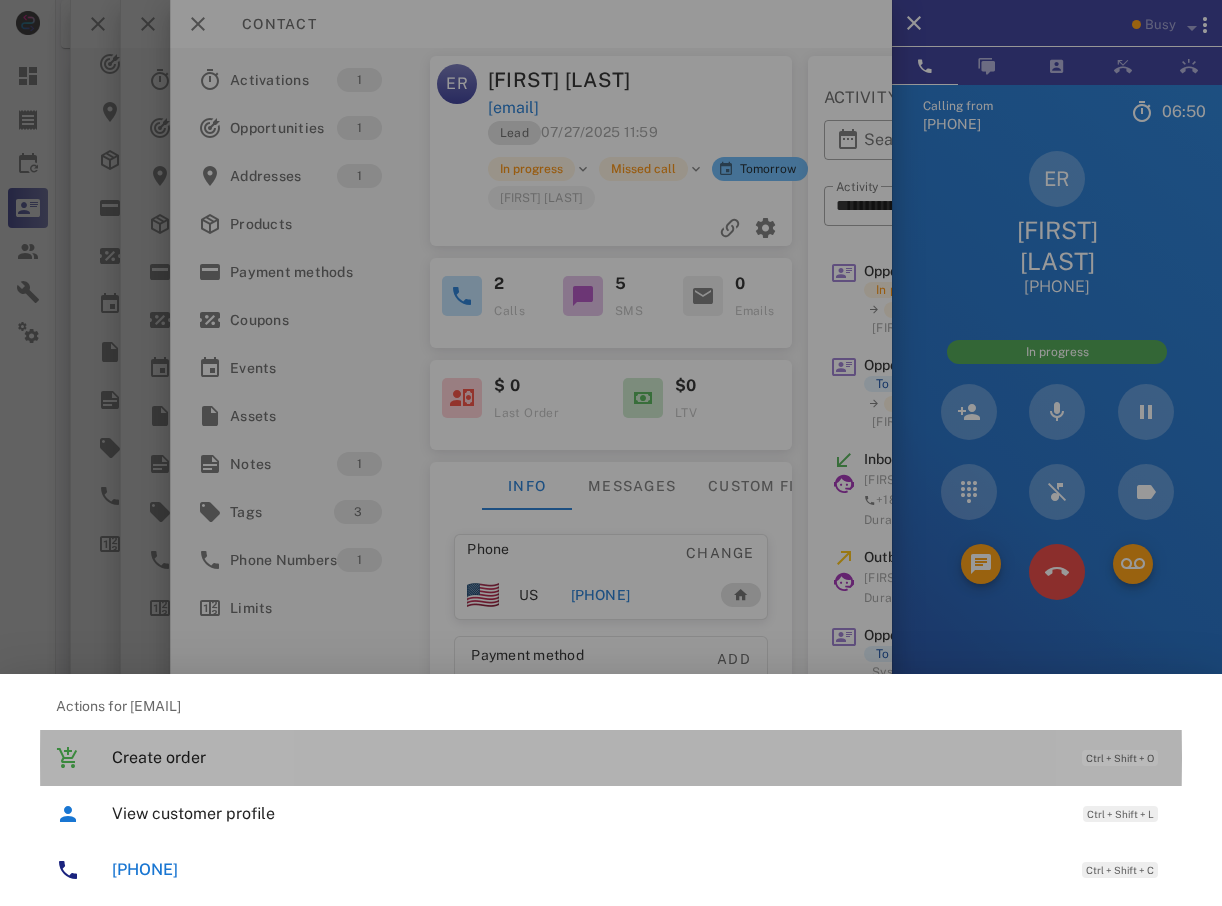 click on "Create order" at bounding box center [587, 757] 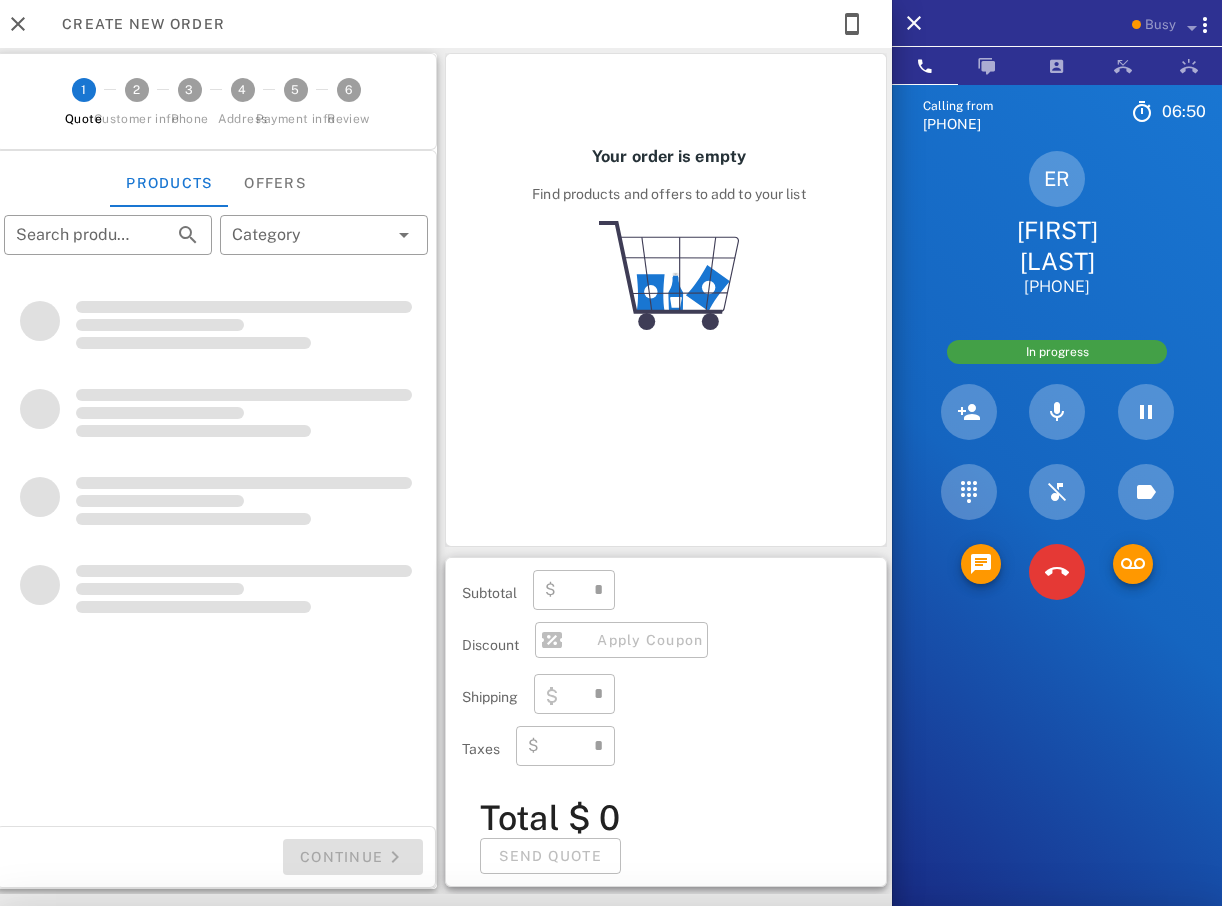 scroll, scrollTop: 20, scrollLeft: 0, axis: vertical 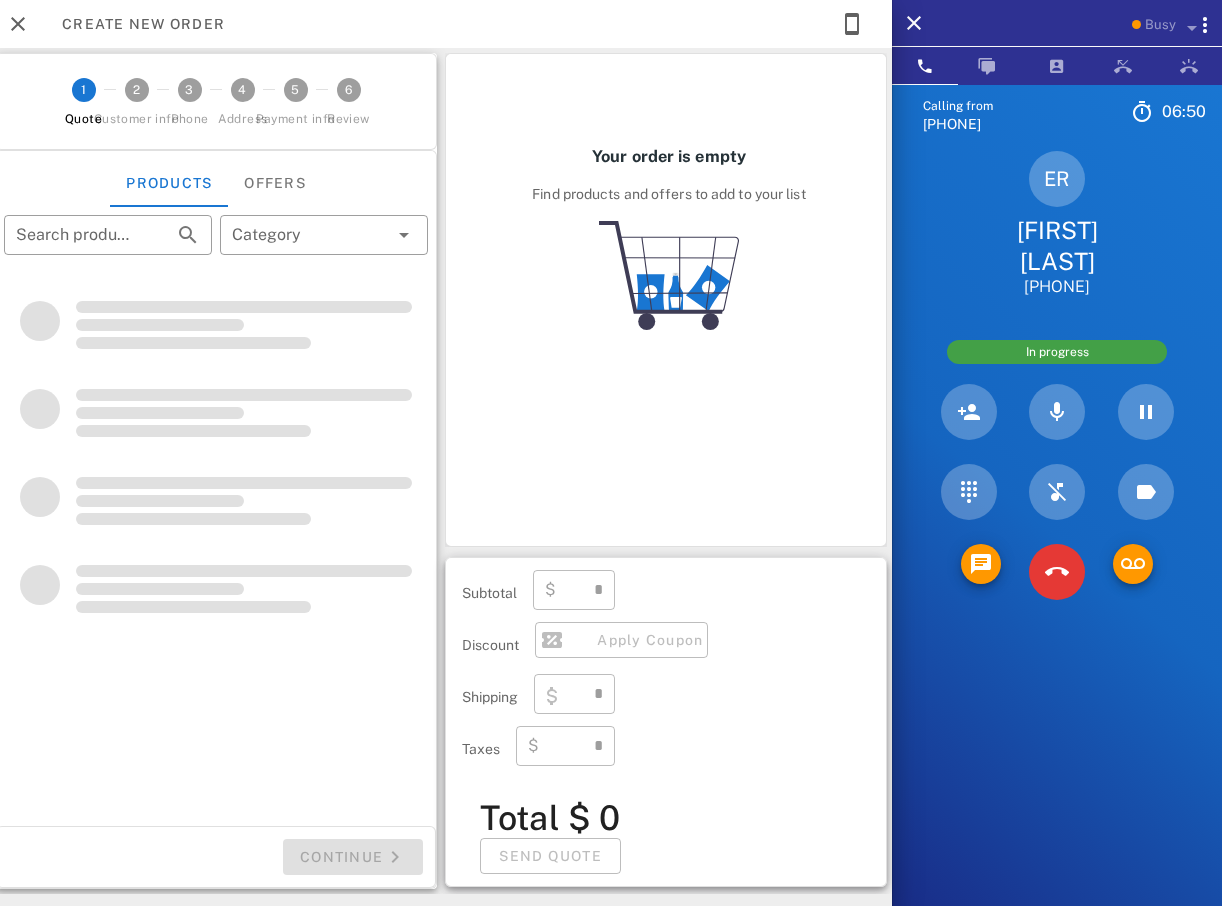 type on "**********" 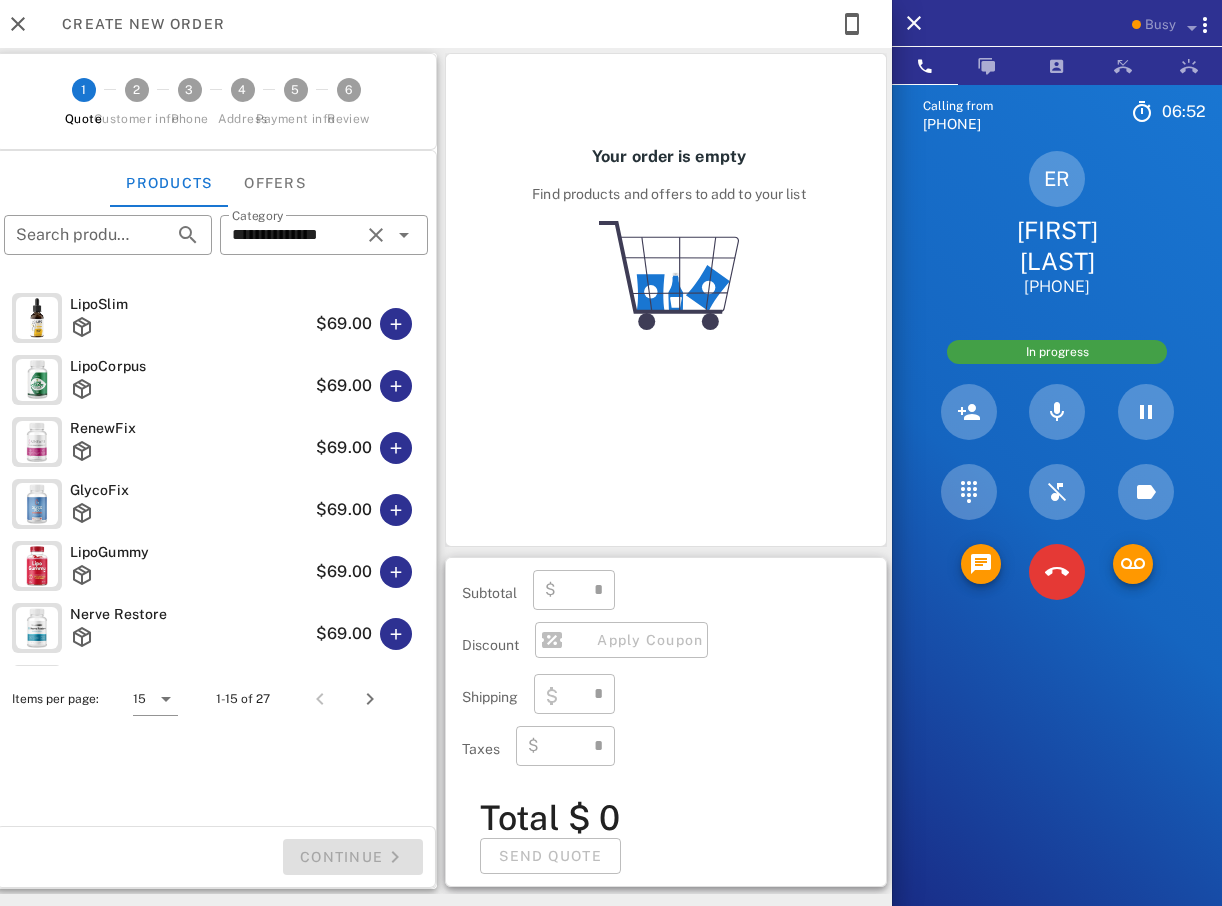 type on "****" 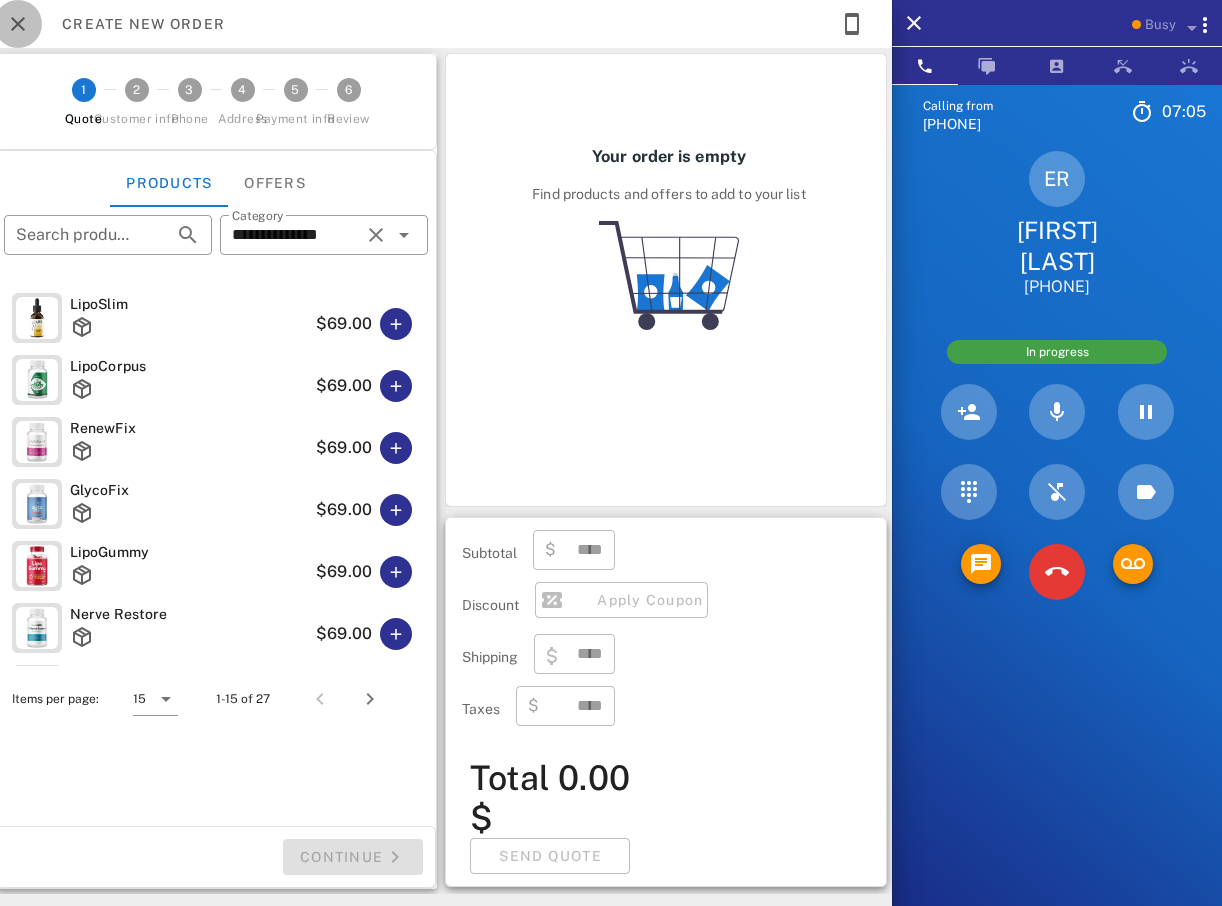 click at bounding box center (18, 24) 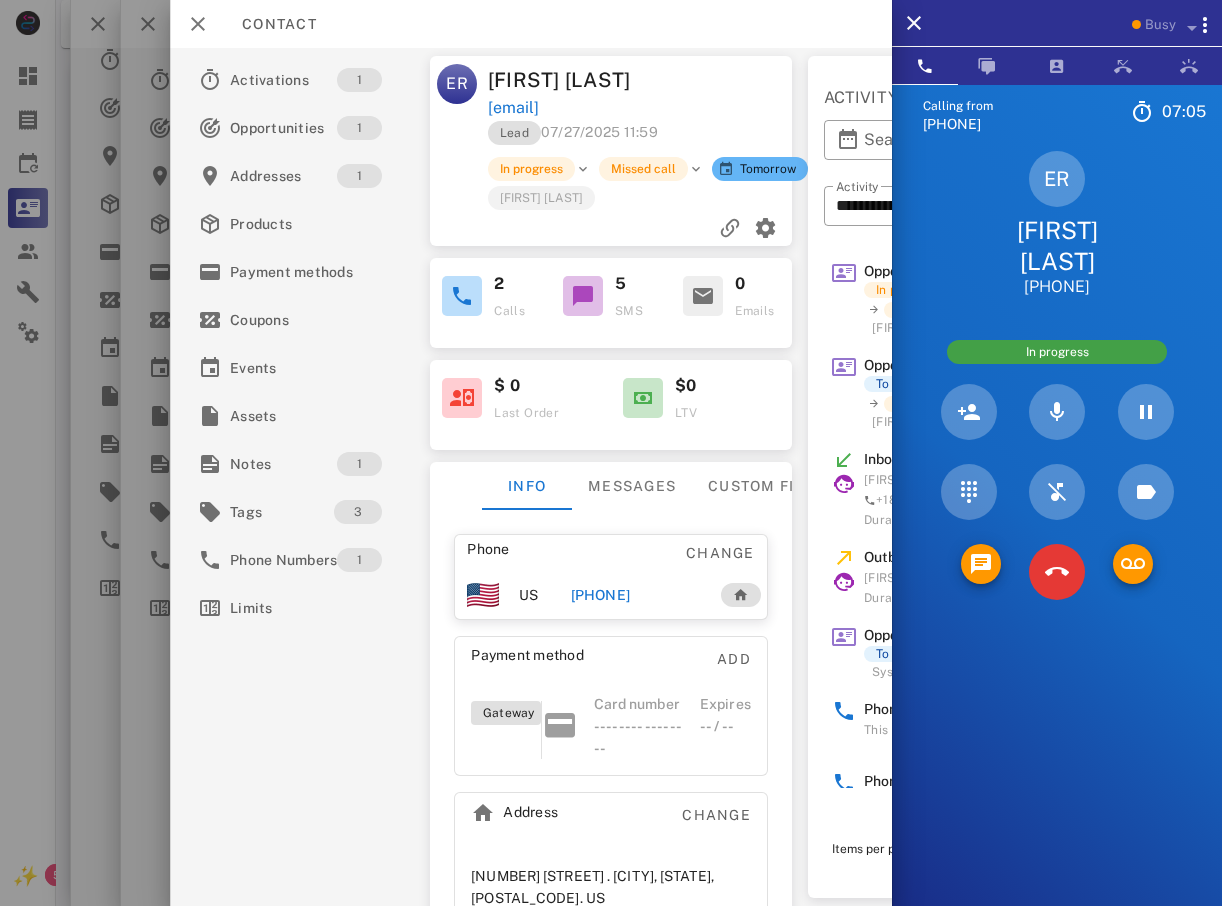 scroll, scrollTop: 74, scrollLeft: 0, axis: vertical 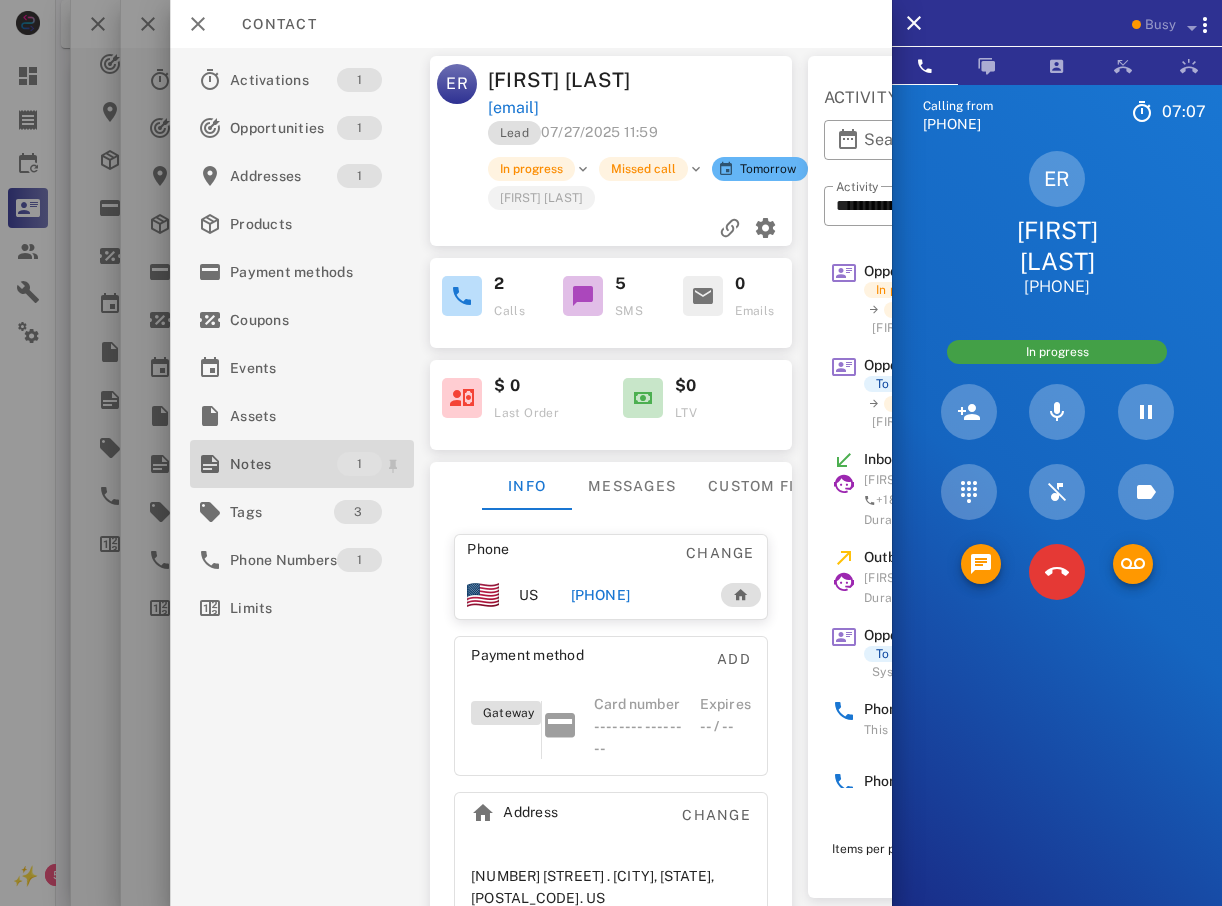 click on "Notes" at bounding box center [283, 464] 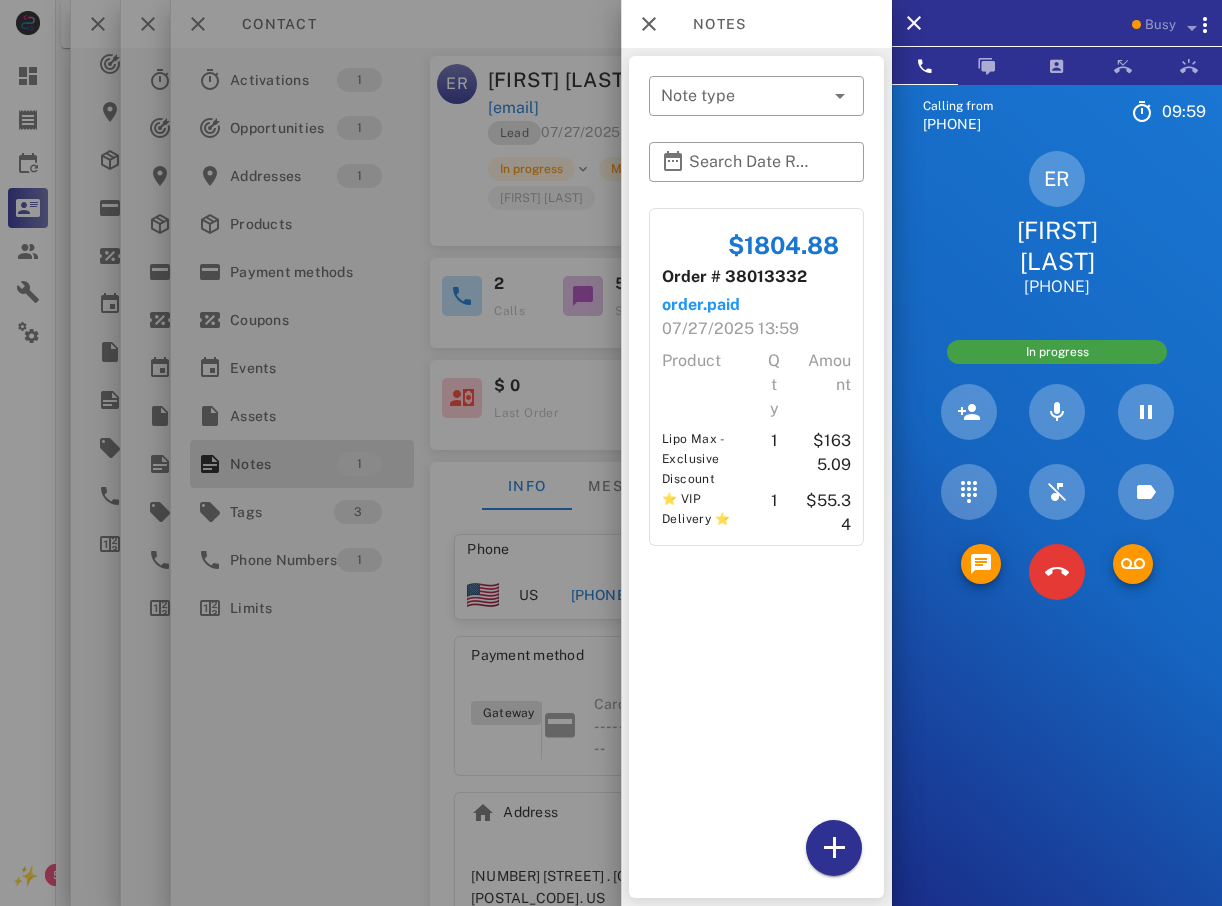click at bounding box center (611, 453) 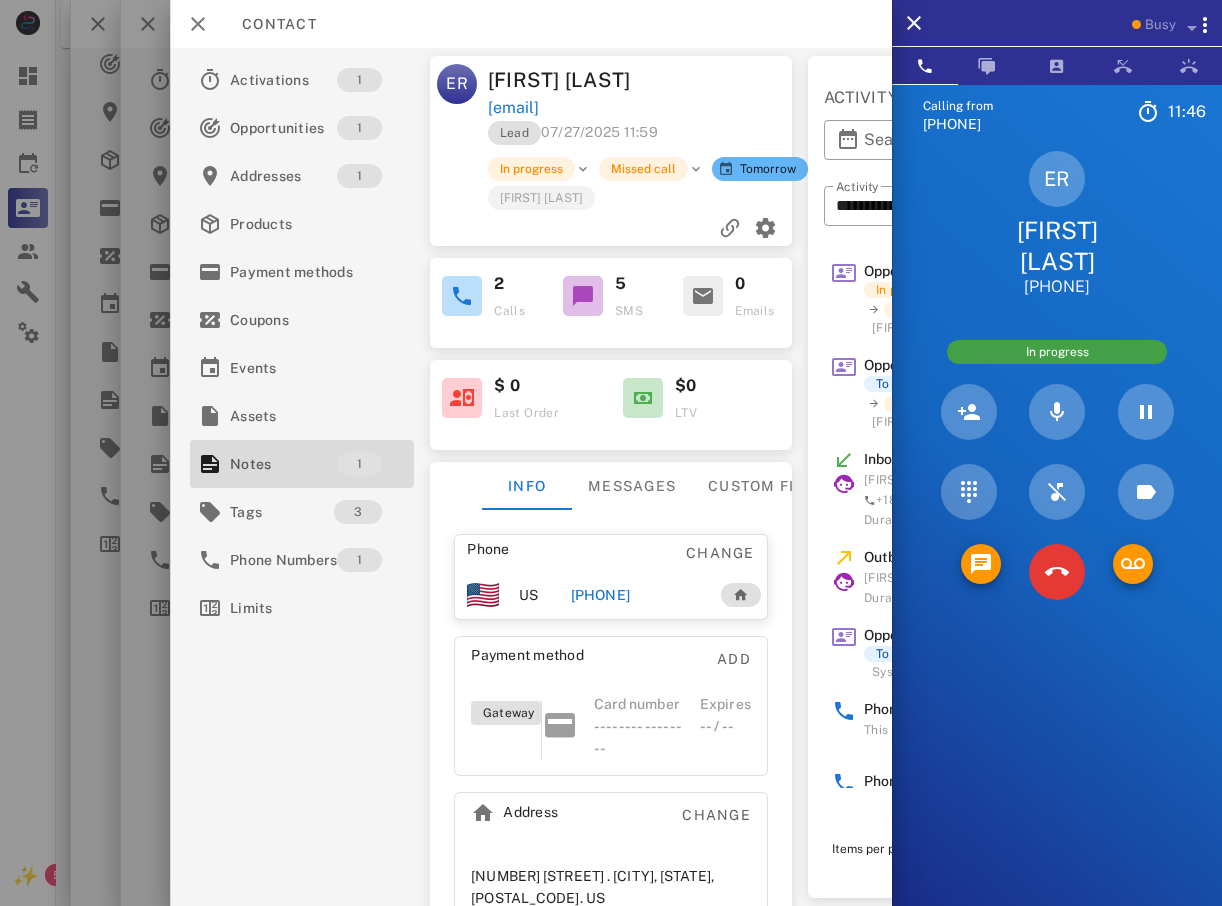 click on "rcggaston@gmail.com" at bounding box center [513, 108] 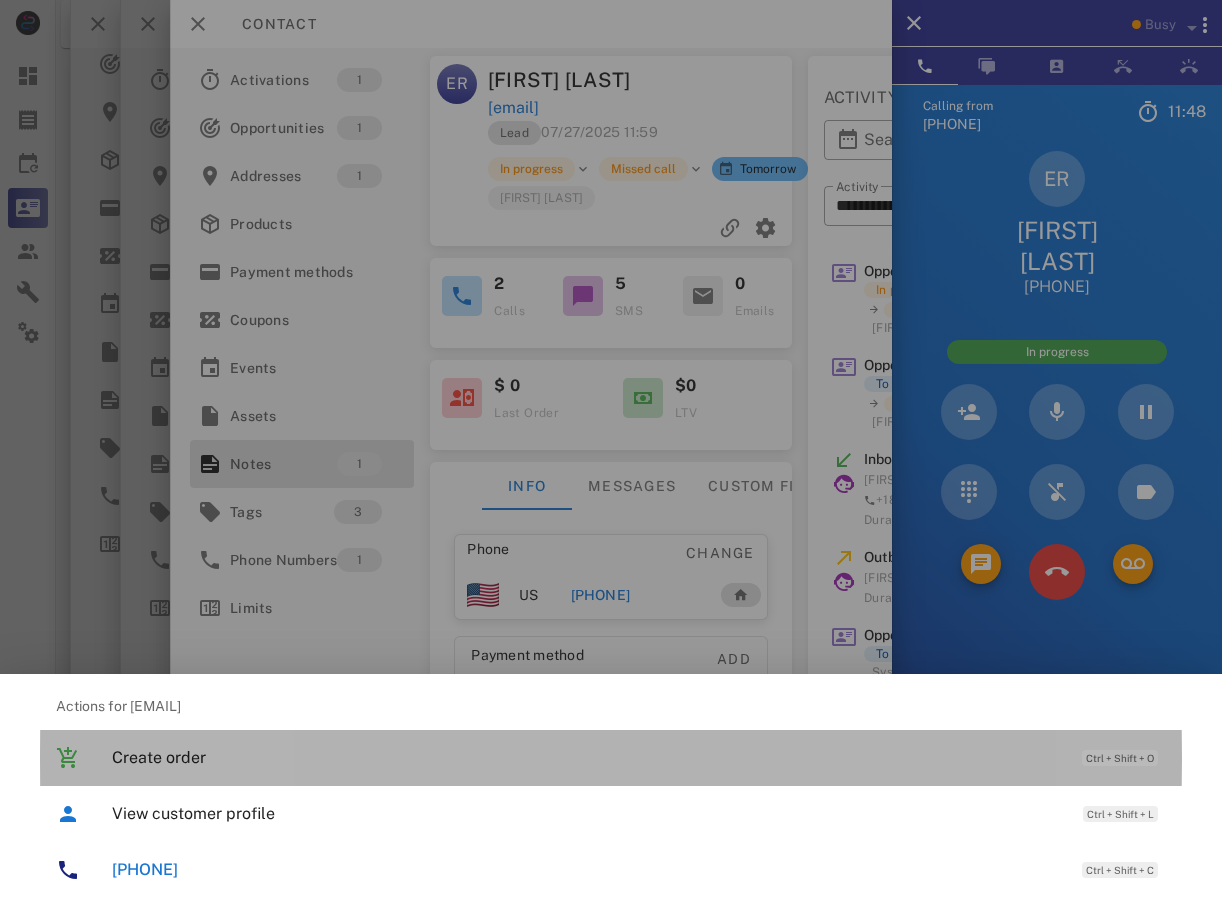click on "Create order" at bounding box center (587, 757) 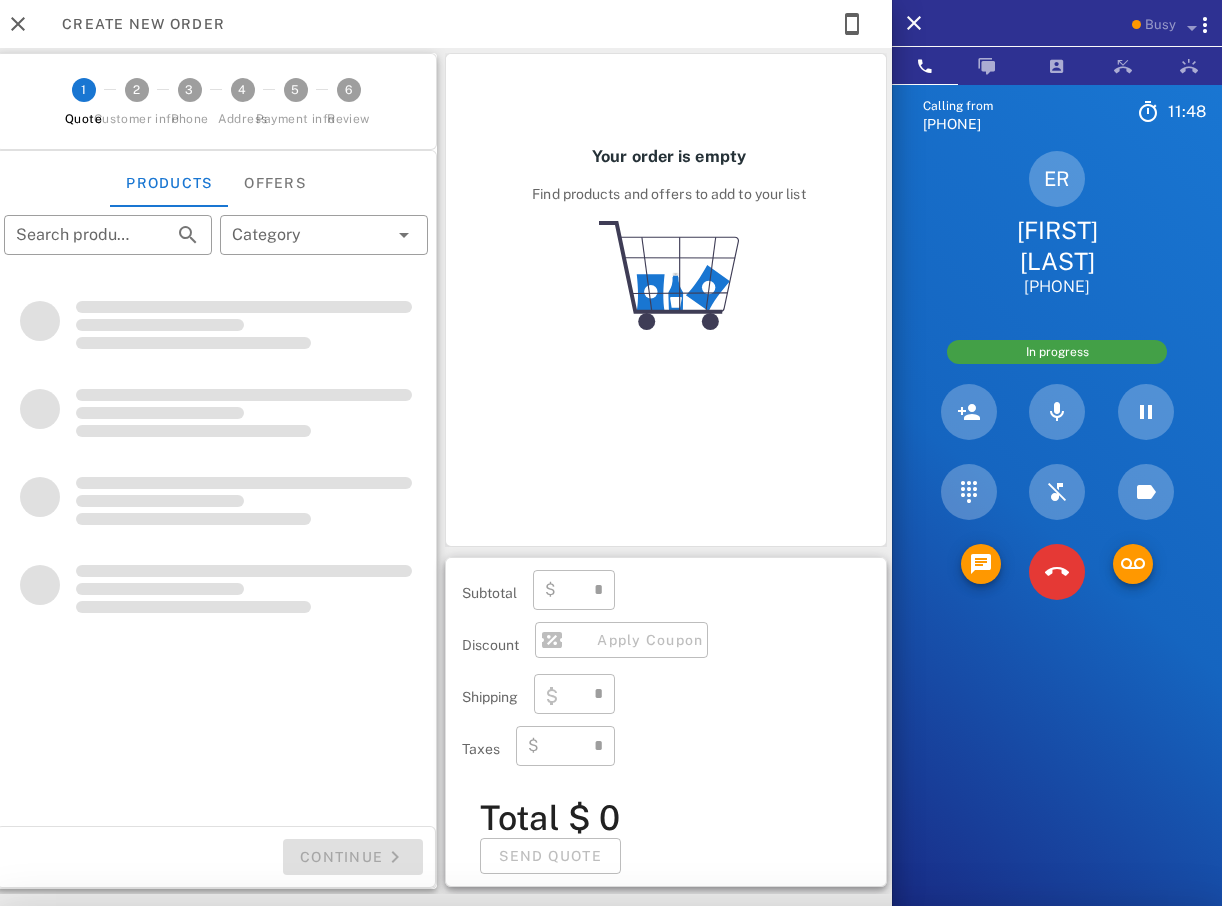 scroll, scrollTop: 20, scrollLeft: 0, axis: vertical 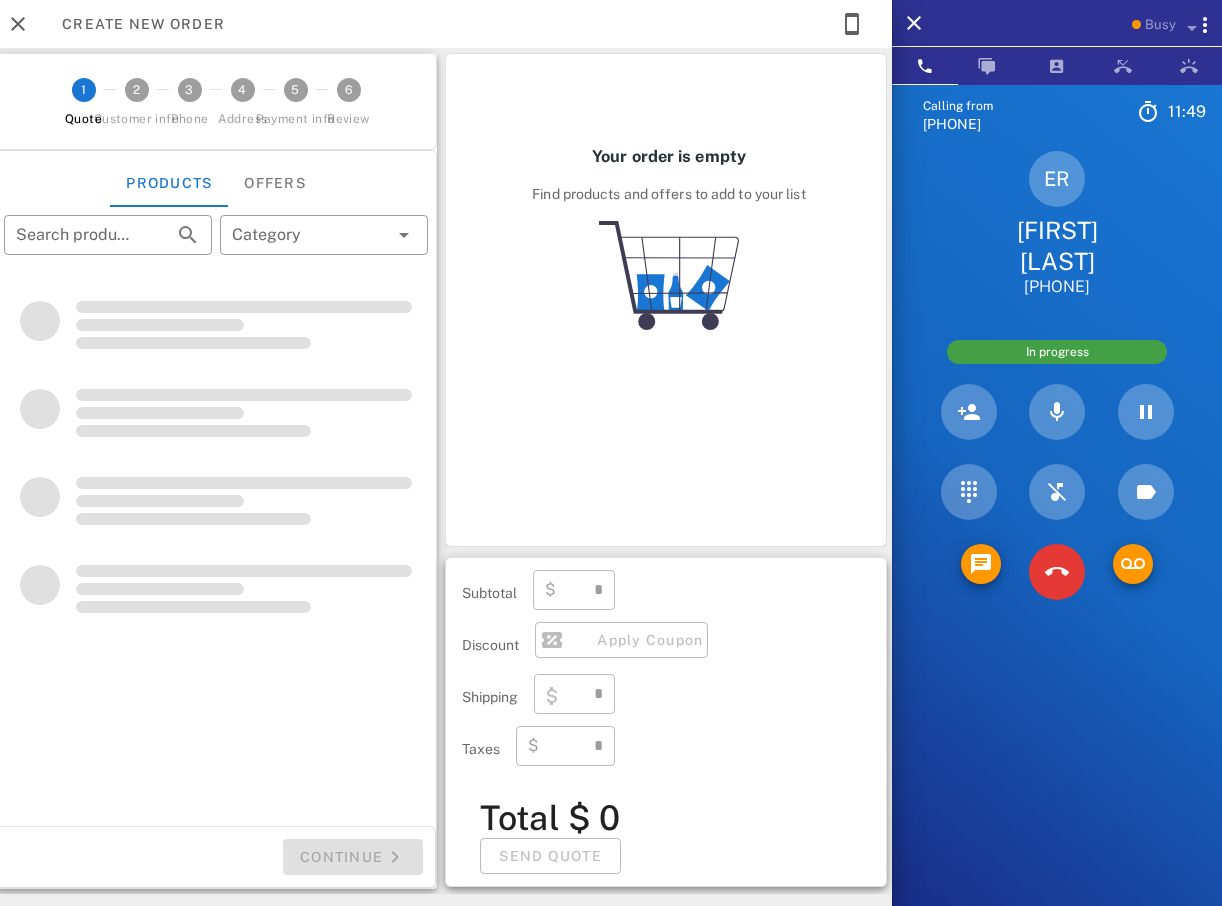 type on "**********" 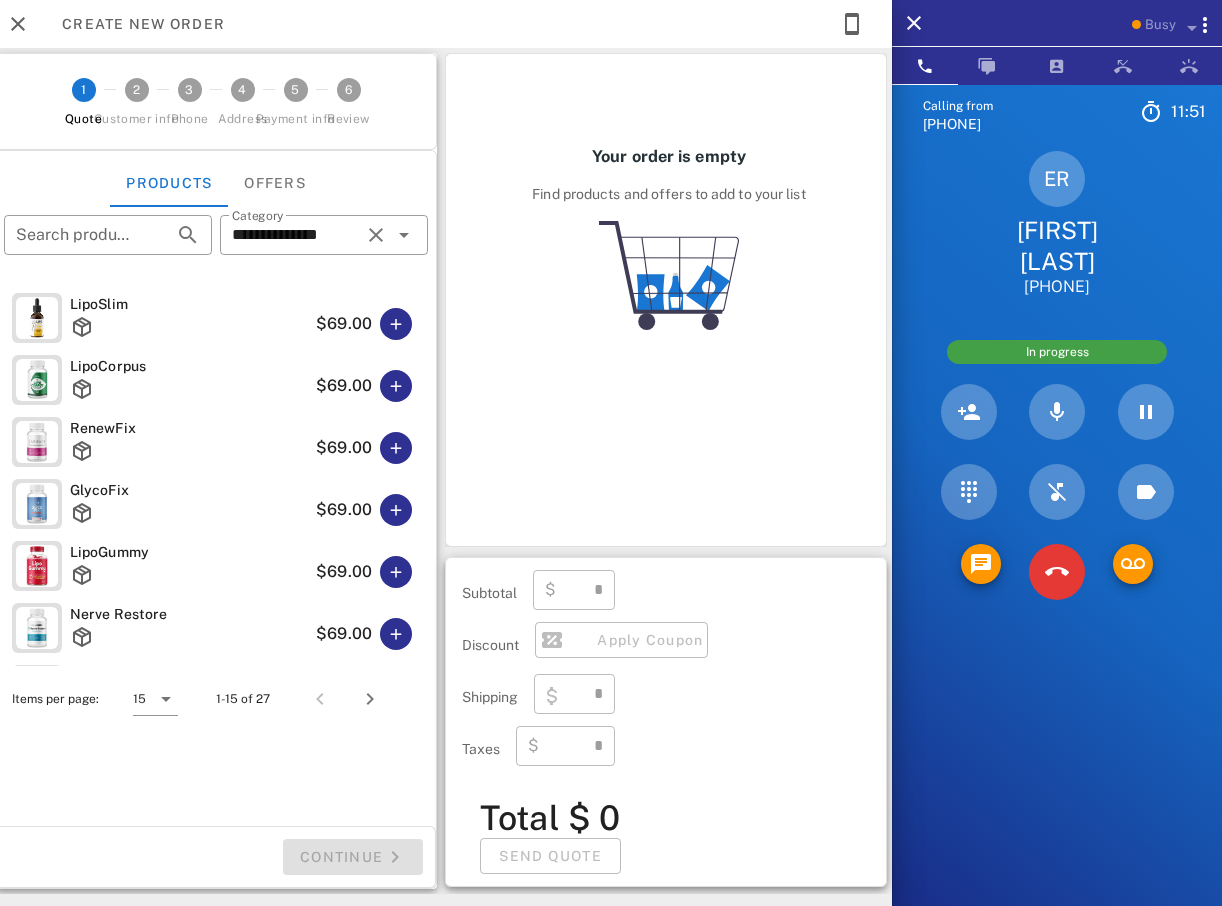 type on "****" 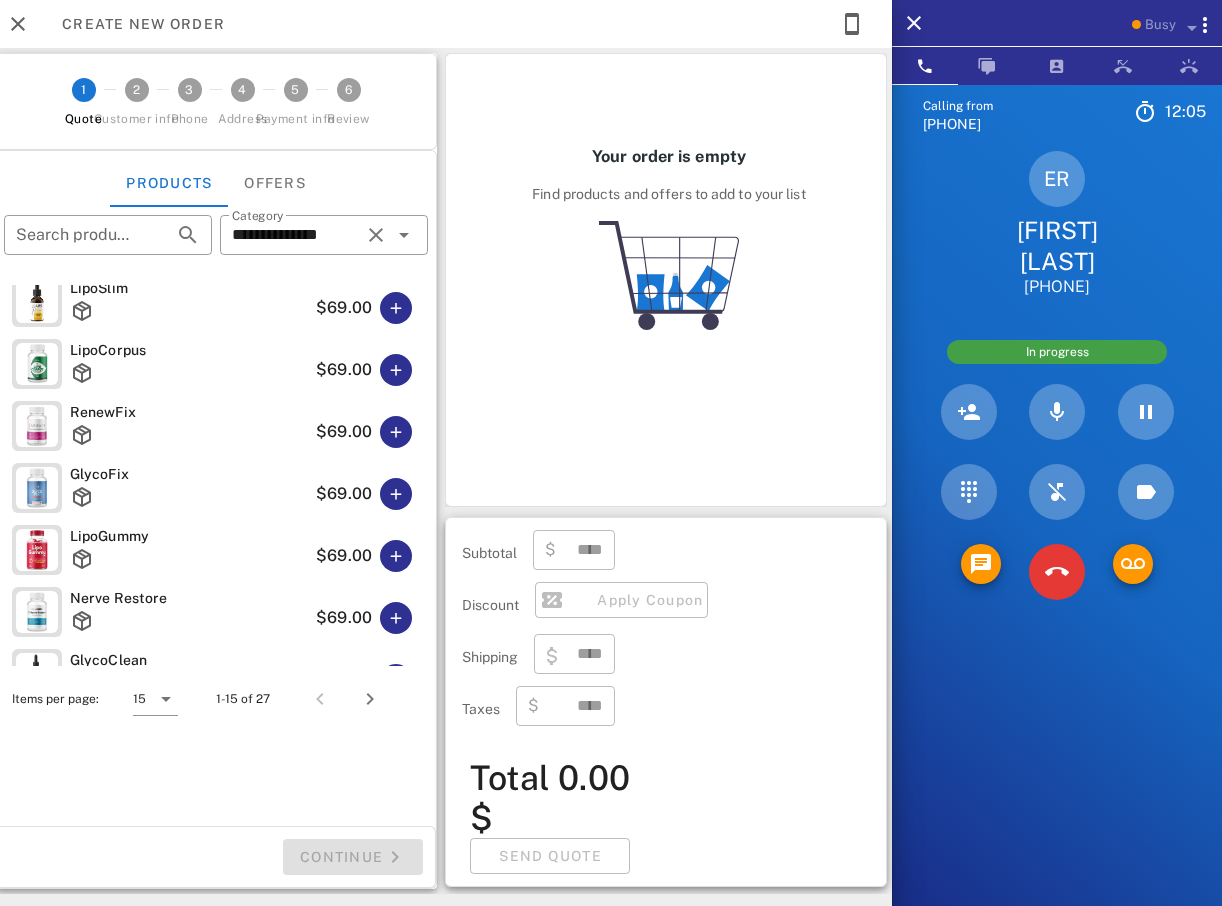 scroll, scrollTop: 0, scrollLeft: 0, axis: both 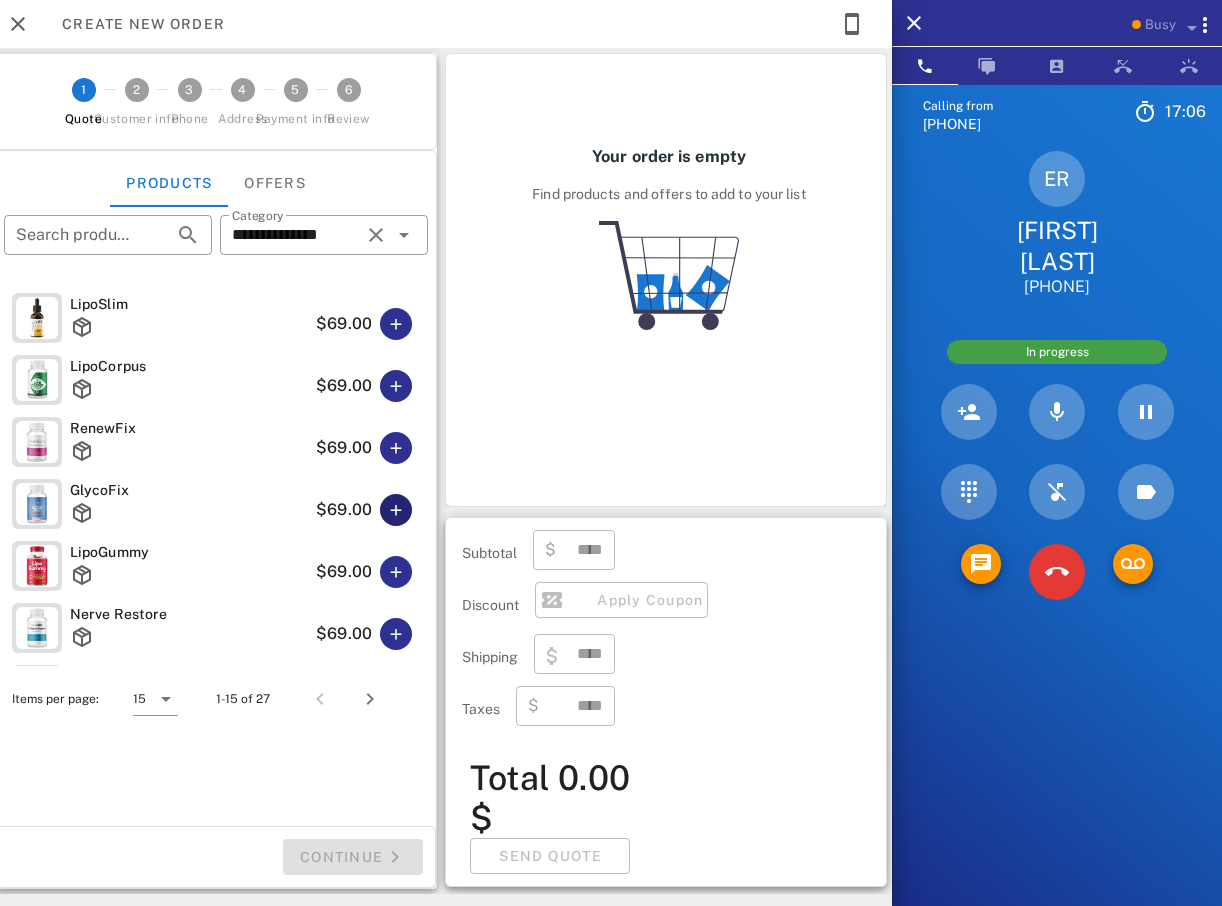 click at bounding box center [396, 510] 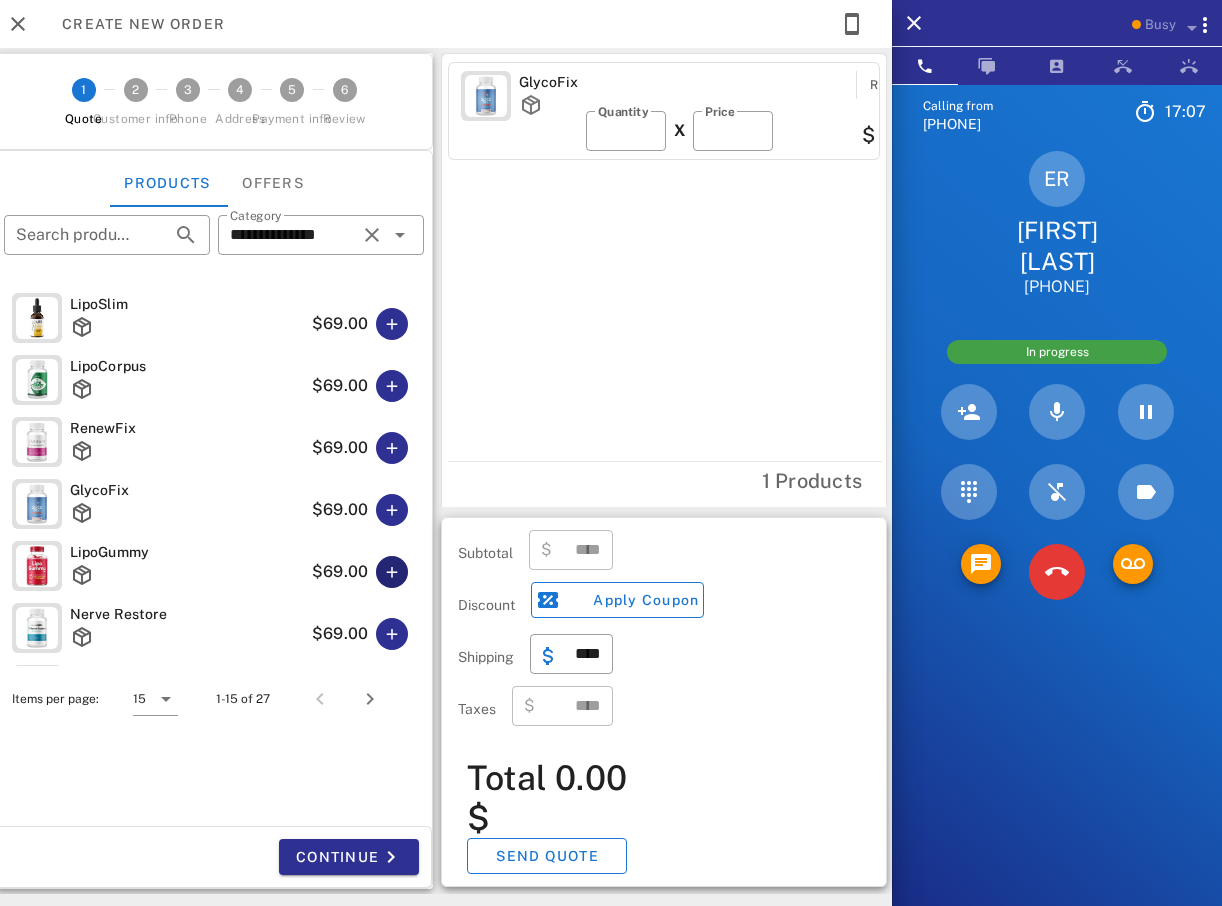 click at bounding box center [392, 572] 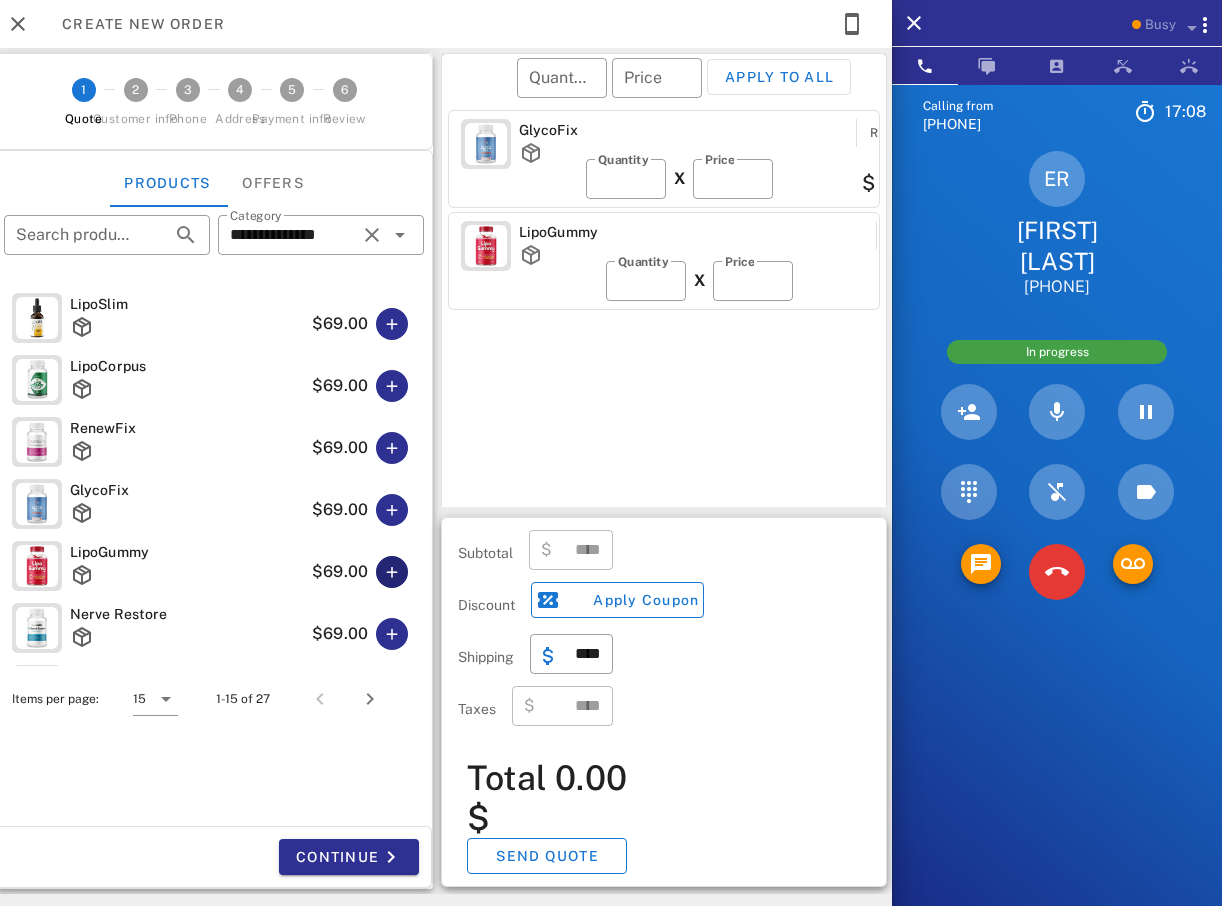 type on "******" 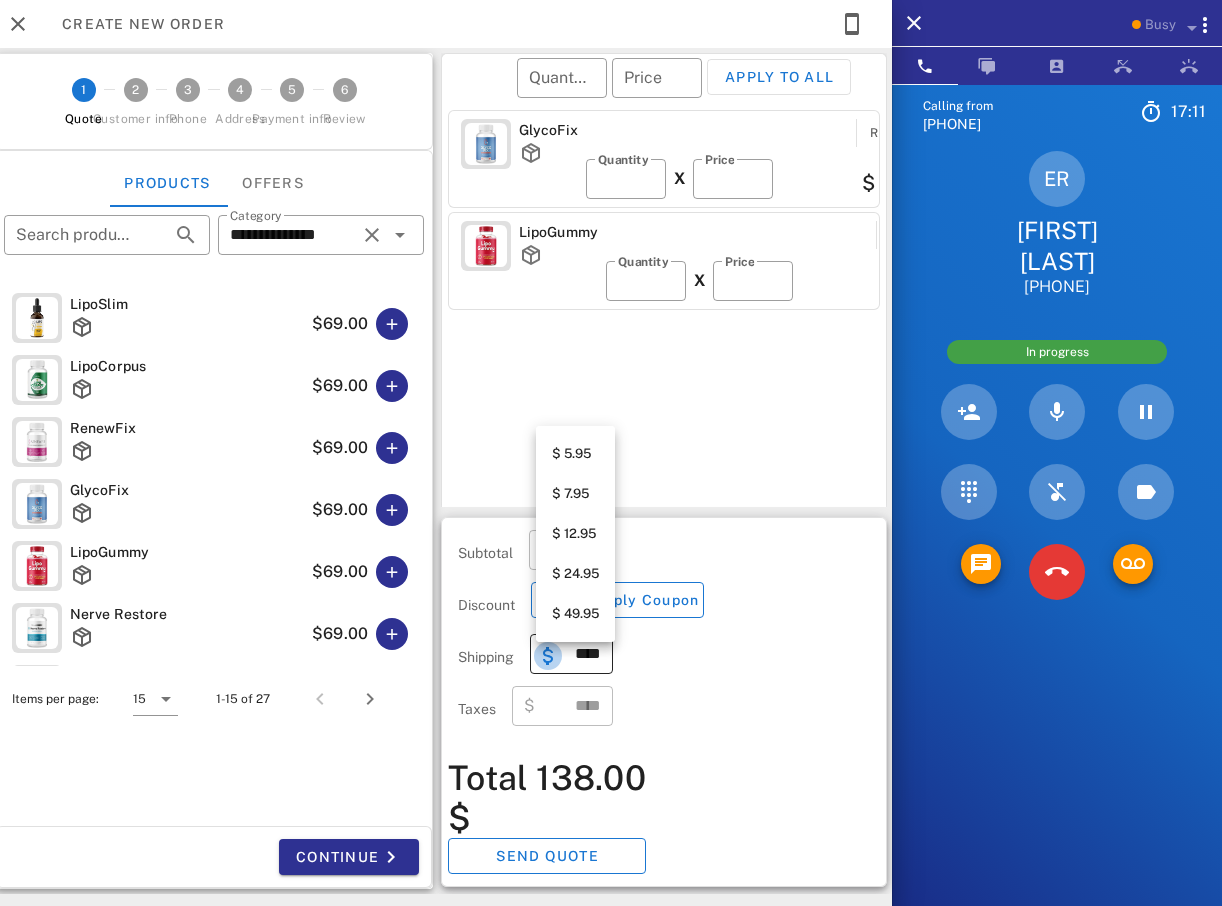 click at bounding box center [548, 656] 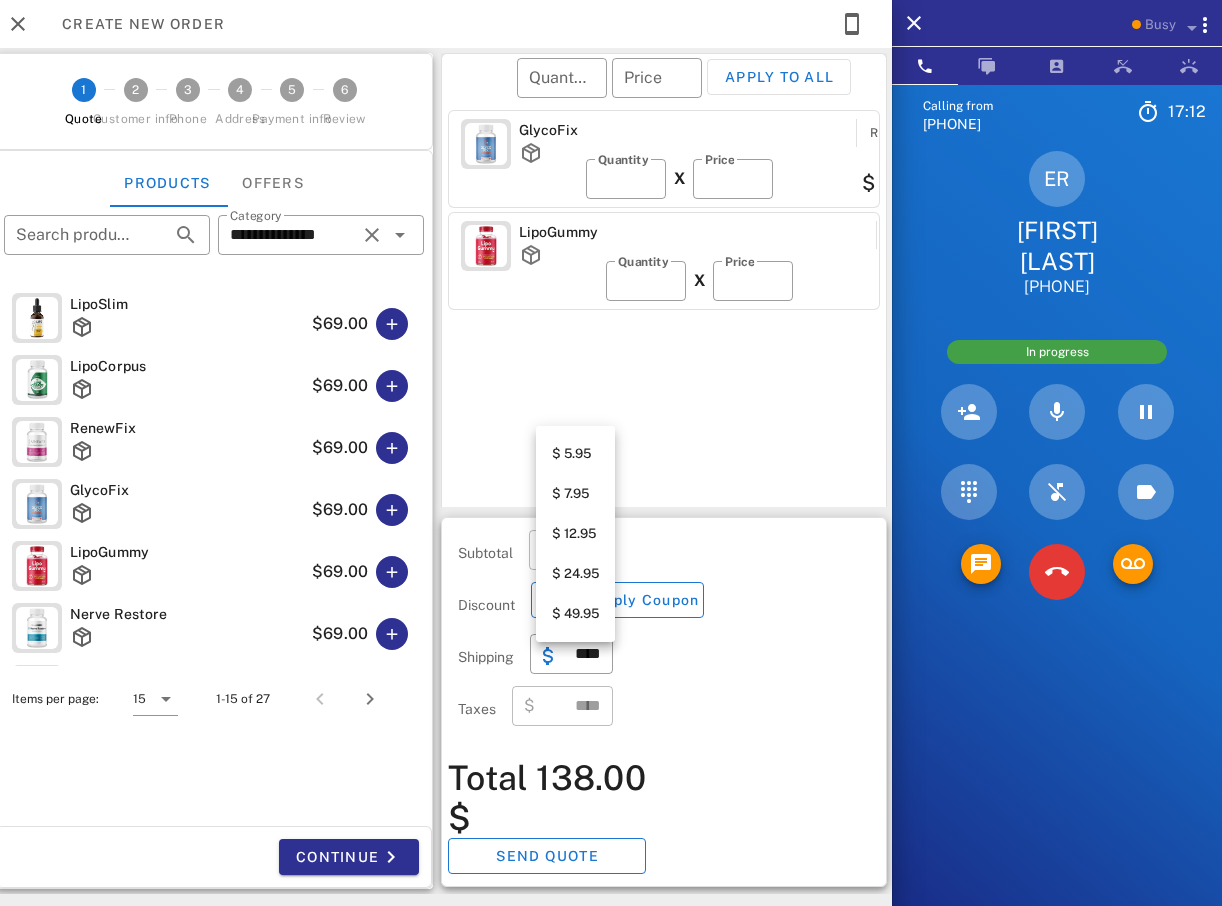 click on "$ 5.95" at bounding box center (575, 454) 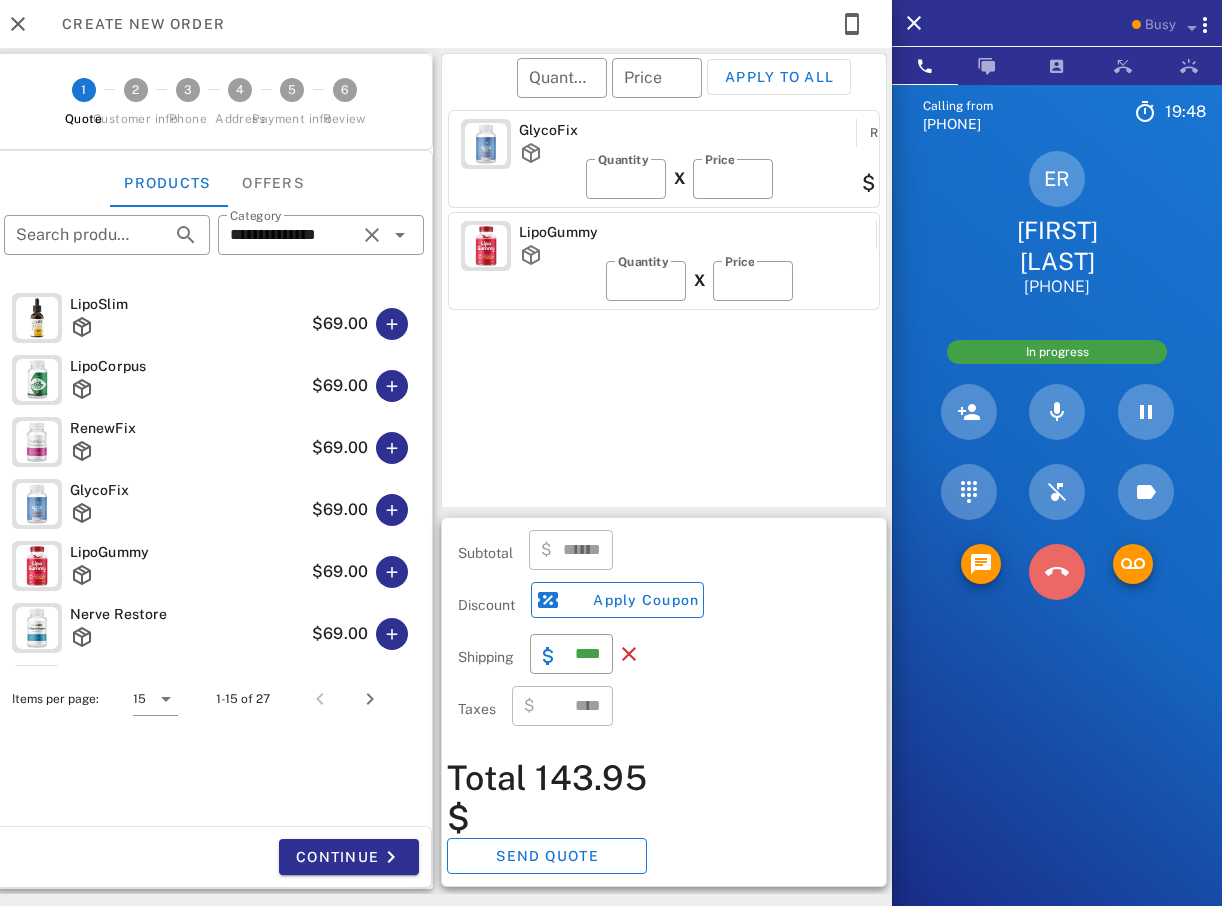 click at bounding box center [1057, 572] 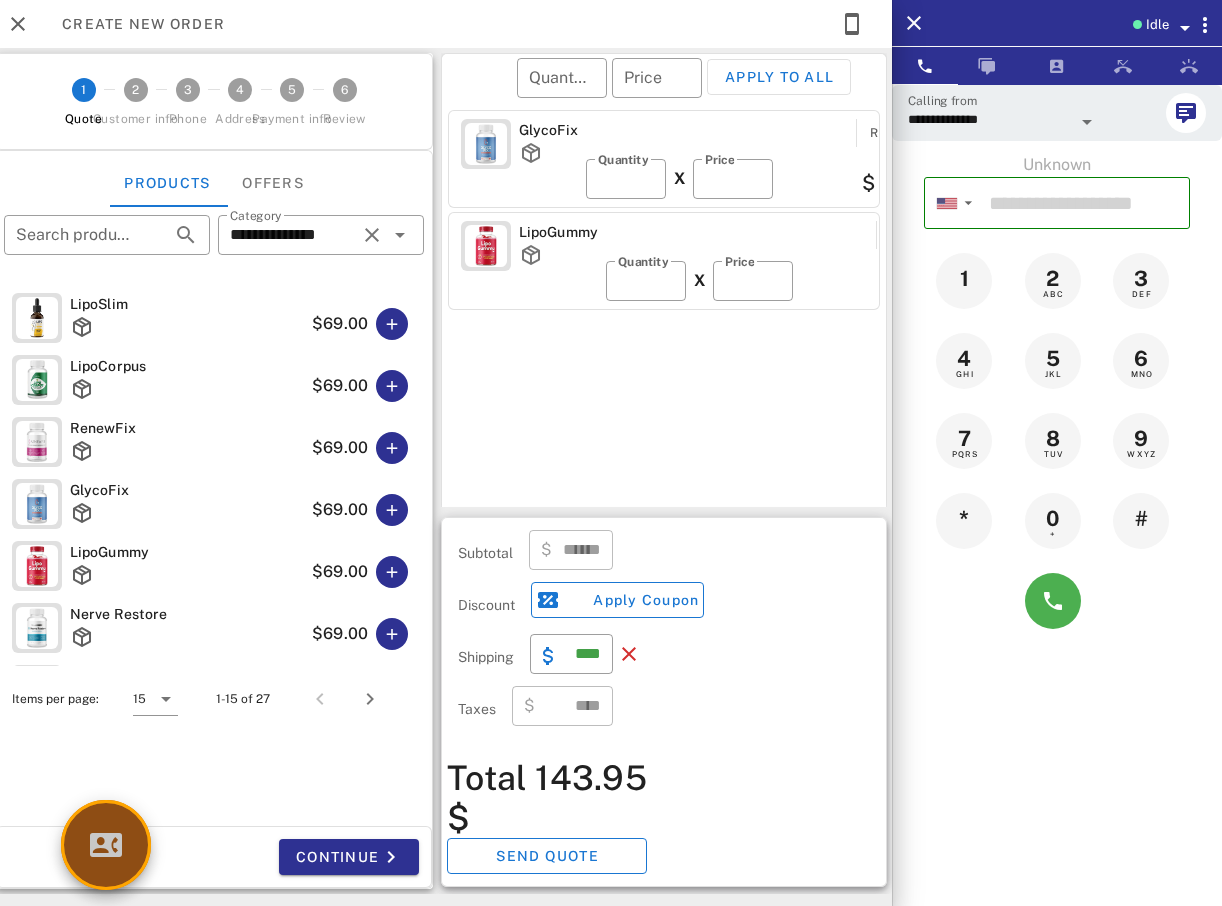click at bounding box center [106, 845] 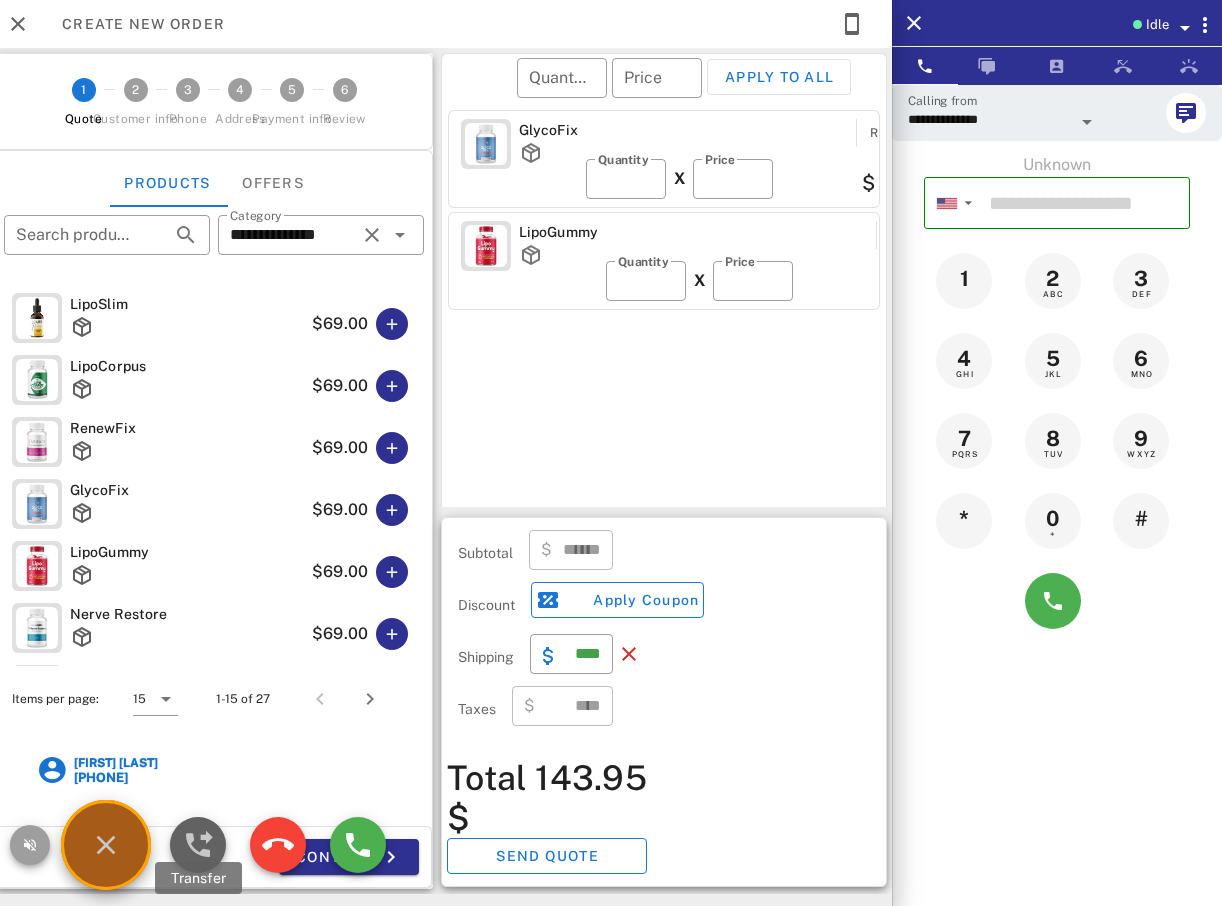 click at bounding box center [198, 845] 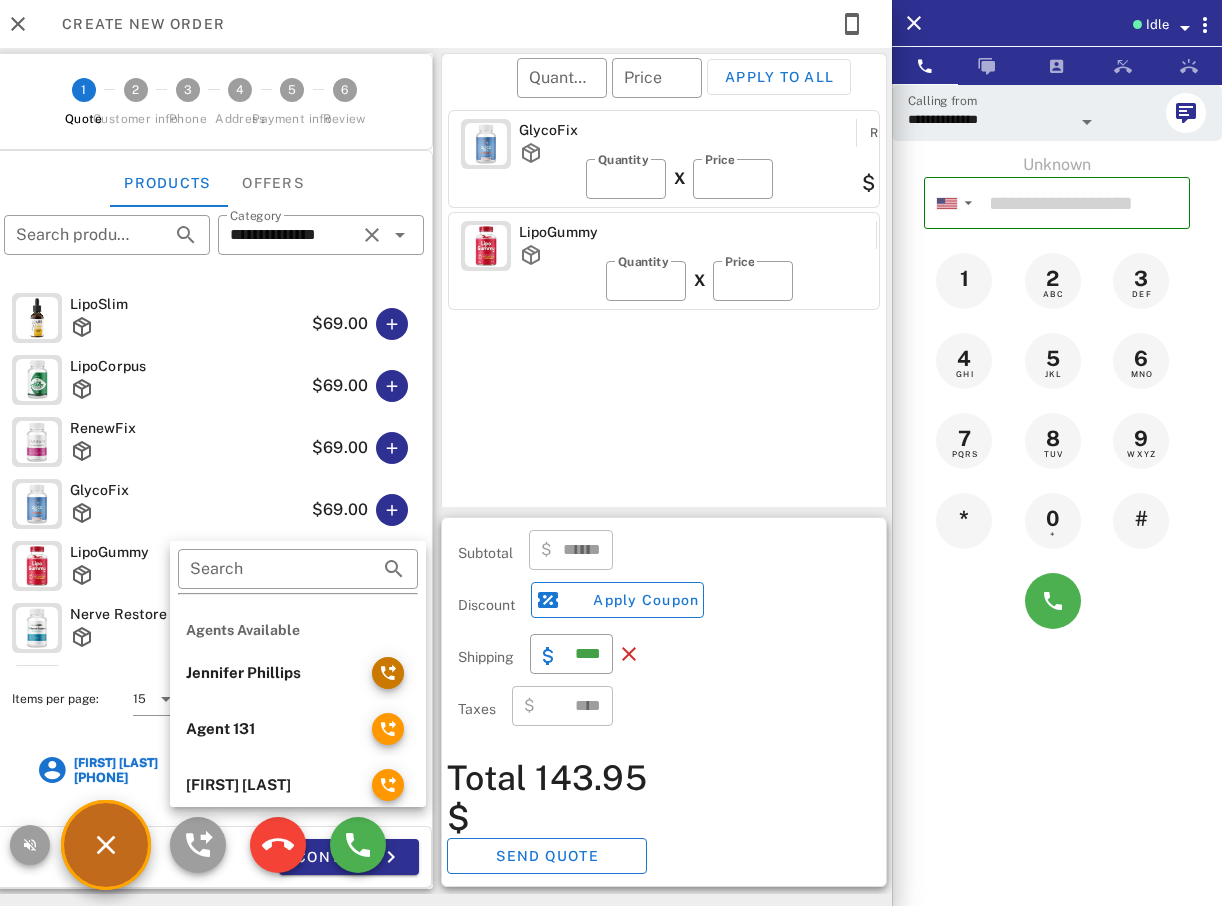 click at bounding box center (388, 673) 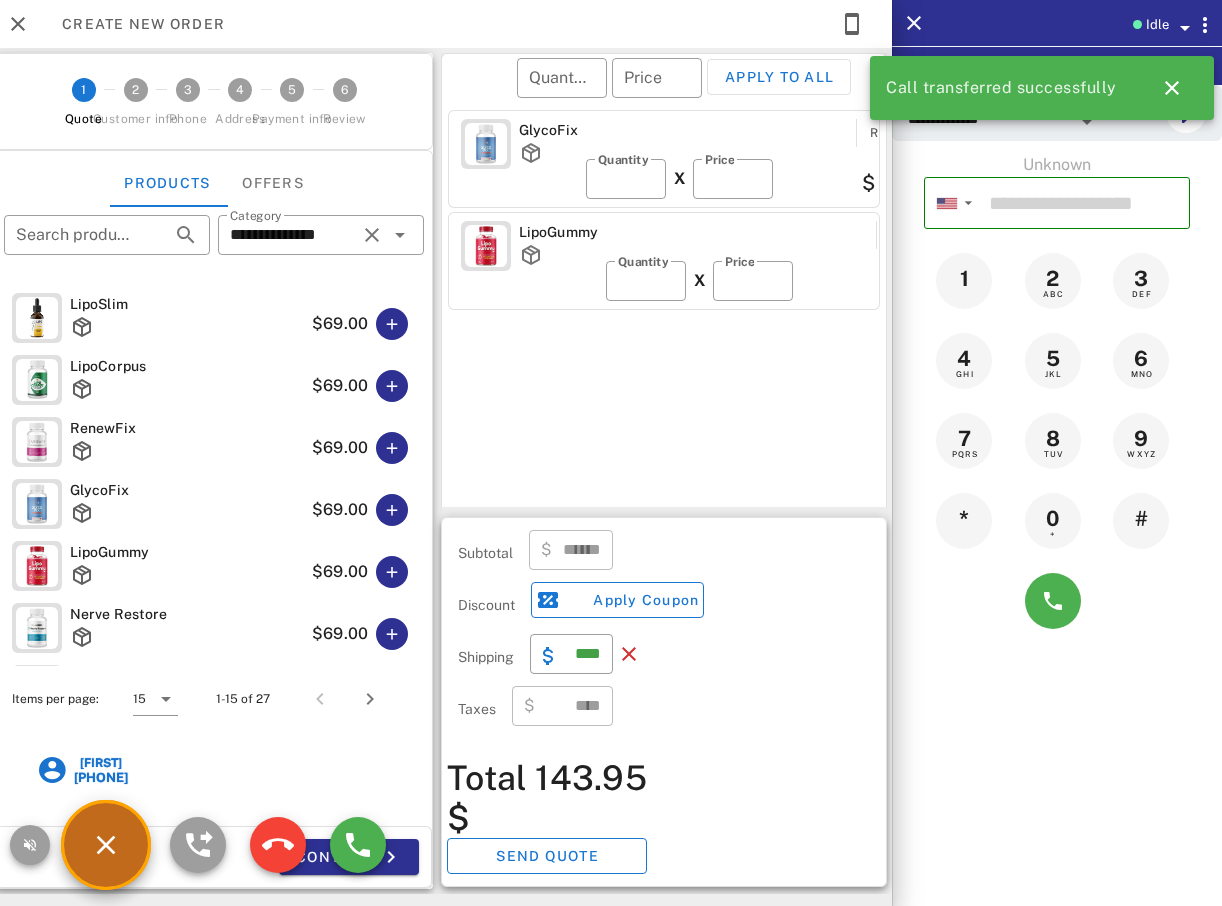click on "Idle" at bounding box center (1087, 23) 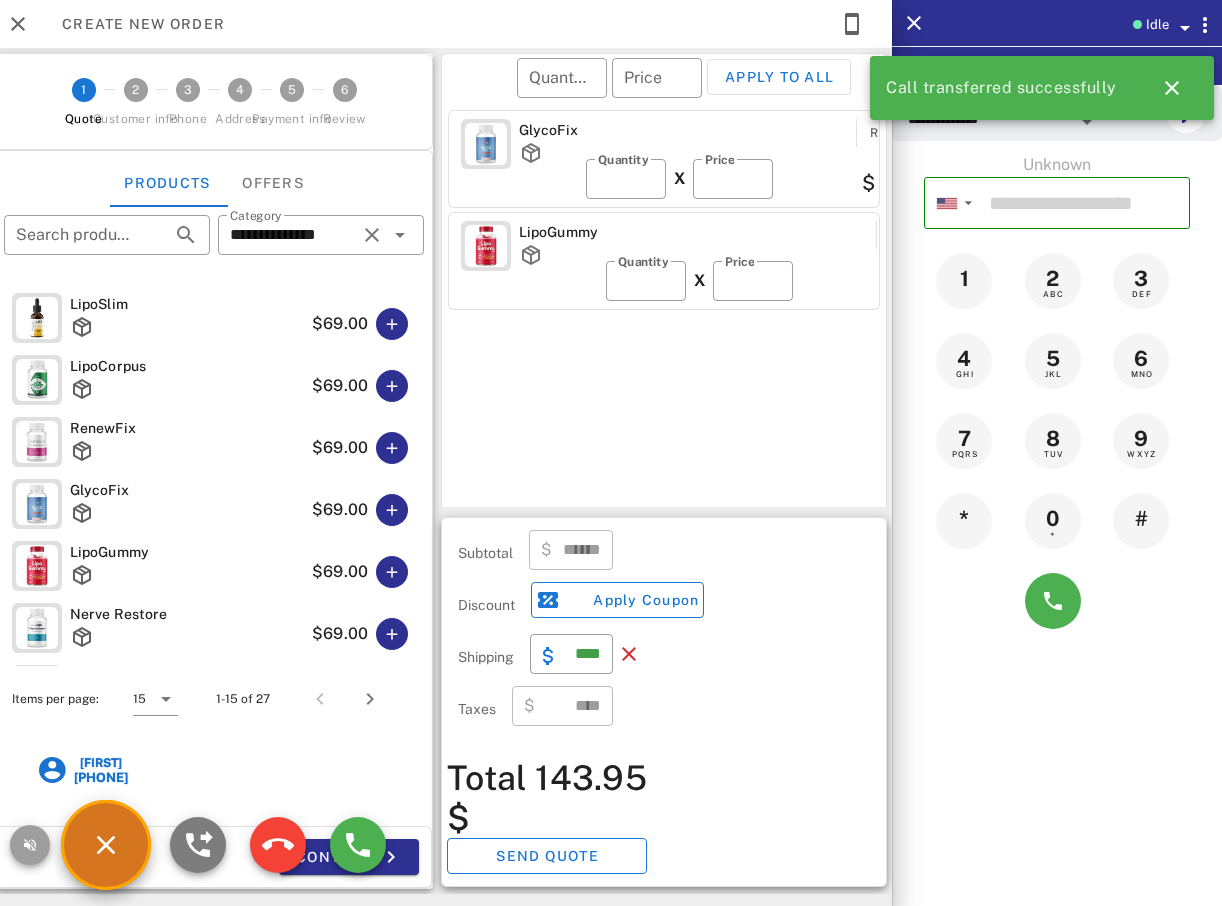 click at bounding box center (198, 845) 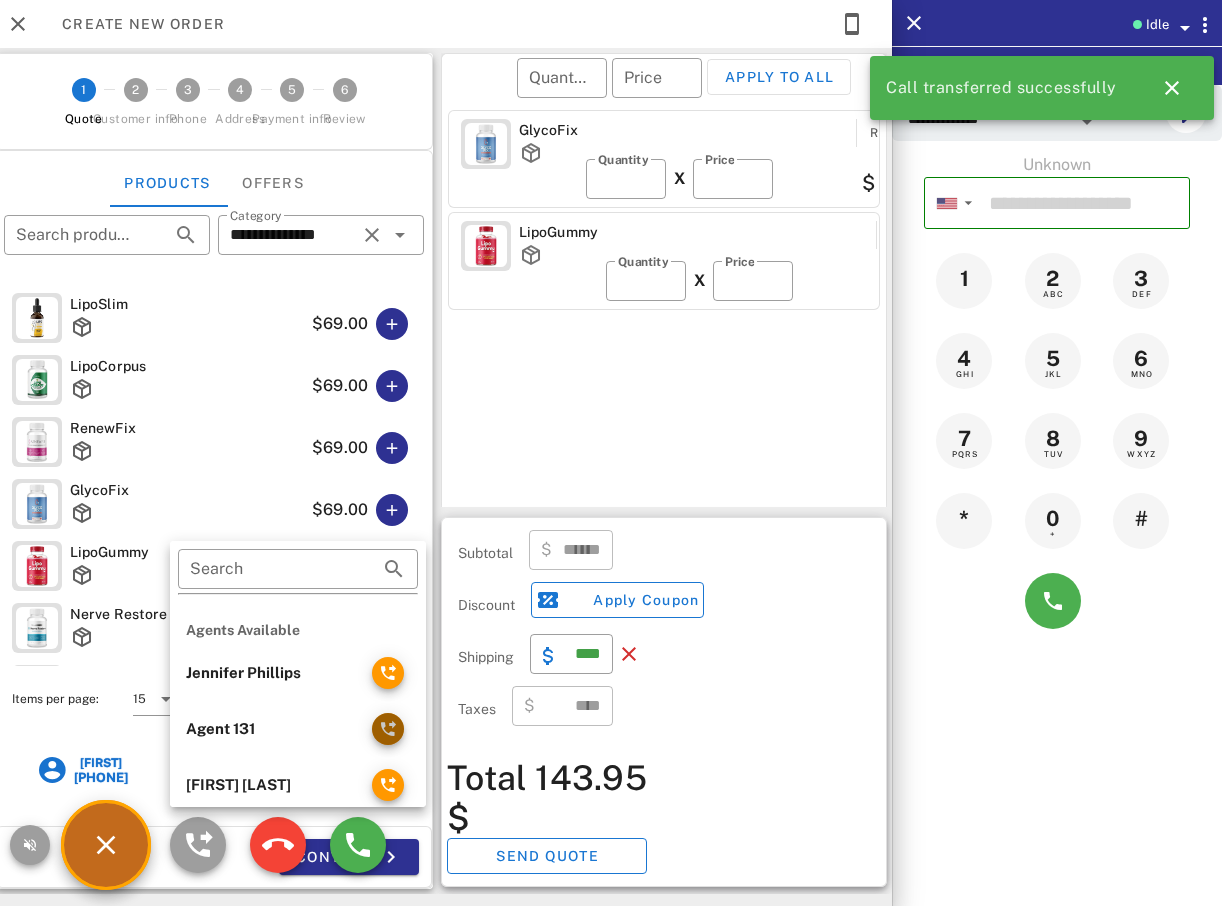 click at bounding box center (388, 729) 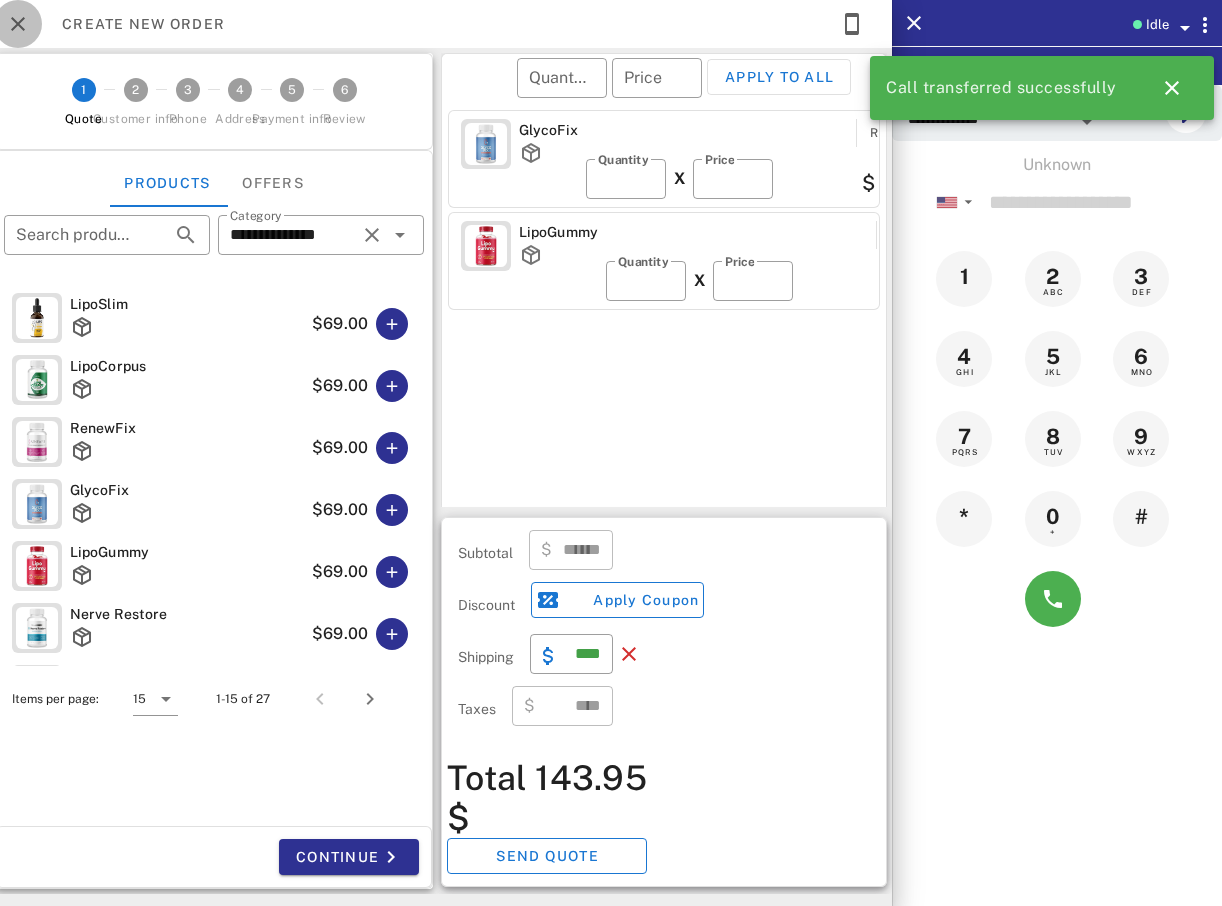 click at bounding box center [18, 24] 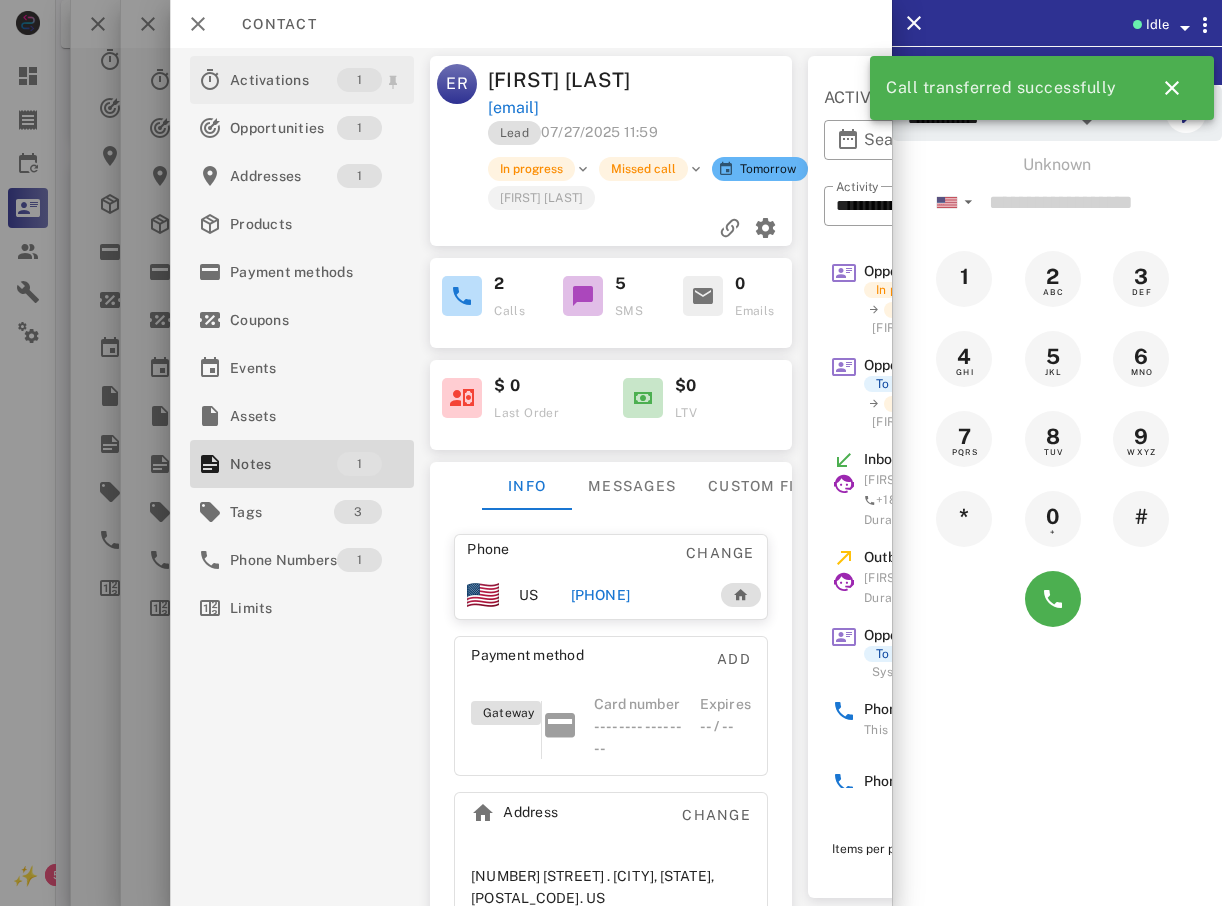 scroll, scrollTop: 74, scrollLeft: 0, axis: vertical 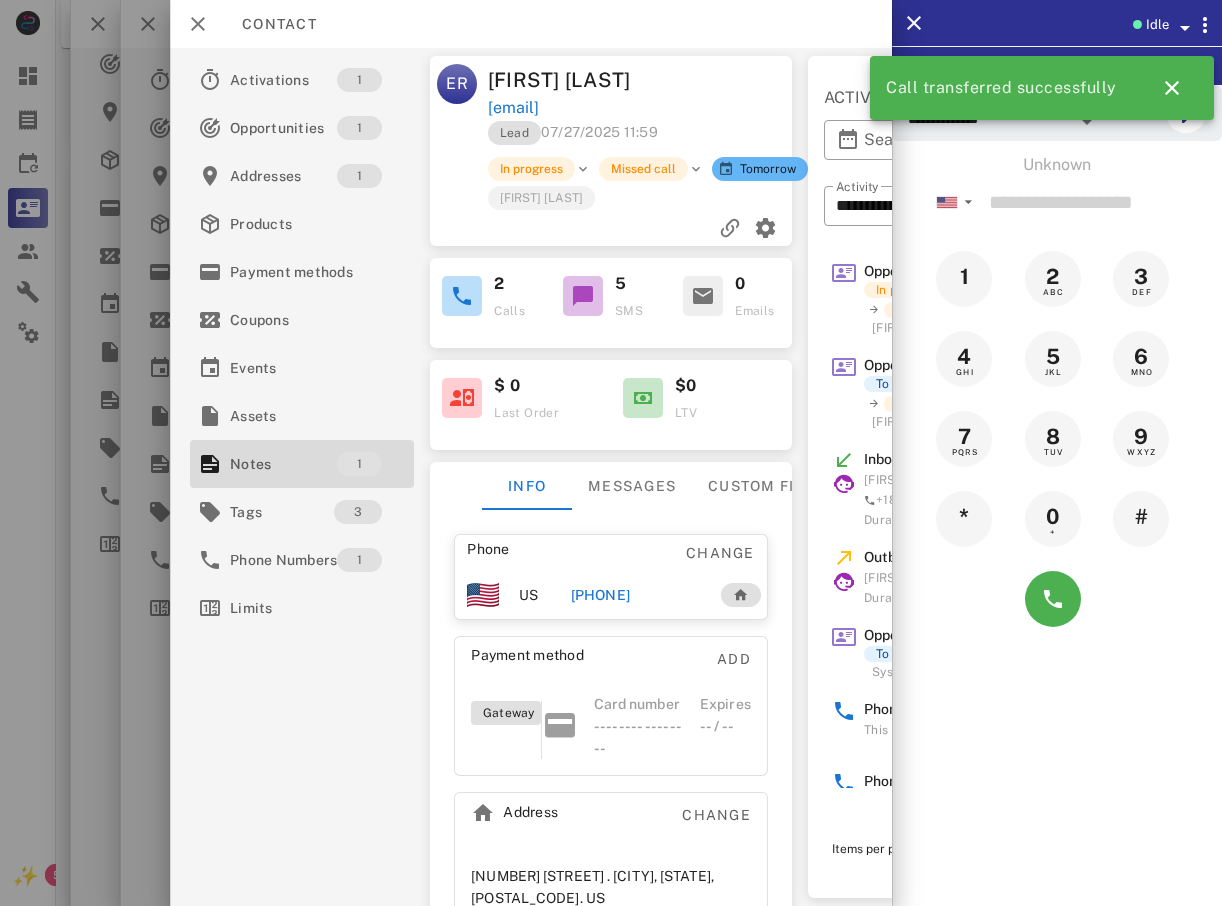 drag, startPoint x: 11, startPoint y: 281, endPoint x: 37, endPoint y: 287, distance: 26.683329 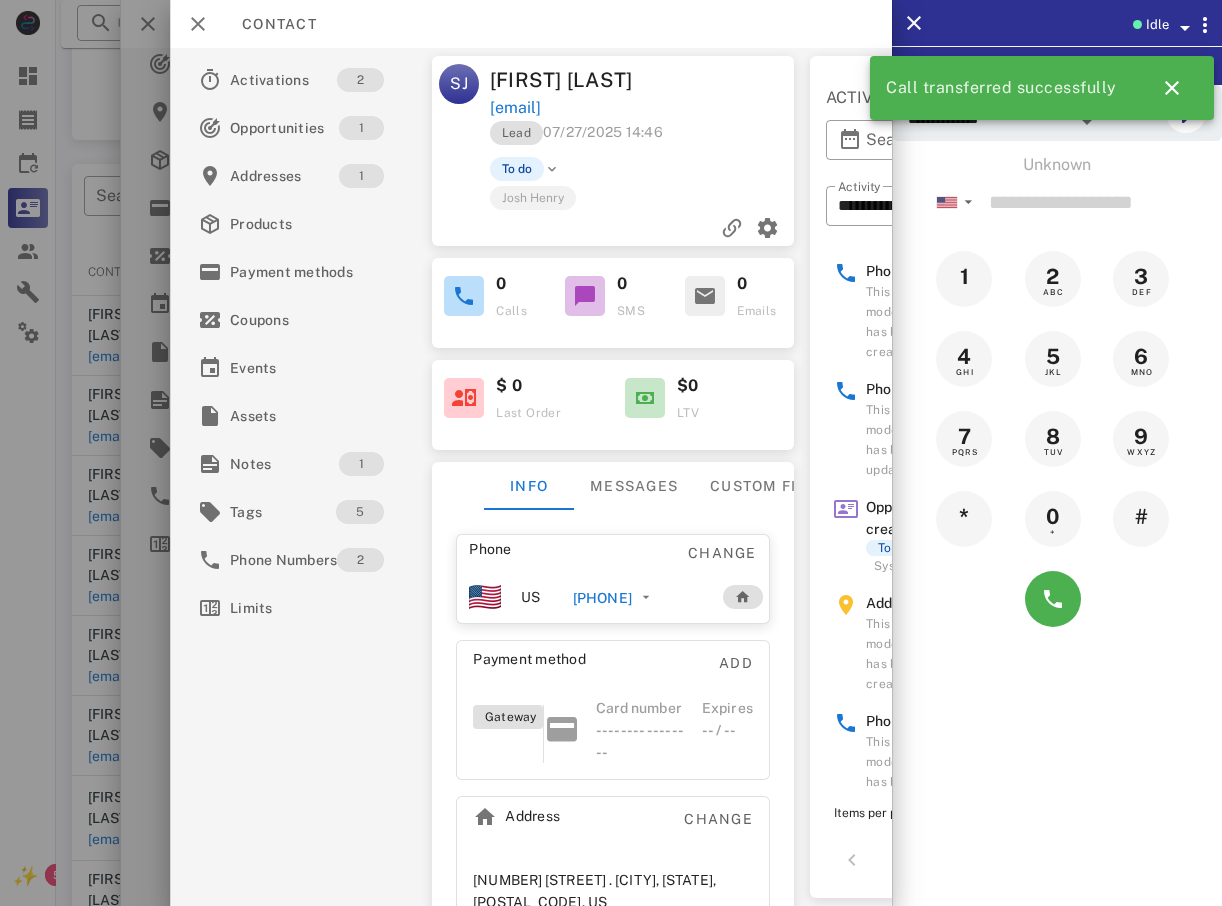 click at bounding box center [611, 453] 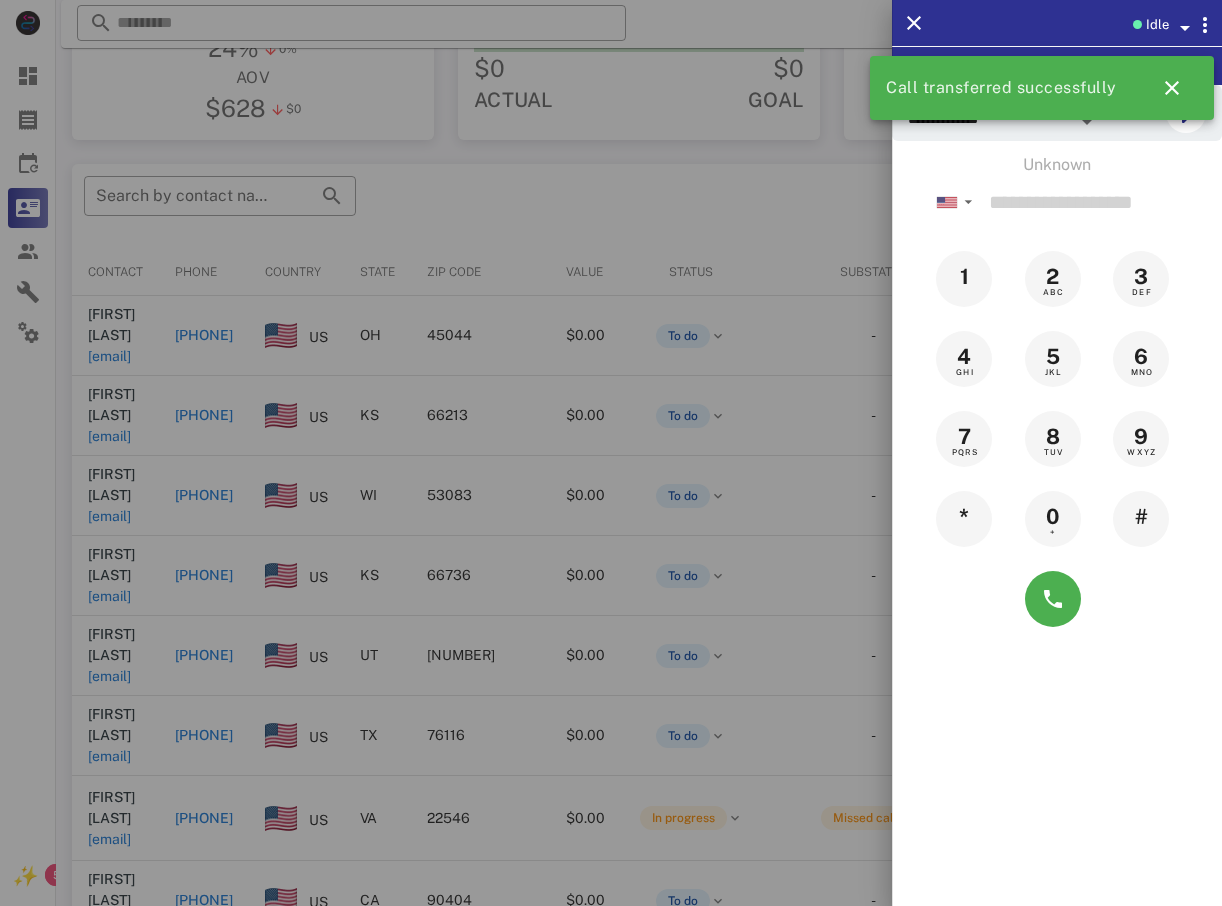 drag, startPoint x: 815, startPoint y: 74, endPoint x: 931, endPoint y: 32, distance: 123.36936 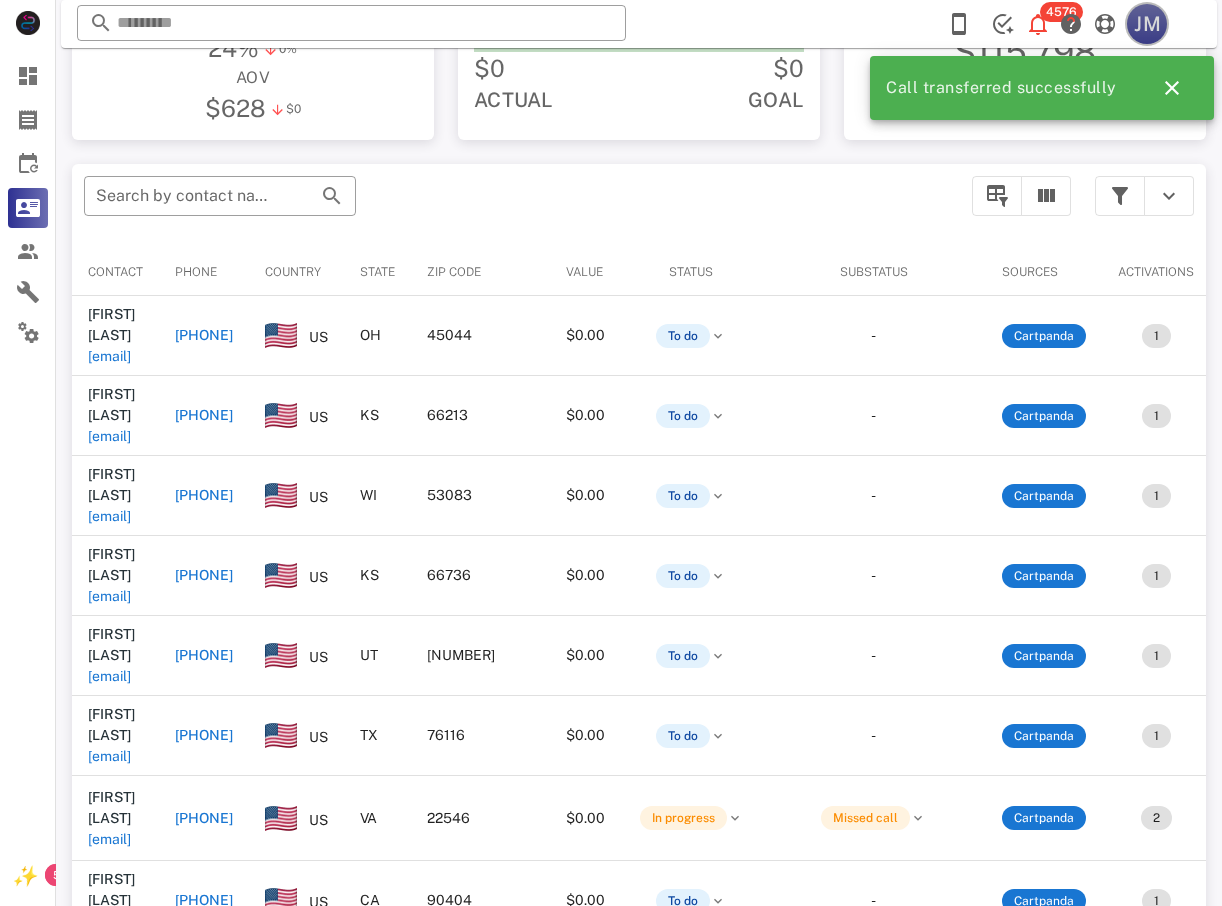 click on "JM" at bounding box center [1147, 24] 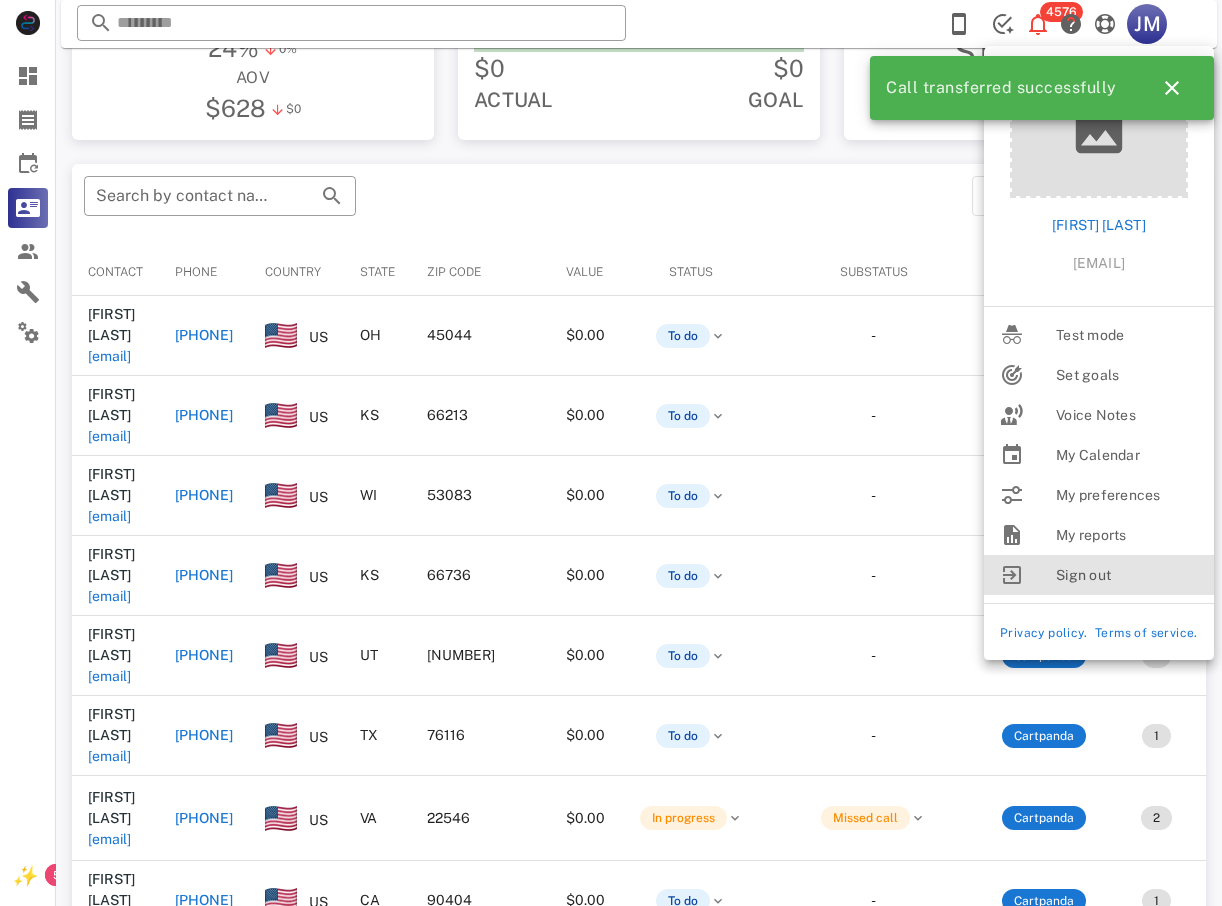 click on "Sign out" at bounding box center [1127, 575] 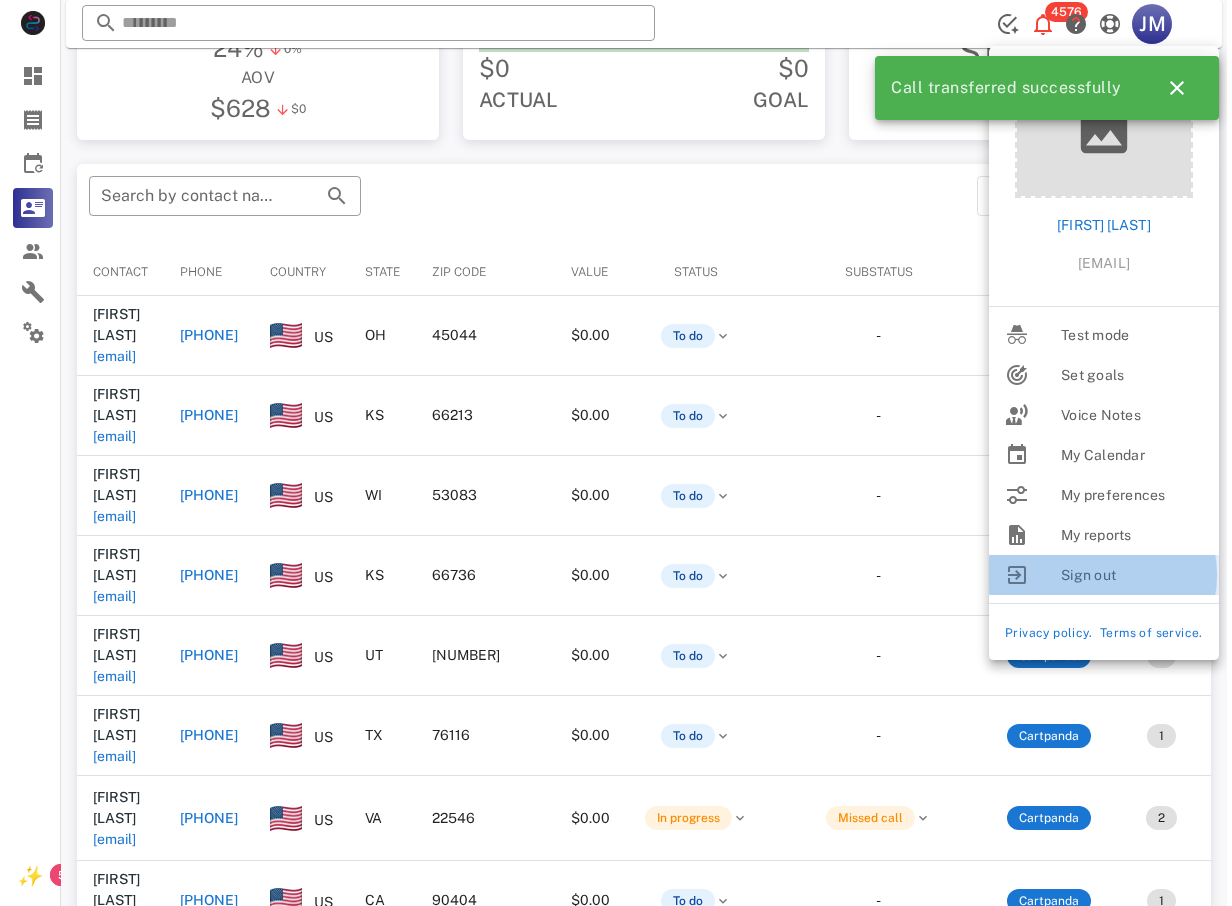 scroll, scrollTop: 0, scrollLeft: 0, axis: both 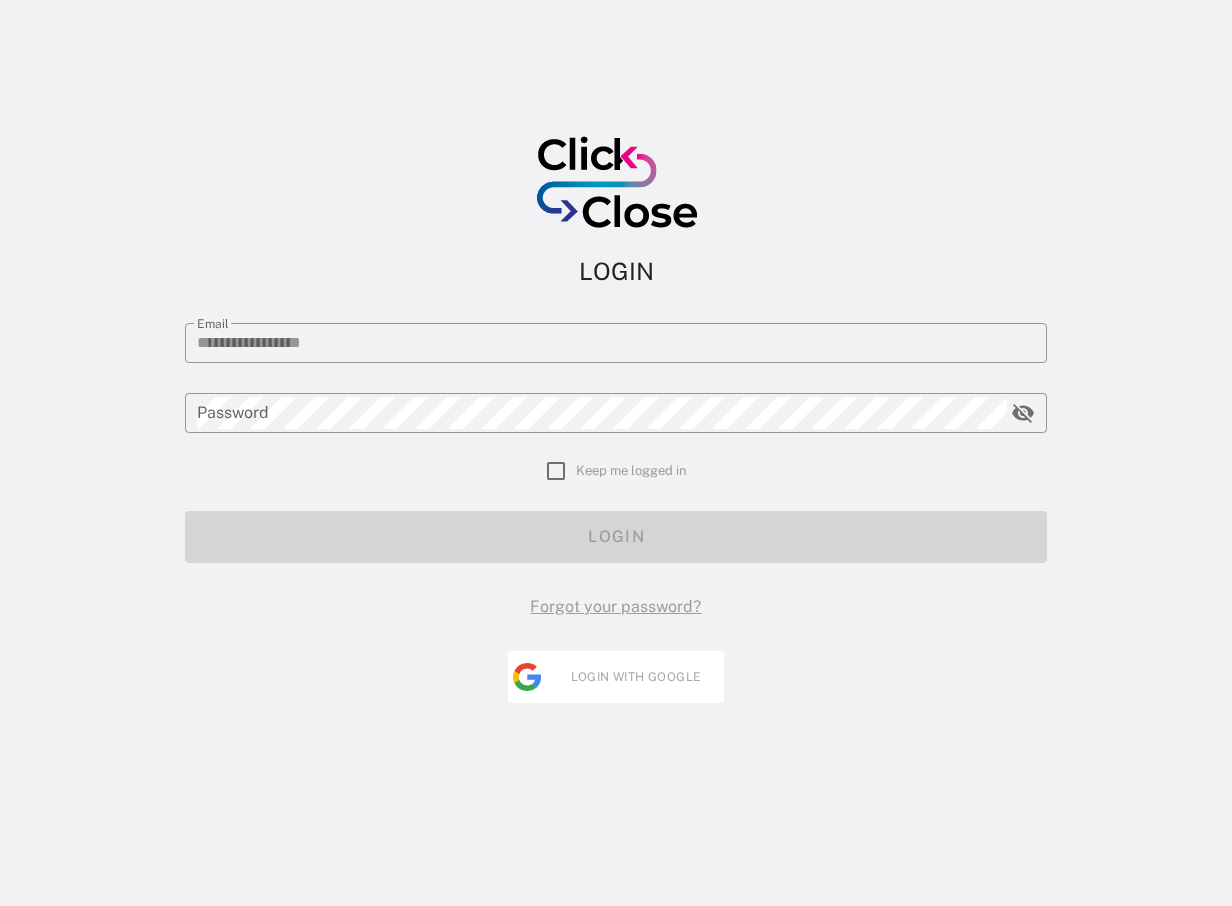 type on "**********" 